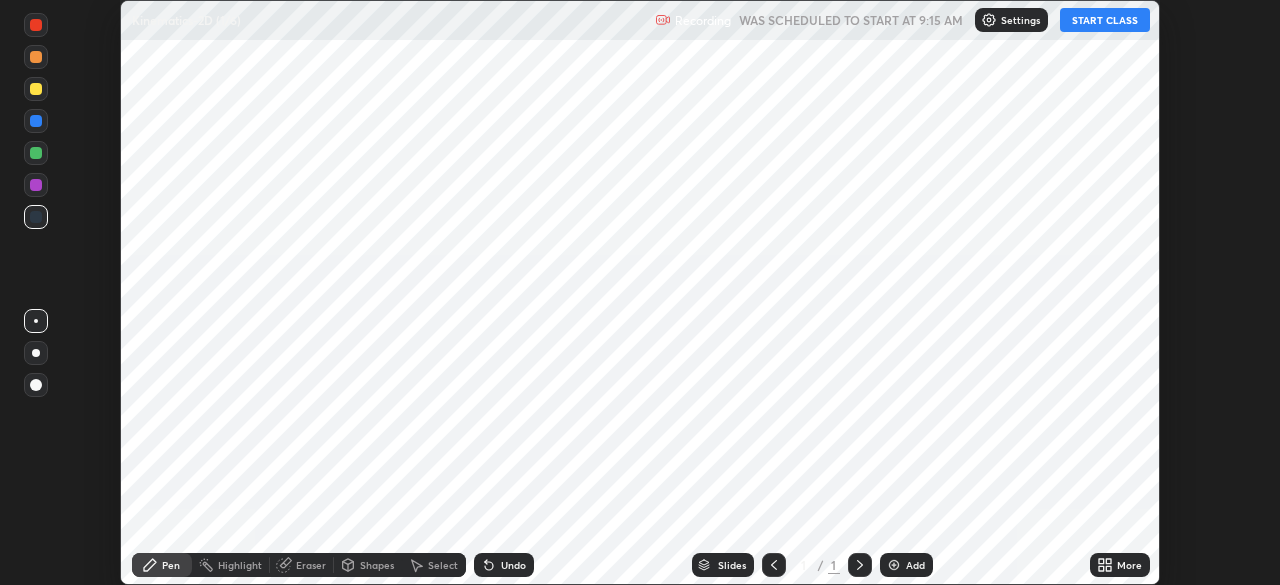scroll, scrollTop: 0, scrollLeft: 0, axis: both 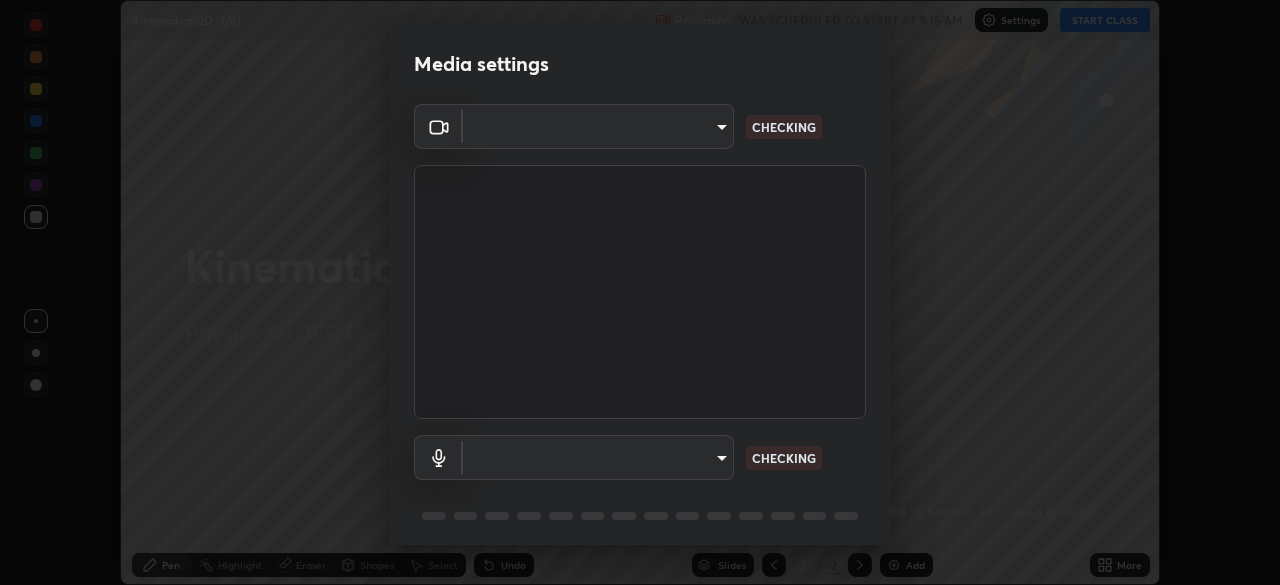type on "f7d245abf0684c24fcfca86869c925f05e5e90ab47e824b3f573f0e27bb25b40" 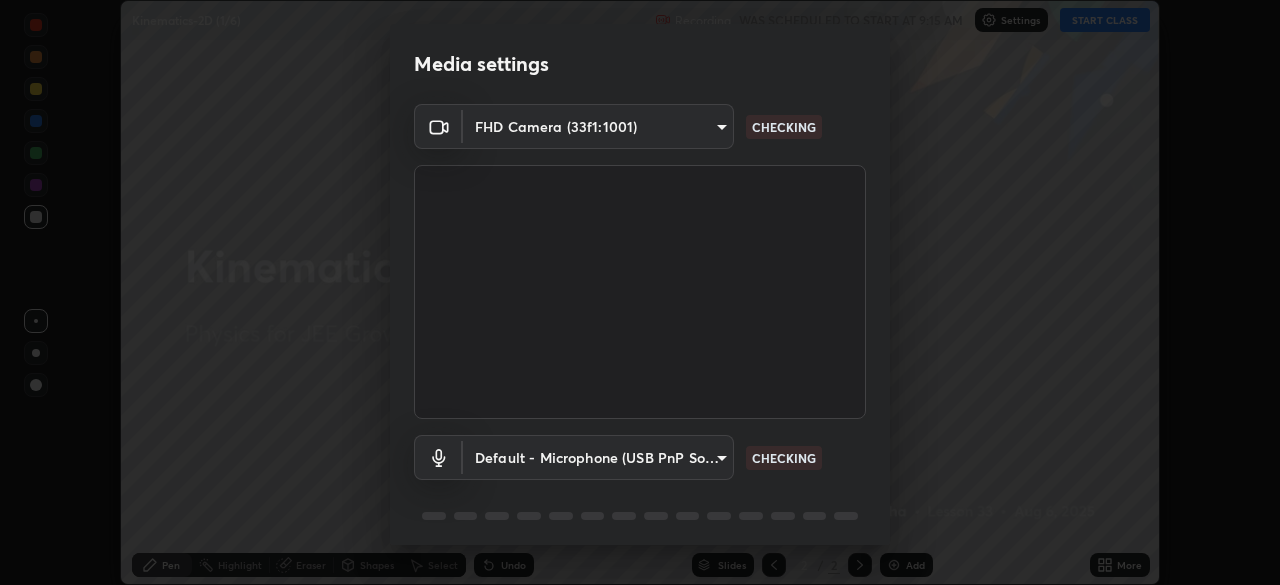 scroll, scrollTop: 71, scrollLeft: 0, axis: vertical 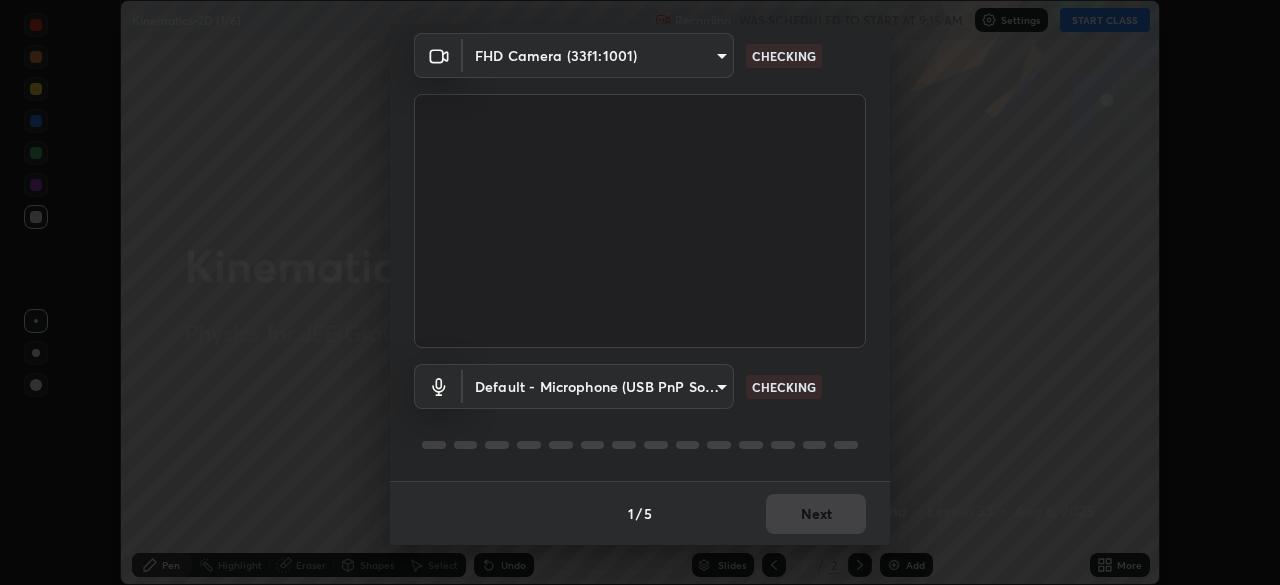 click on "Erase all Kinematics-2D (1/6) Recording WAS SCHEDULED TO START AT  9:15 AM Settings START CLASS Setting up your live class Kinematics-2D (1/6) • L33 of Physics for JEE Growth 3 2027_PSSI [FIRST] [LAST] Pen Highlight Eraser Shapes Select Undo Slides 2 / 2 Add More No doubts shared Encourage your learners to ask a doubt for better clarity Report an issue Reason for reporting Buffering Chat not working Audio - Video sync issue Educator video quality low ​ Attach an image Report Media settings FHD Camera (33f1:1001) [HASH] CHECKING Default - Microphone (USB PnP Sound Device) default CHECKING 1 / 5 Next" at bounding box center (640, 292) 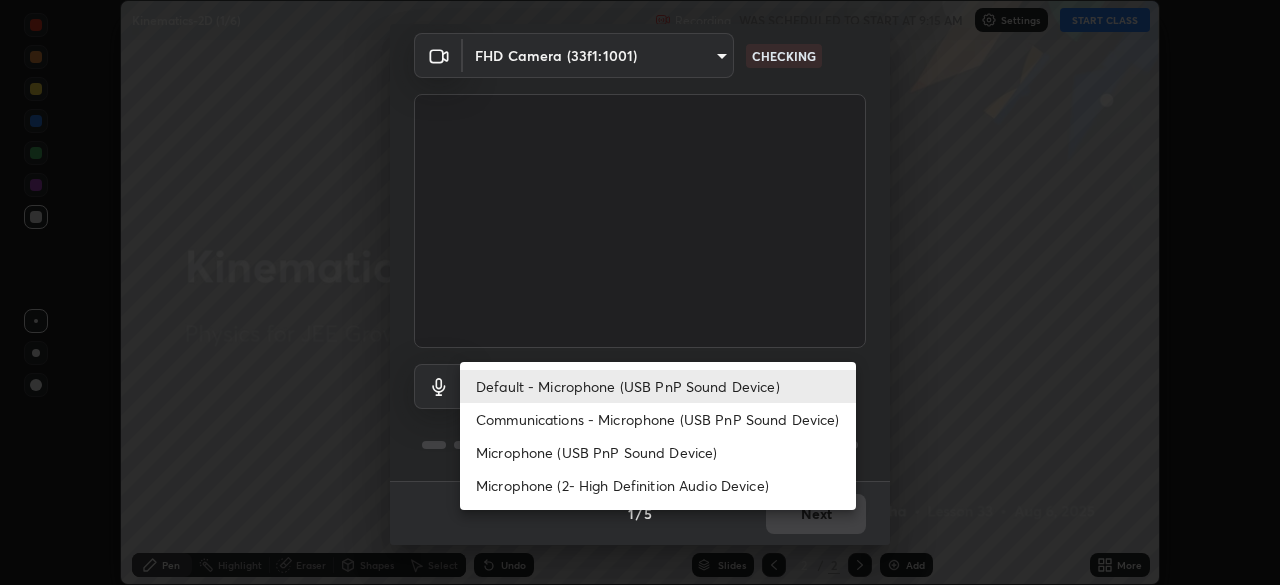 click on "Microphone (2- High Definition Audio Device)" at bounding box center (658, 485) 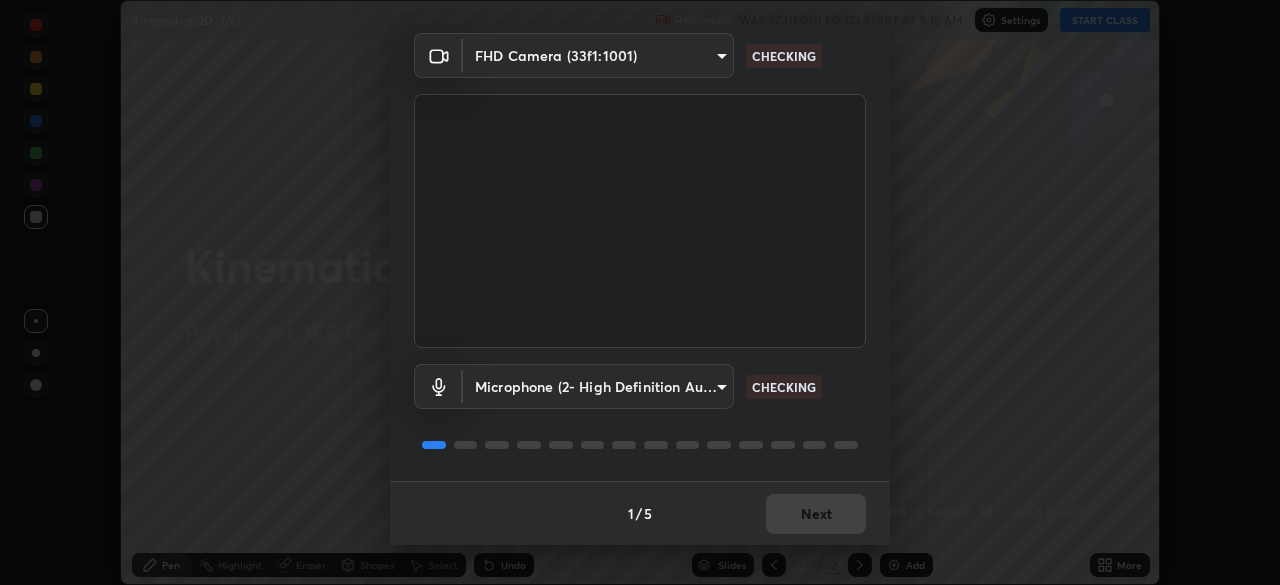 click on "Erase all Kinematics-2D (1/6) Recording WAS SCHEDULED TO START AT  9:15 AM Settings START CLASS Setting up your live class Kinematics-2D (1/6) • L33 of Physics for JEE Growth 3 2027_PSSI [FIRST] [LAST] Pen Highlight Eraser Shapes Select Undo Slides 2 / 2 Add More No doubts shared Encourage your learners to ask a doubt for better clarity Report an issue Reason for reporting Buffering Chat not working Audio - Video sync issue Educator video quality low ​ Attach an image Report Media settings FHD Camera (33f1:1001) [HASH] CHECKING Microphone (2- High Definition Audio Device) [HASH] CHECKING 1 / 5 Next" at bounding box center [640, 292] 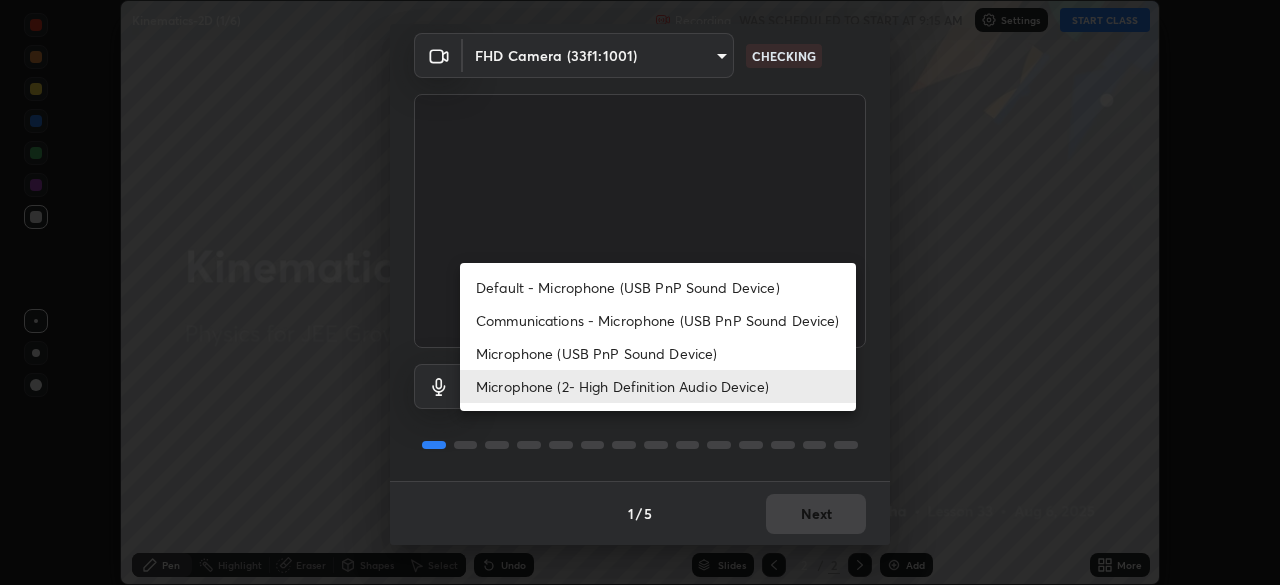 click on "Default - Microphone (USB PnP Sound Device)" at bounding box center (658, 287) 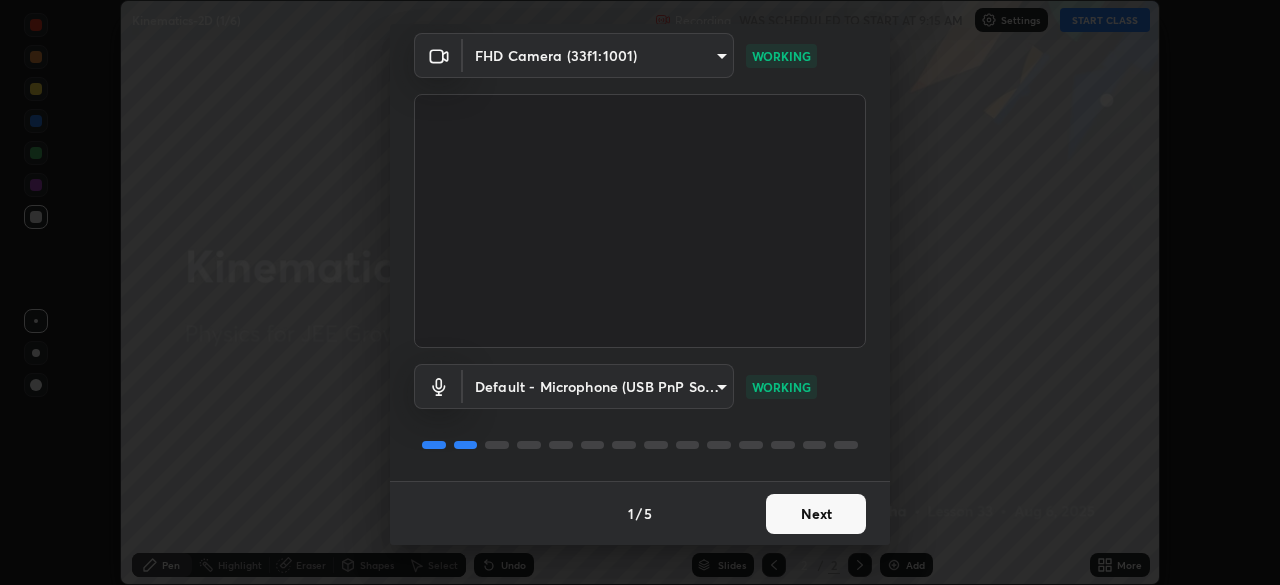 click on "Next" at bounding box center [816, 514] 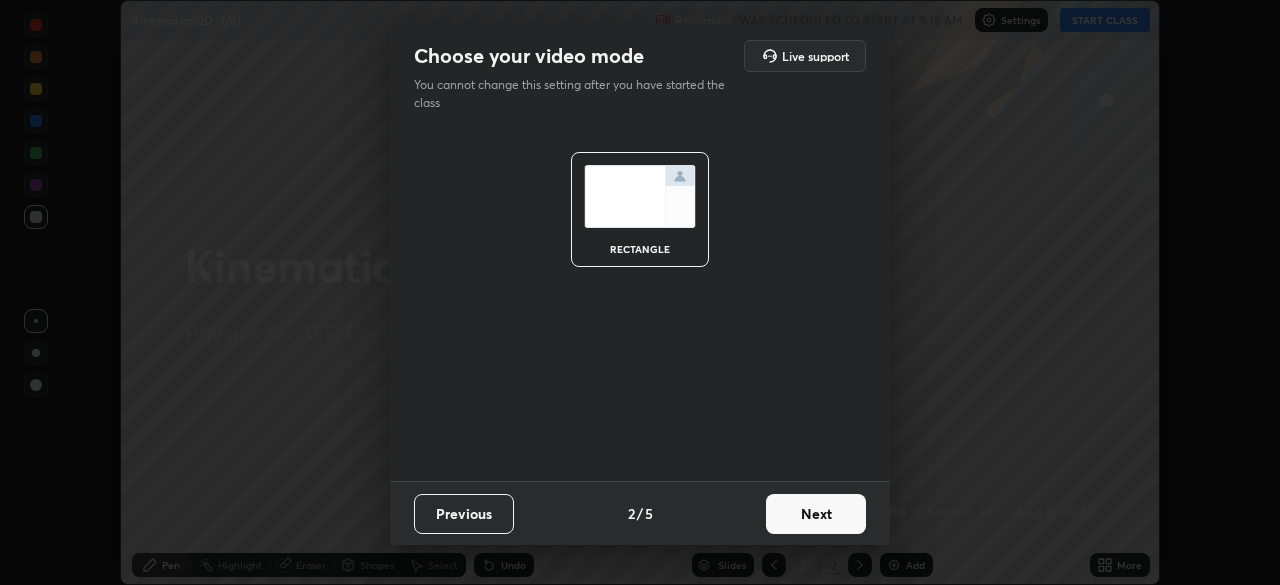 click on "Next" at bounding box center (816, 514) 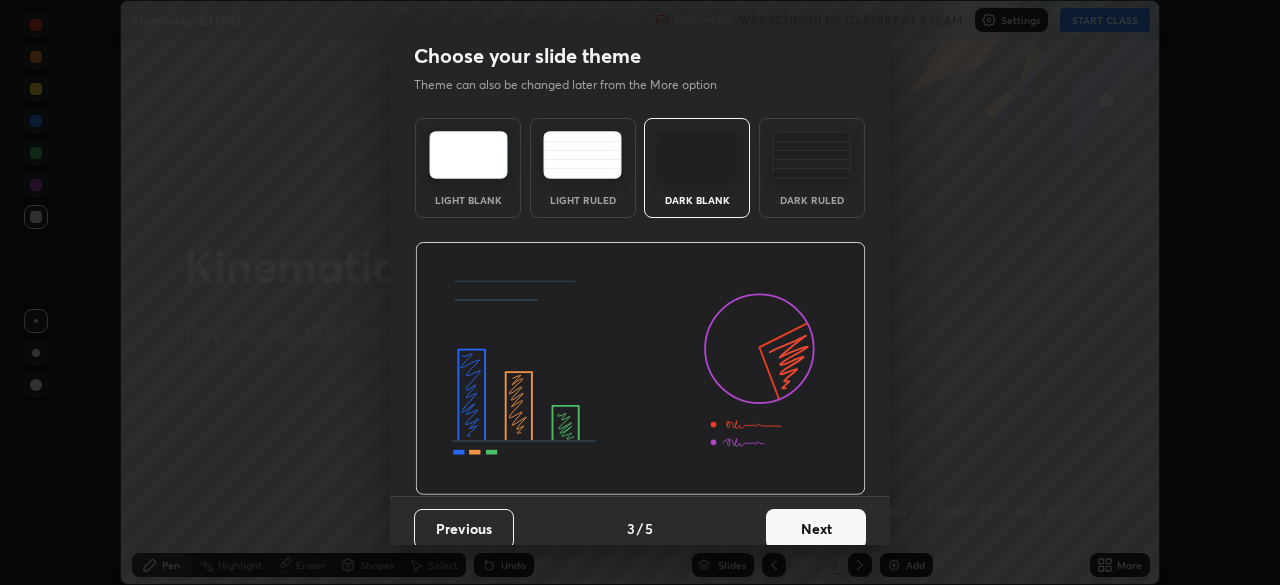 click on "Next" at bounding box center (816, 529) 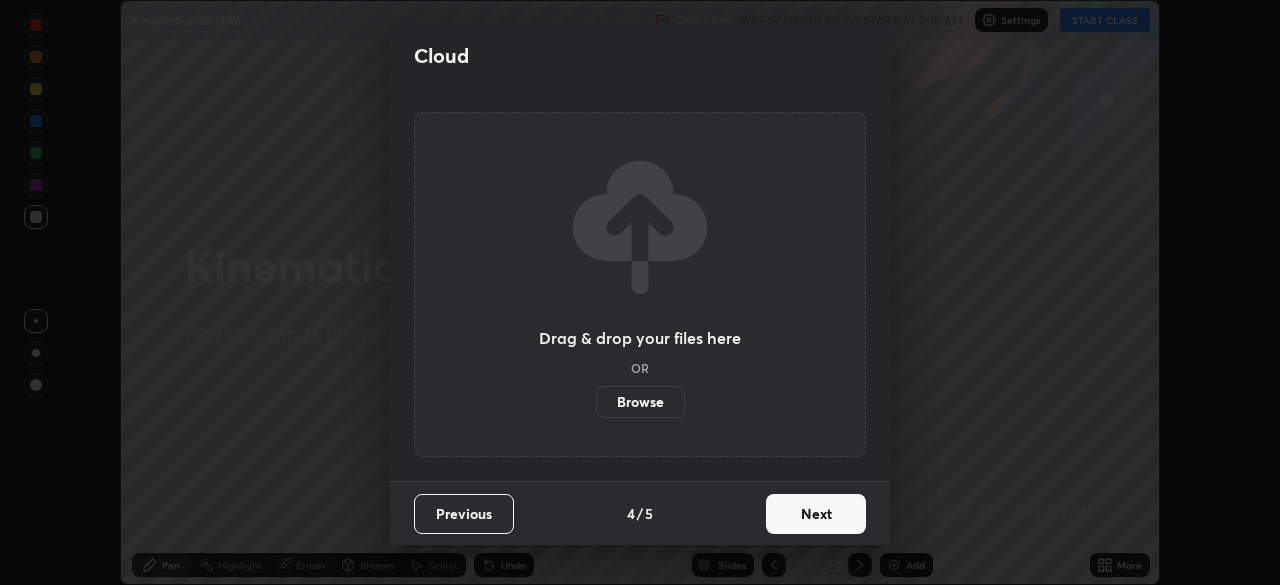 click on "Next" at bounding box center [816, 514] 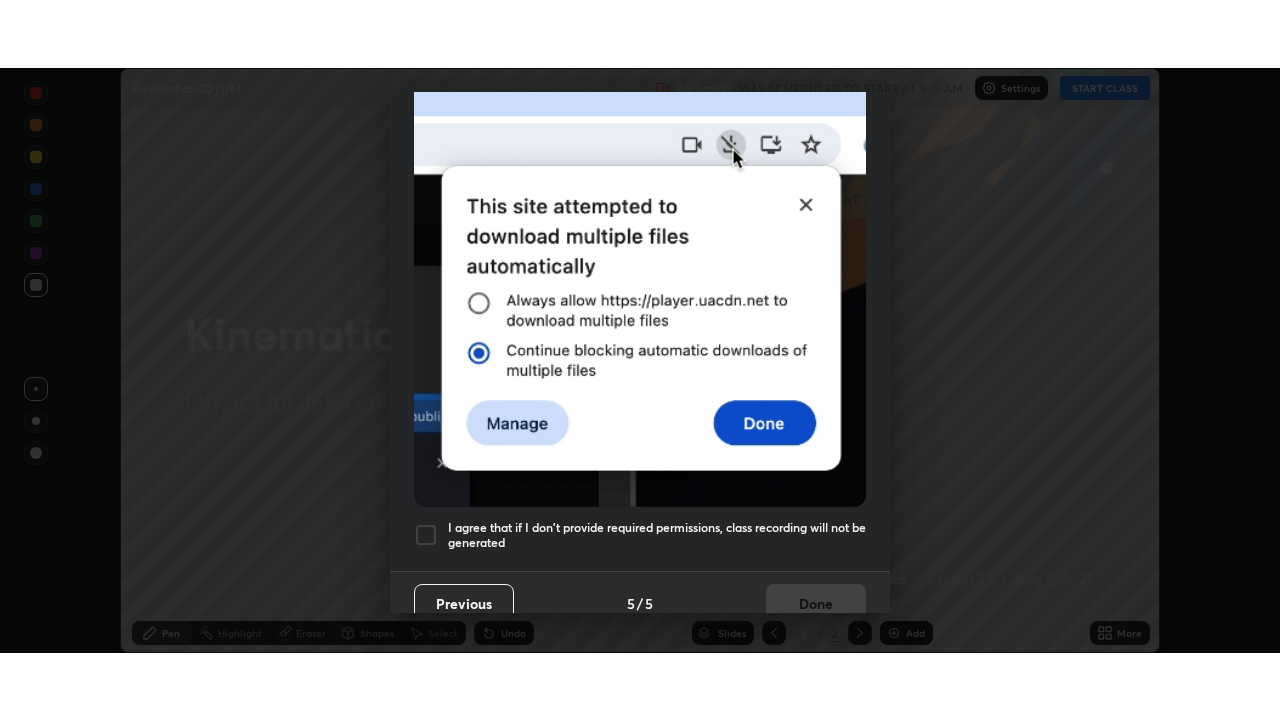 scroll, scrollTop: 479, scrollLeft: 0, axis: vertical 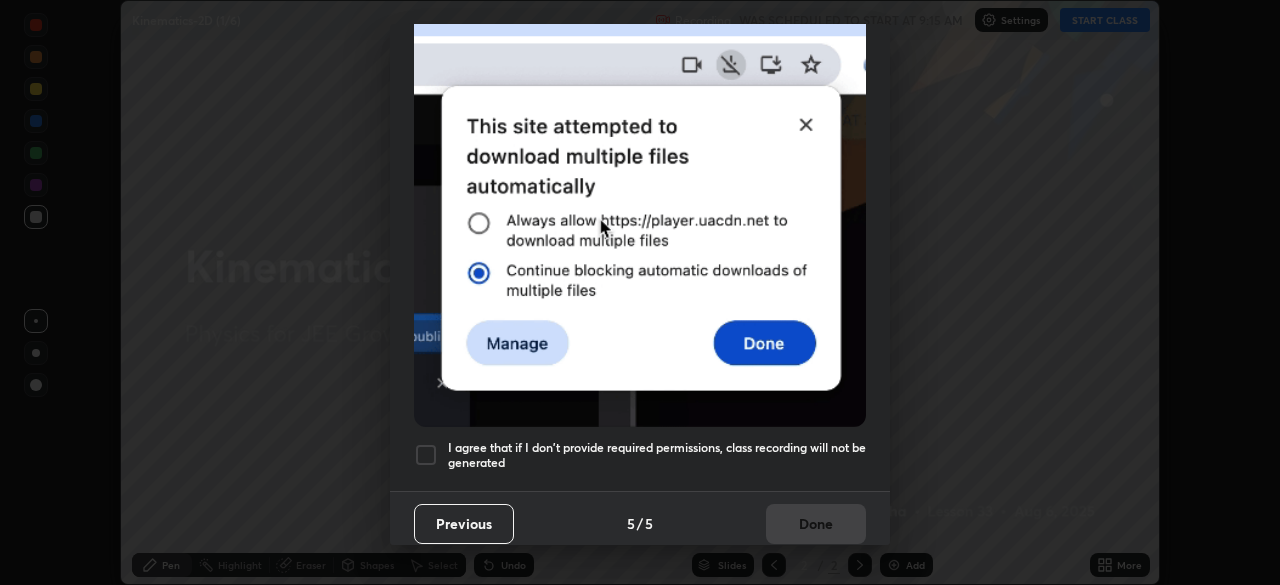 click at bounding box center [426, 455] 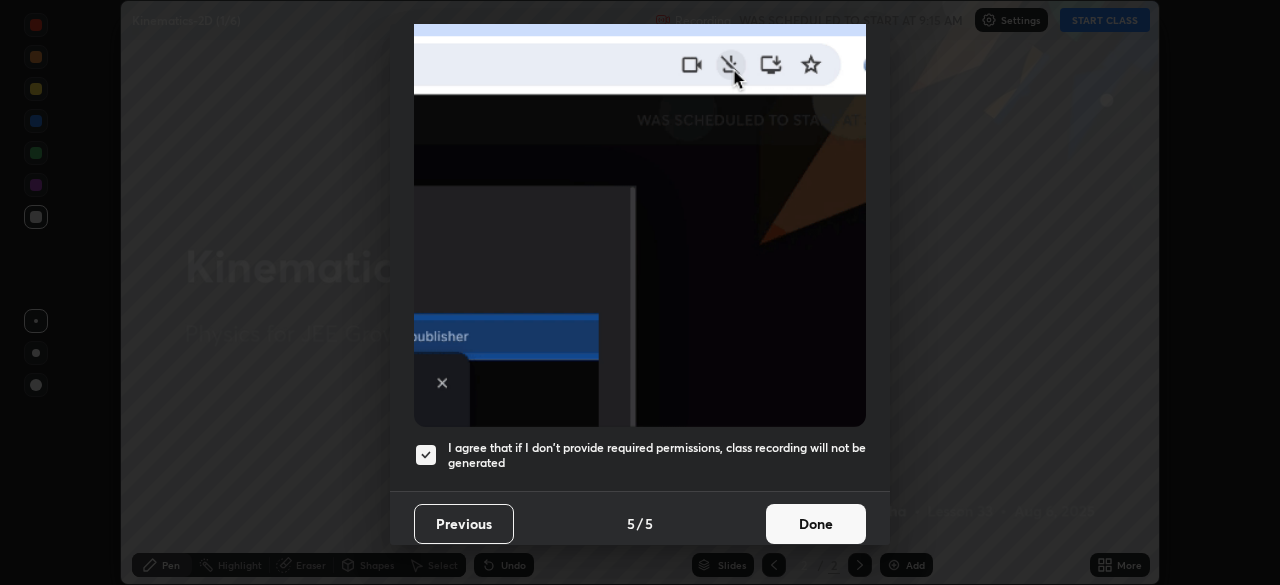 click on "Done" at bounding box center (816, 524) 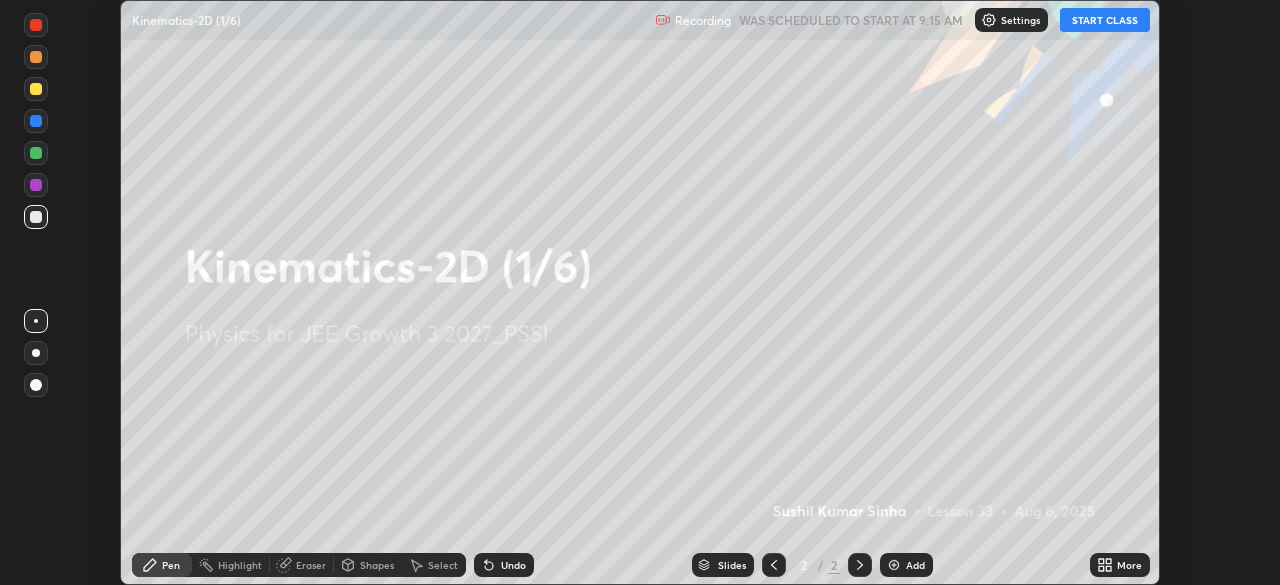 click on "START CLASS" at bounding box center (1105, 20) 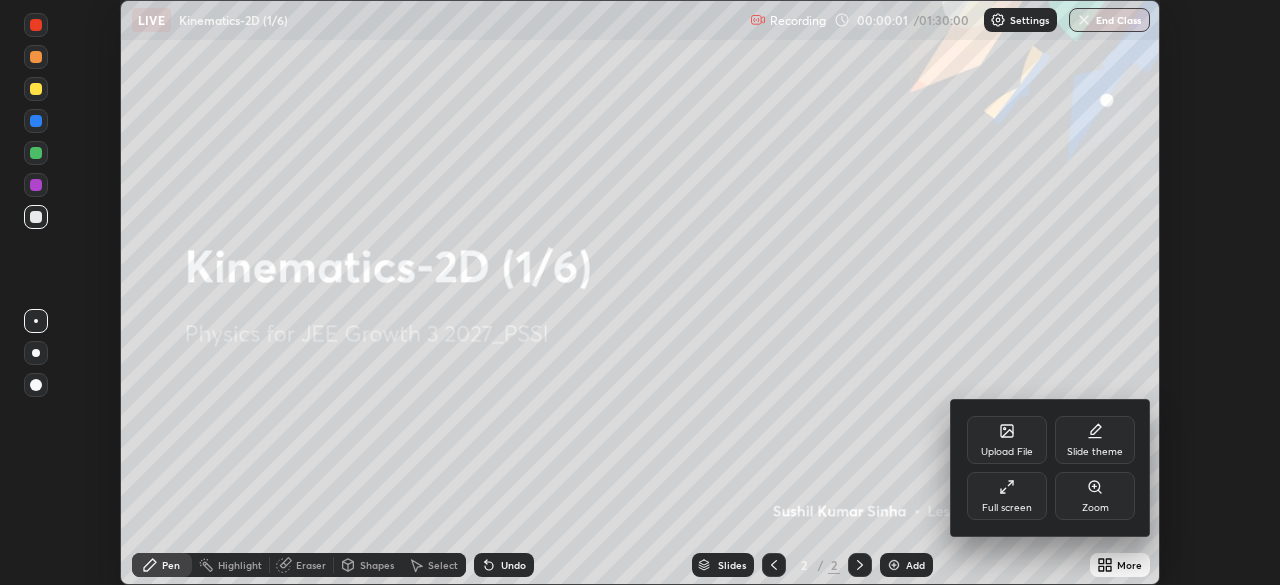 click on "Full screen" at bounding box center [1007, 508] 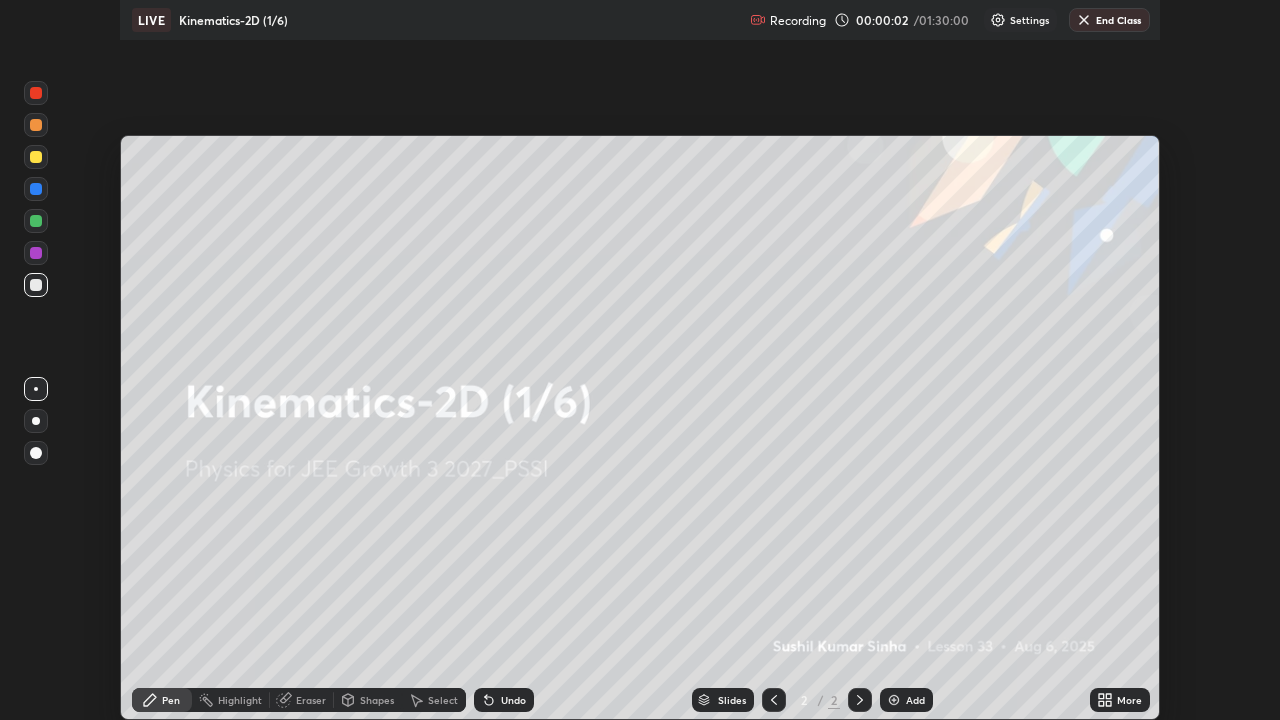 scroll, scrollTop: 99280, scrollLeft: 98720, axis: both 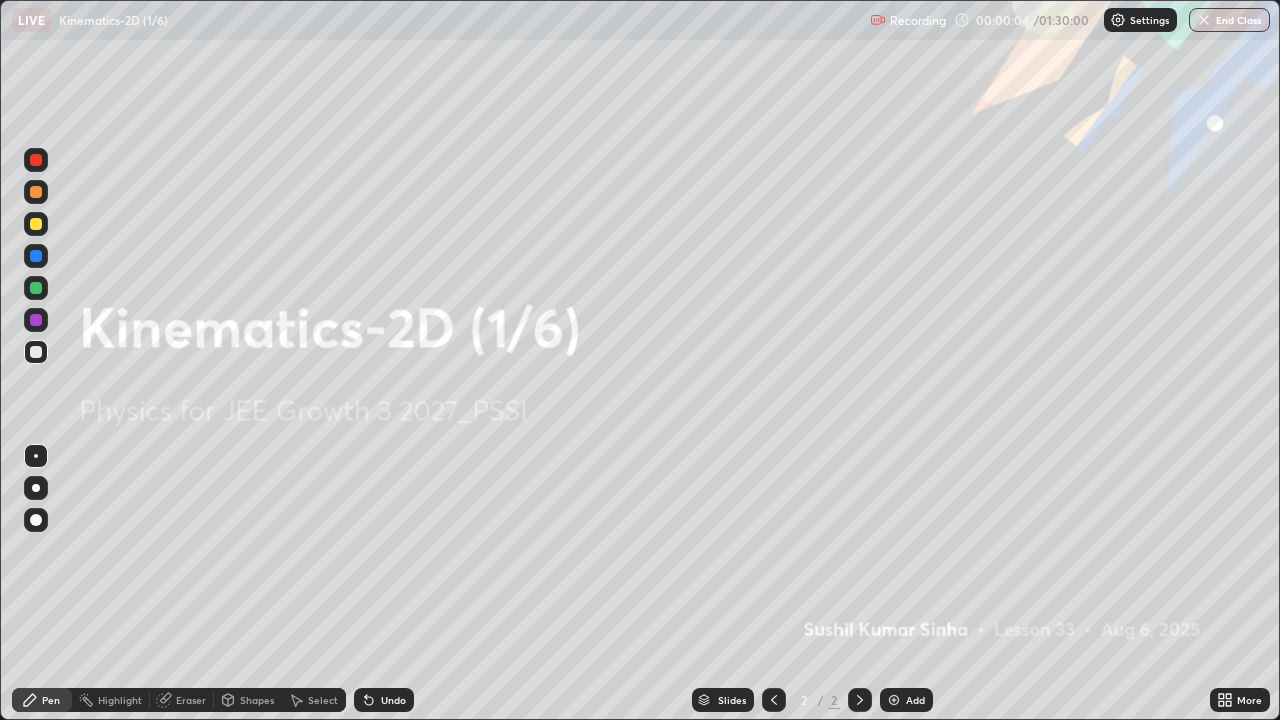 click at bounding box center [894, 700] 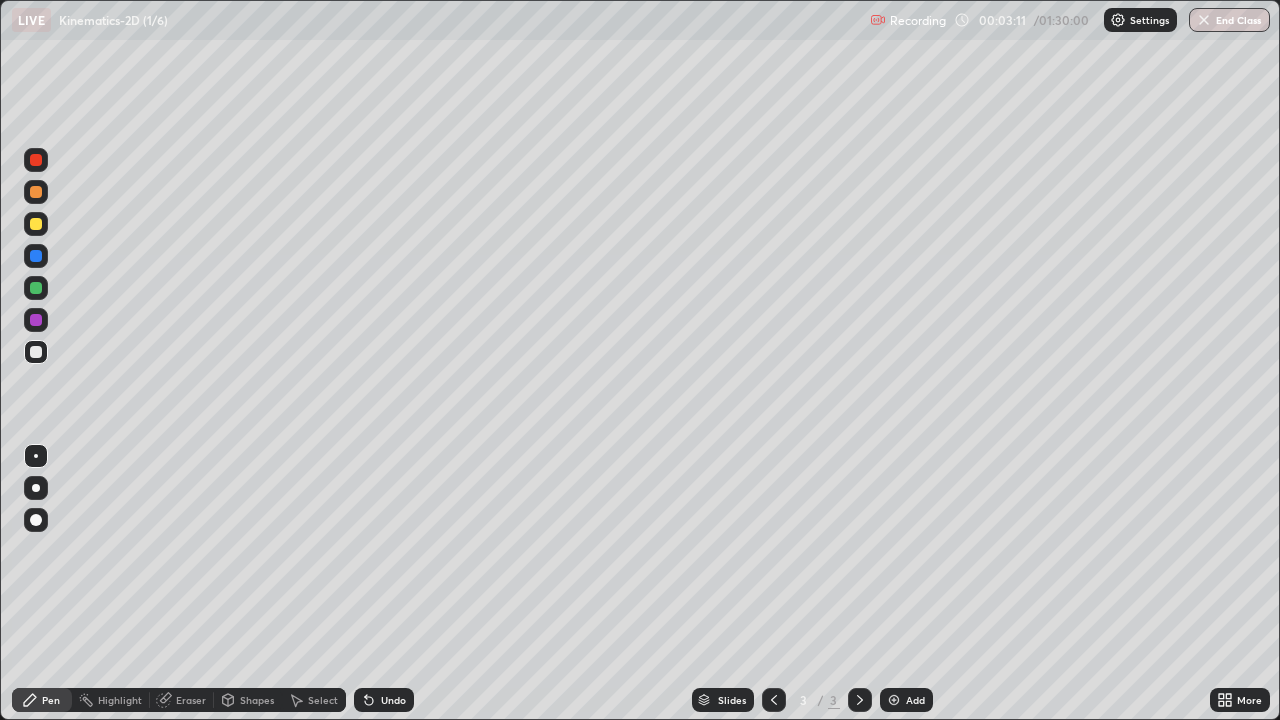 click at bounding box center [36, 224] 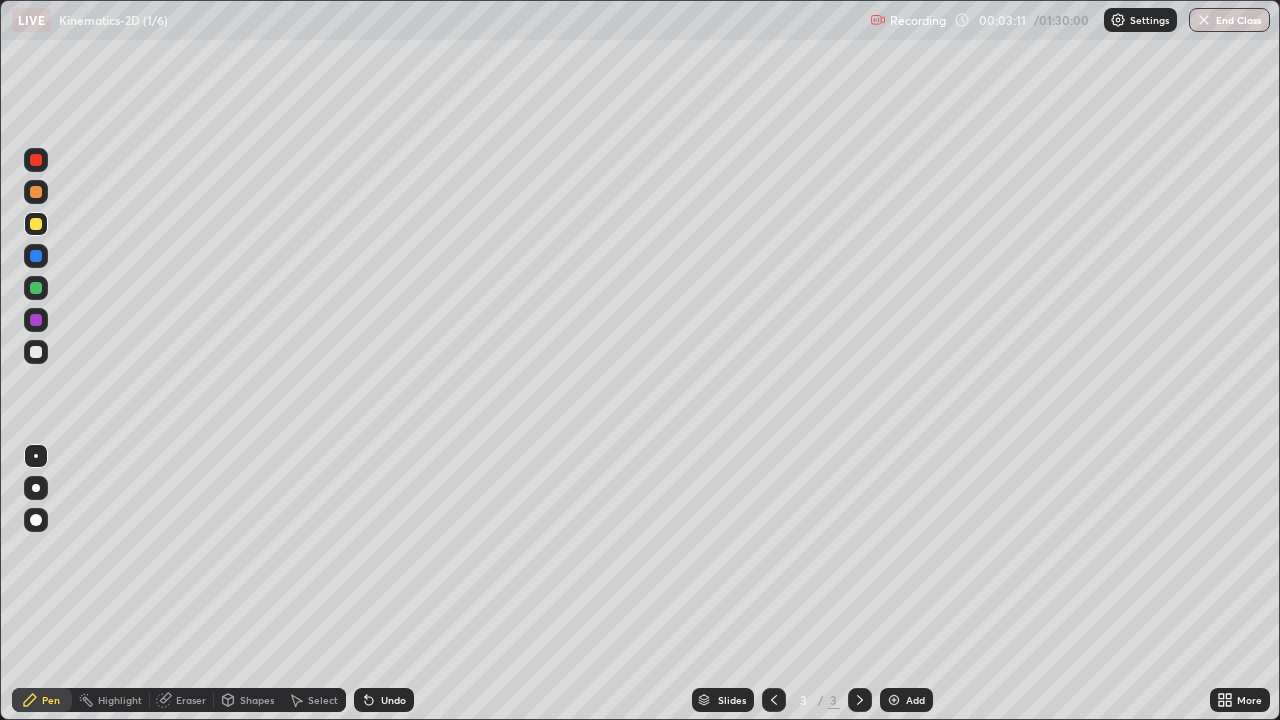 click at bounding box center (36, 224) 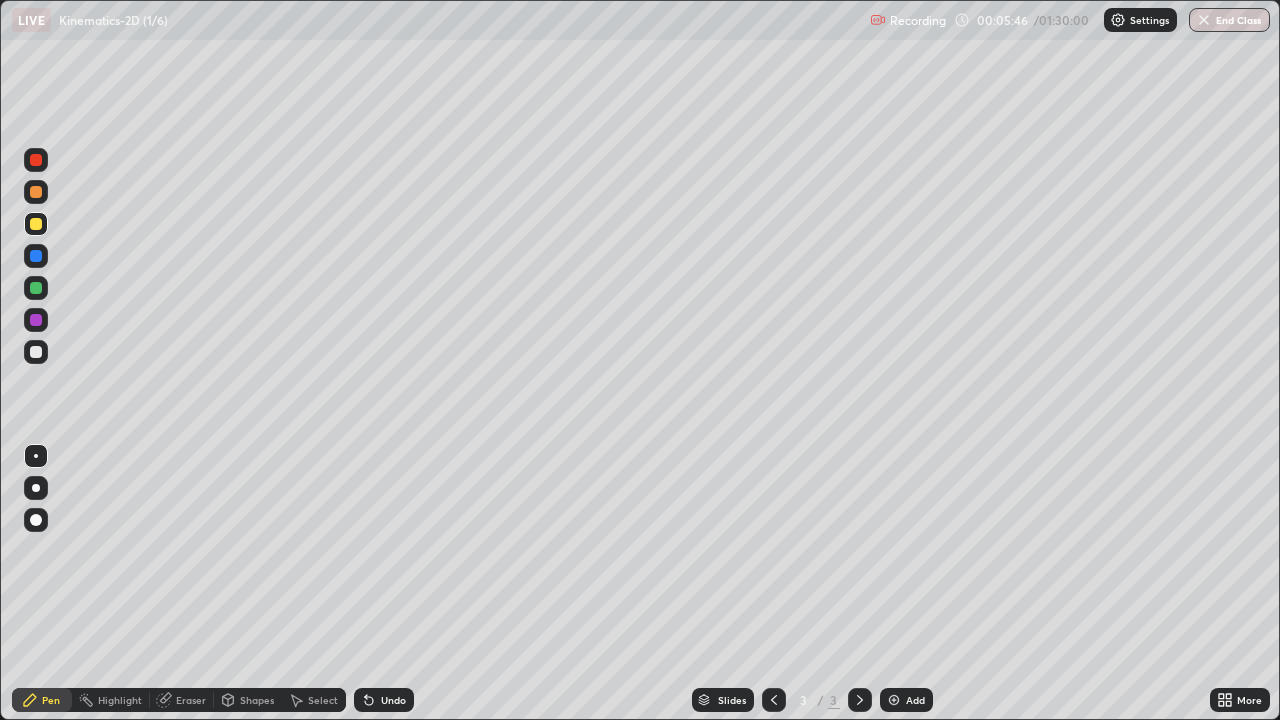 click on "Shapes" at bounding box center (248, 700) 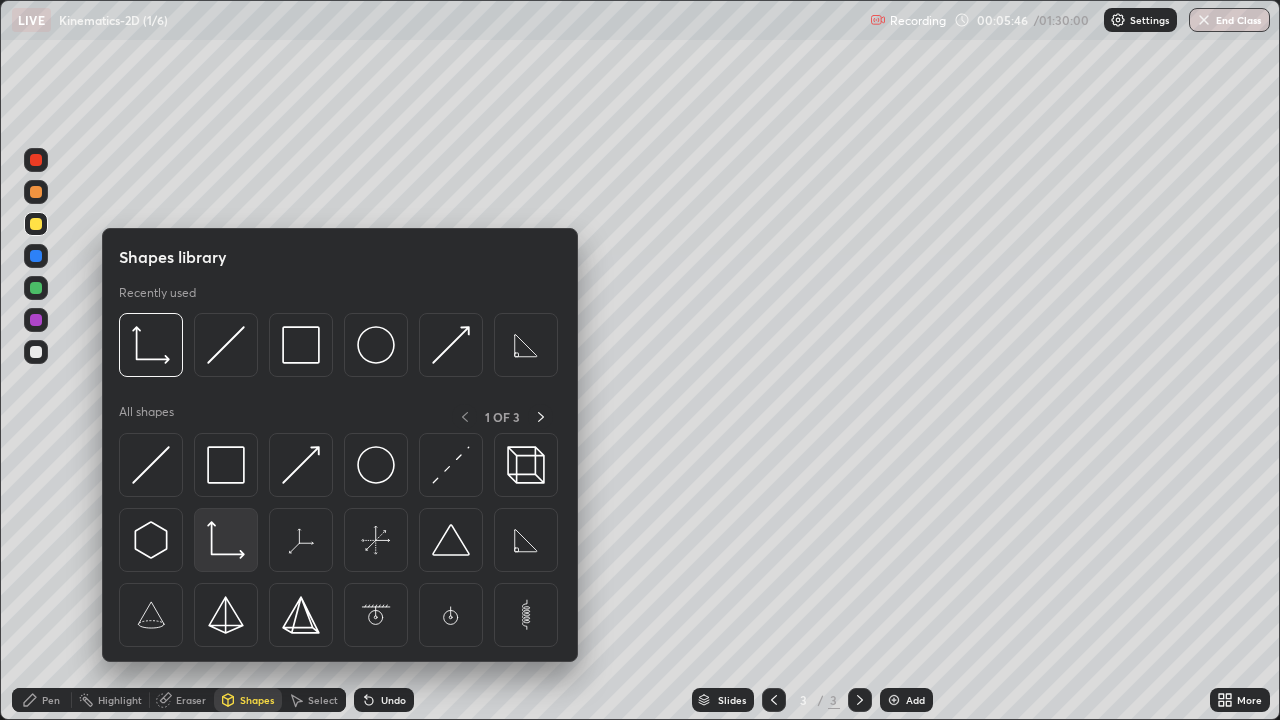 click at bounding box center [226, 540] 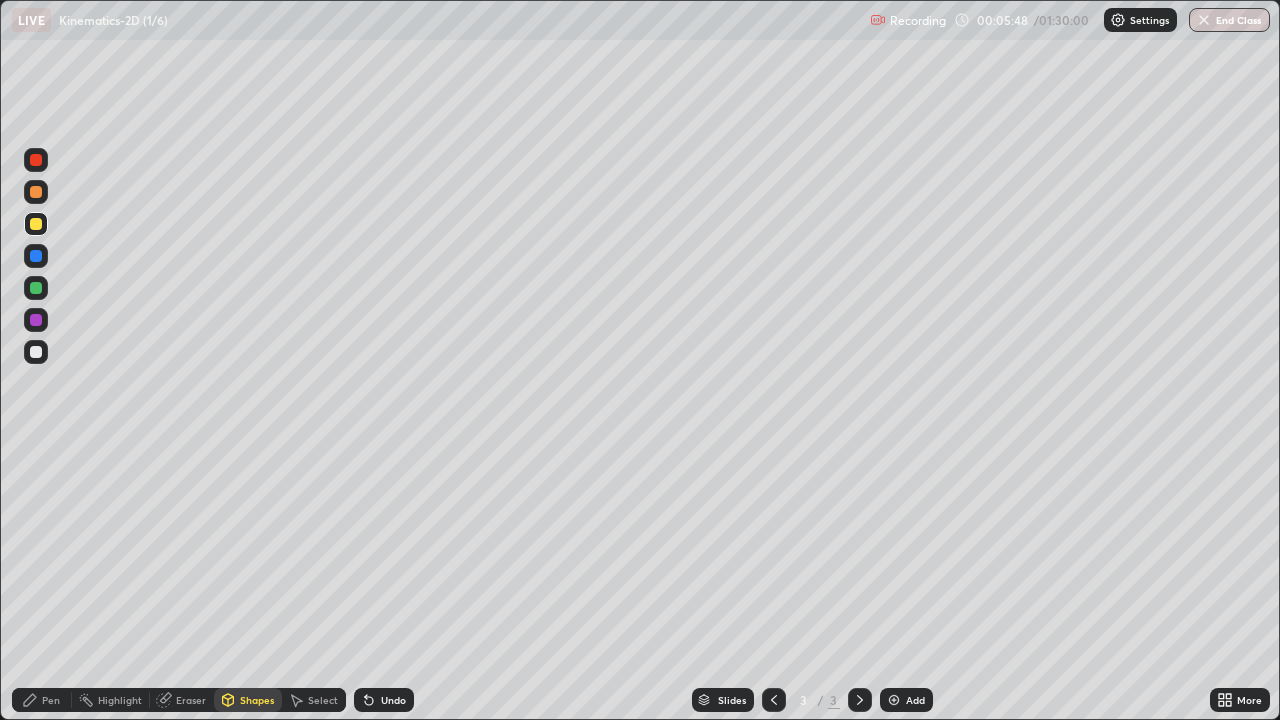 click on "Shapes" at bounding box center (257, 700) 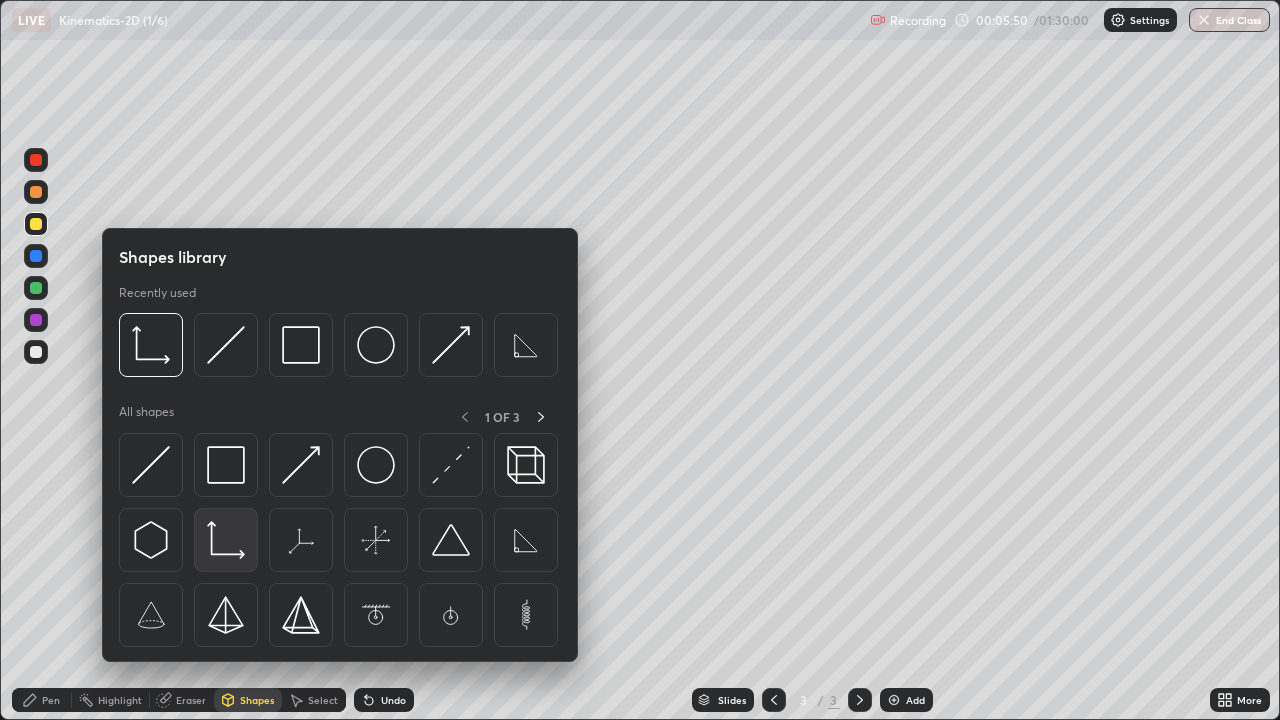 click at bounding box center [226, 540] 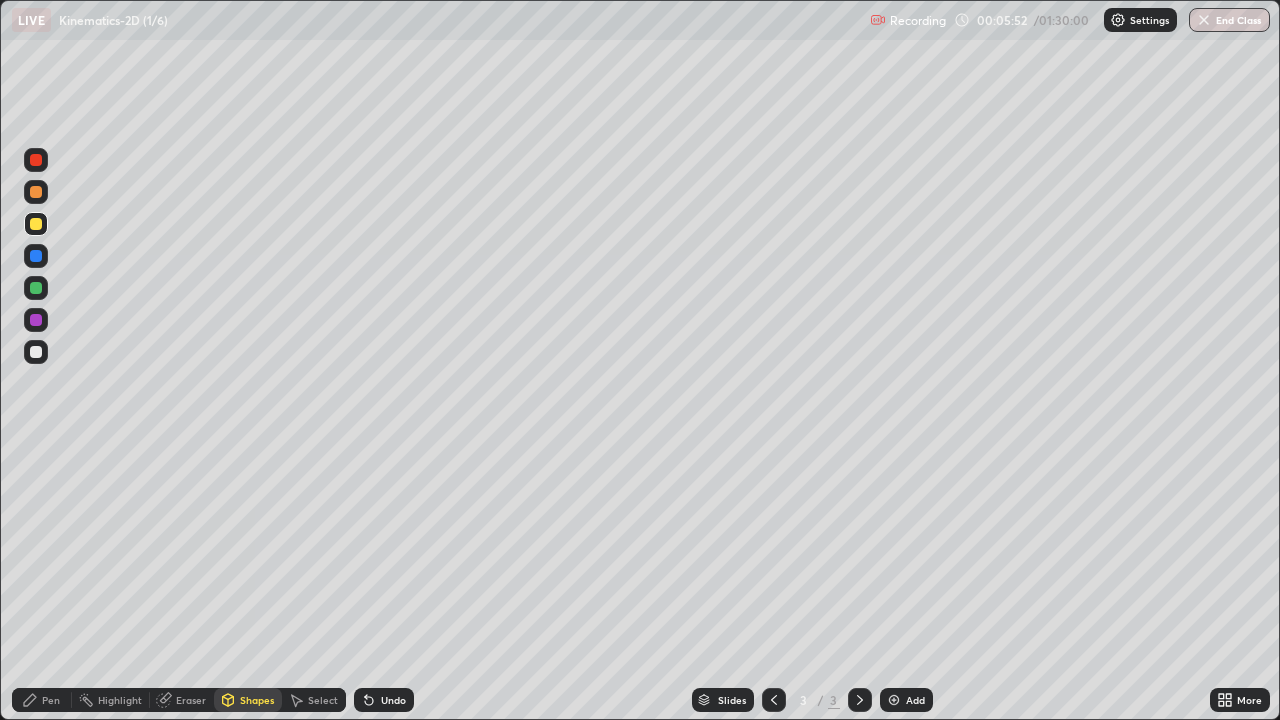 click on "Pen" at bounding box center [42, 700] 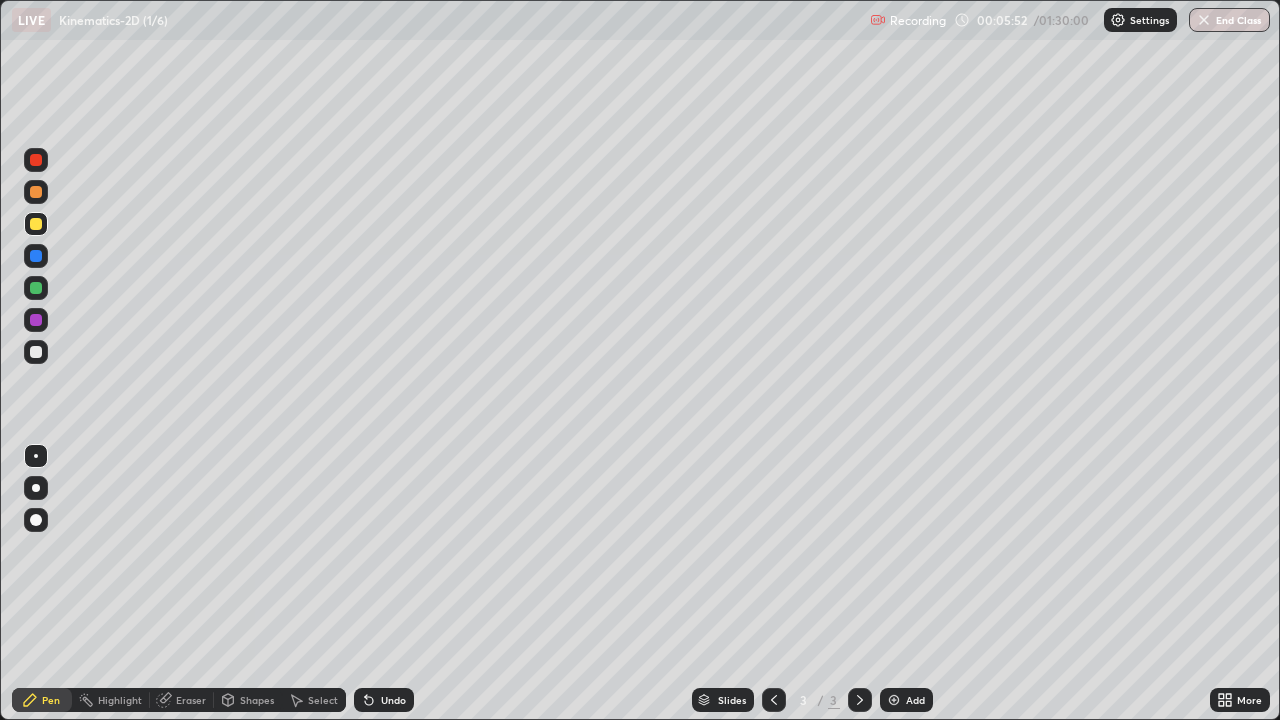 click at bounding box center (36, 352) 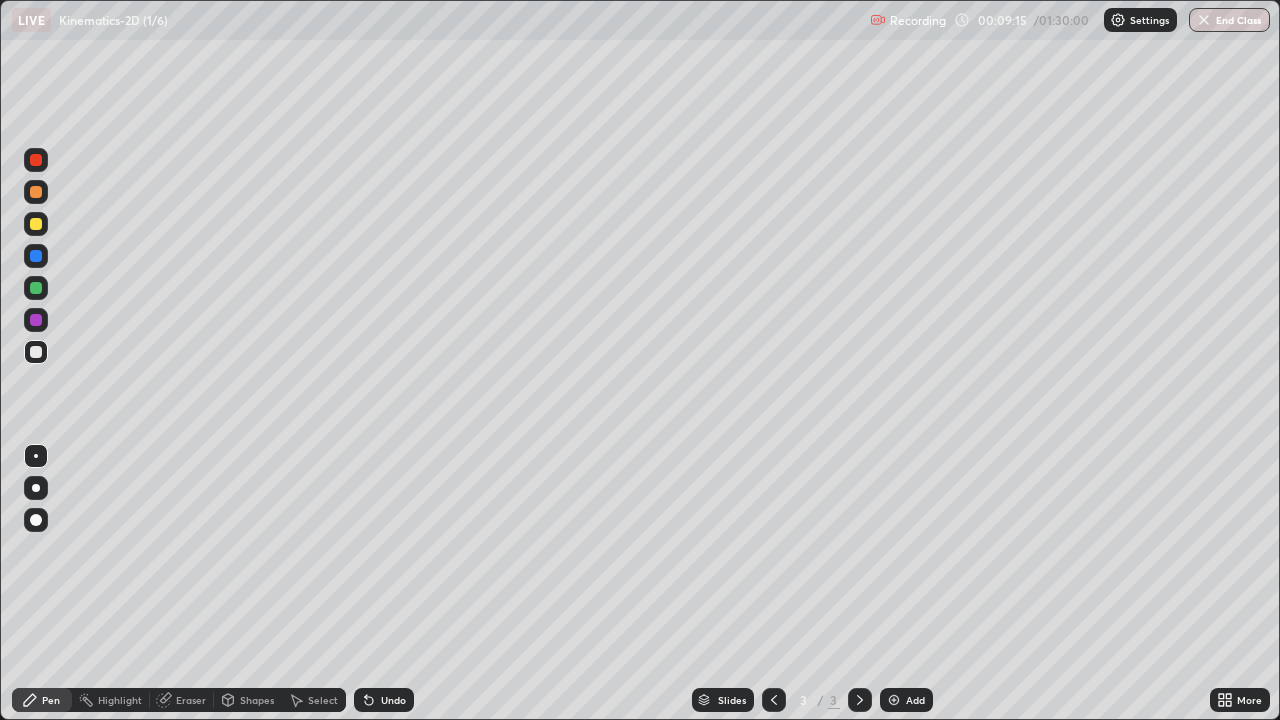 click at bounding box center (894, 700) 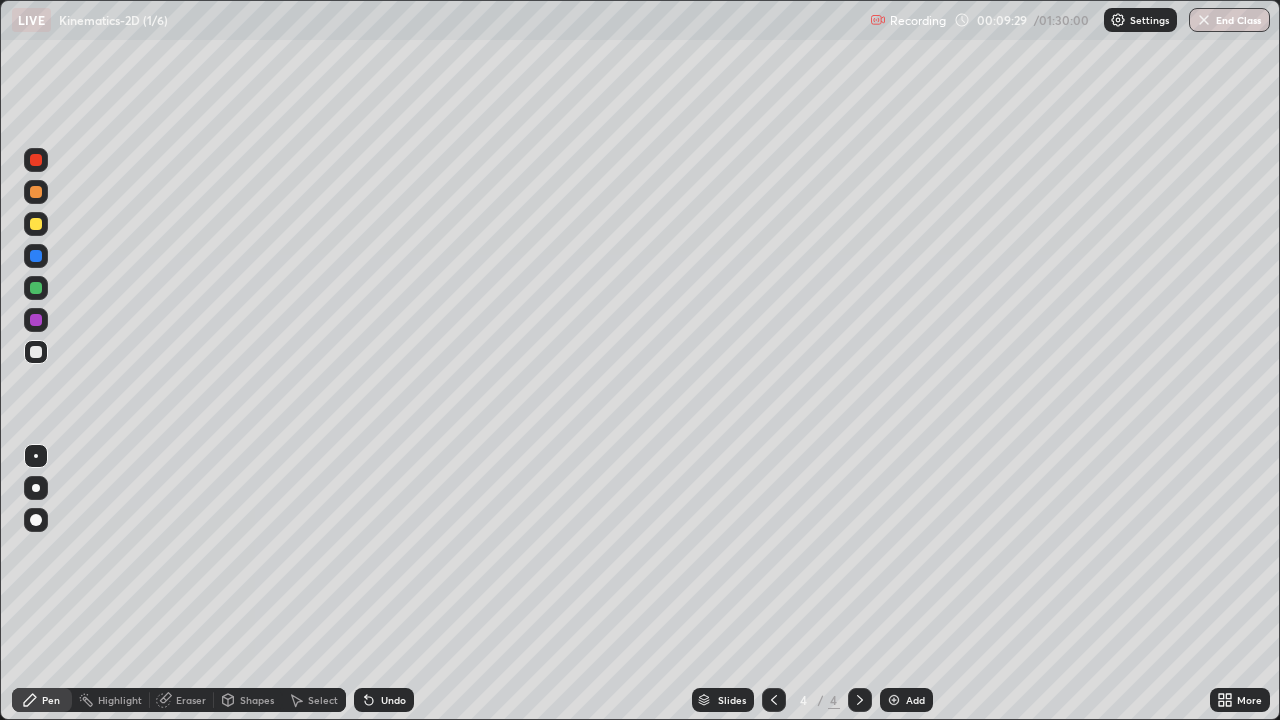 click at bounding box center (36, 224) 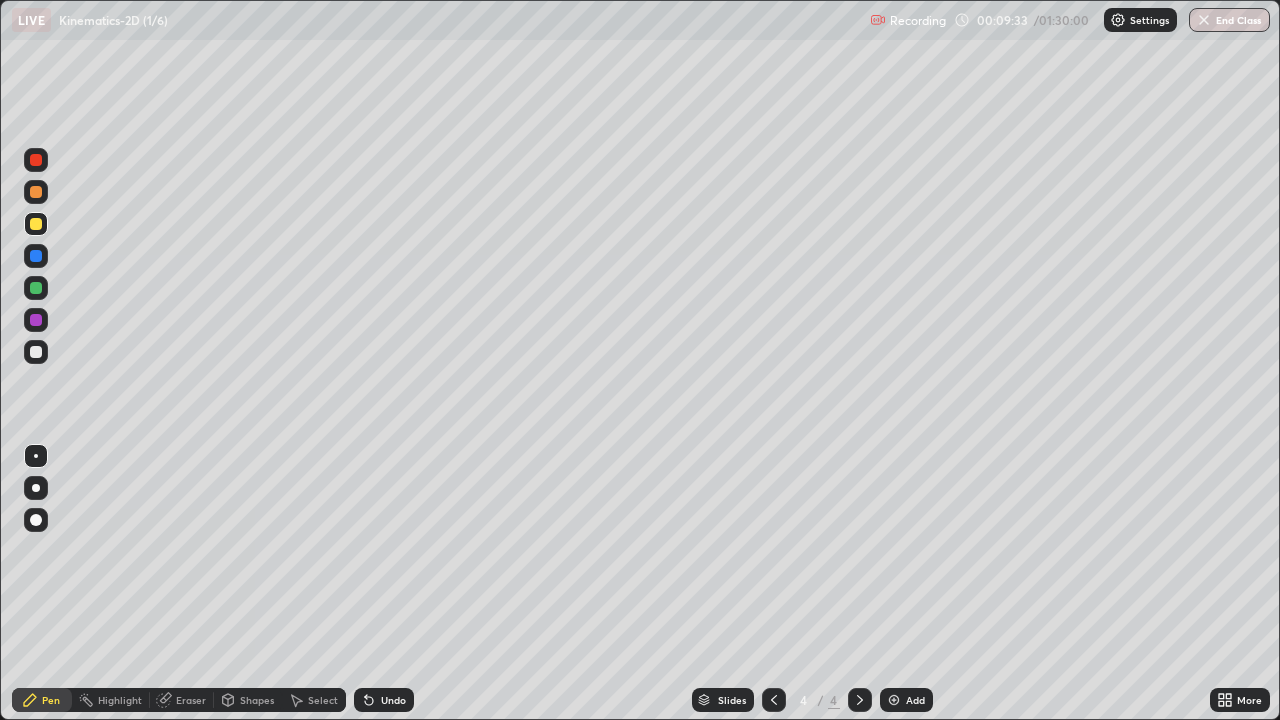 click on "Shapes" at bounding box center (257, 700) 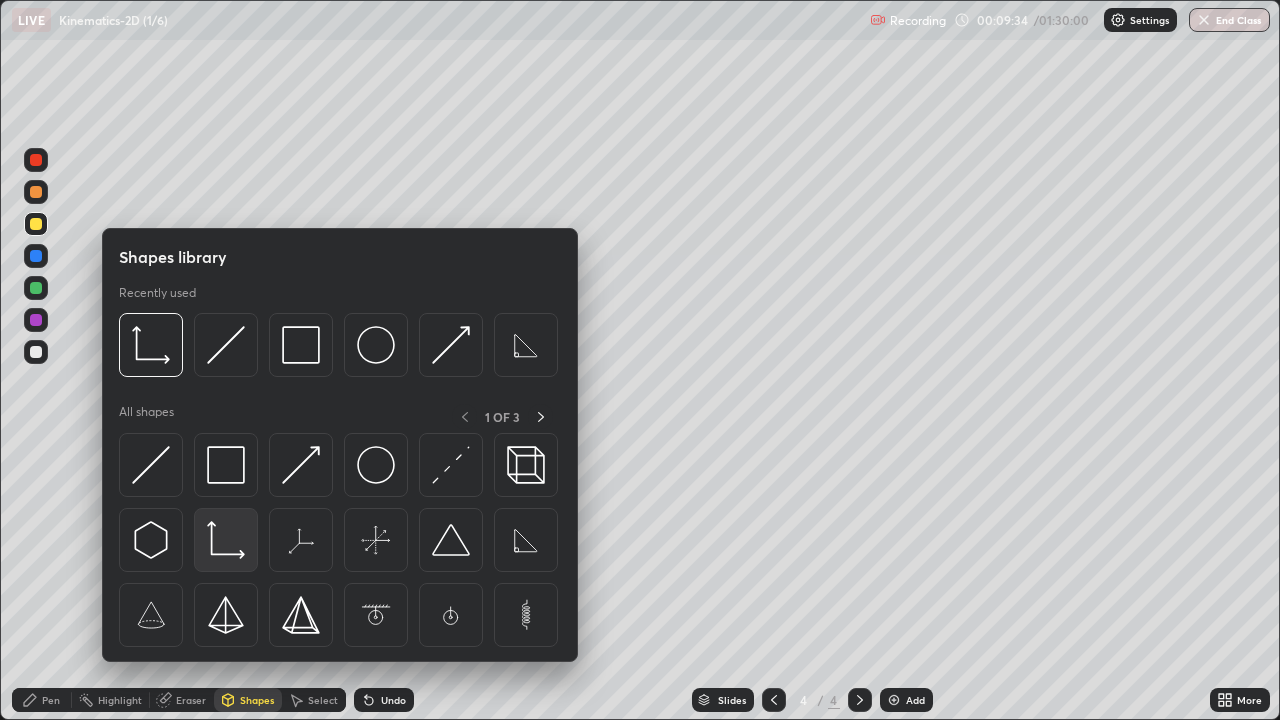 click at bounding box center (226, 540) 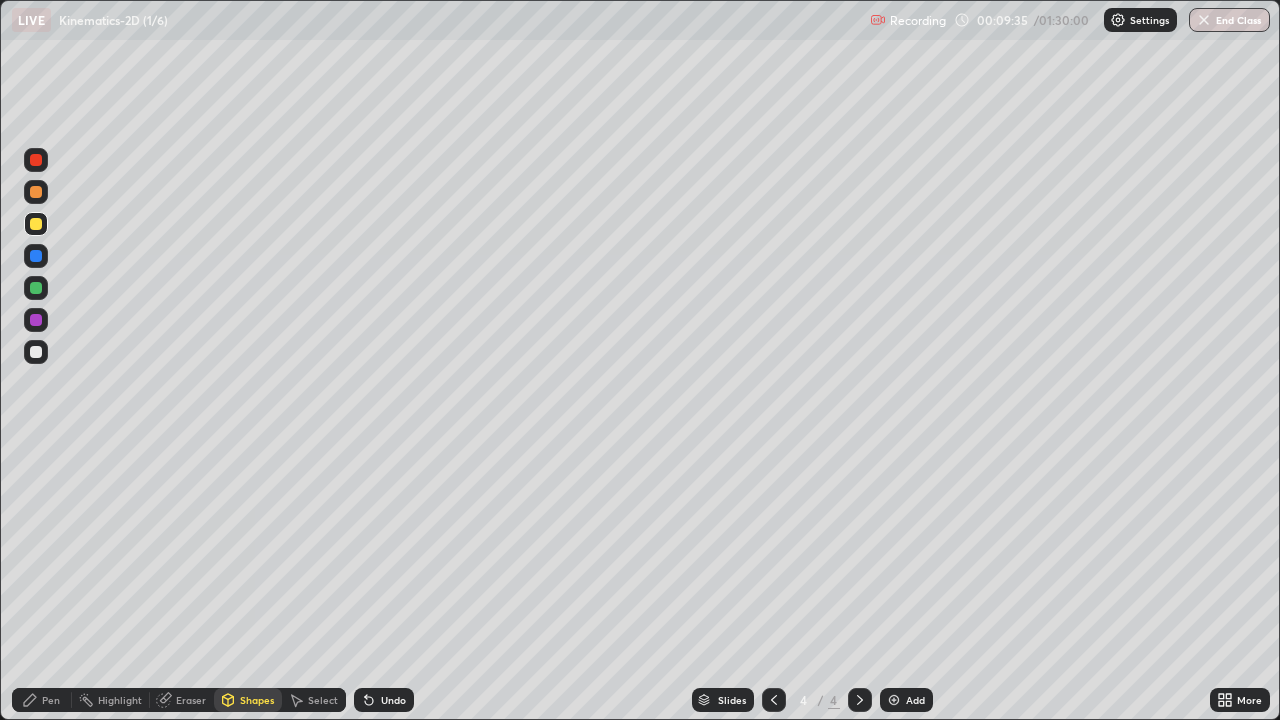 click at bounding box center (36, 352) 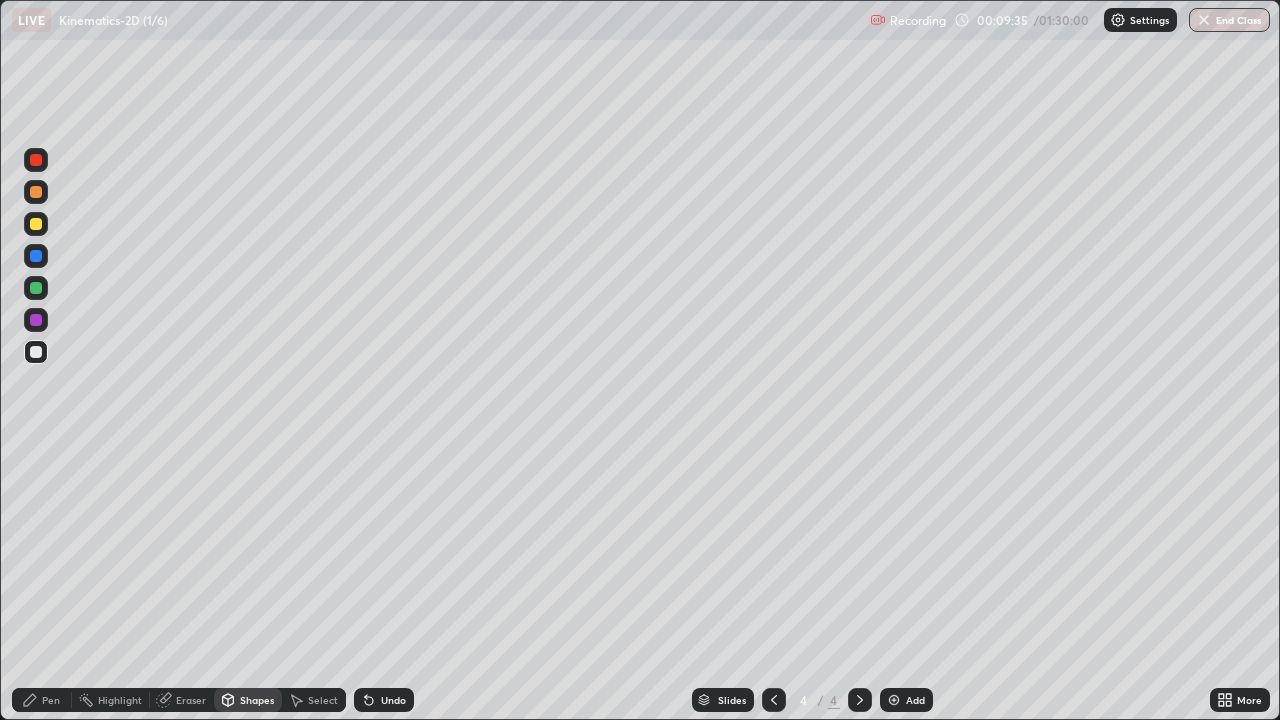 click at bounding box center [36, 352] 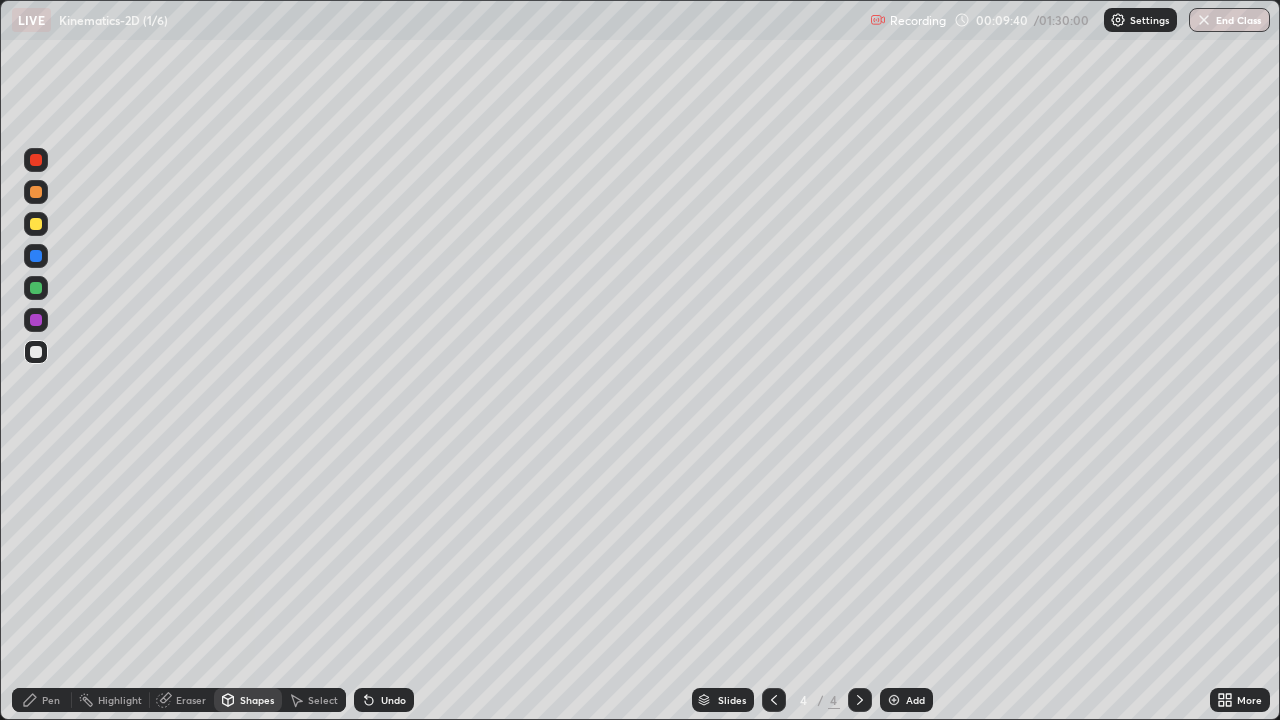 click at bounding box center (36, 288) 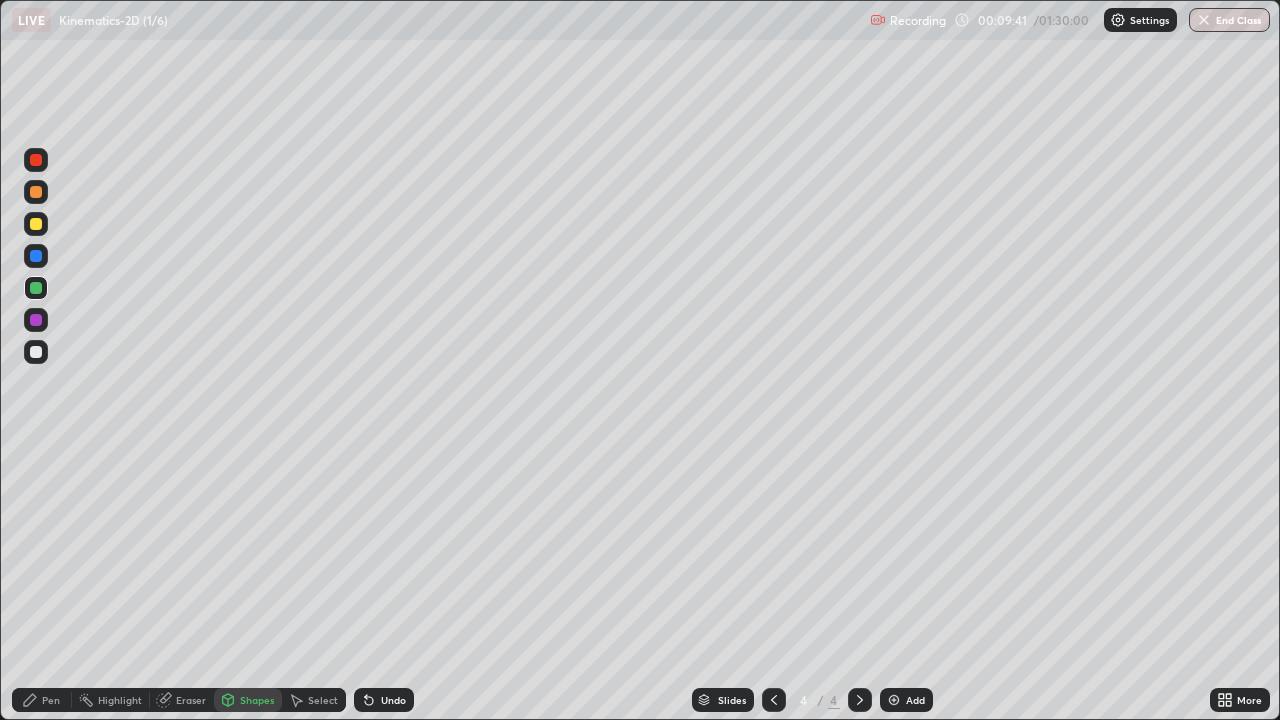 click on "Shapes" at bounding box center (248, 700) 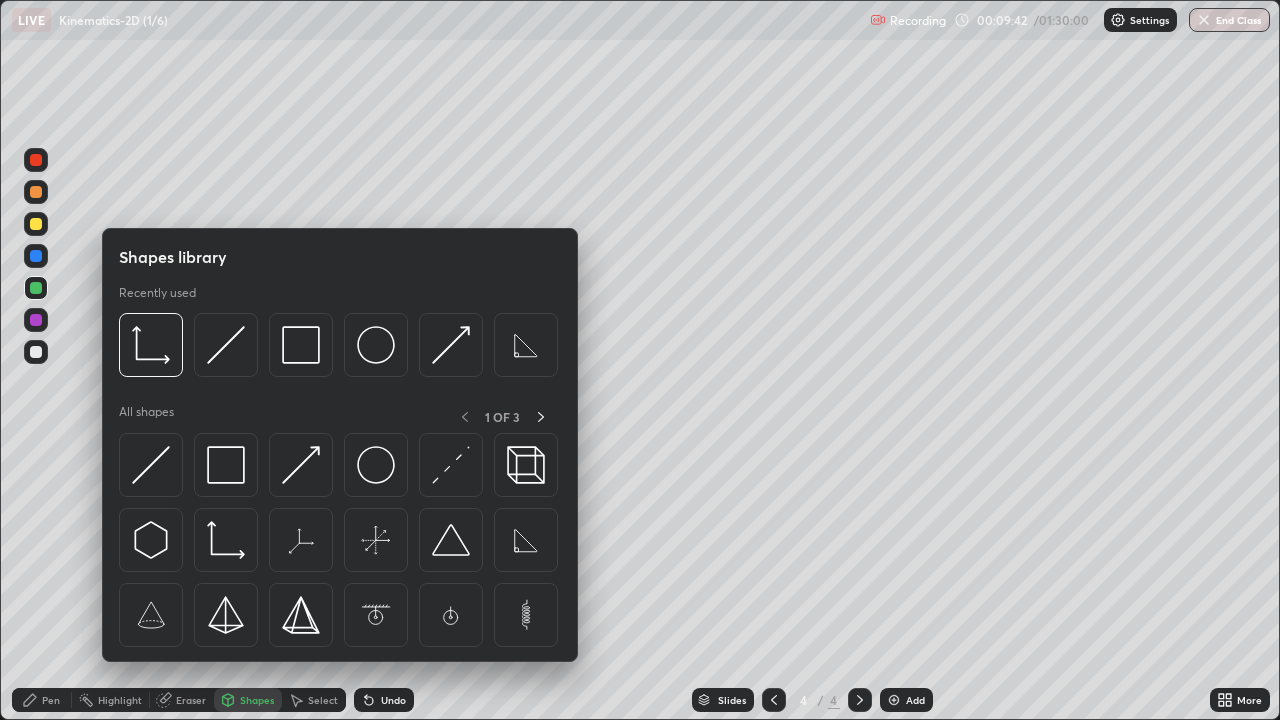 click at bounding box center [151, 465] 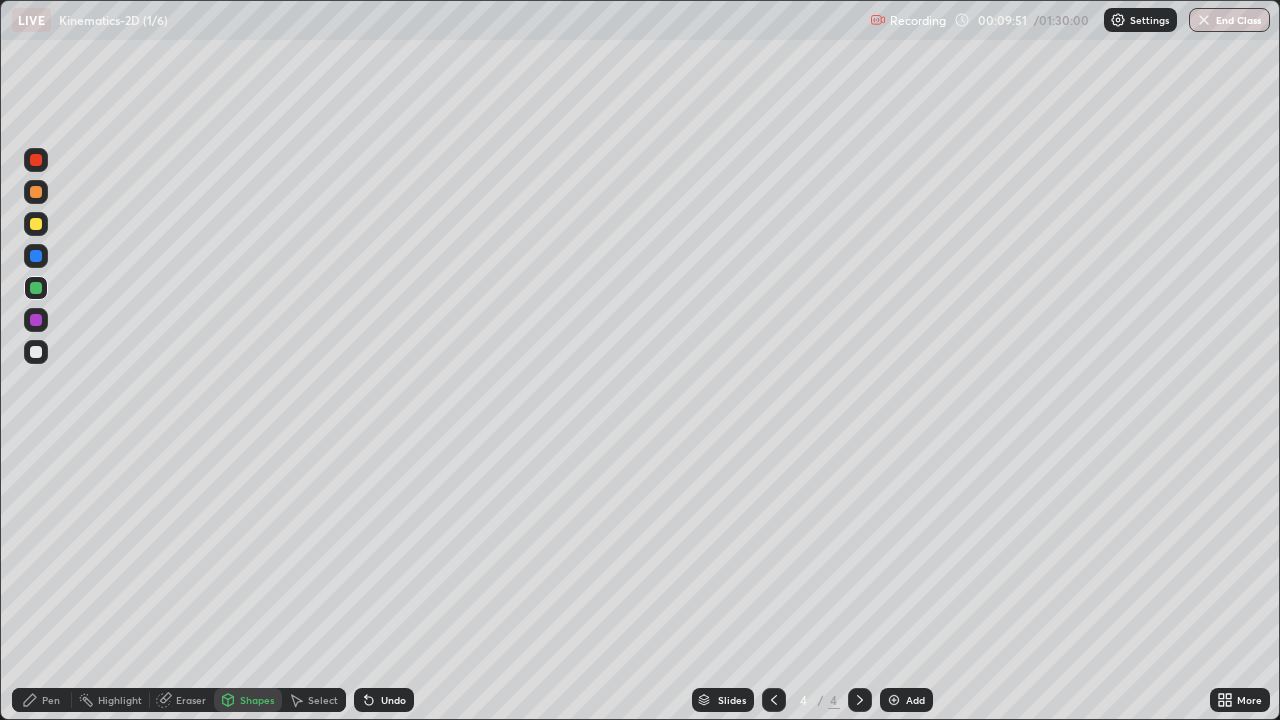 click on "Pen" at bounding box center [42, 700] 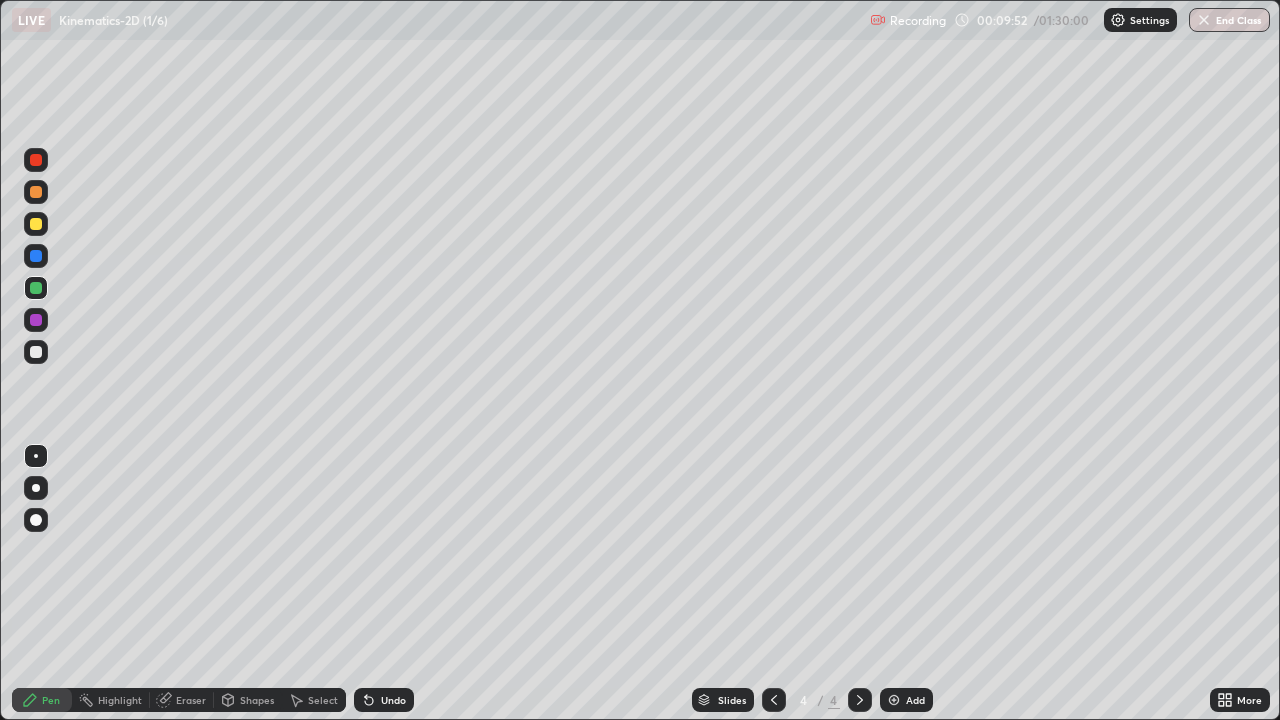 click at bounding box center [36, 352] 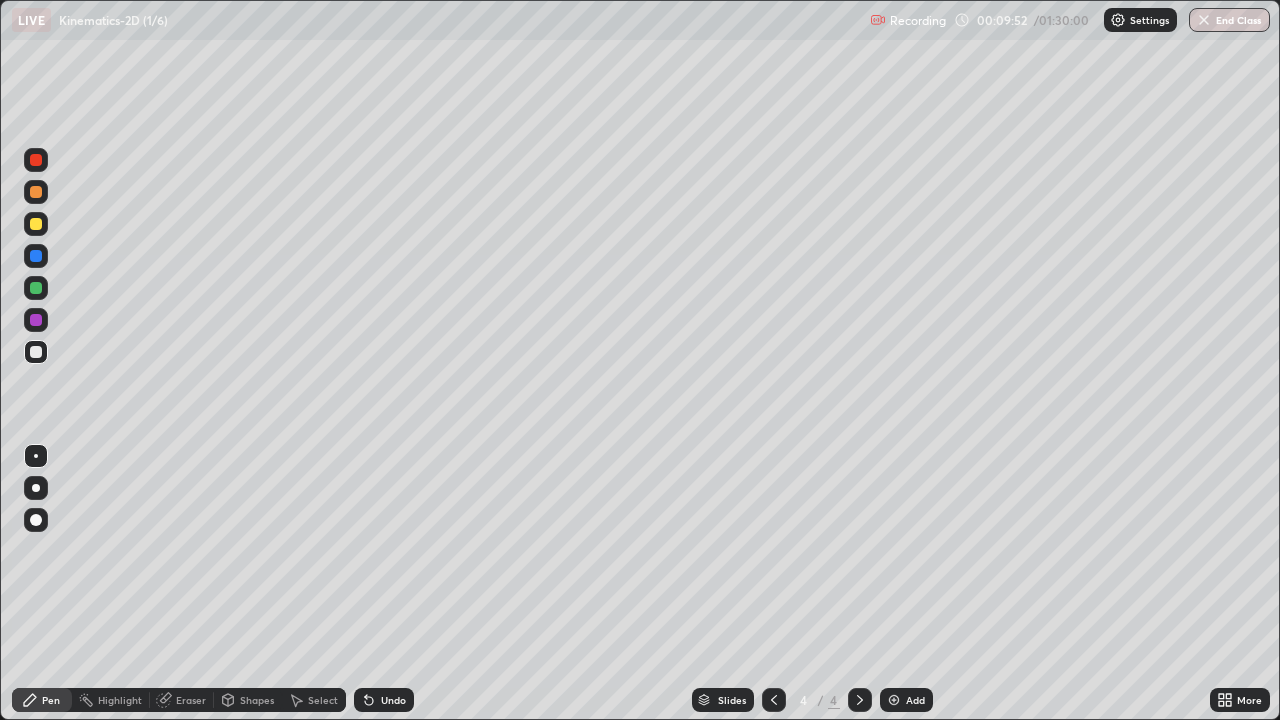 click at bounding box center [36, 352] 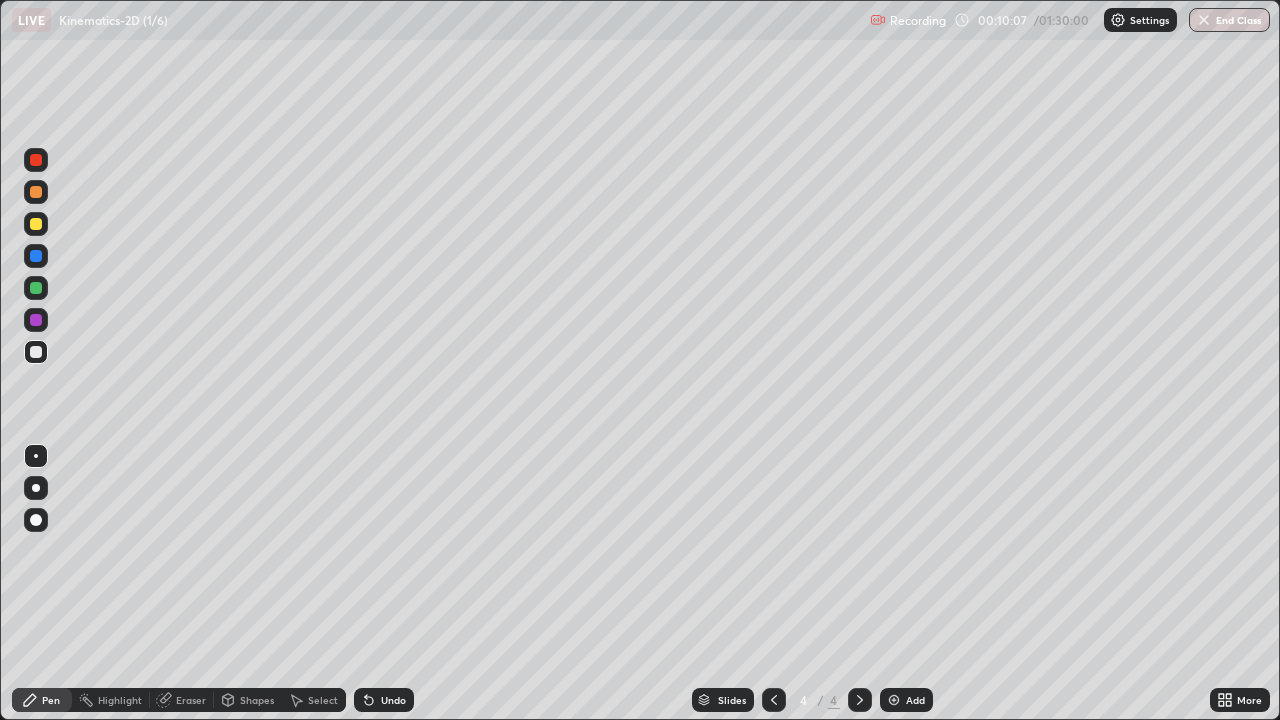 click 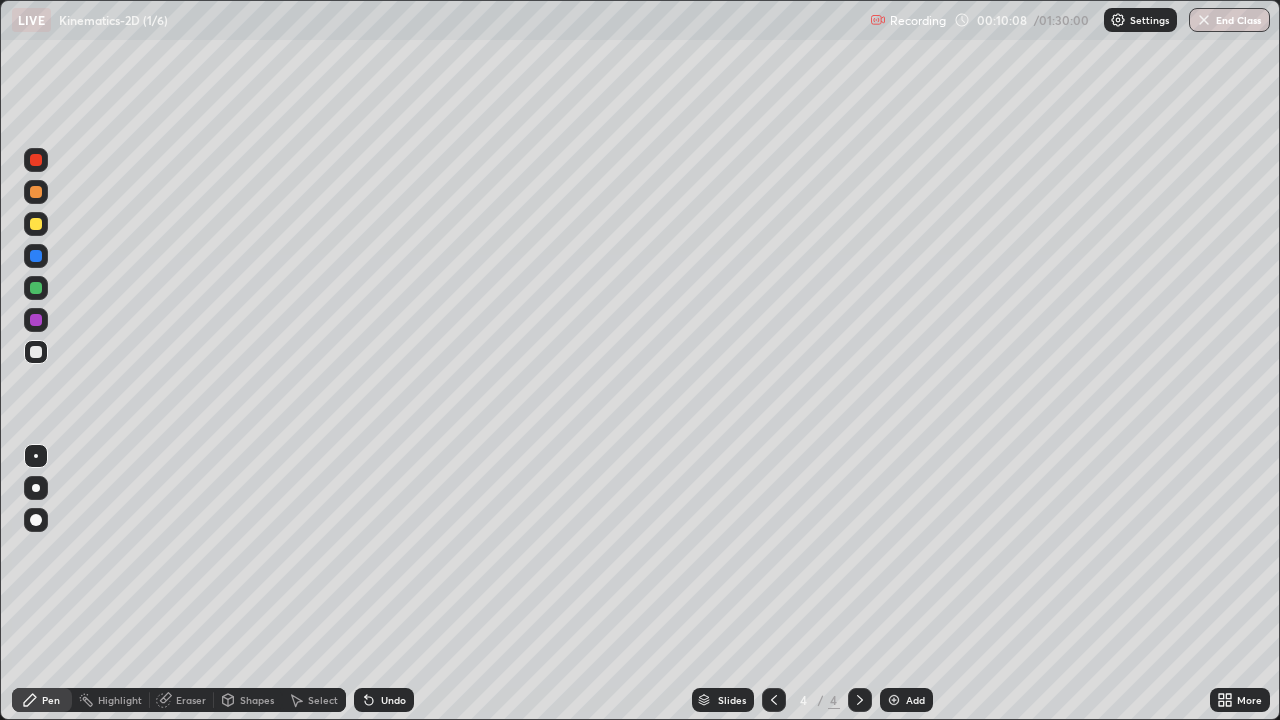 click on "Undo" at bounding box center [384, 700] 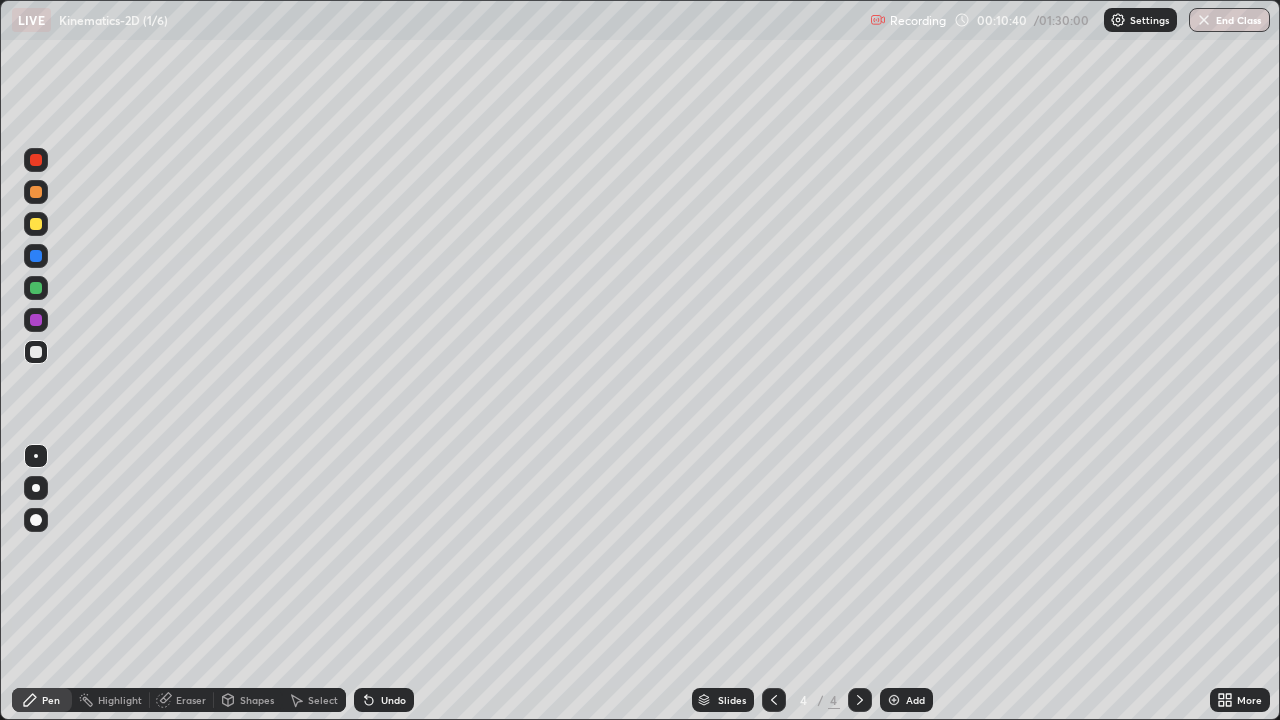 click at bounding box center [36, 224] 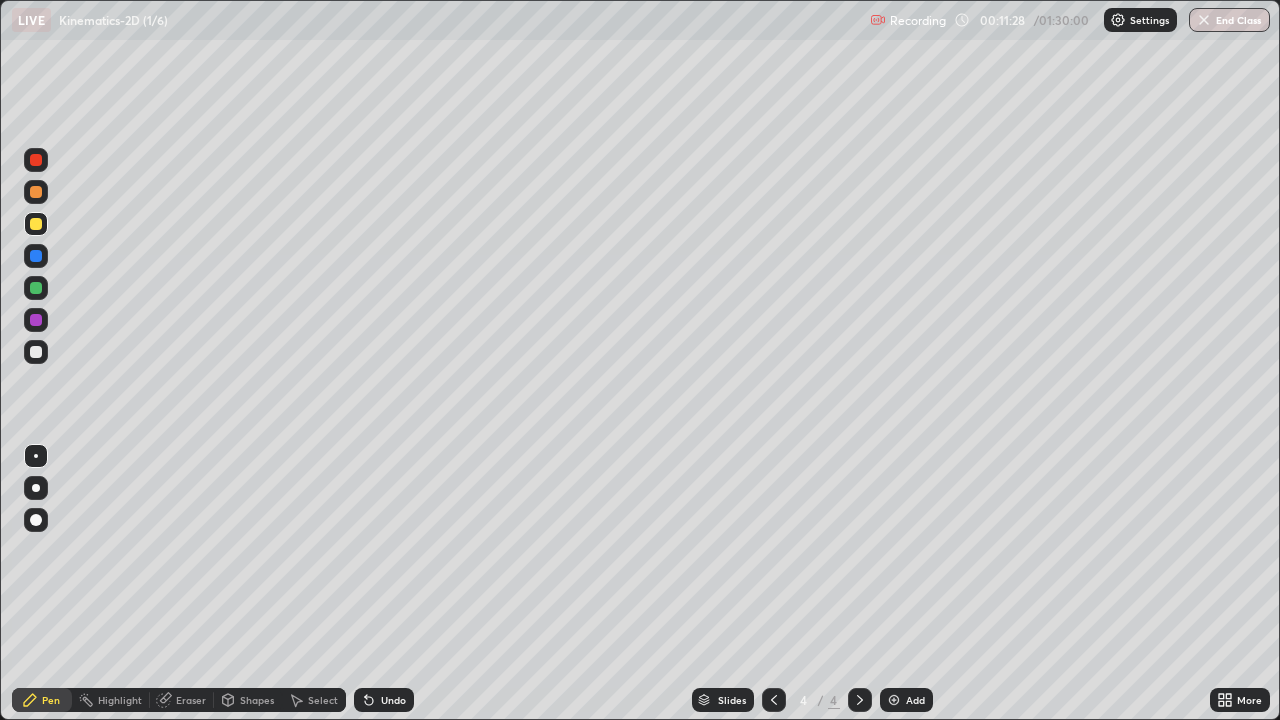 click at bounding box center (36, 320) 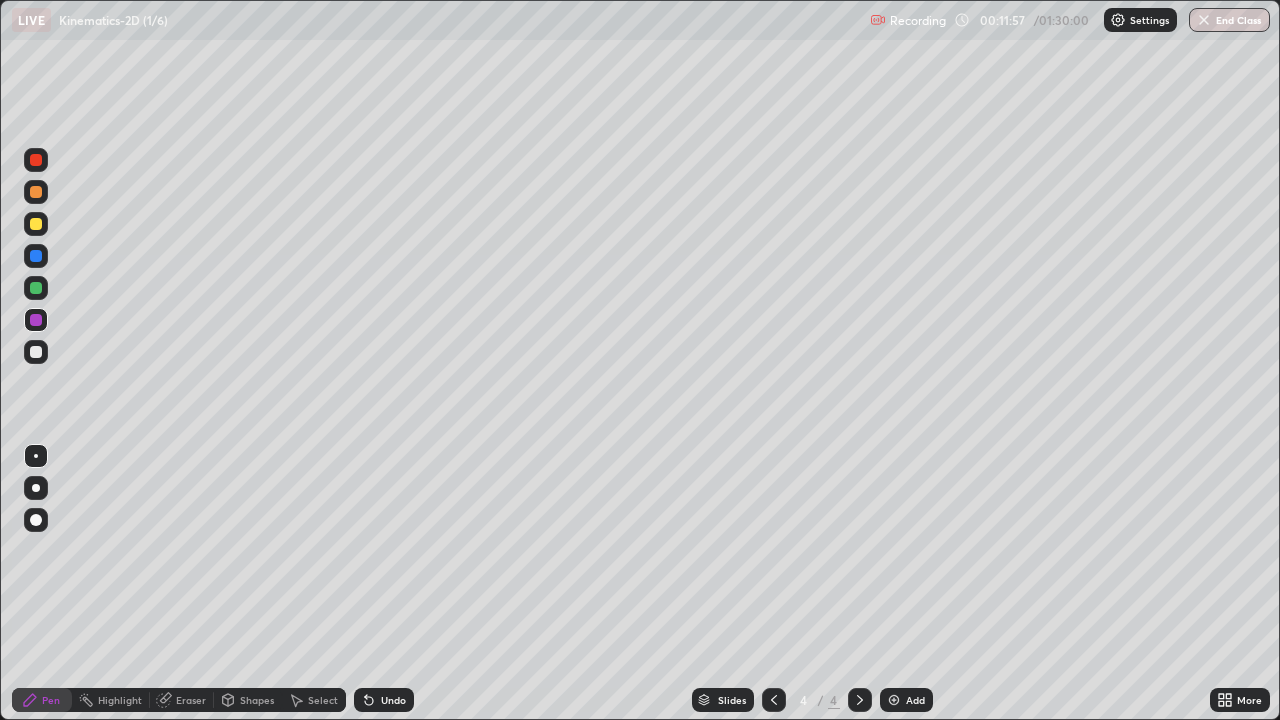click 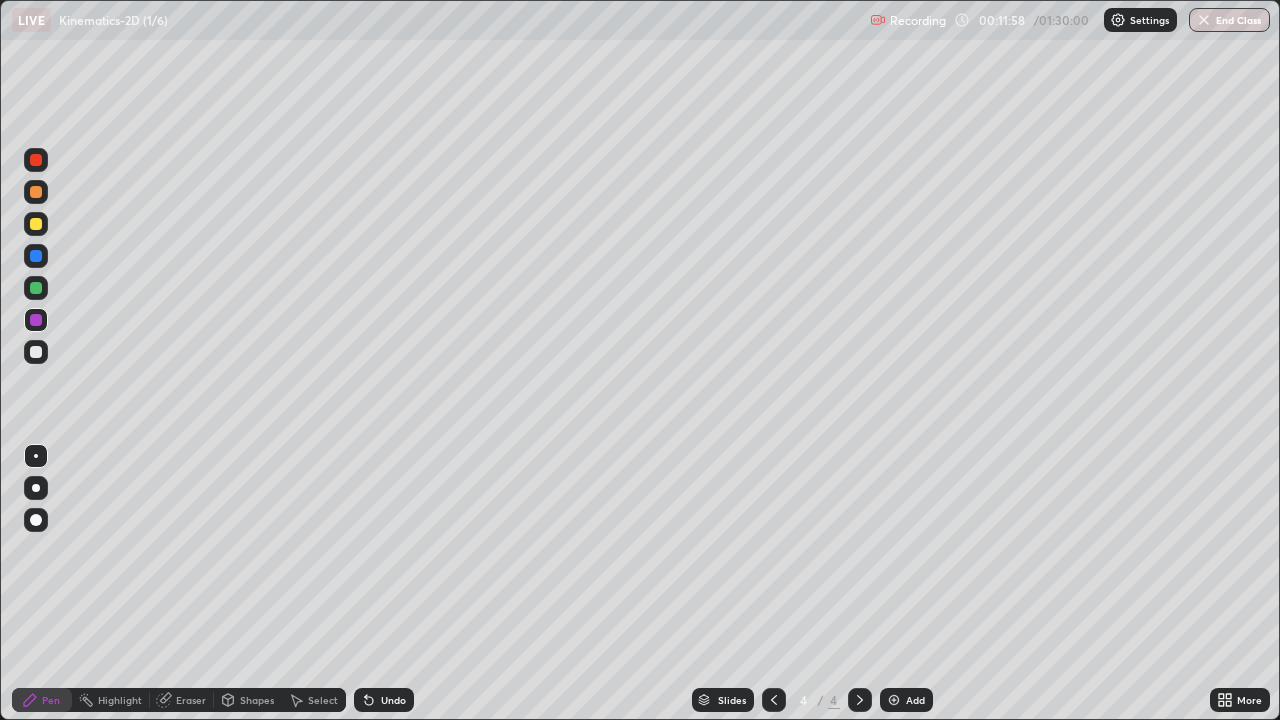 click on "Undo" at bounding box center [384, 700] 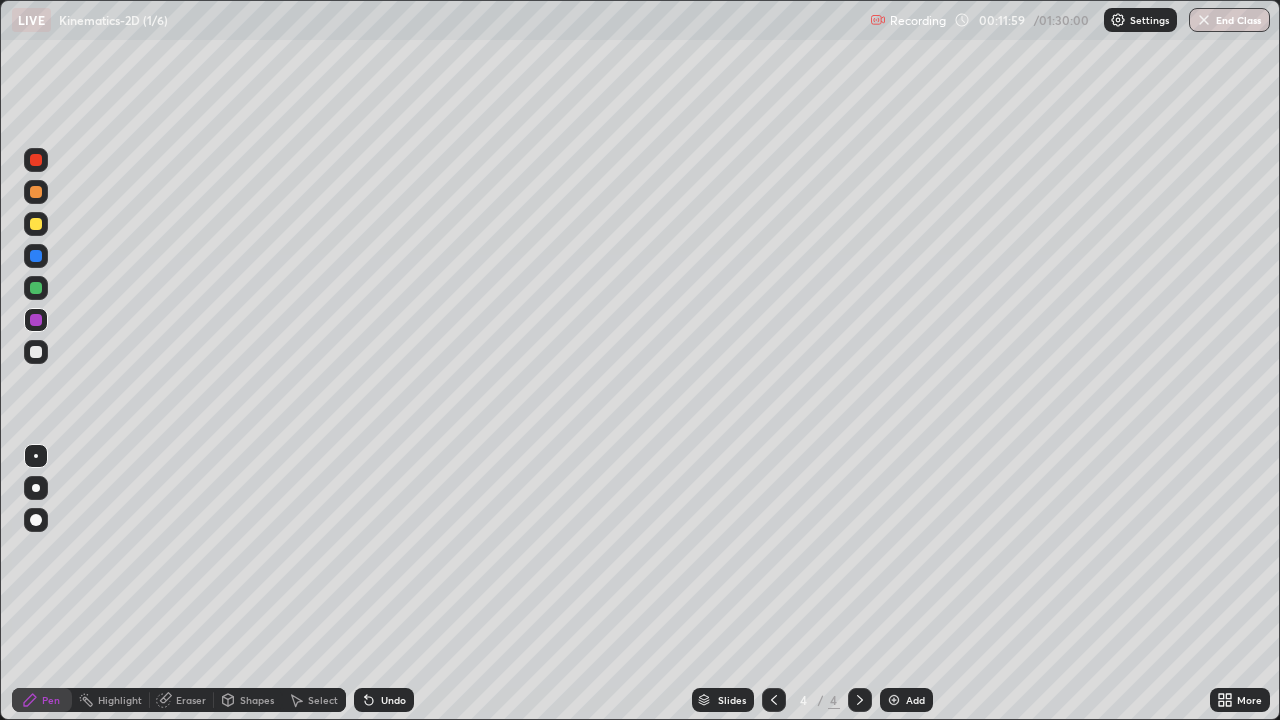 click on "Undo" at bounding box center [384, 700] 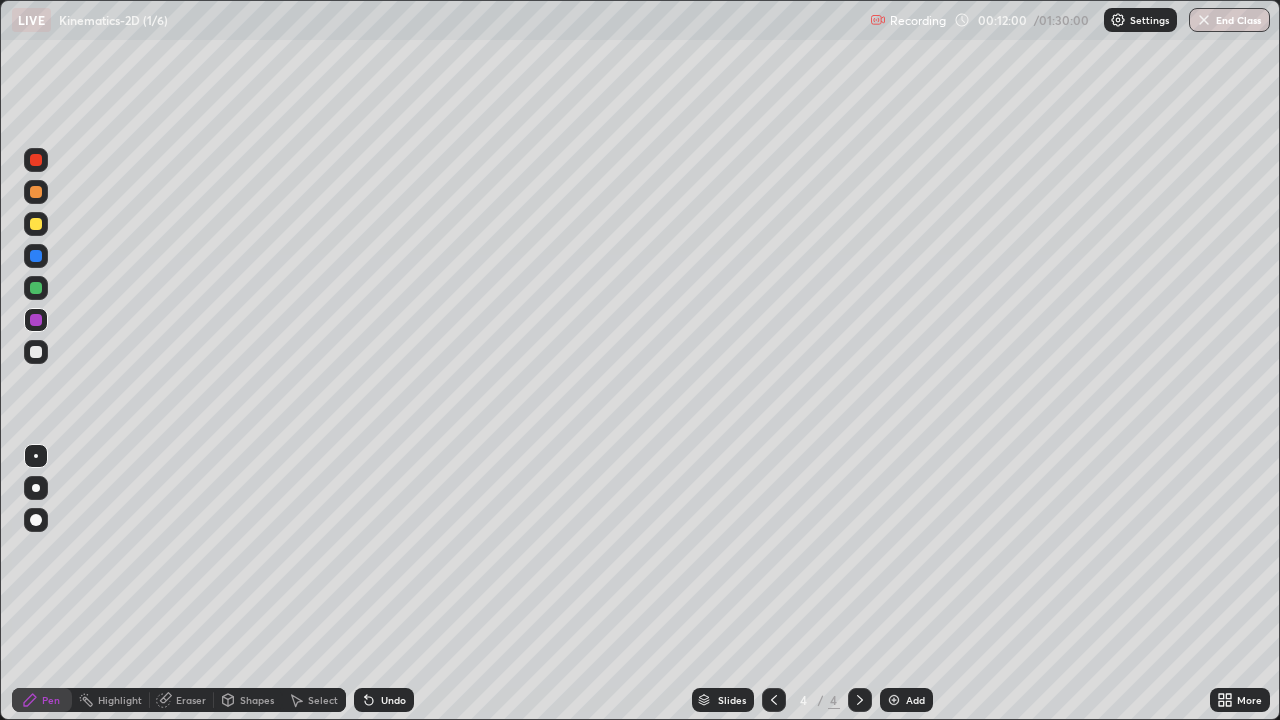 click 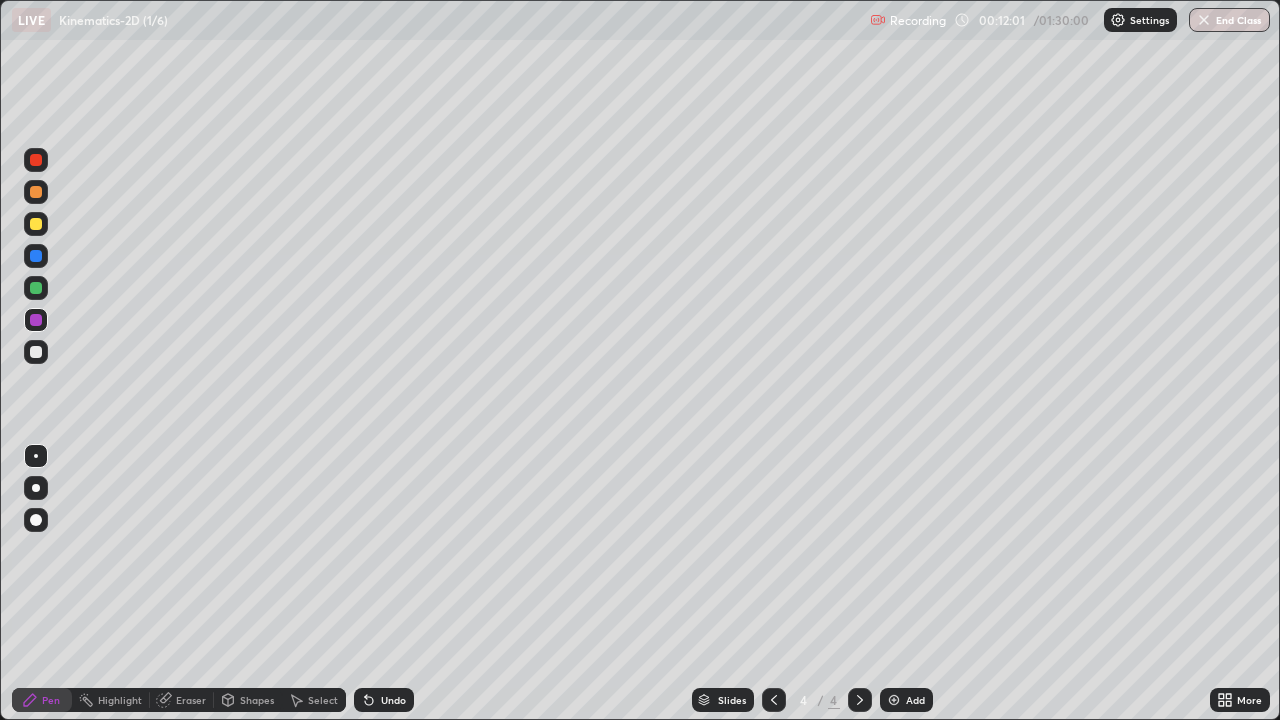 click on "Undo" at bounding box center (384, 700) 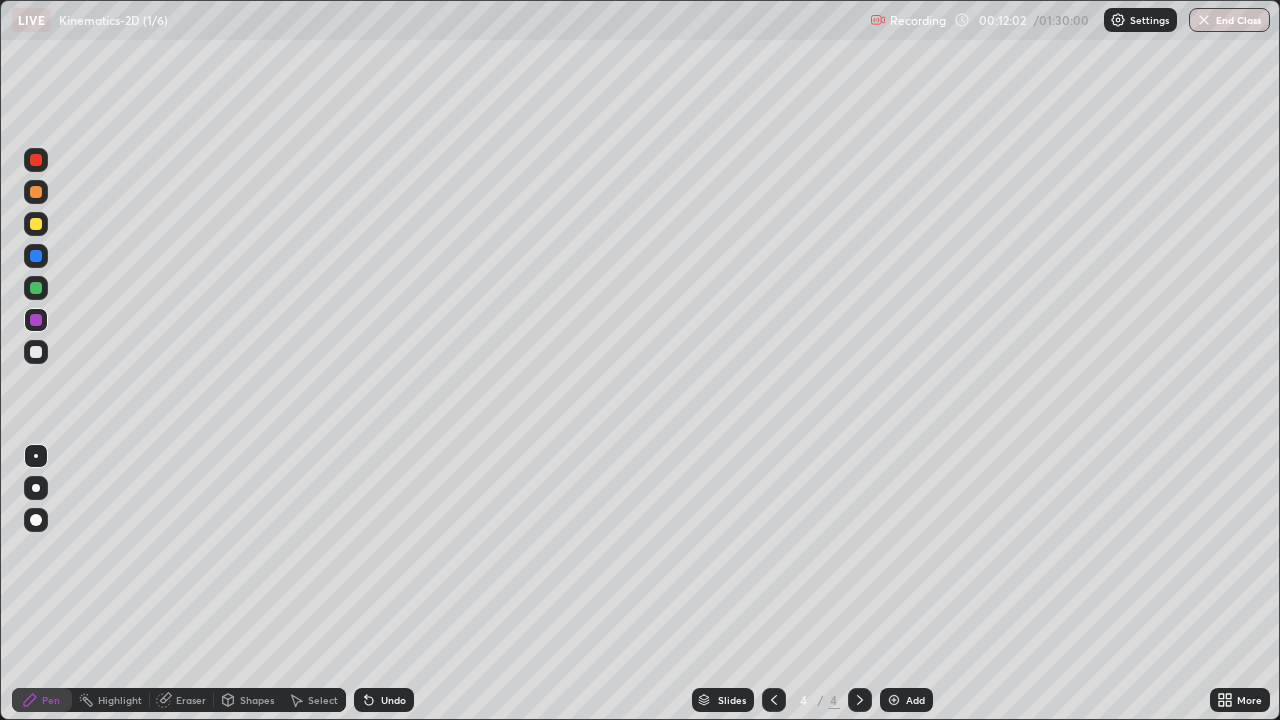click 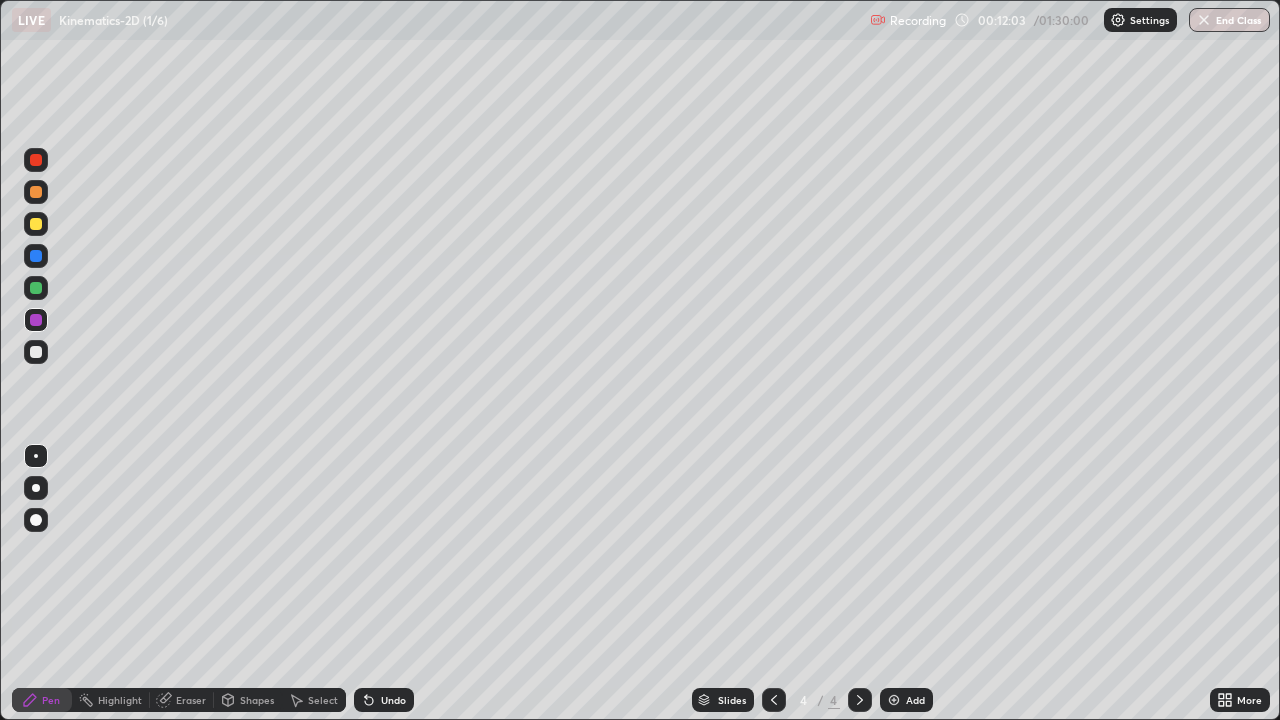 click 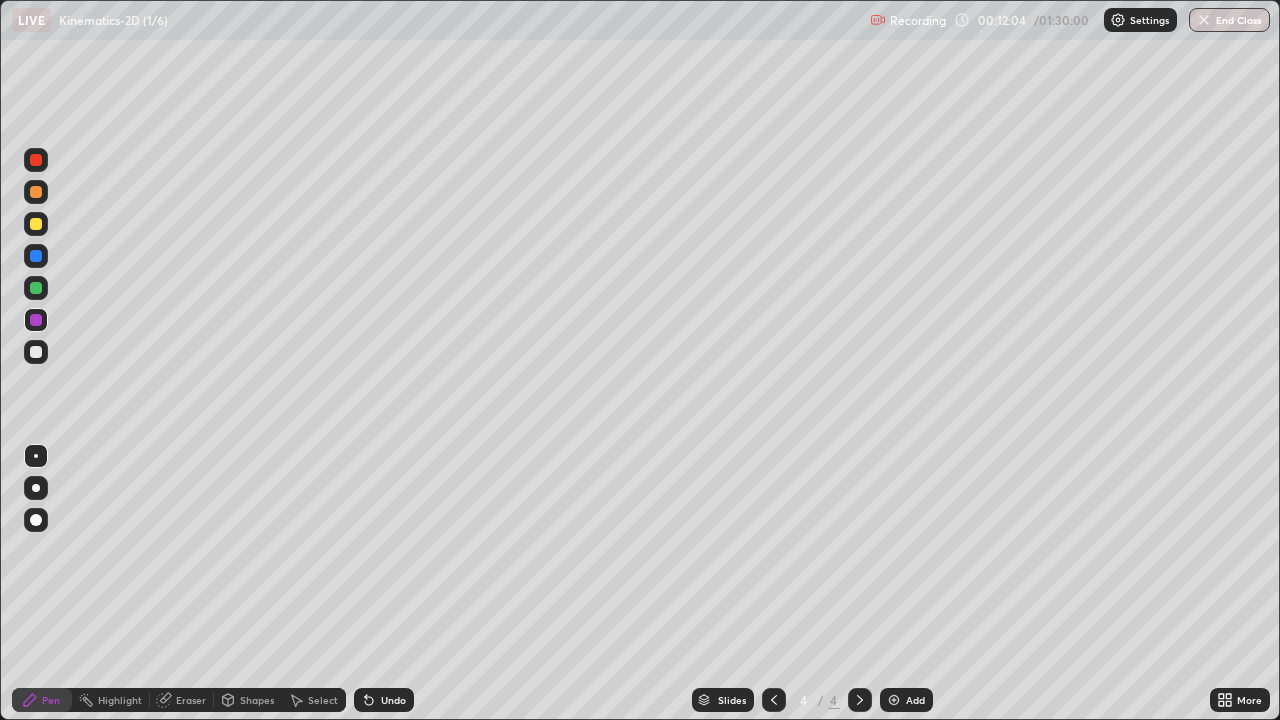 click 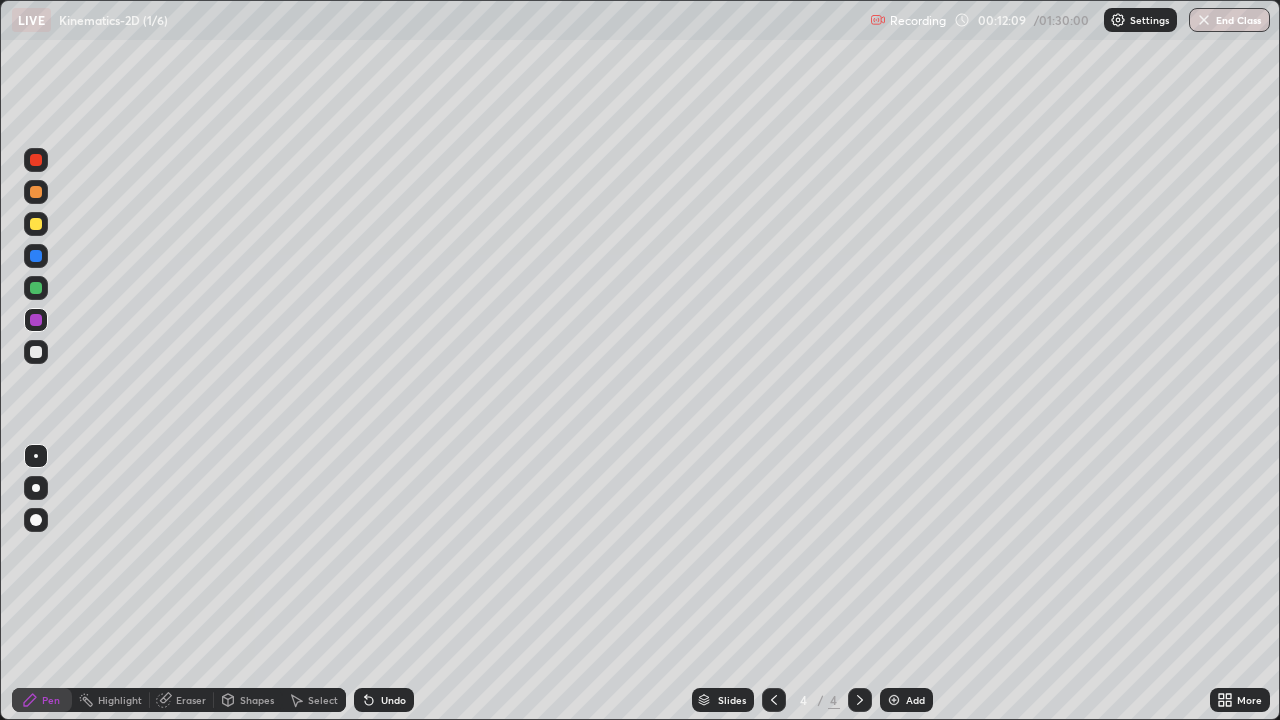 click at bounding box center [36, 352] 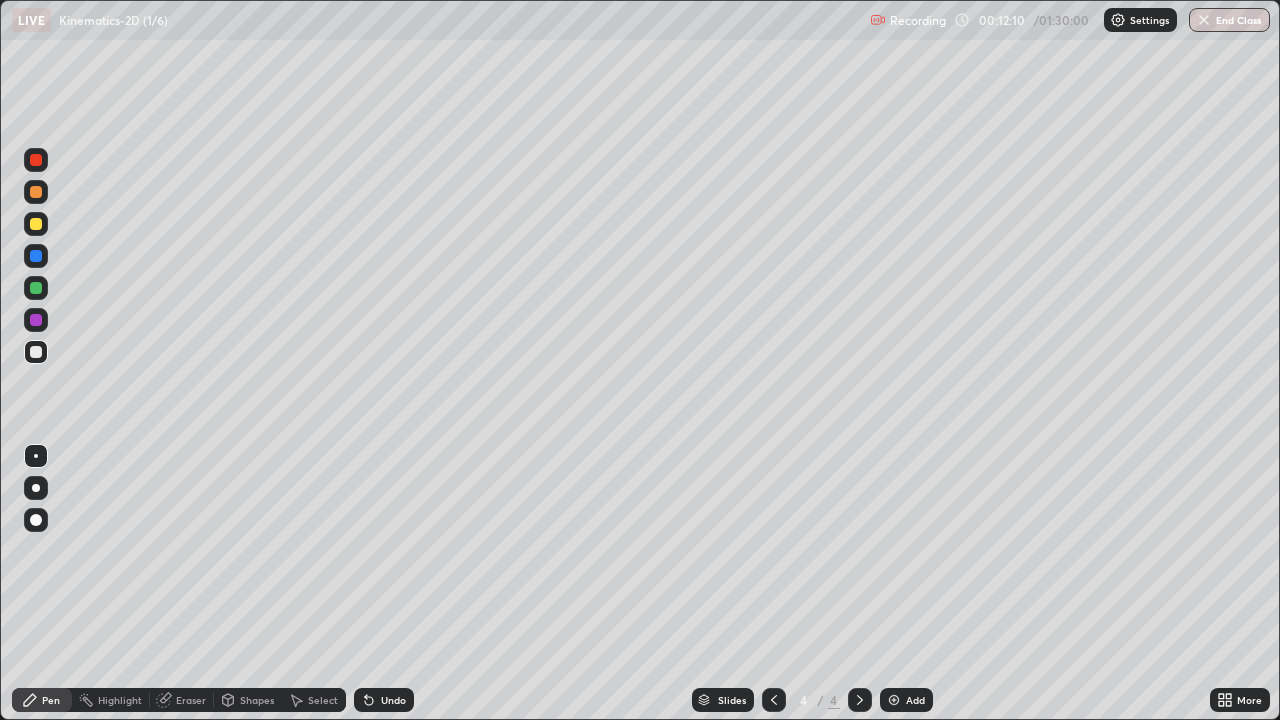 click at bounding box center [36, 224] 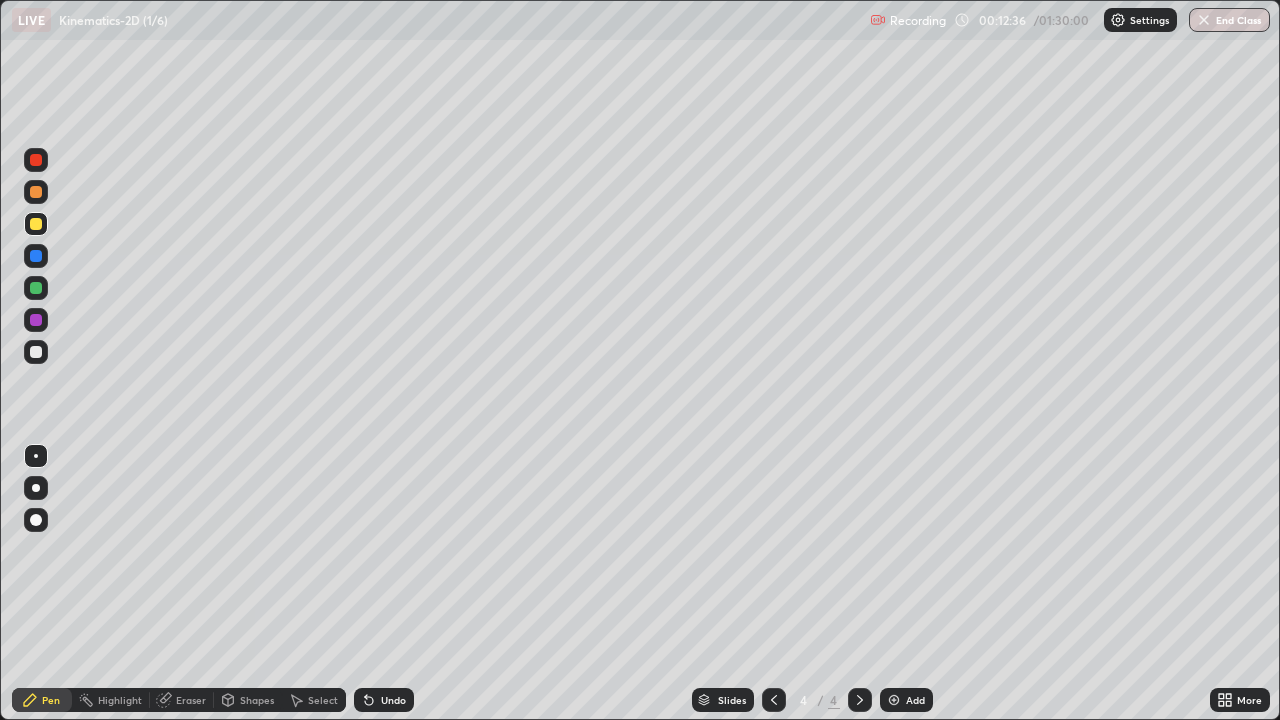 click at bounding box center [36, 320] 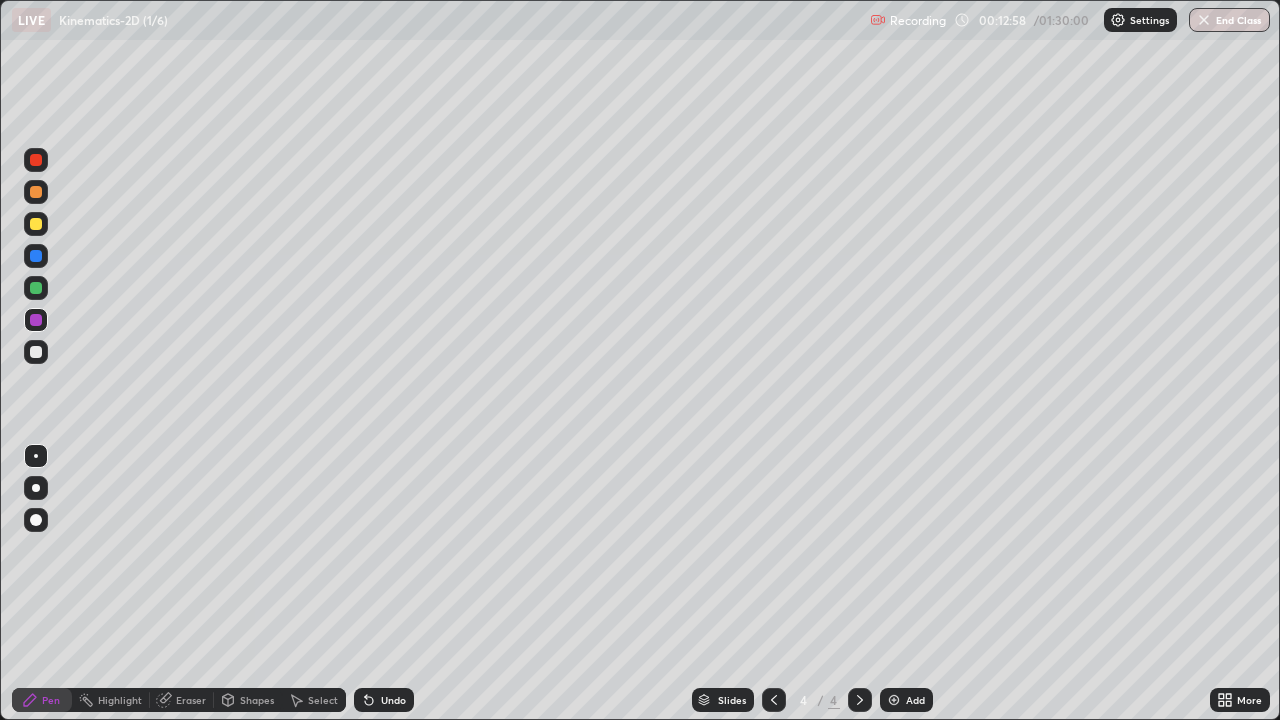 click at bounding box center (36, 224) 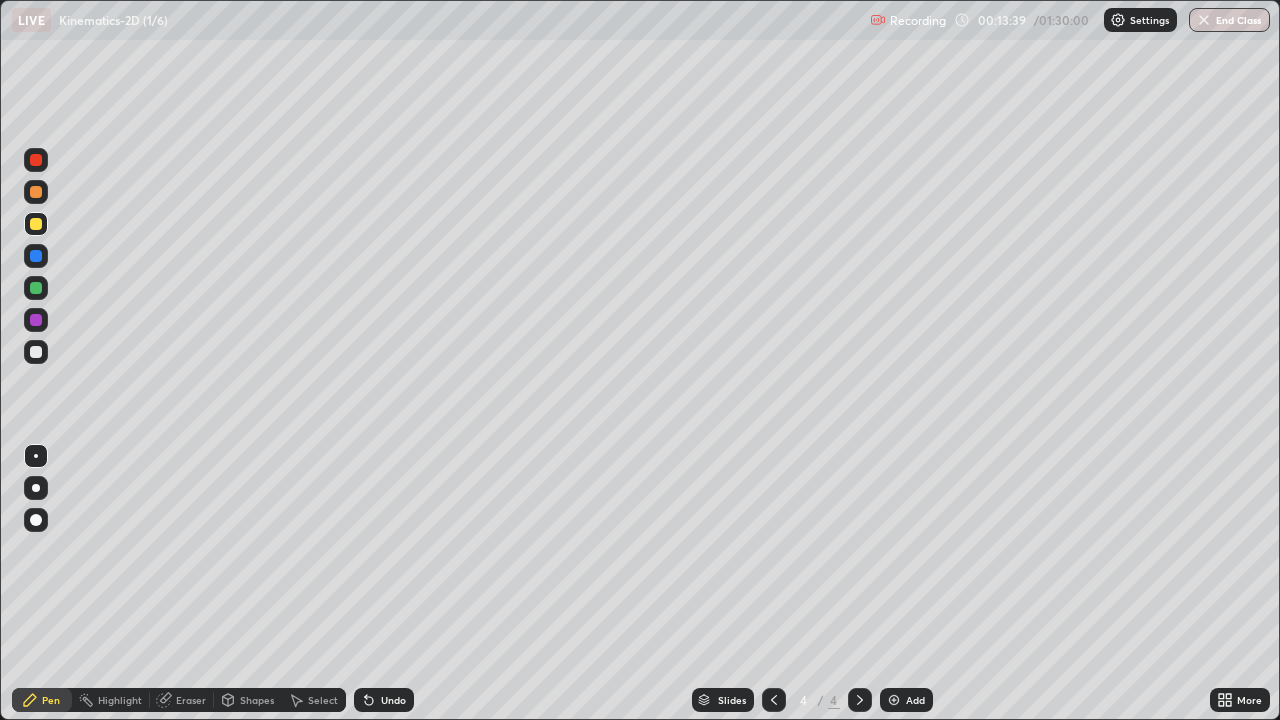 click at bounding box center (36, 256) 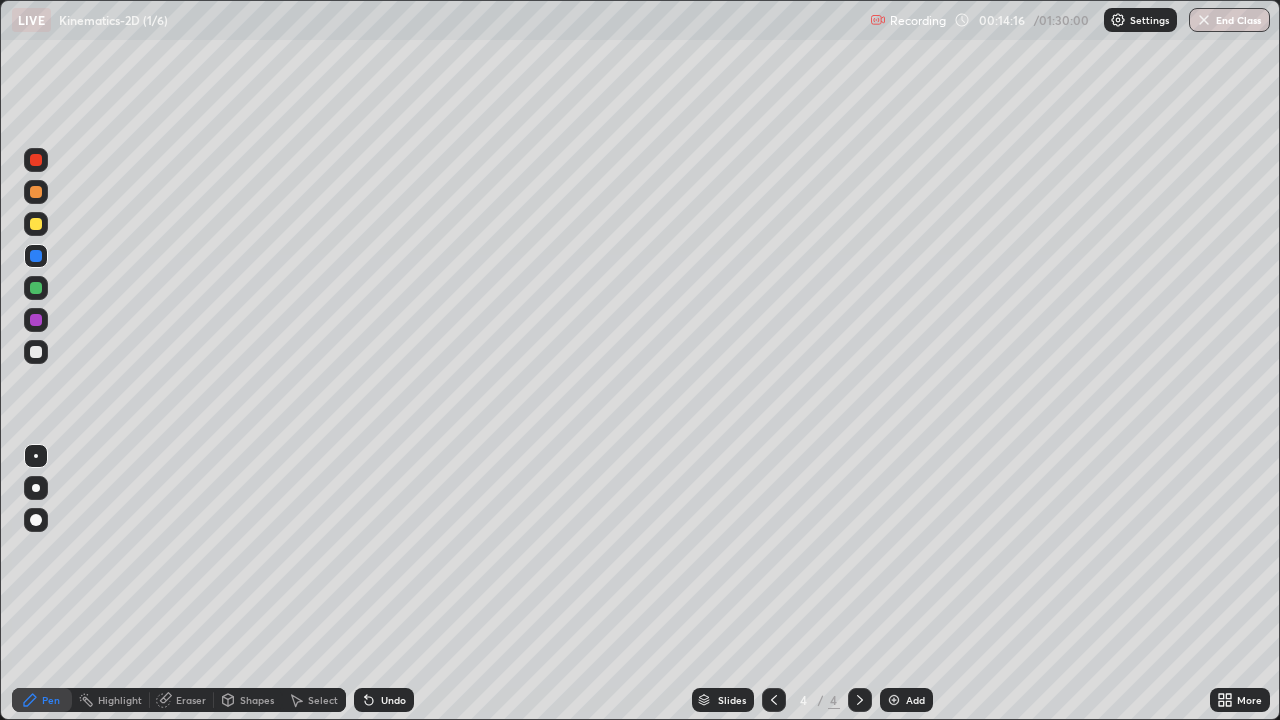 click at bounding box center [36, 224] 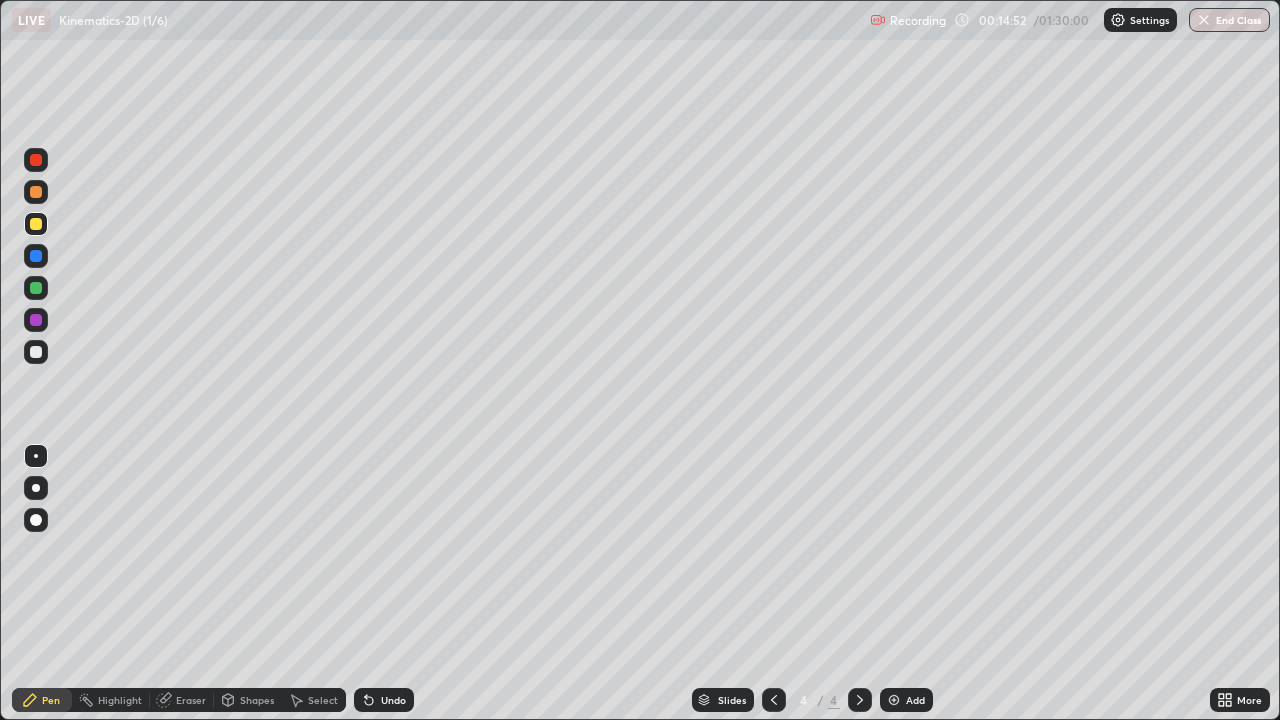 click at bounding box center [36, 320] 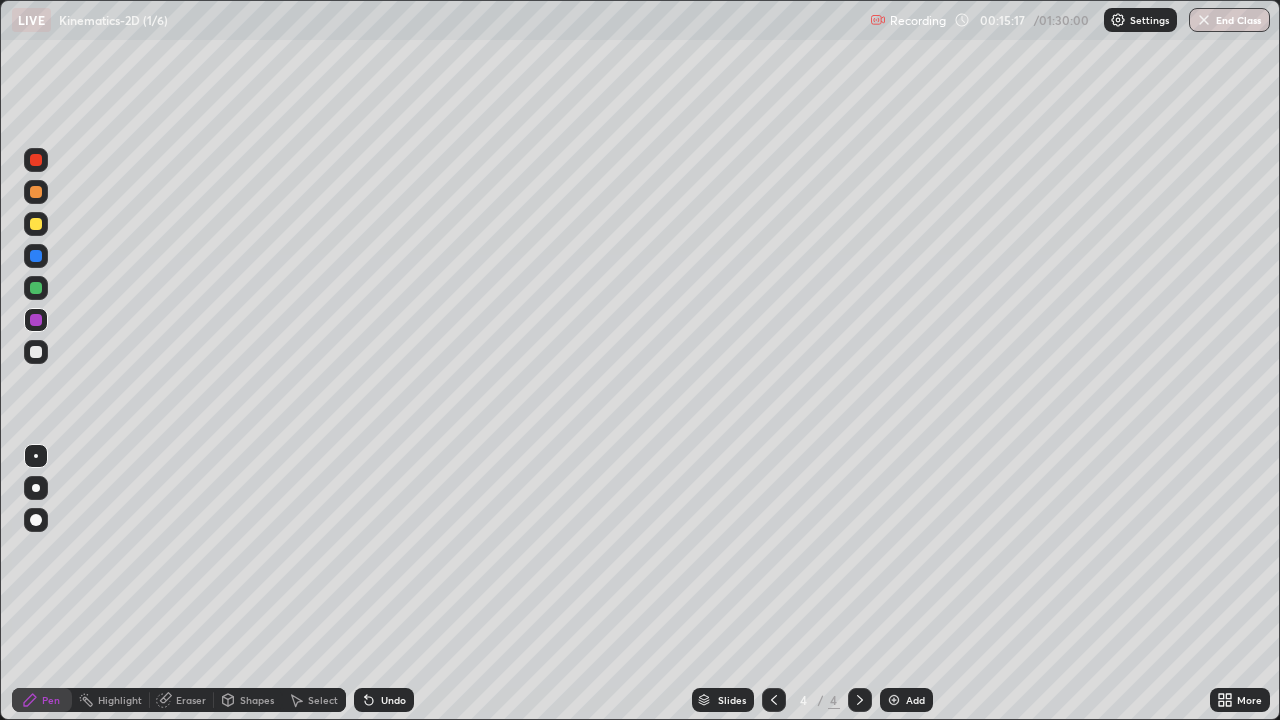 click at bounding box center (36, 224) 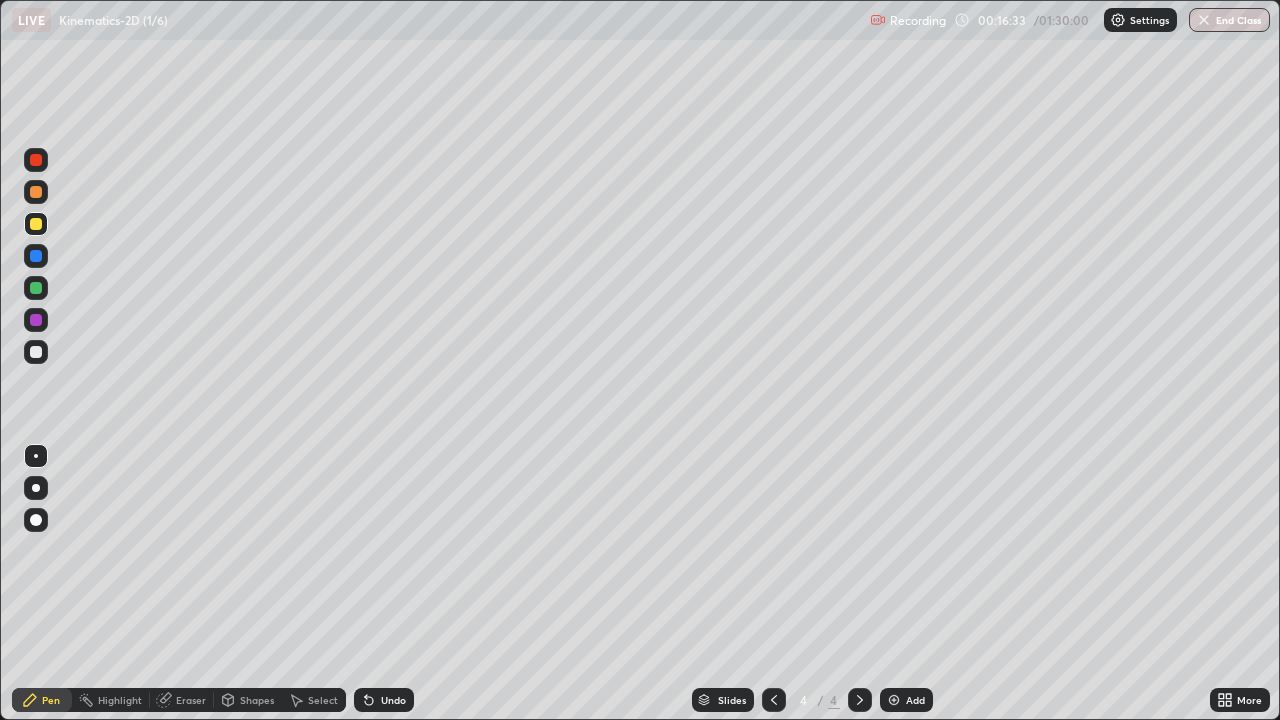 click at bounding box center [36, 160] 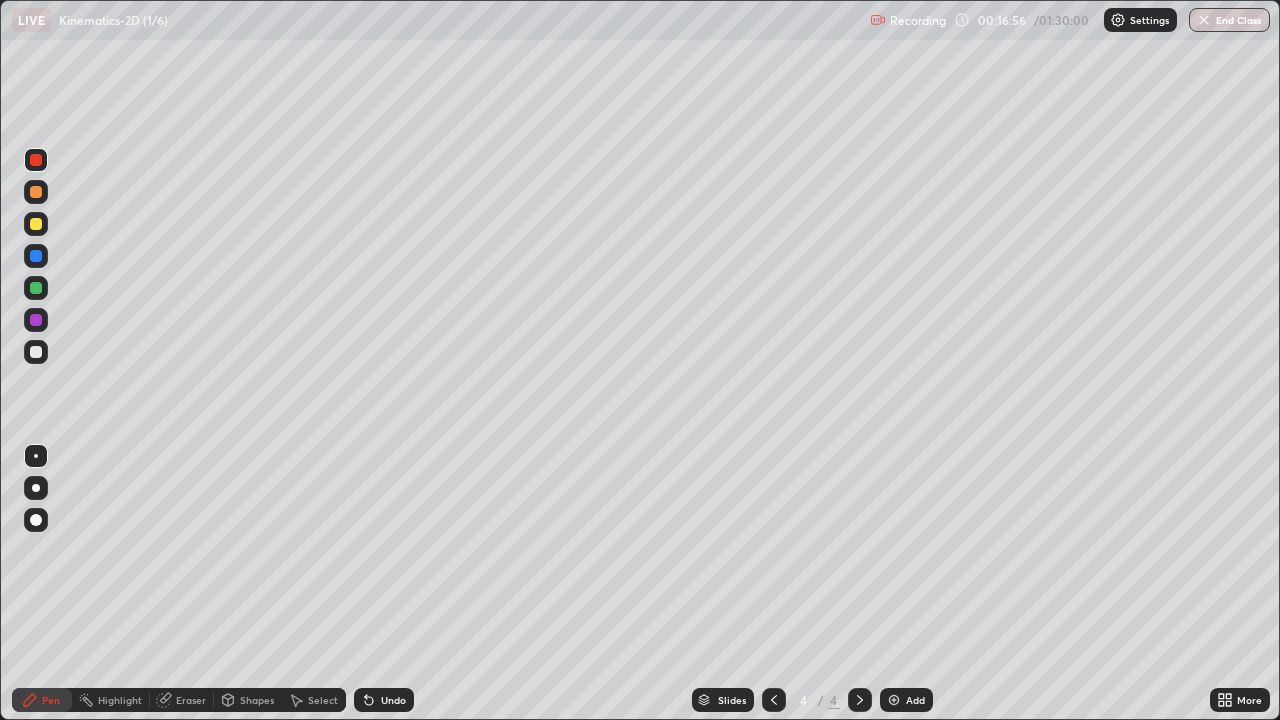 click at bounding box center [36, 224] 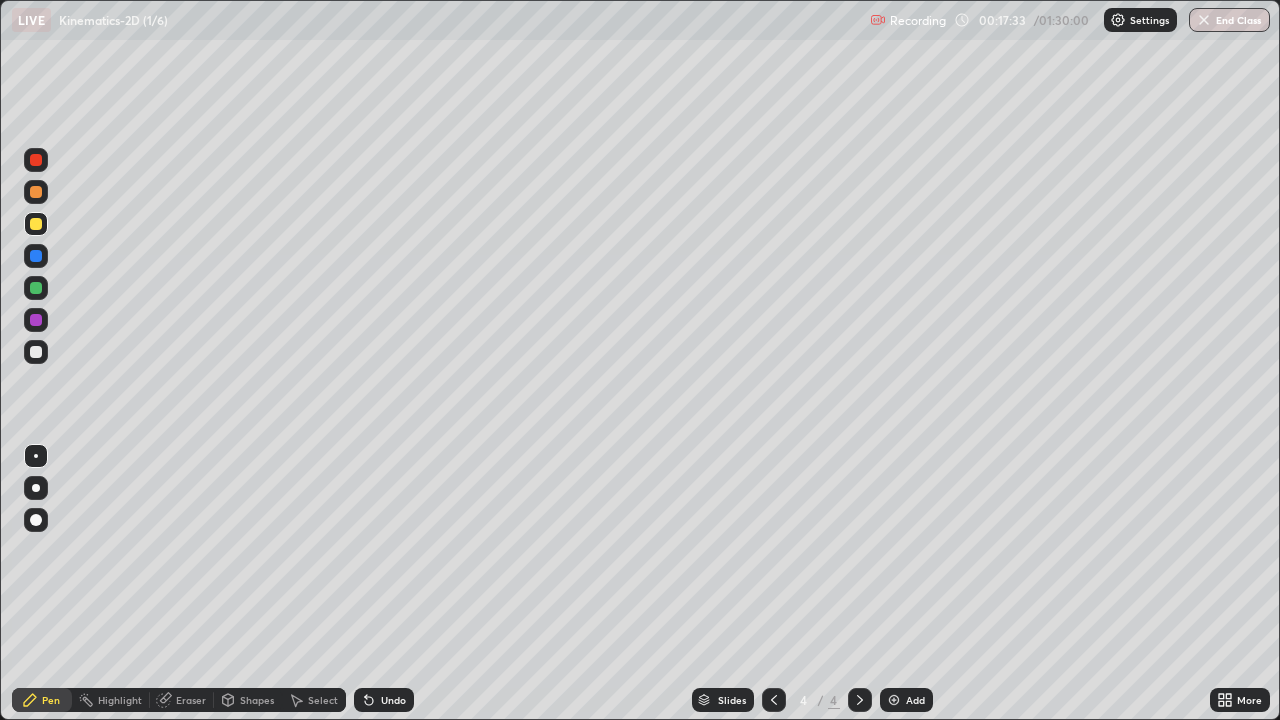 click at bounding box center (36, 160) 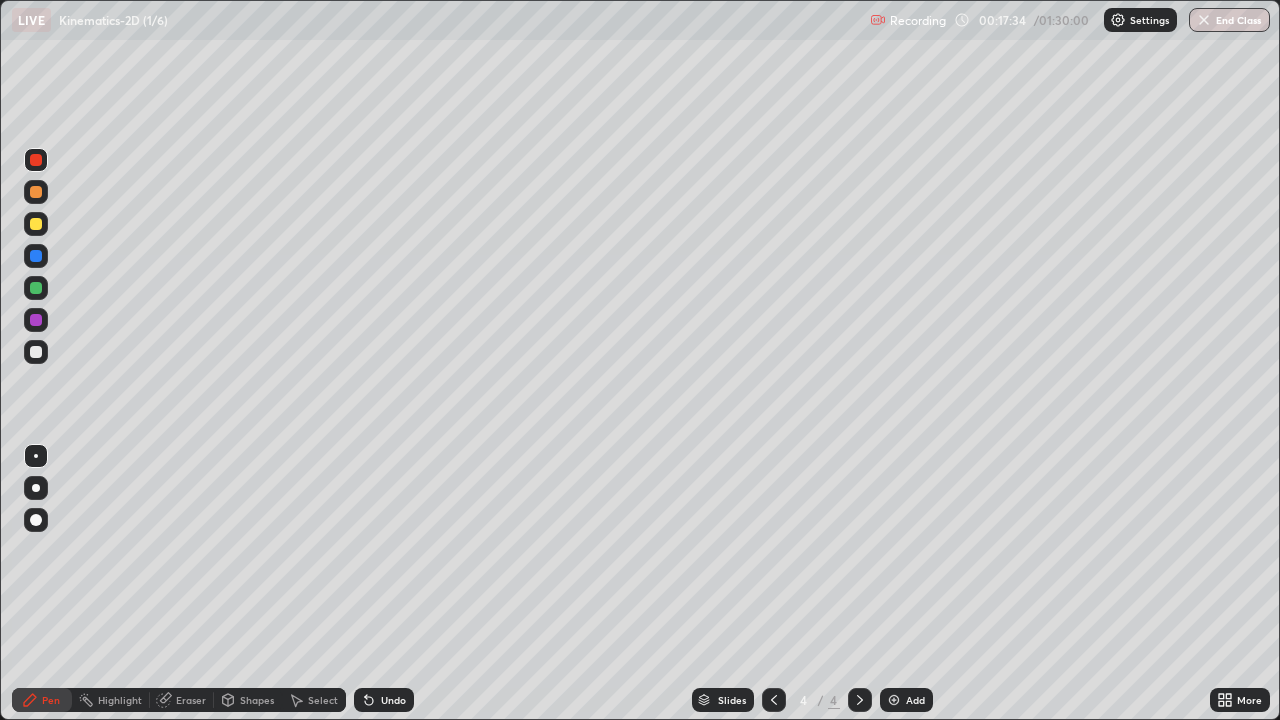 click at bounding box center [36, 256] 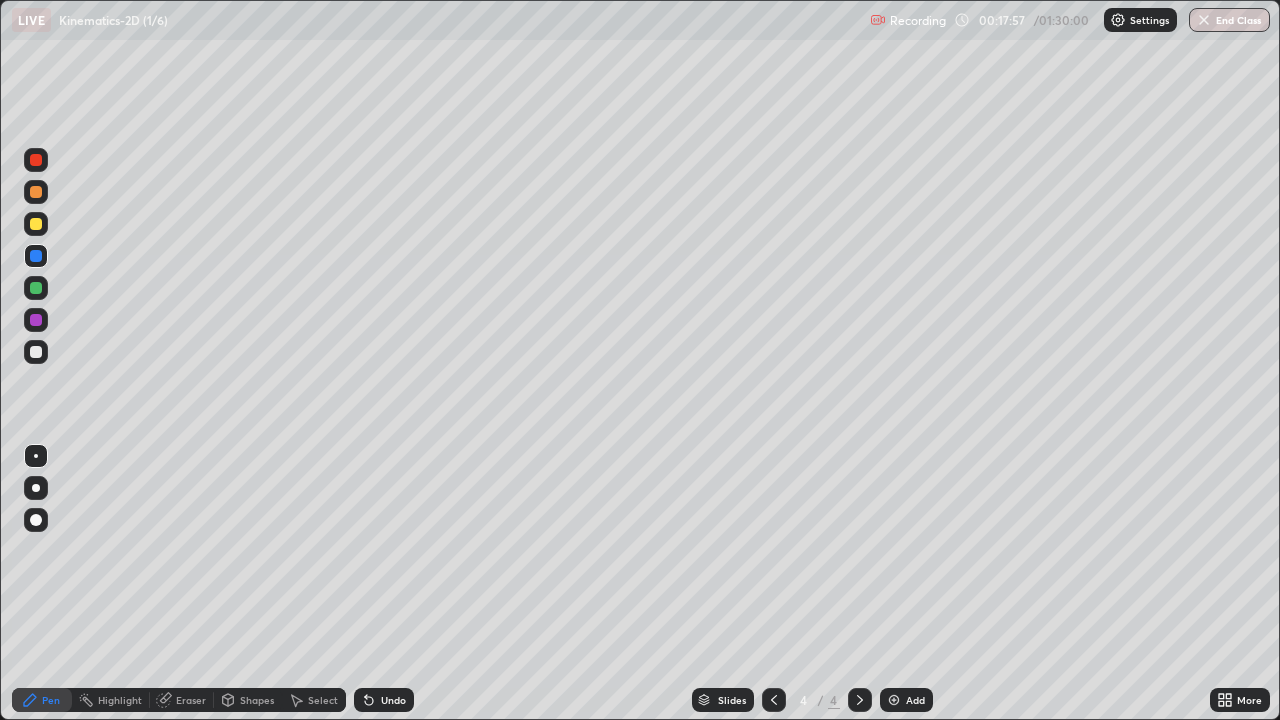 click at bounding box center [36, 352] 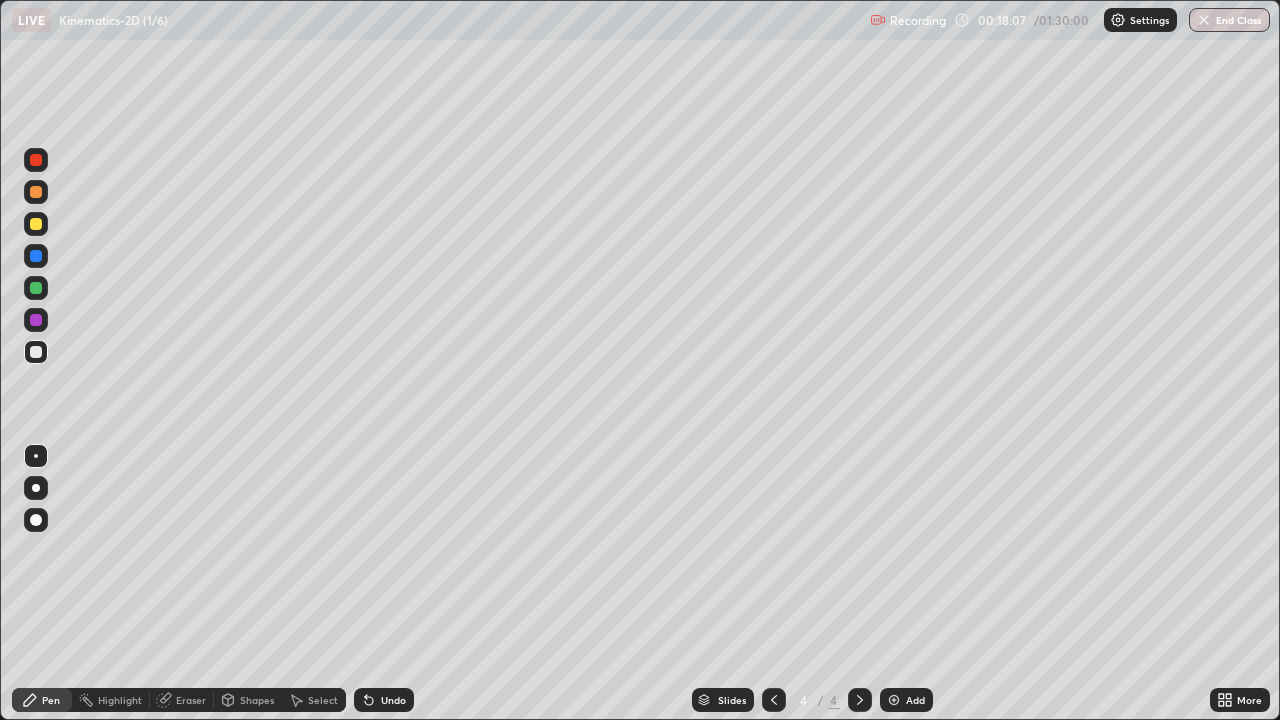 click on "Undo" at bounding box center (393, 700) 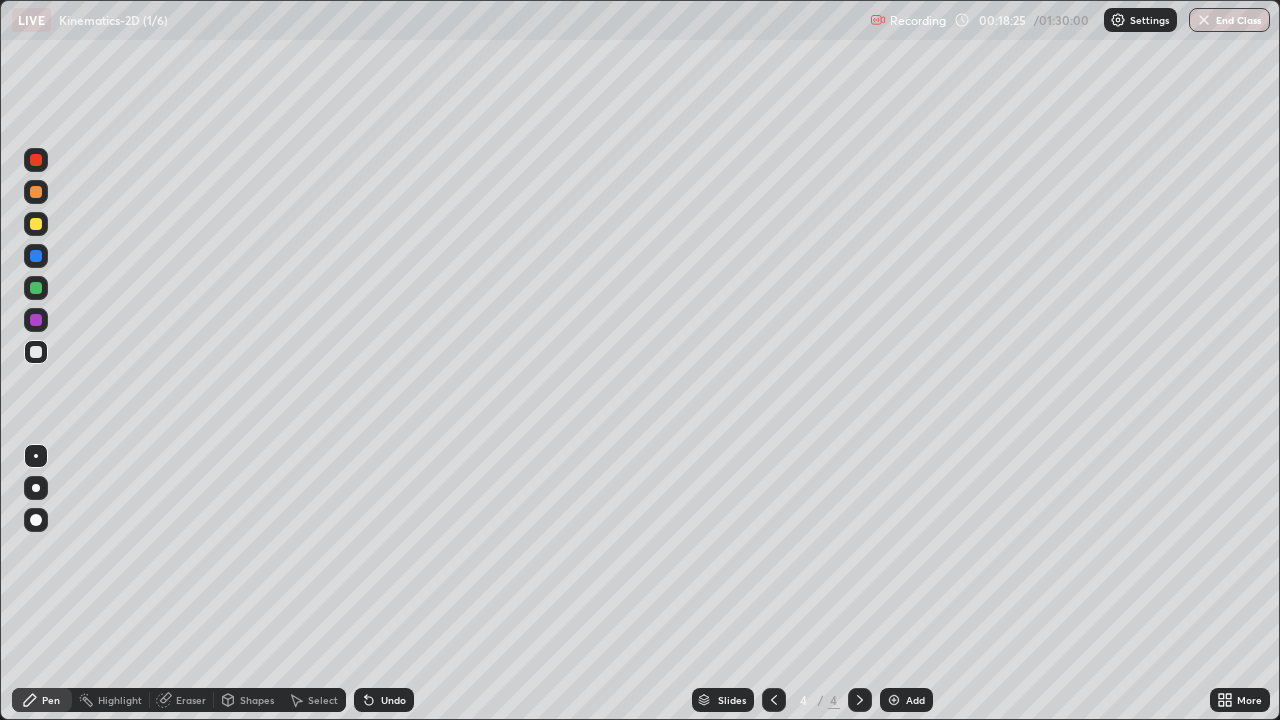 click on "Undo" at bounding box center [384, 700] 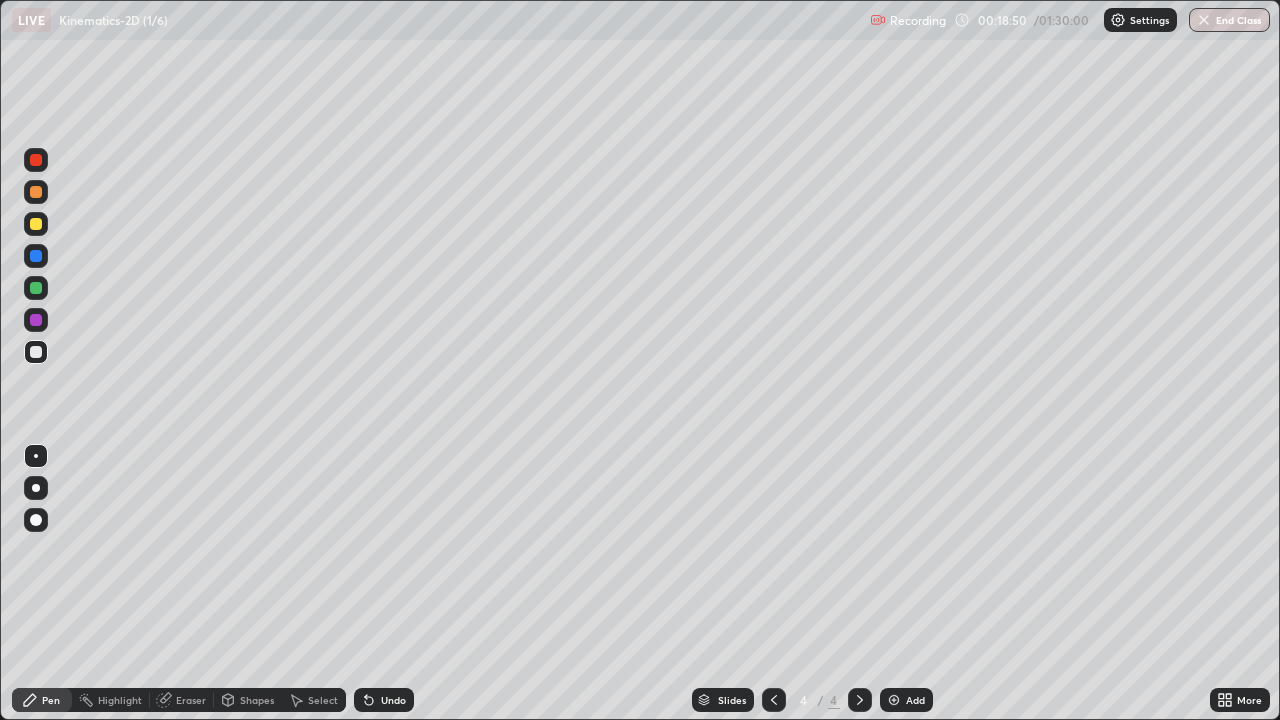 click at bounding box center (36, 160) 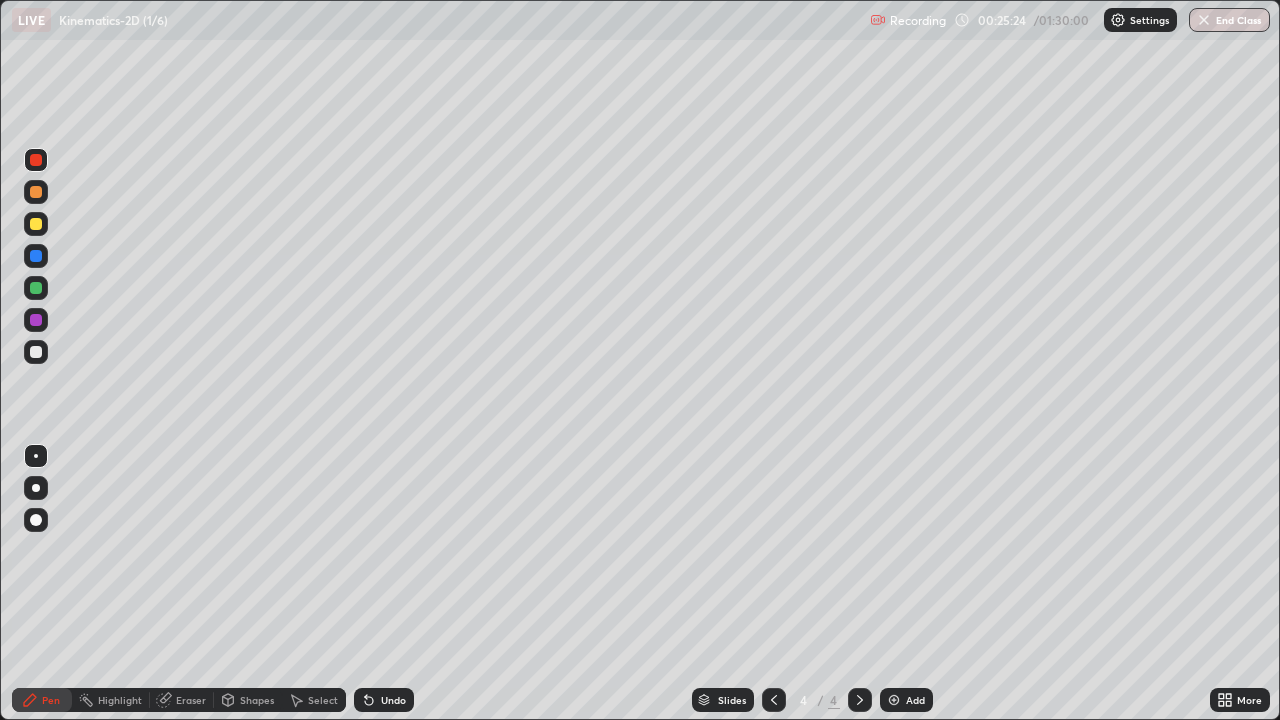 click at bounding box center (894, 700) 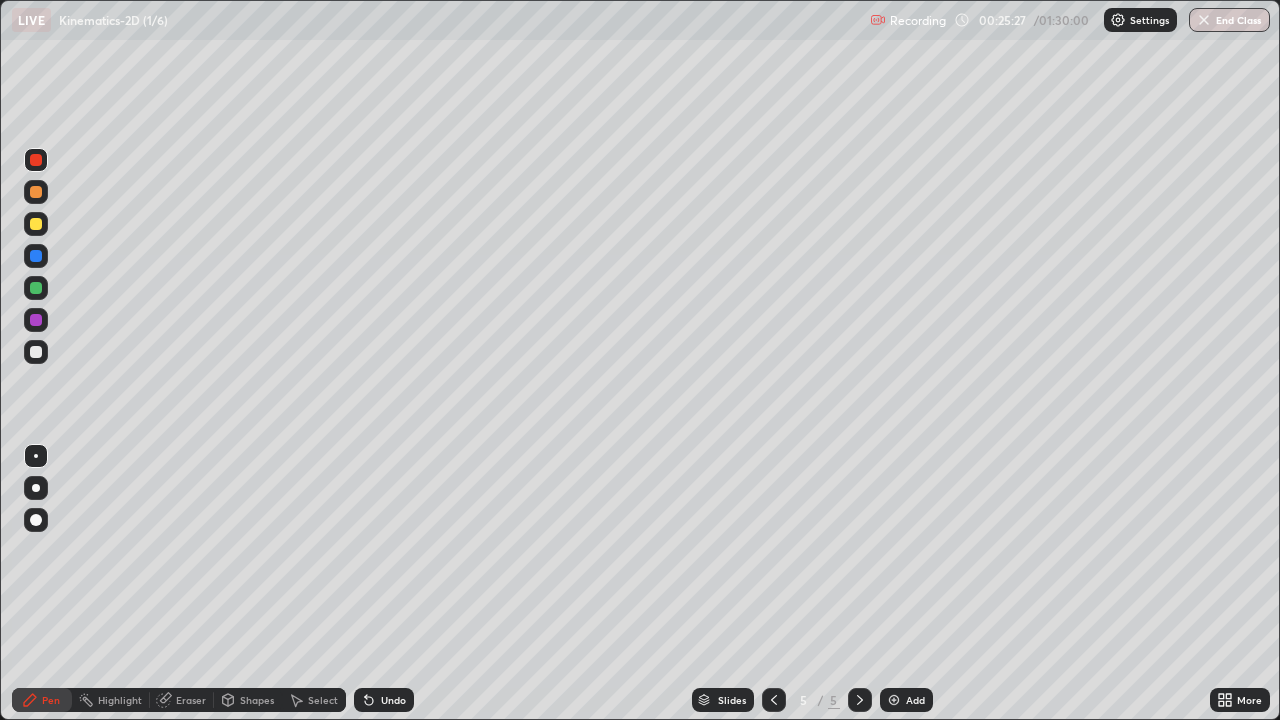 click at bounding box center (36, 352) 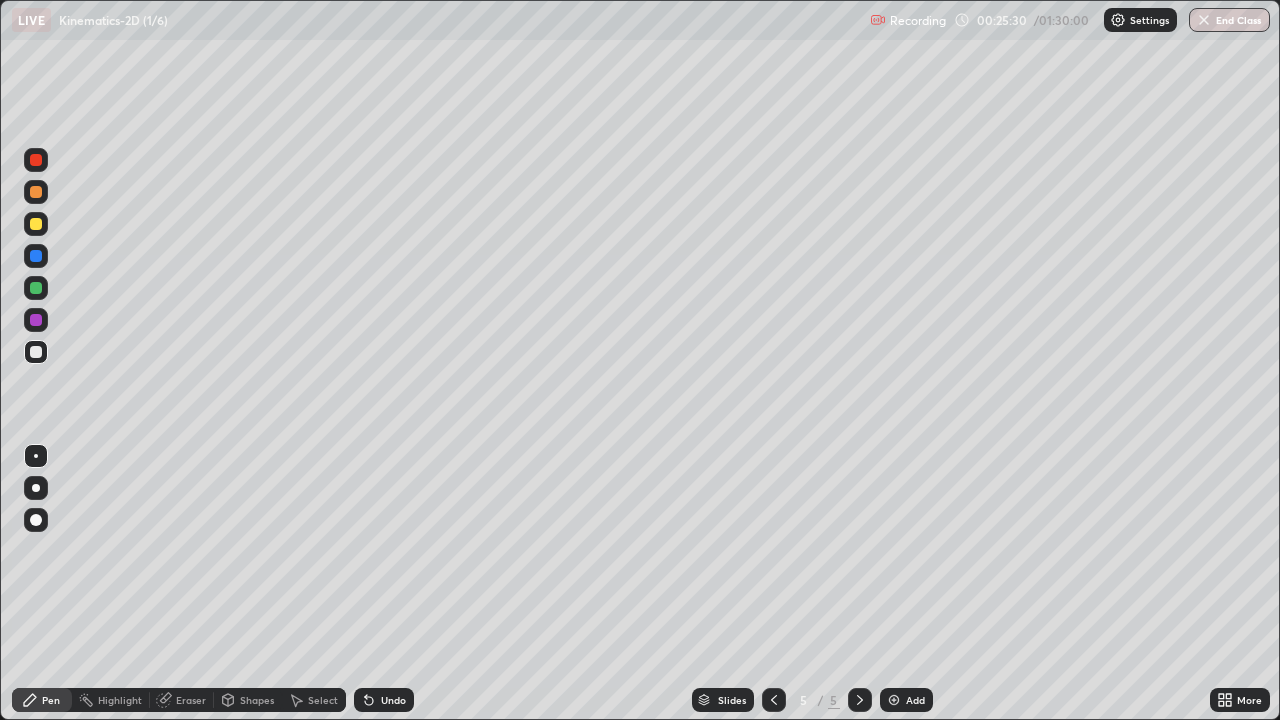 click on "Shapes" at bounding box center (248, 700) 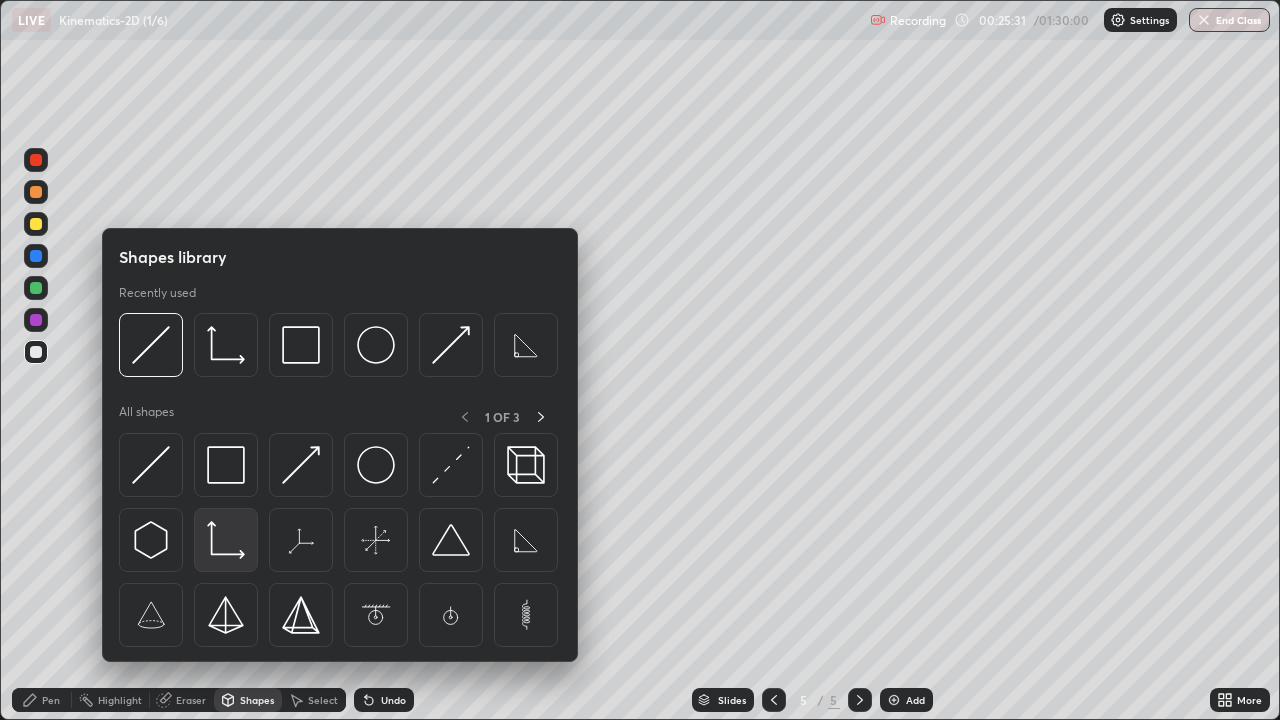 click at bounding box center [226, 540] 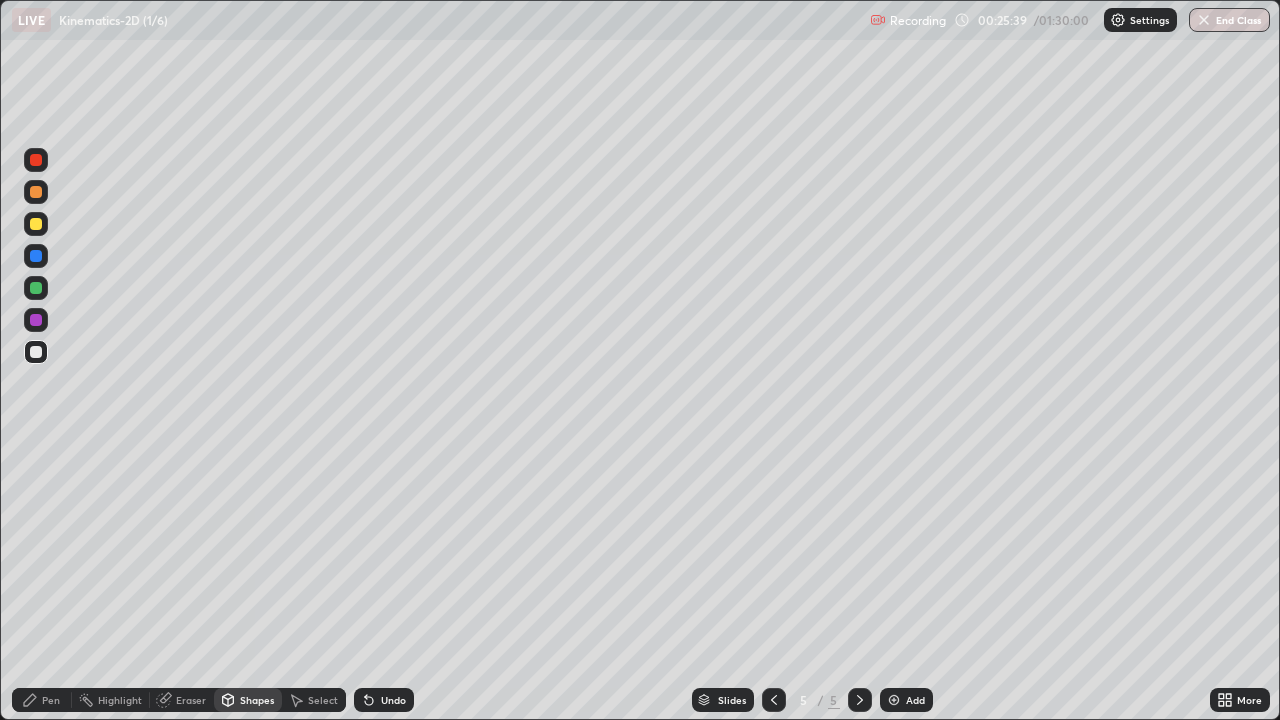 click on "Undo" at bounding box center (393, 700) 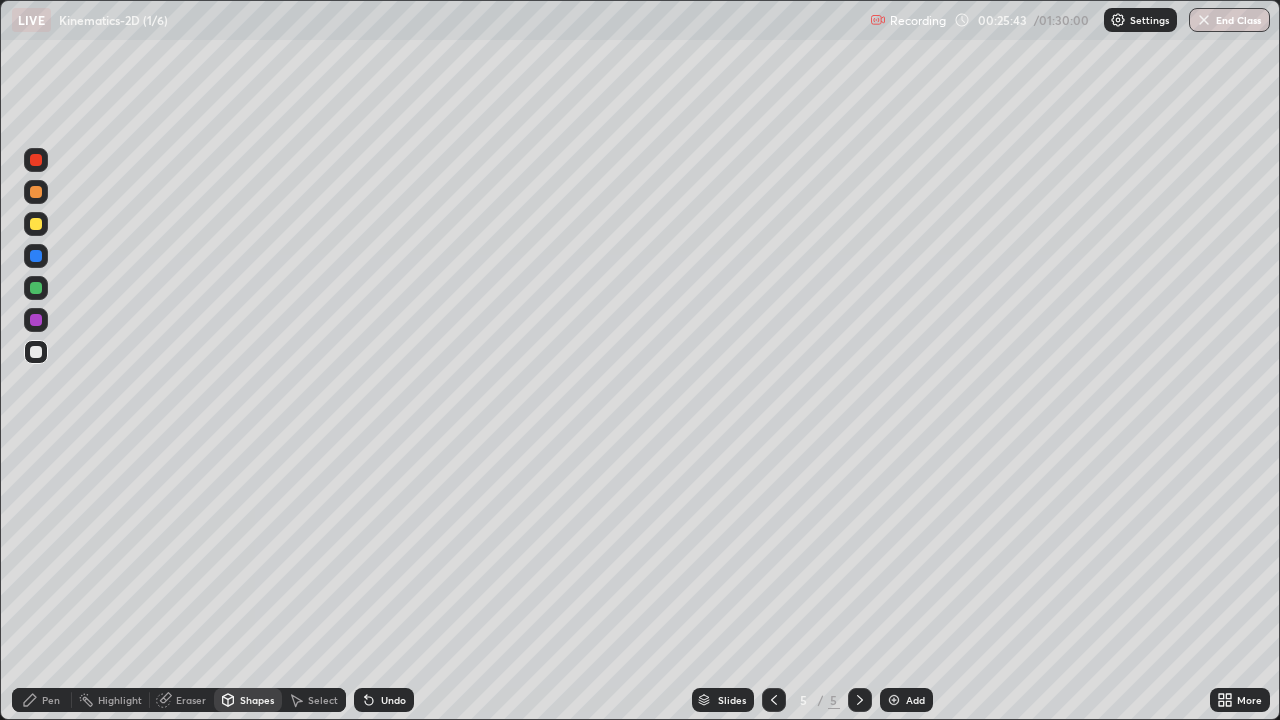 click 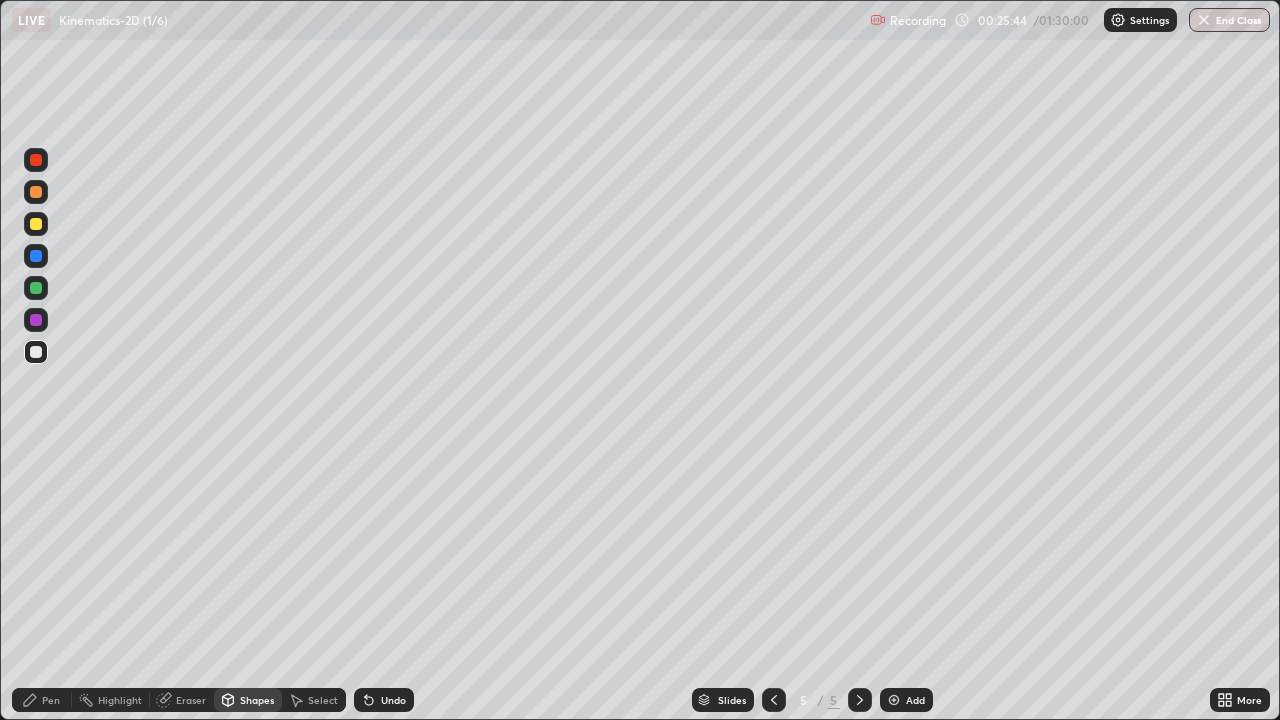 click on "Pen" at bounding box center [42, 700] 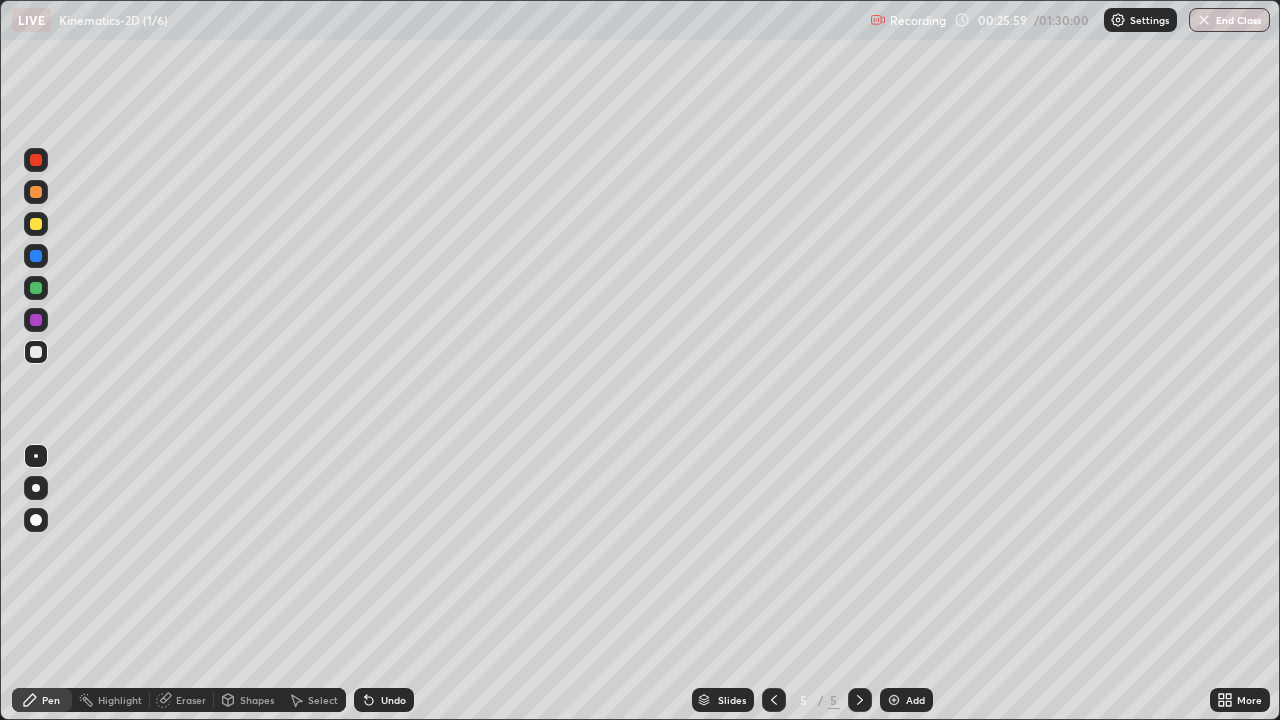 click at bounding box center (36, 224) 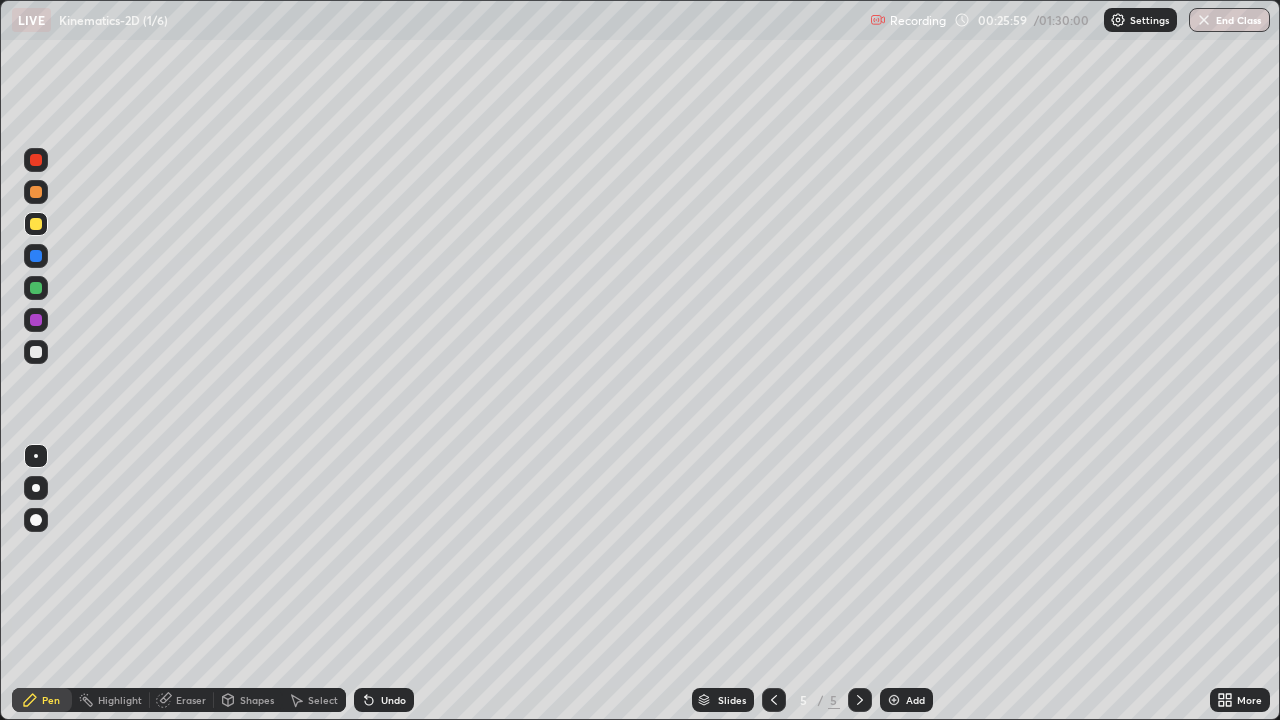 click at bounding box center (36, 224) 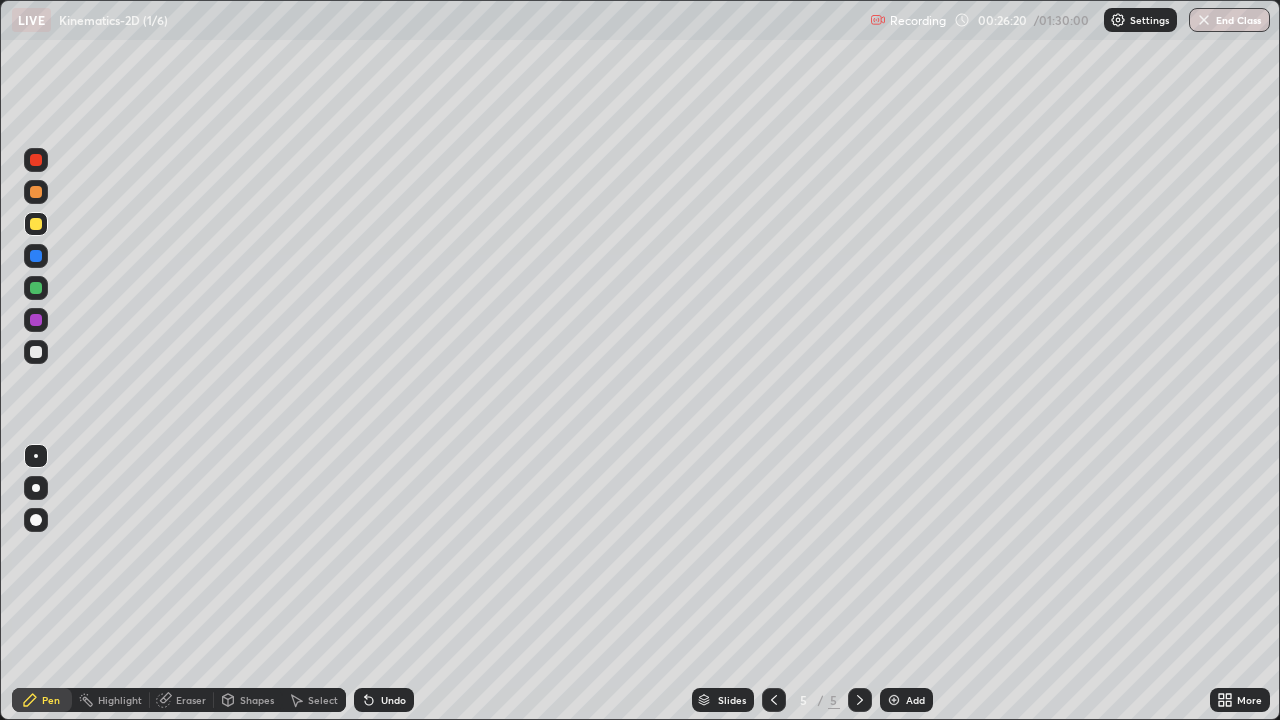 click on "Shapes" at bounding box center (257, 700) 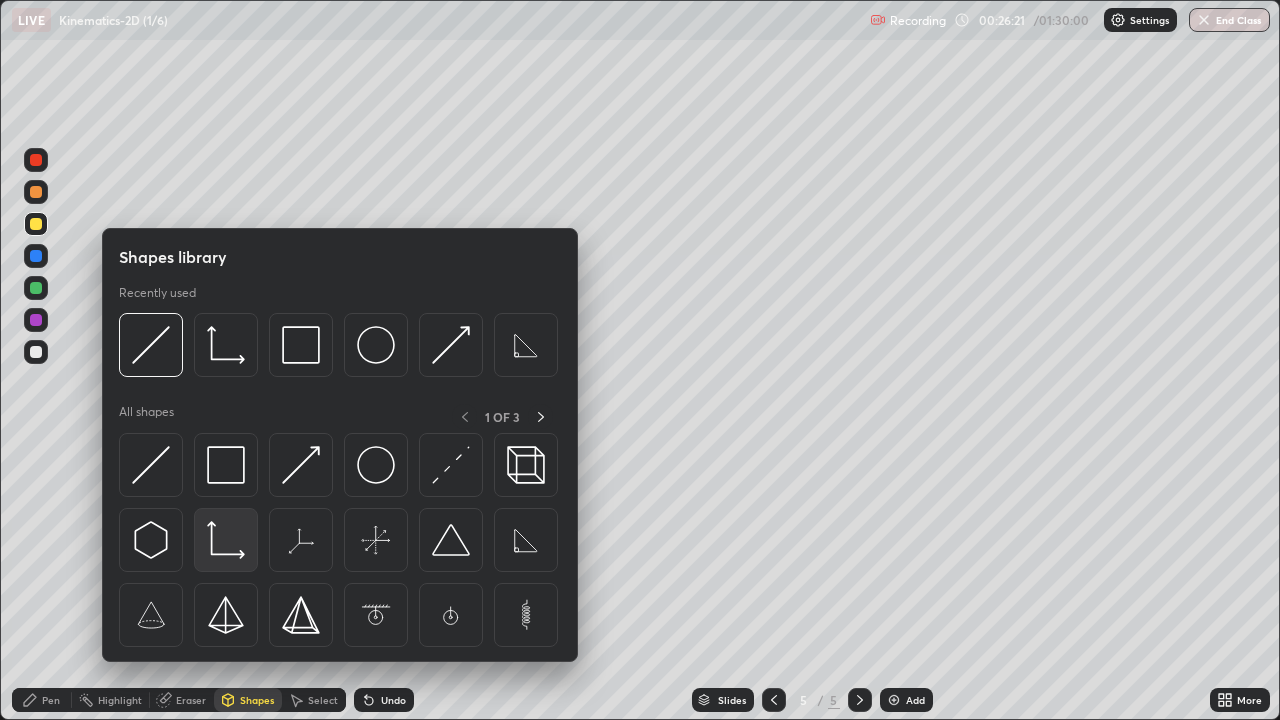 click at bounding box center (226, 540) 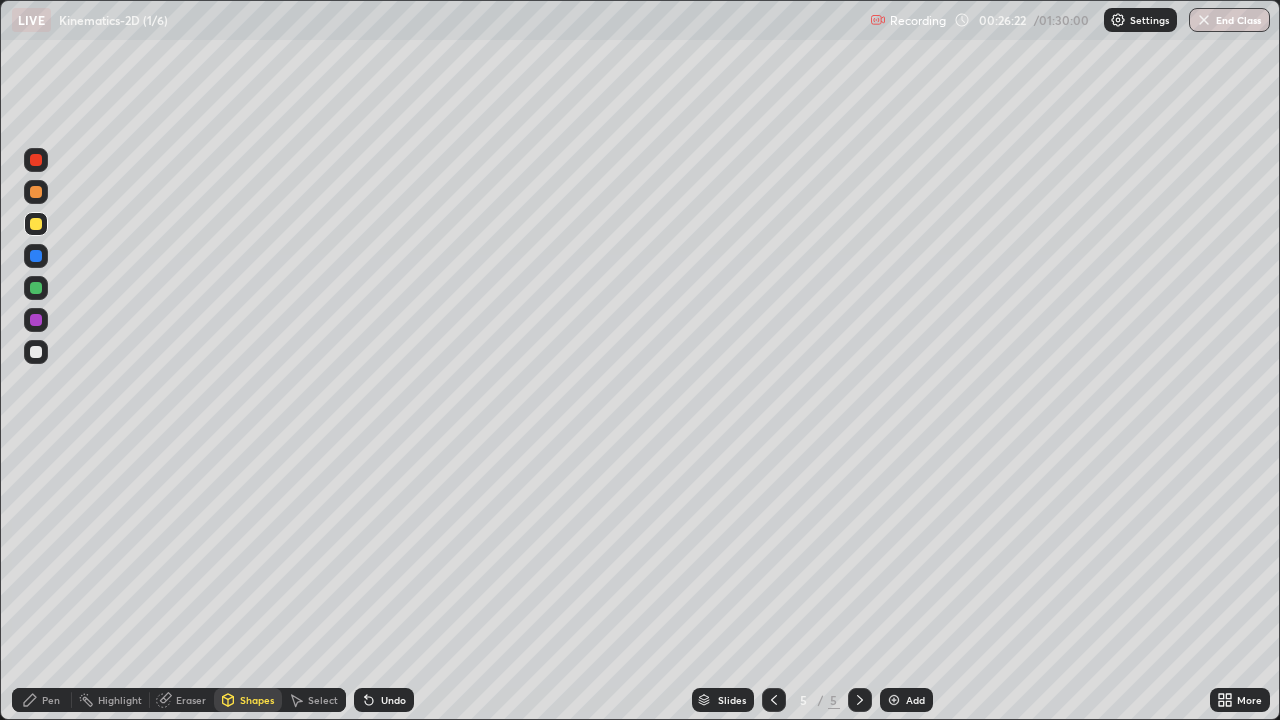 click at bounding box center (36, 352) 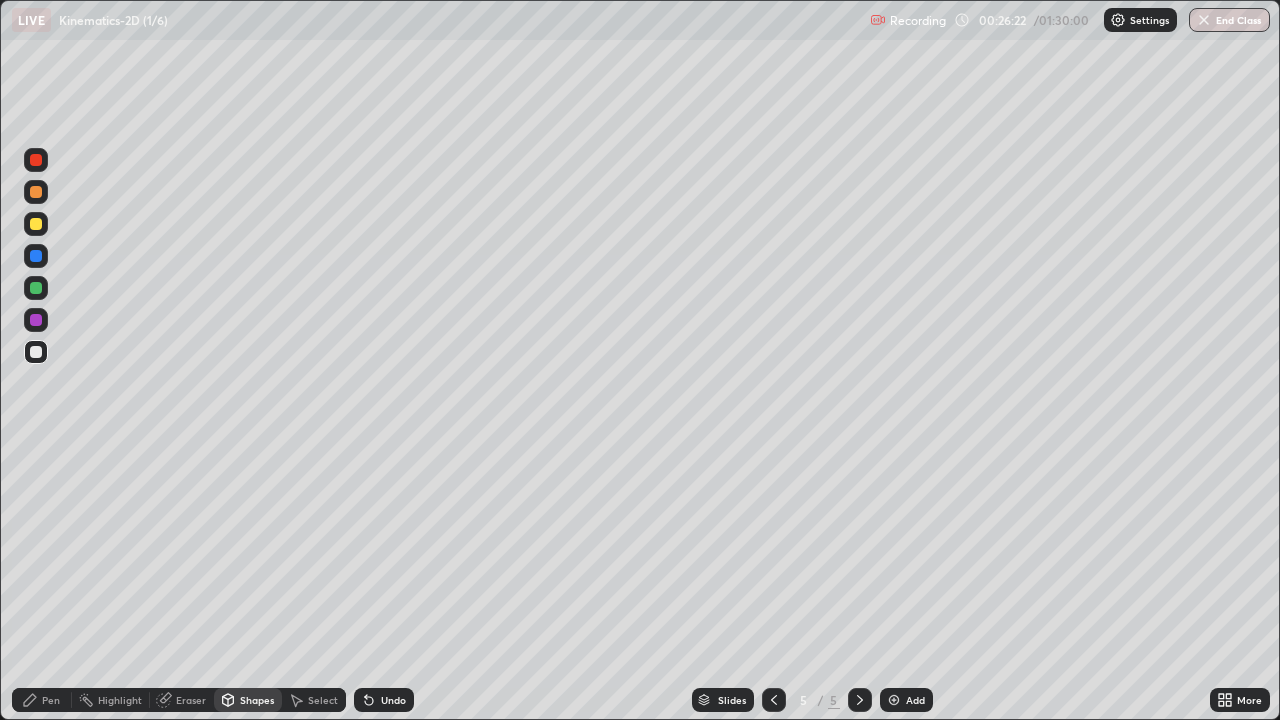 click at bounding box center [36, 352] 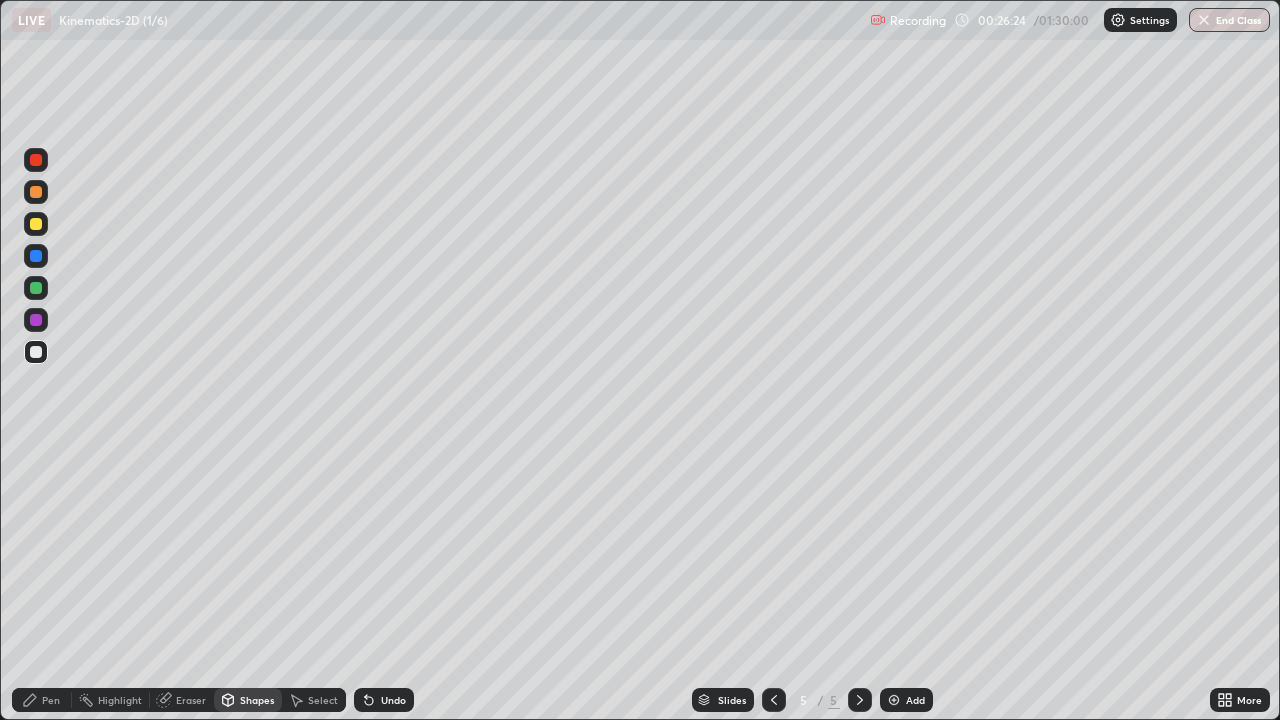 click on "Pen" at bounding box center (42, 700) 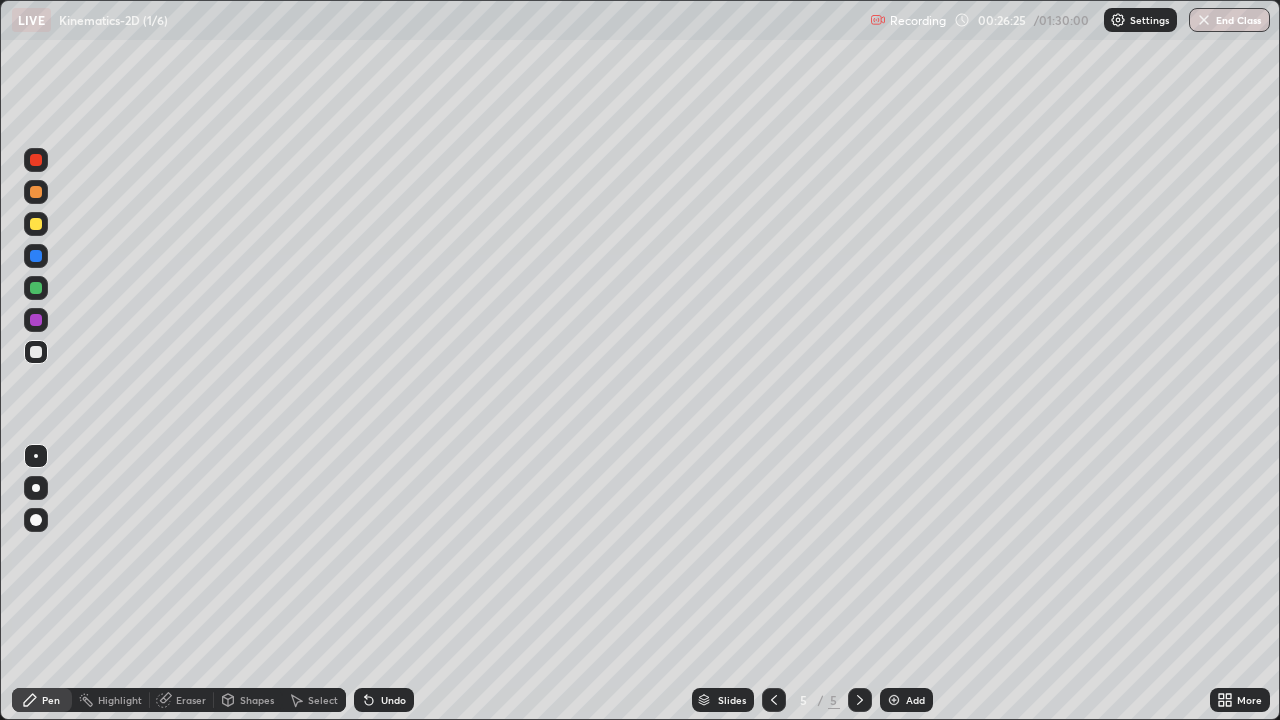 click at bounding box center (36, 288) 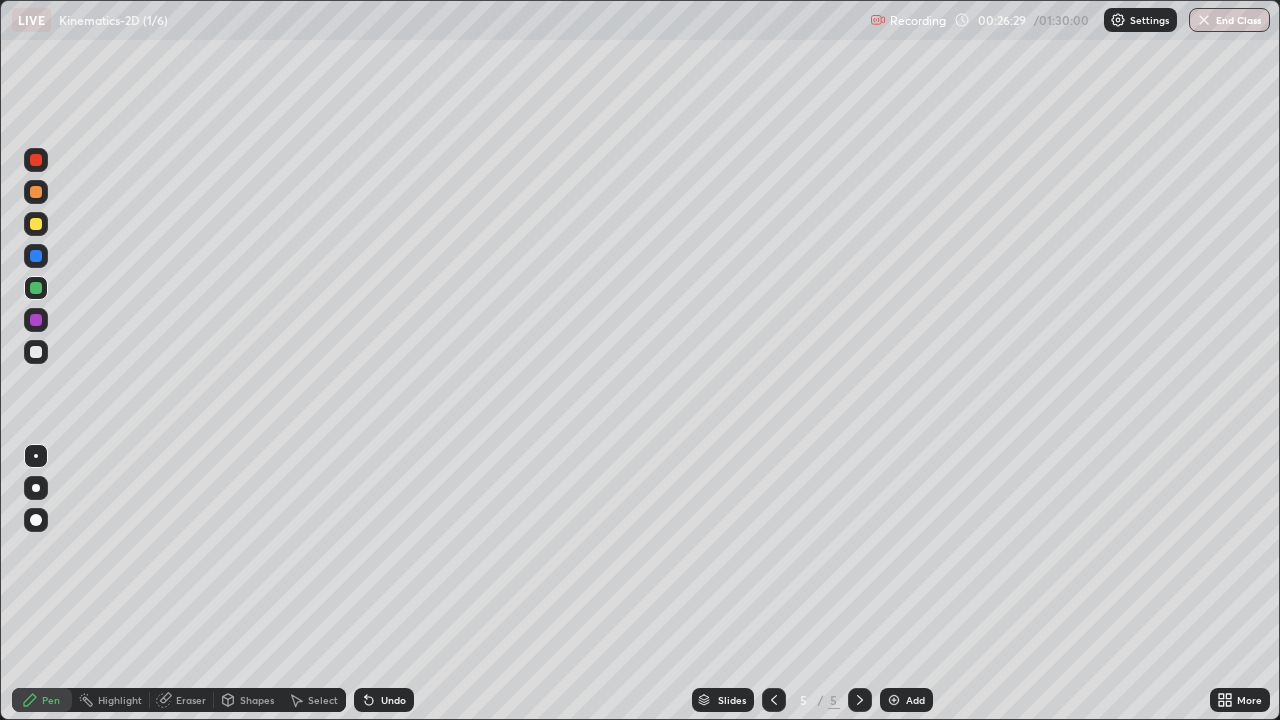 click on "Undo" at bounding box center (384, 700) 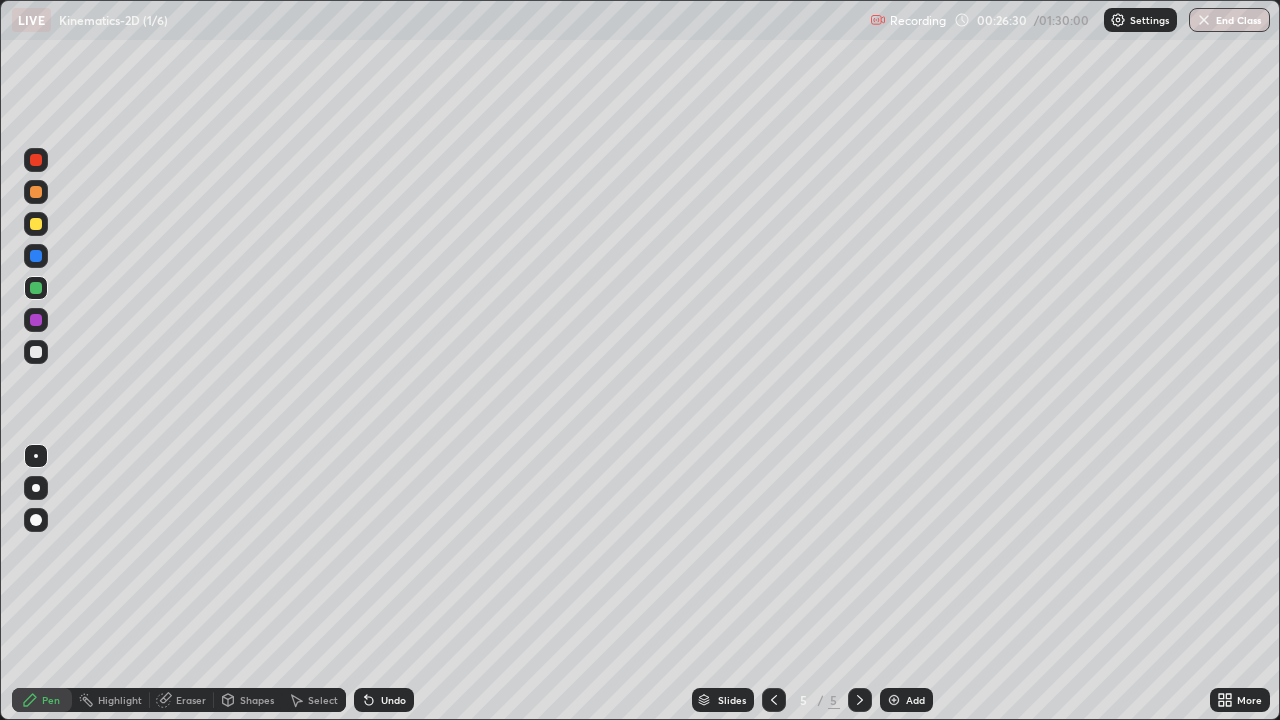 click on "Undo" at bounding box center [384, 700] 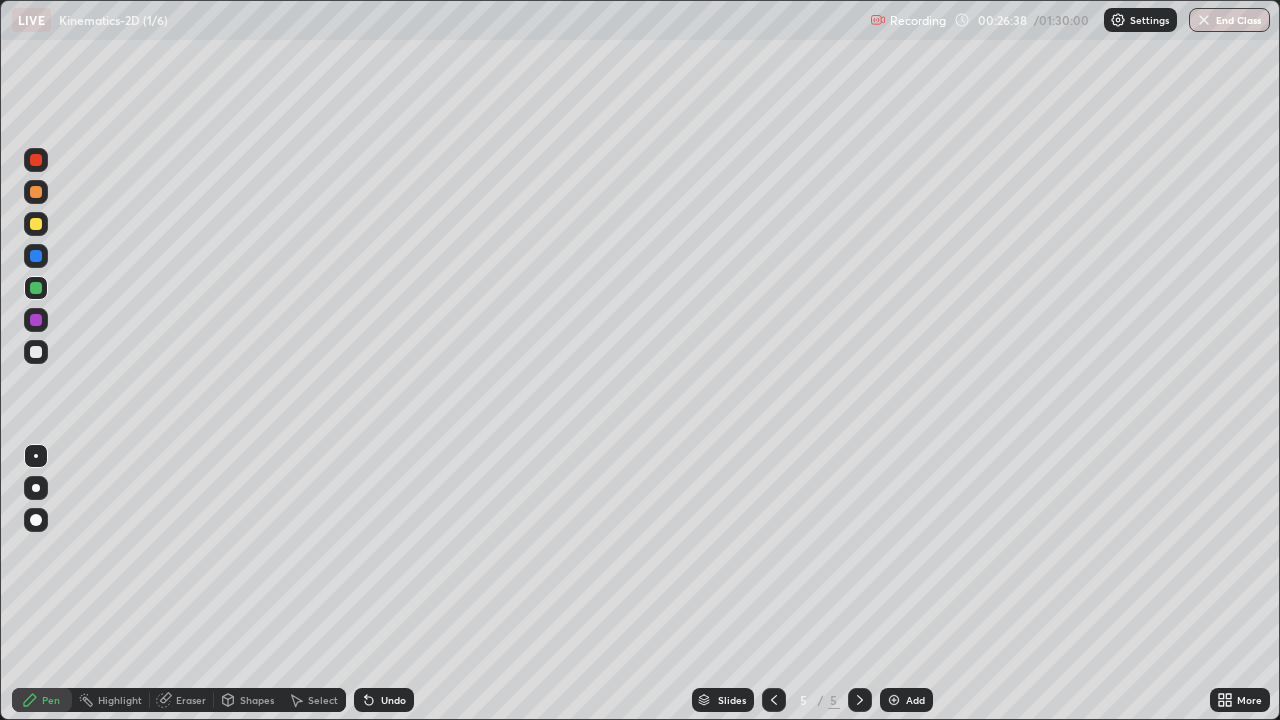 click on "Shapes" at bounding box center [248, 700] 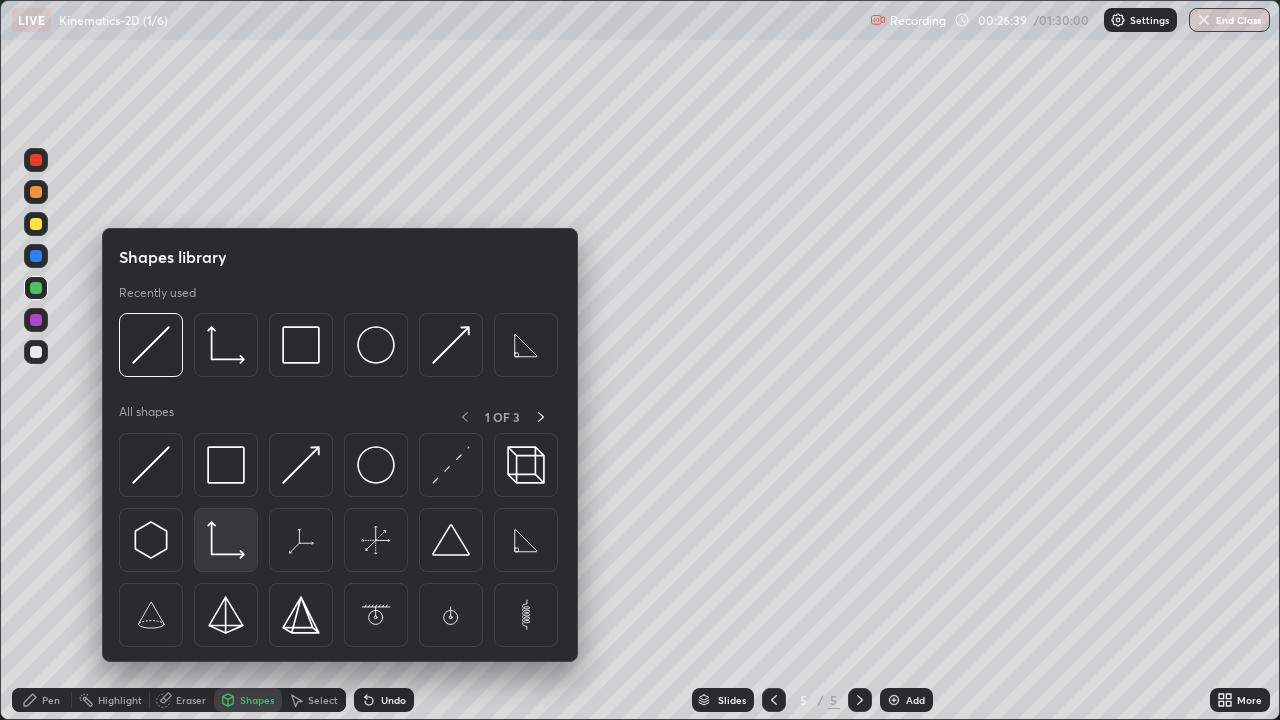 click at bounding box center [226, 540] 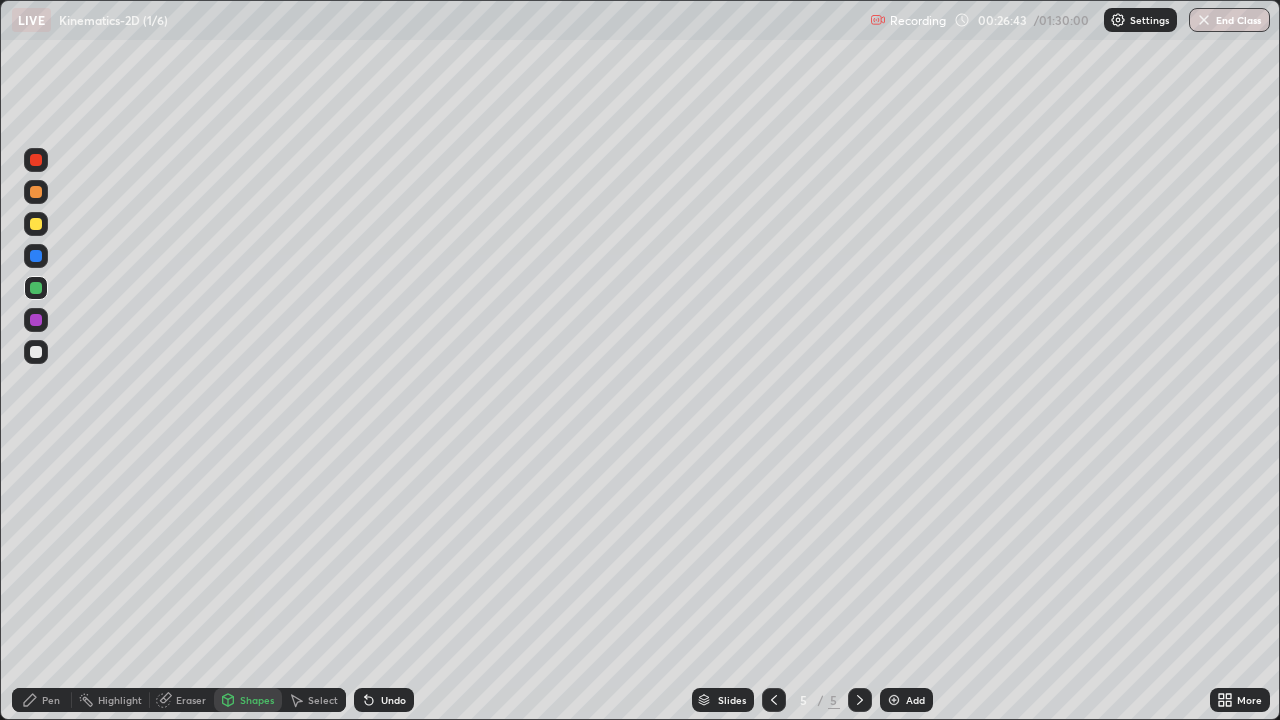 click on "Pen" at bounding box center (42, 700) 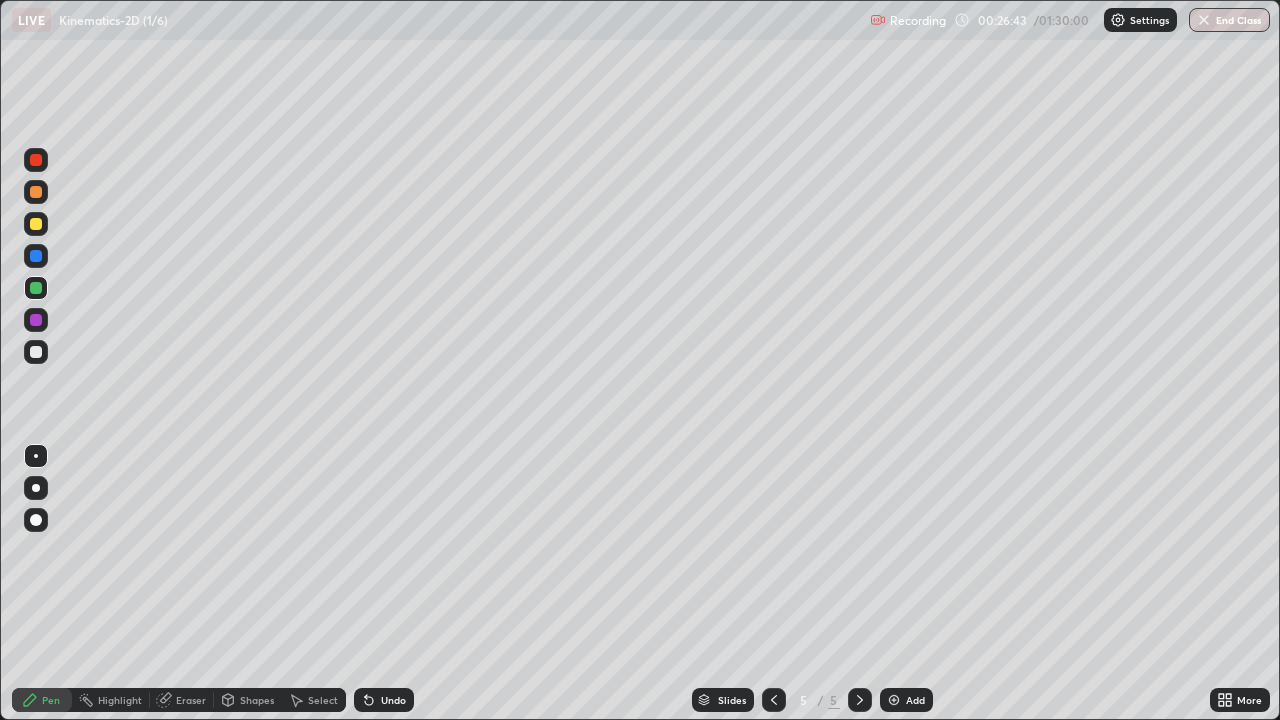 click at bounding box center (36, 352) 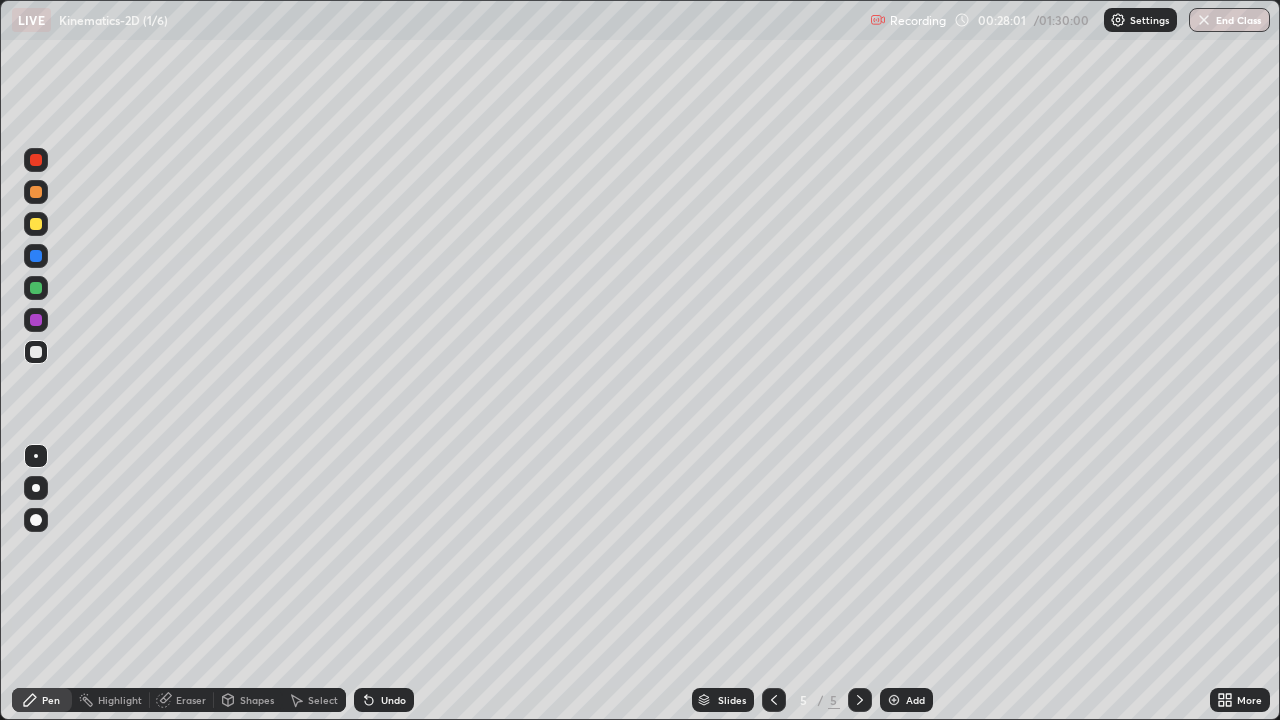click at bounding box center (36, 320) 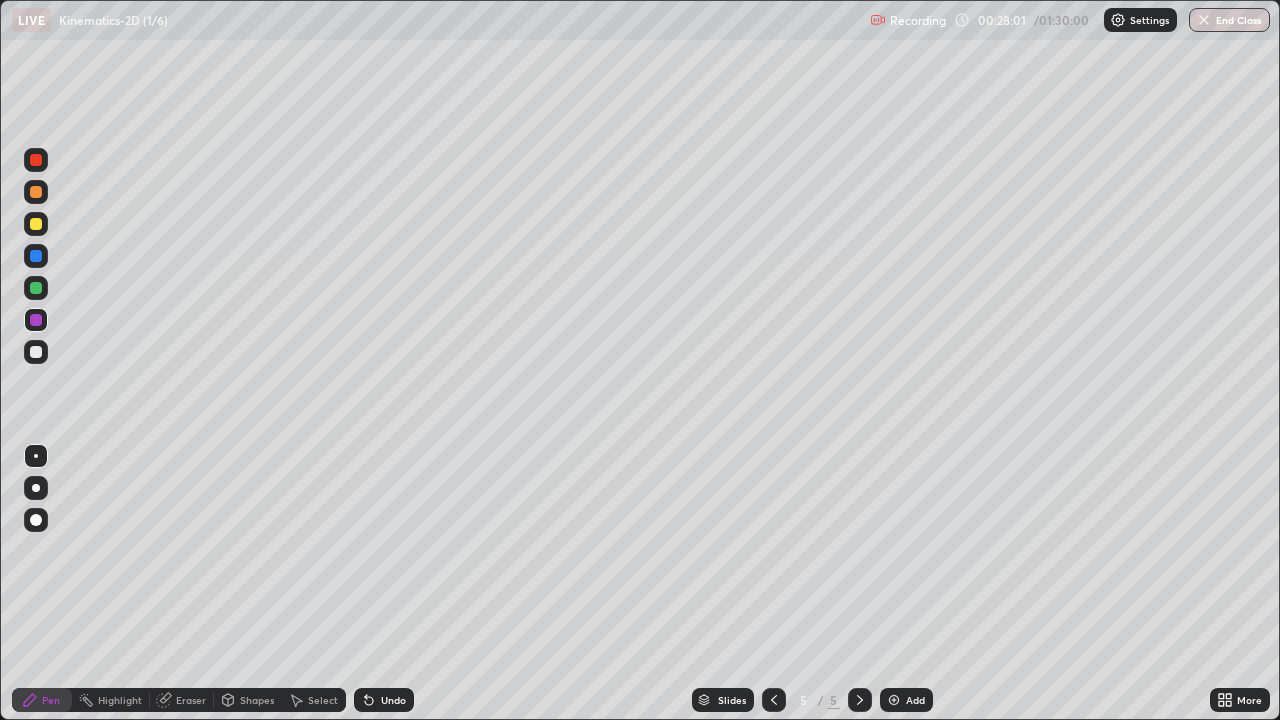 click at bounding box center [36, 320] 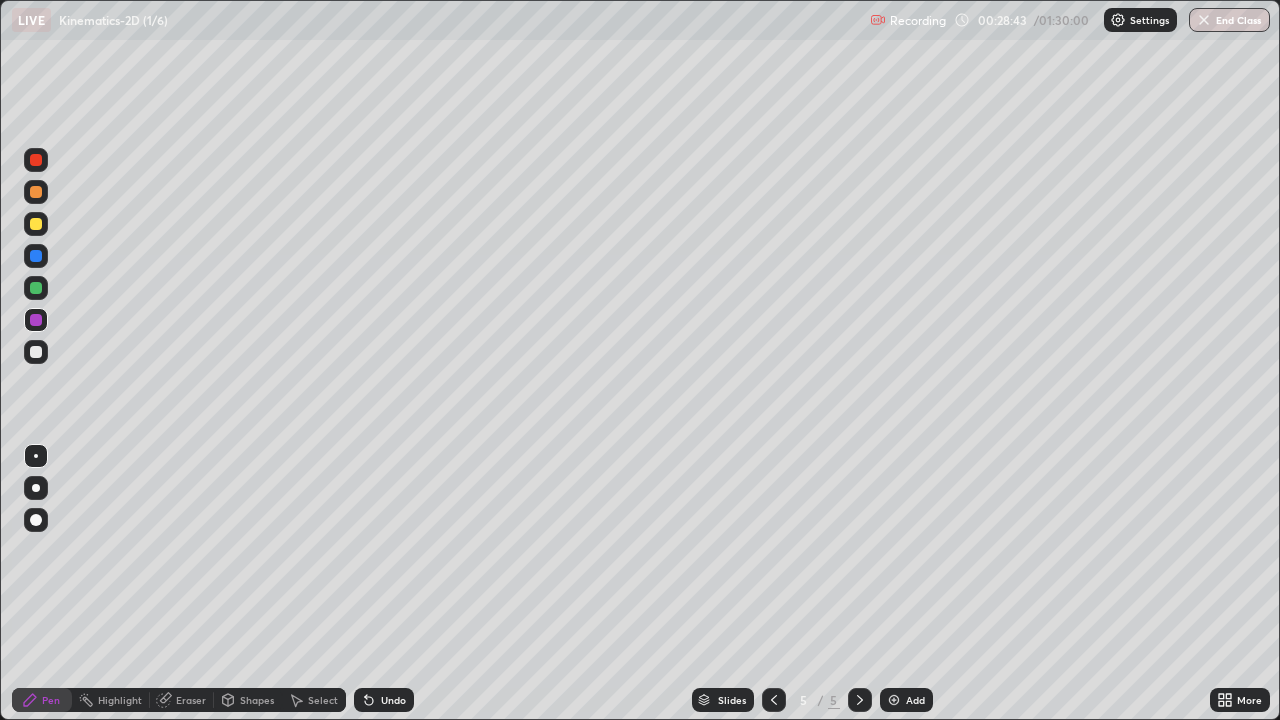 click at bounding box center (36, 224) 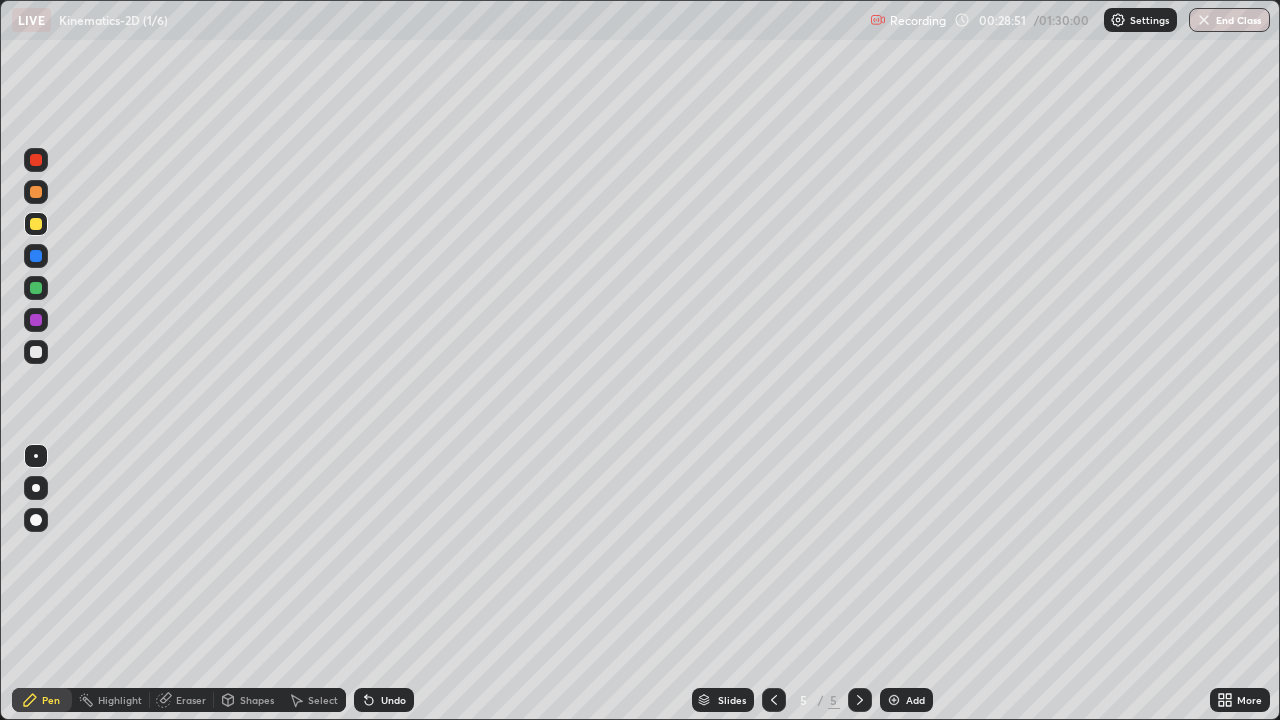 click on "Undo" at bounding box center [384, 700] 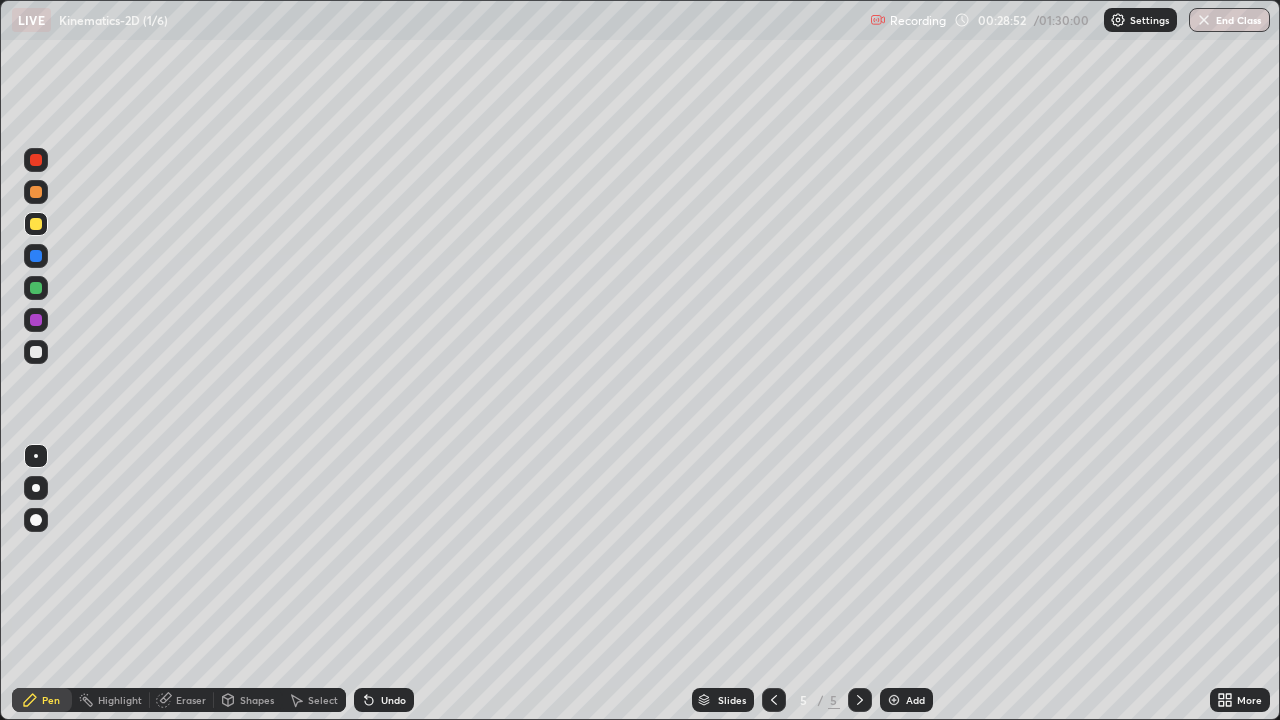 click on "Undo" at bounding box center (384, 700) 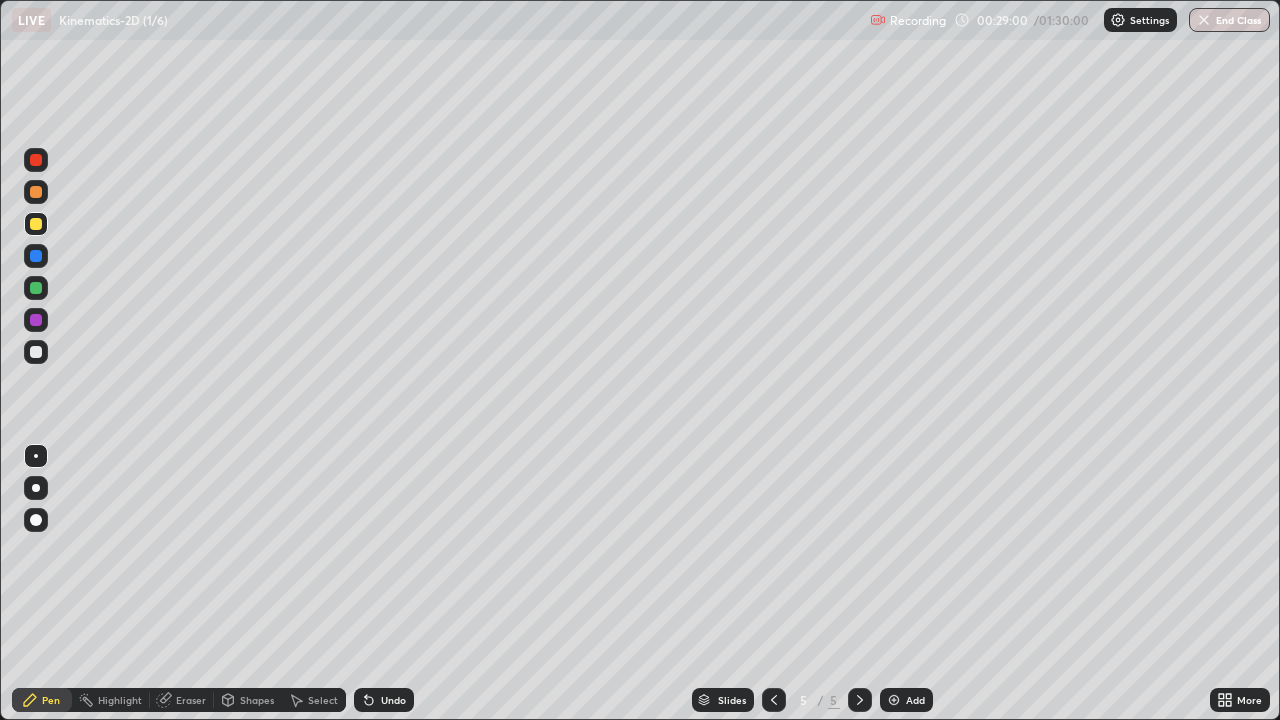 click at bounding box center (36, 288) 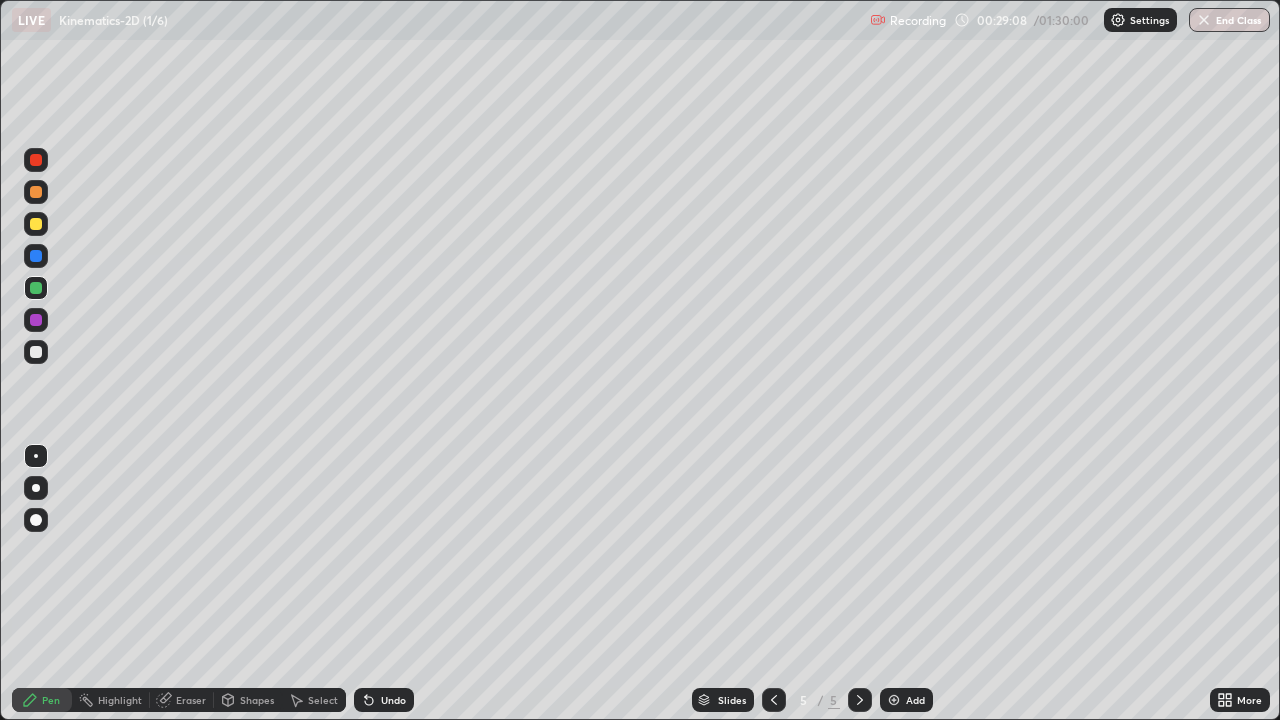 click on "Shapes" at bounding box center (257, 700) 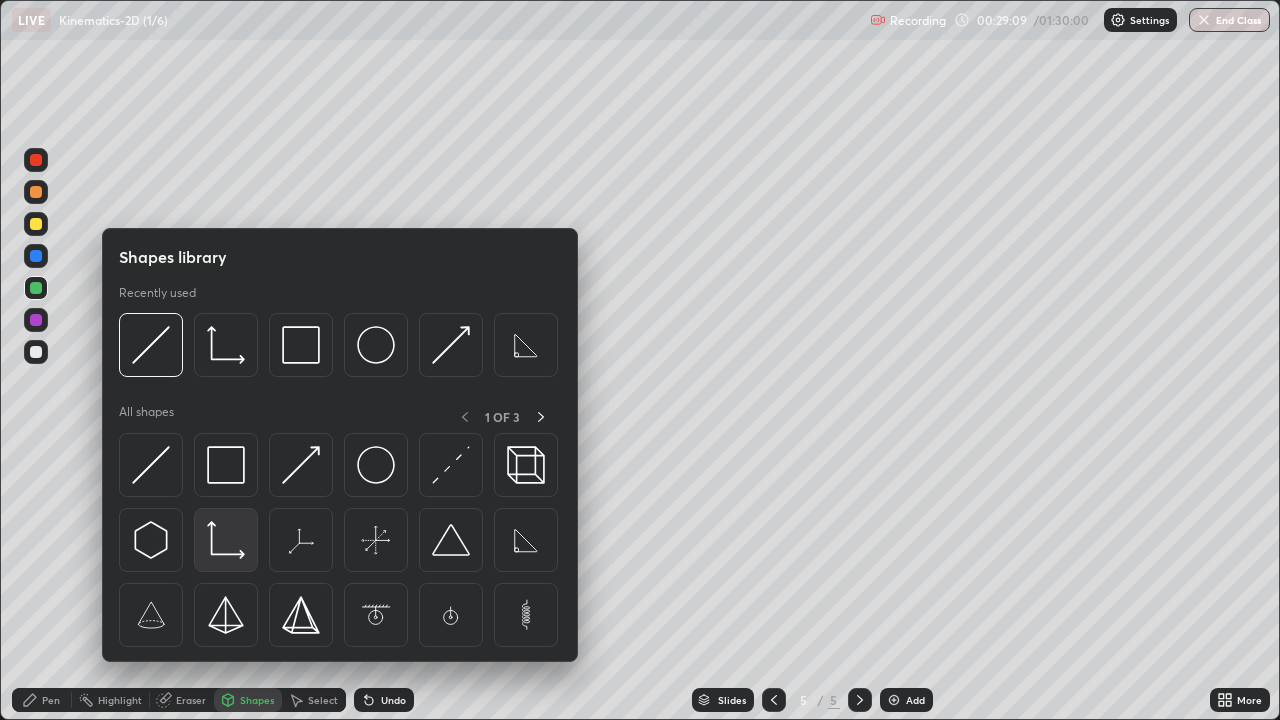 click at bounding box center [226, 540] 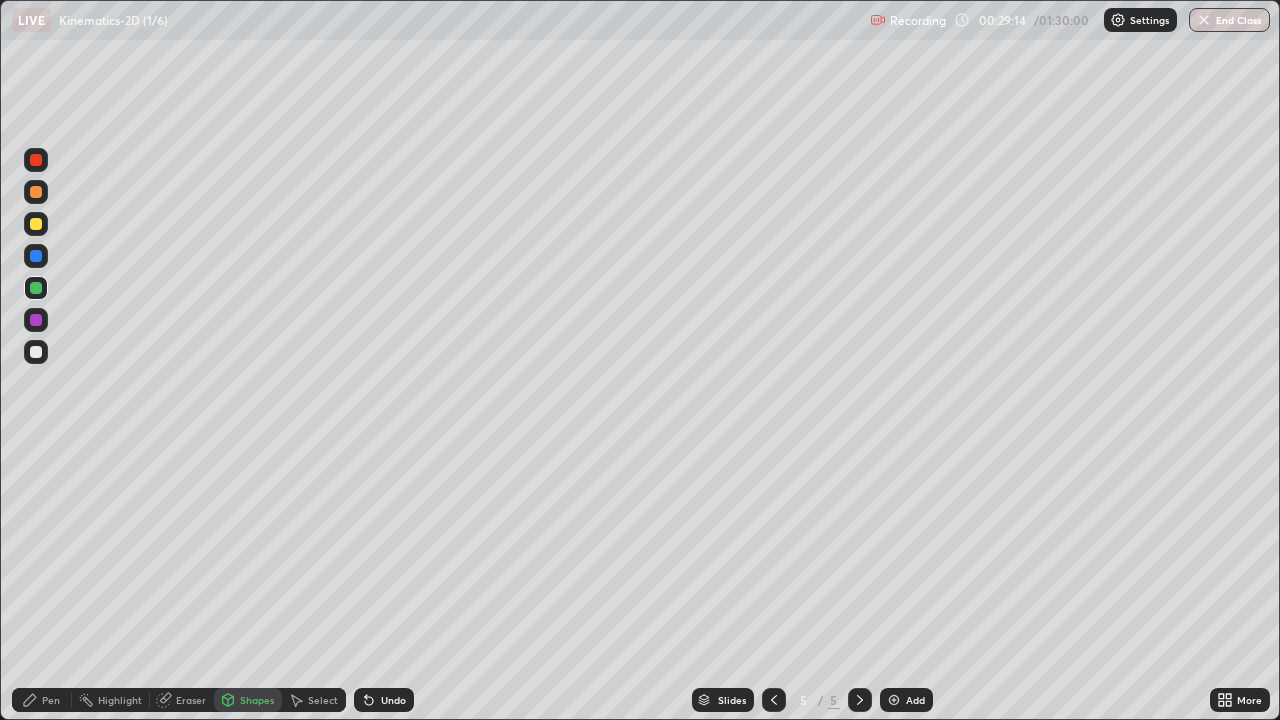 click on "Pen" at bounding box center (51, 700) 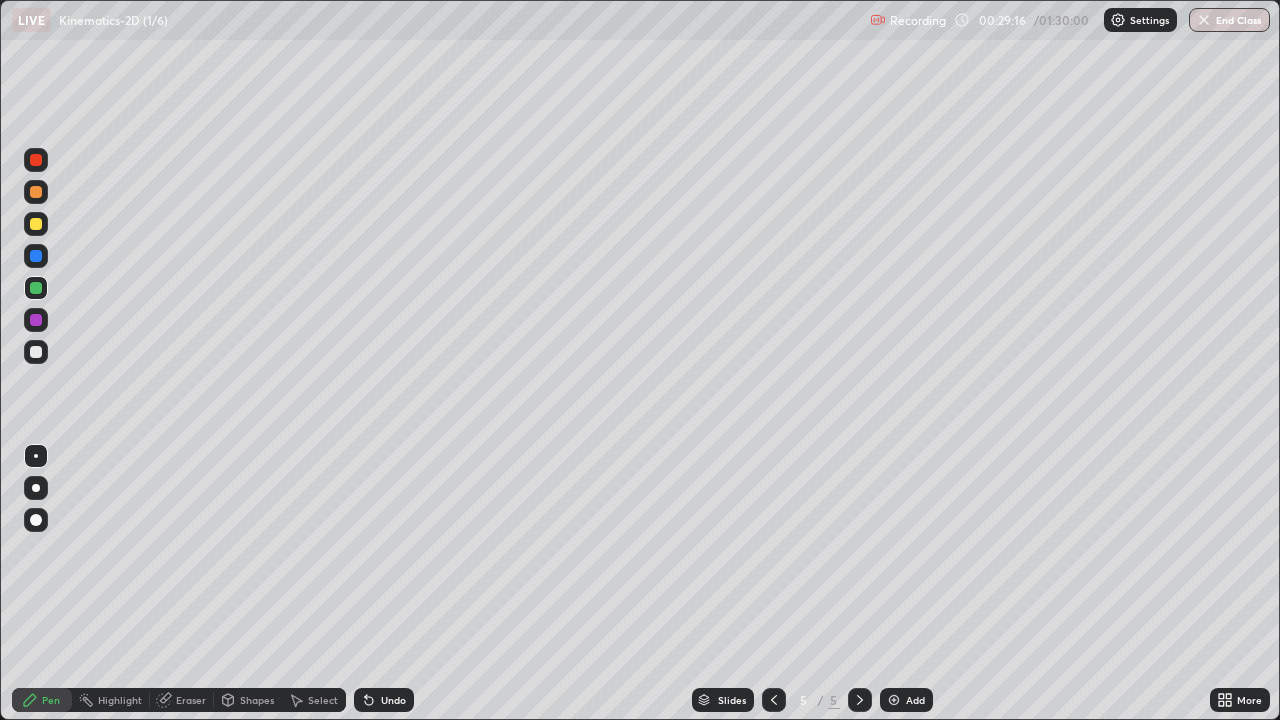 click at bounding box center (36, 352) 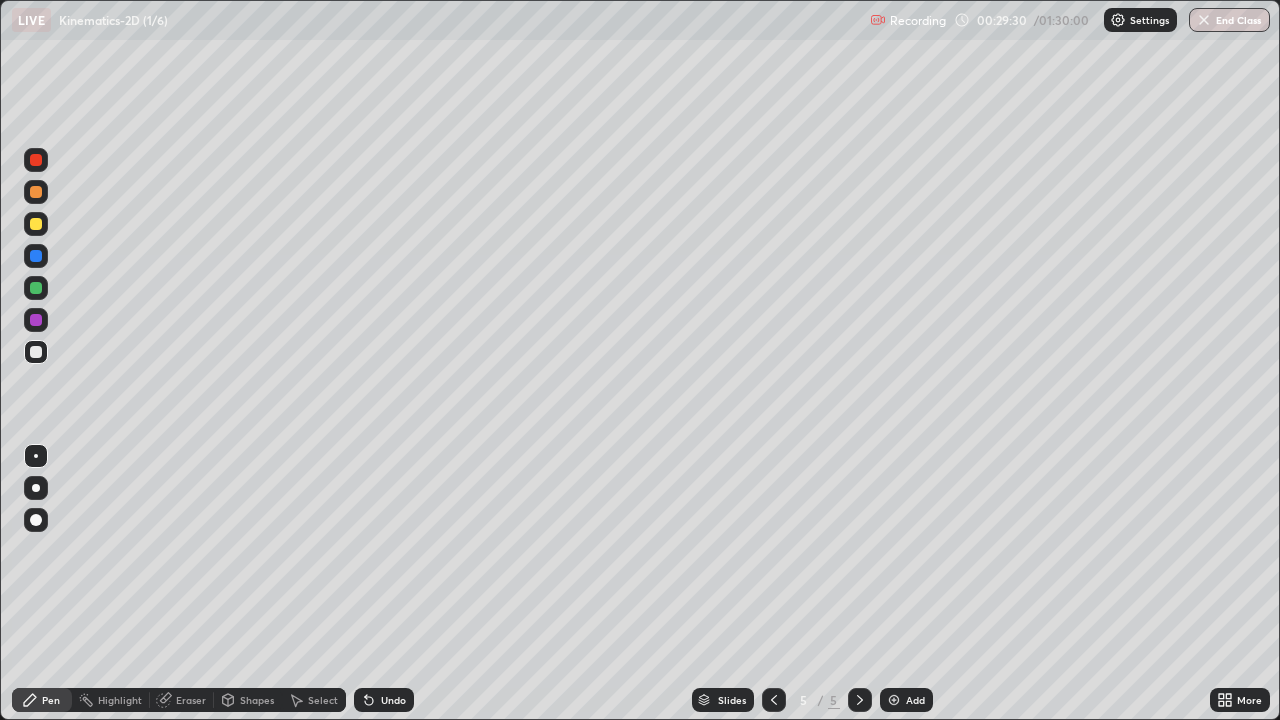 click at bounding box center (36, 320) 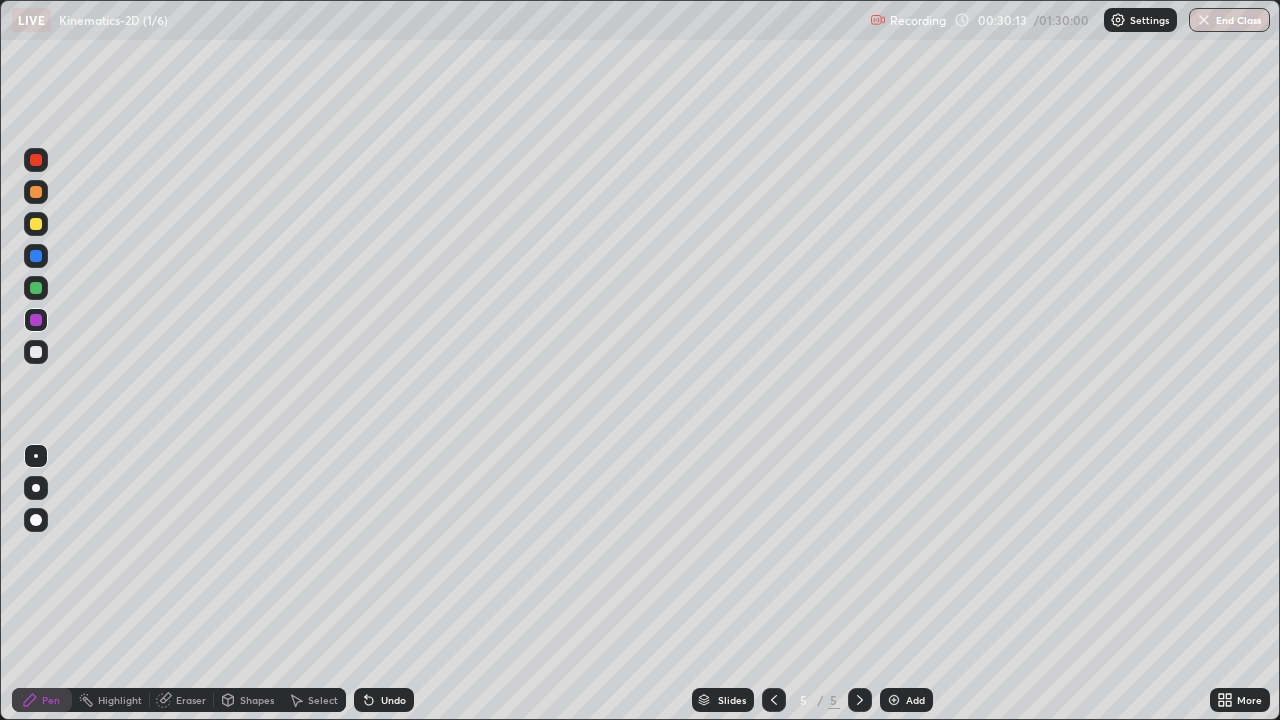 click 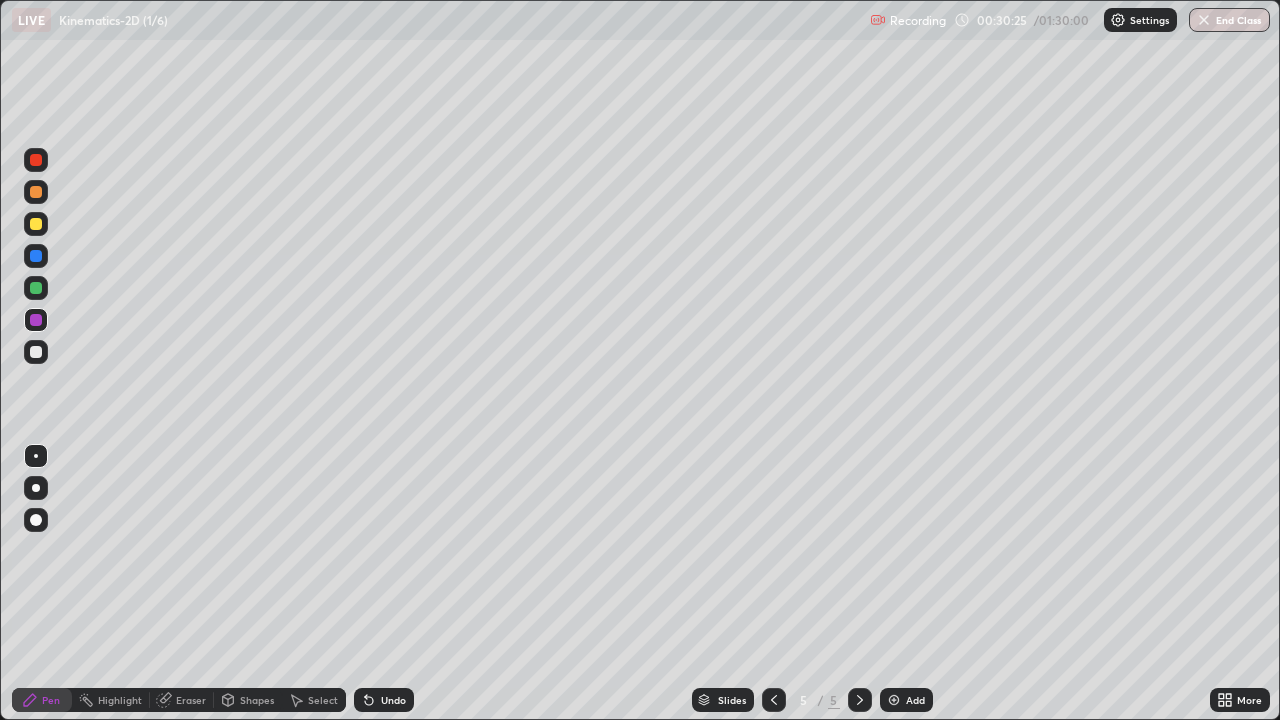 click at bounding box center [36, 224] 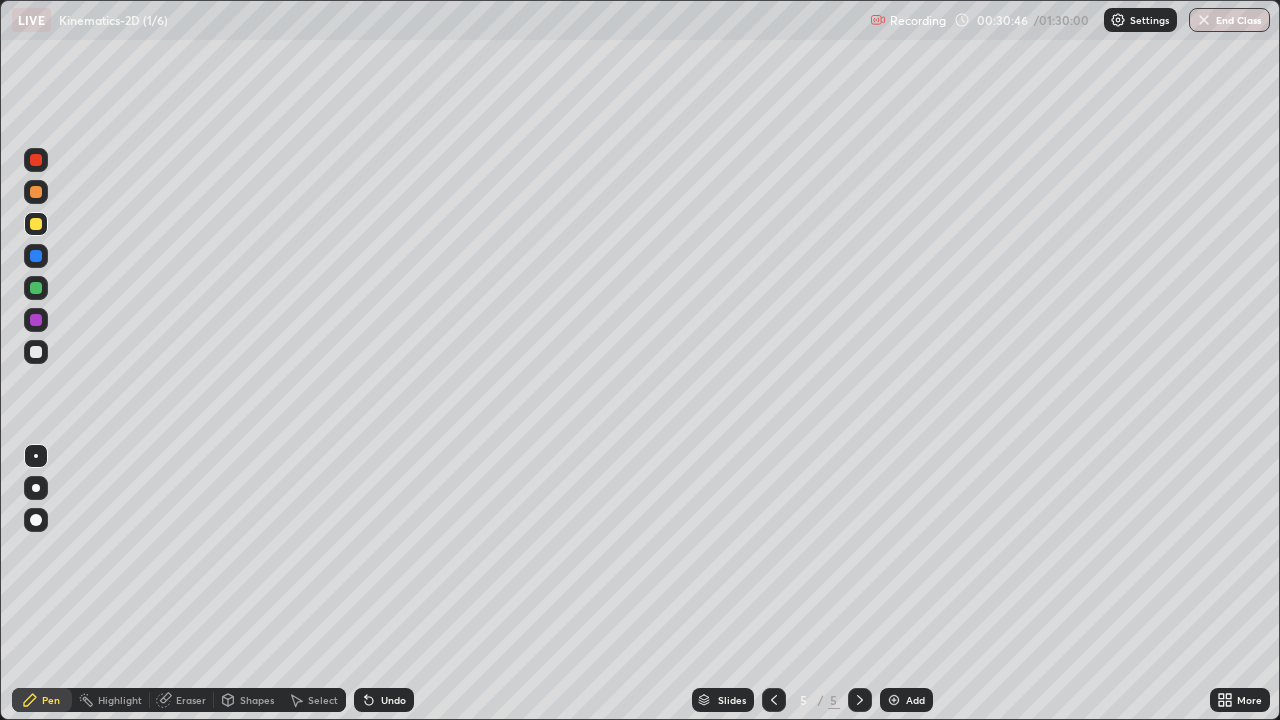 click at bounding box center [36, 288] 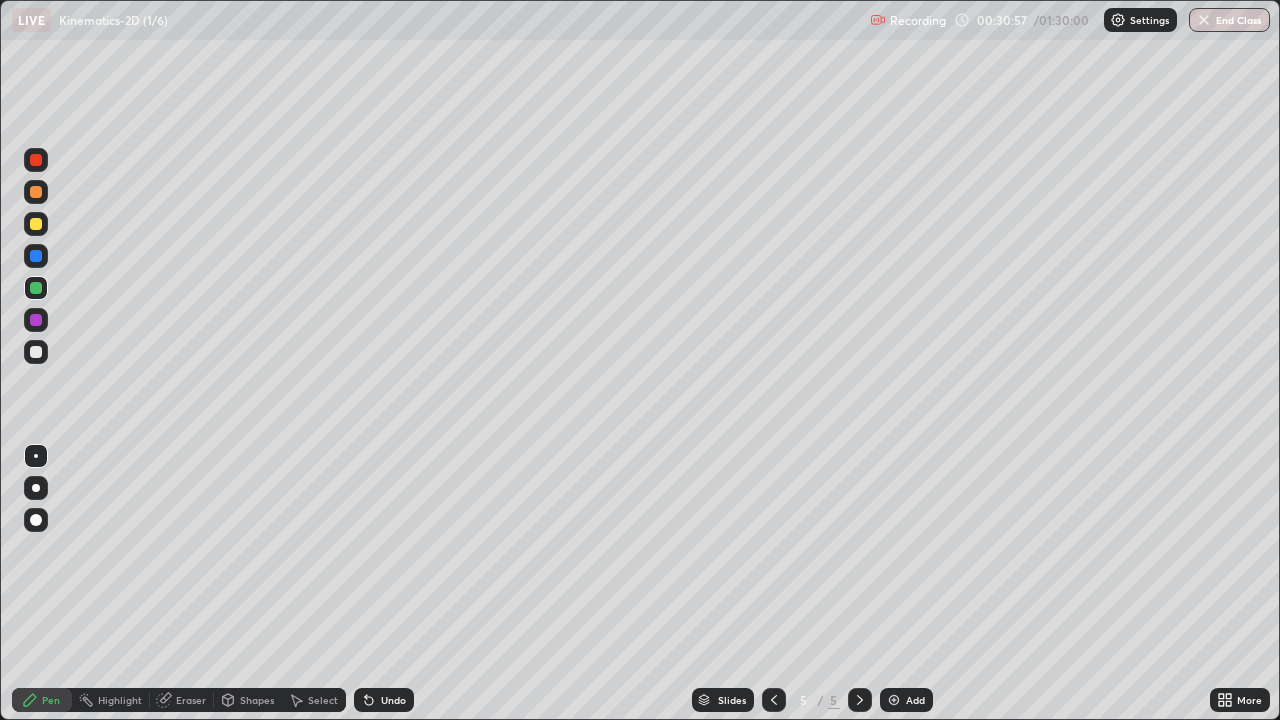 click on "Shapes" at bounding box center [257, 700] 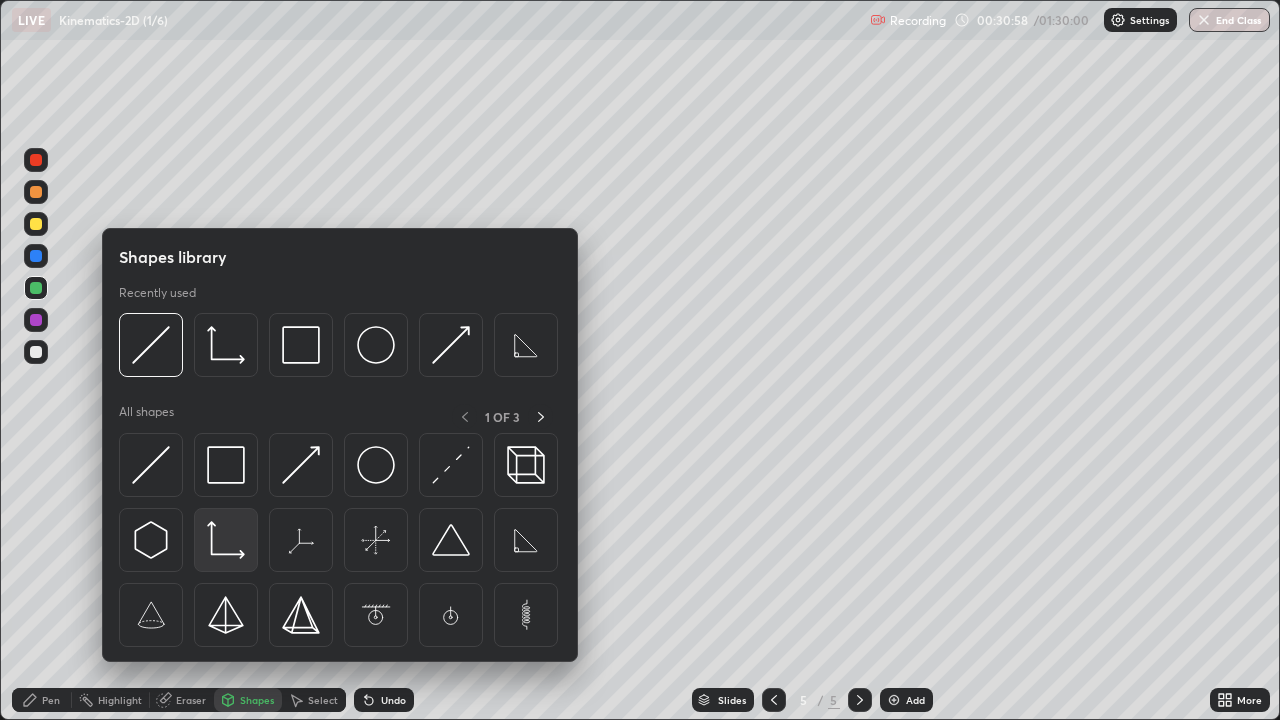 click at bounding box center [226, 540] 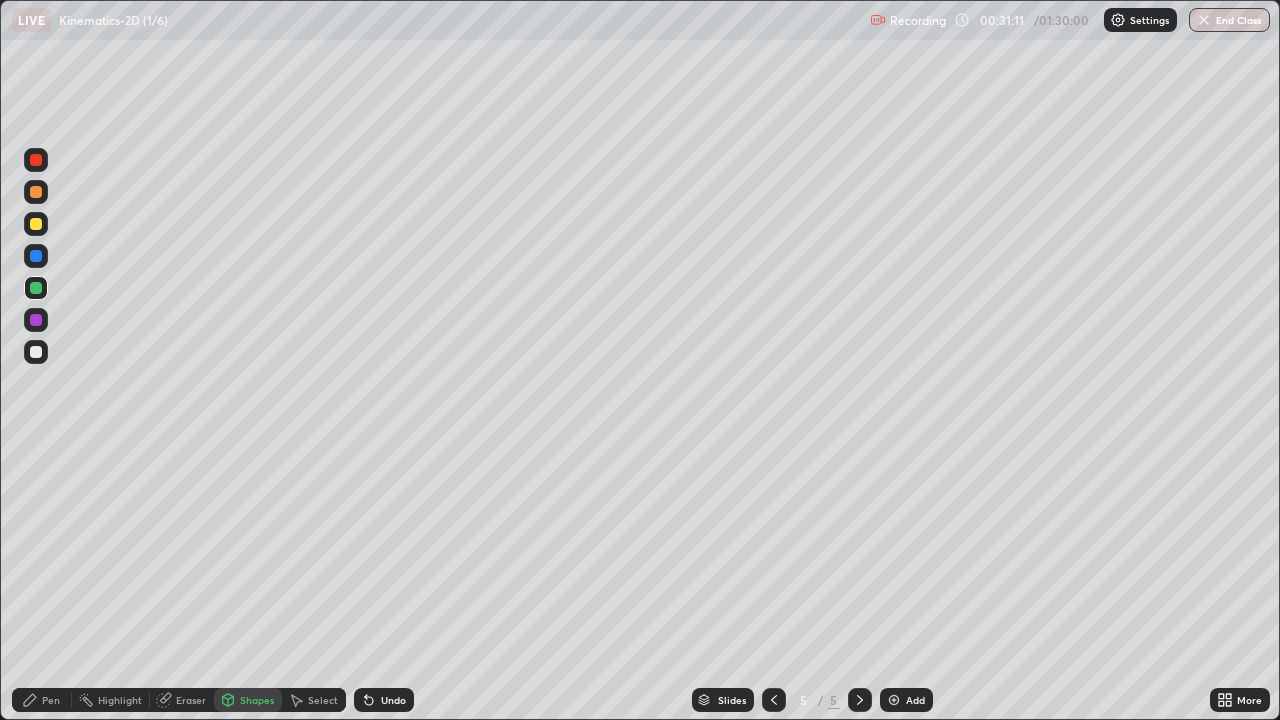 click on "Select" at bounding box center [323, 700] 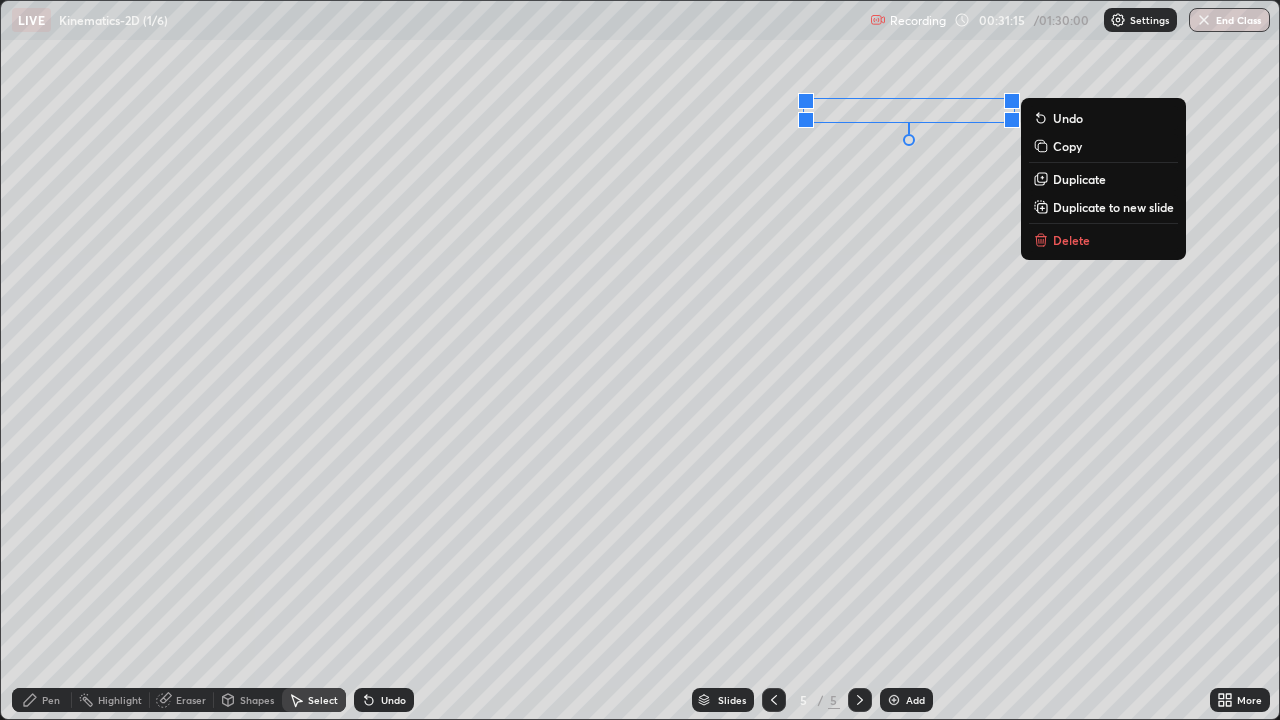 click on "0 ° Undo Copy Duplicate Duplicate to new slide Delete" at bounding box center [640, 360] 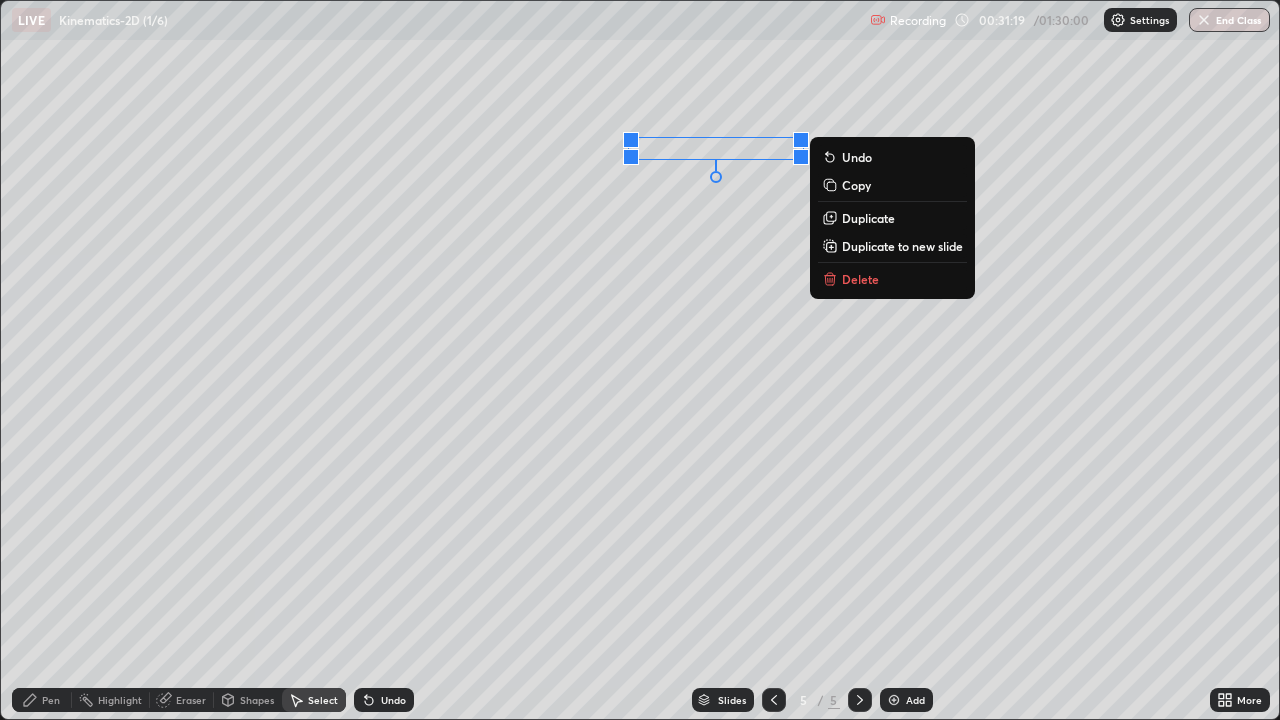 click on "0 ° Undo Copy Duplicate Duplicate to new slide Delete" at bounding box center [640, 360] 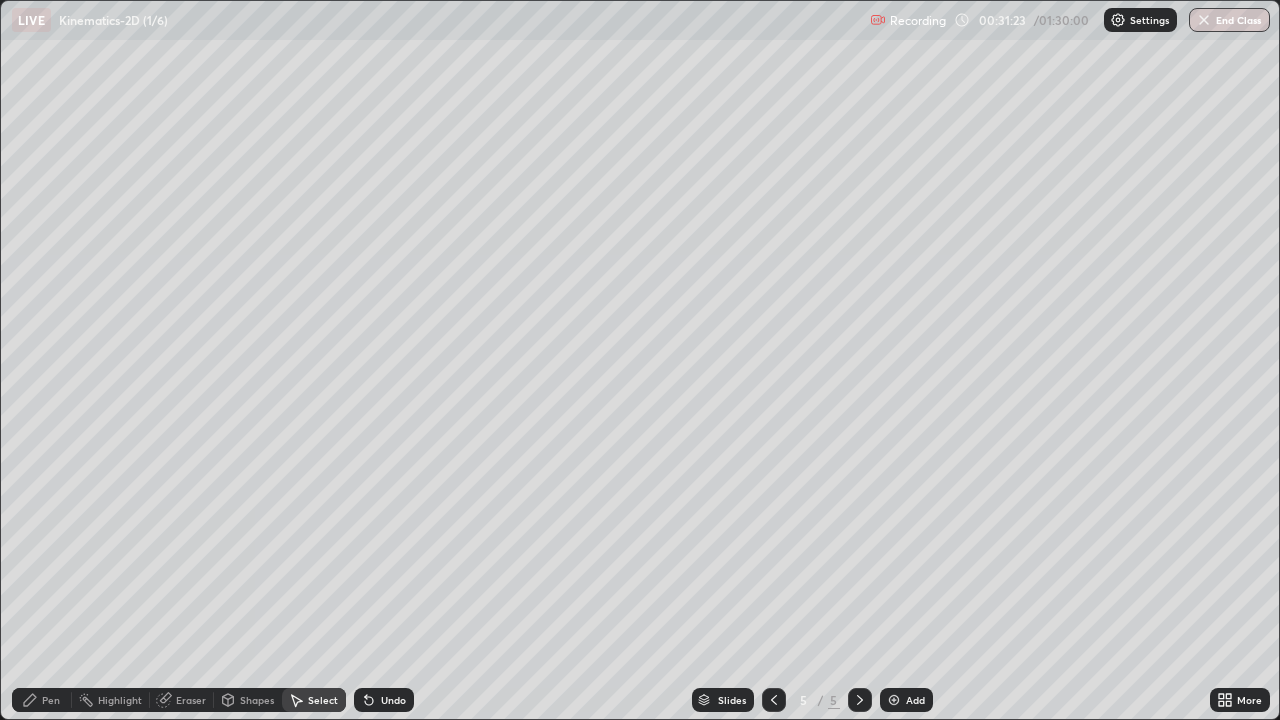 click on "Pen" at bounding box center [42, 700] 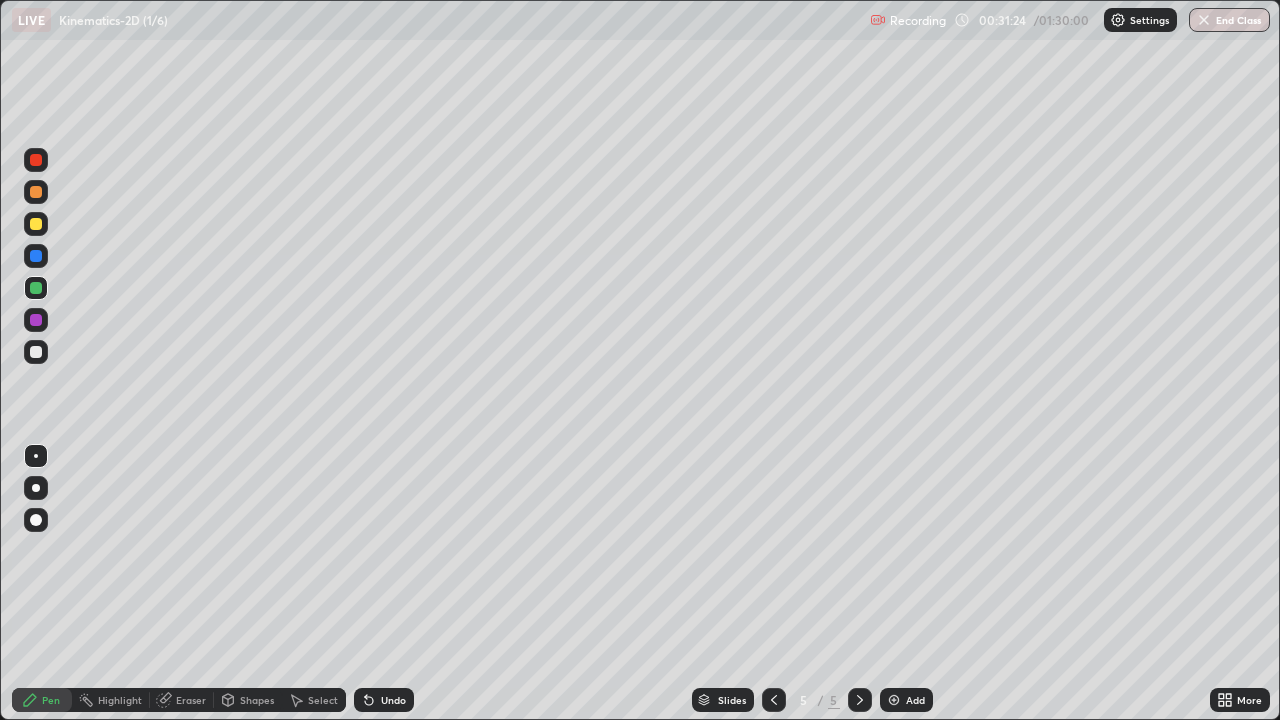 click at bounding box center [36, 352] 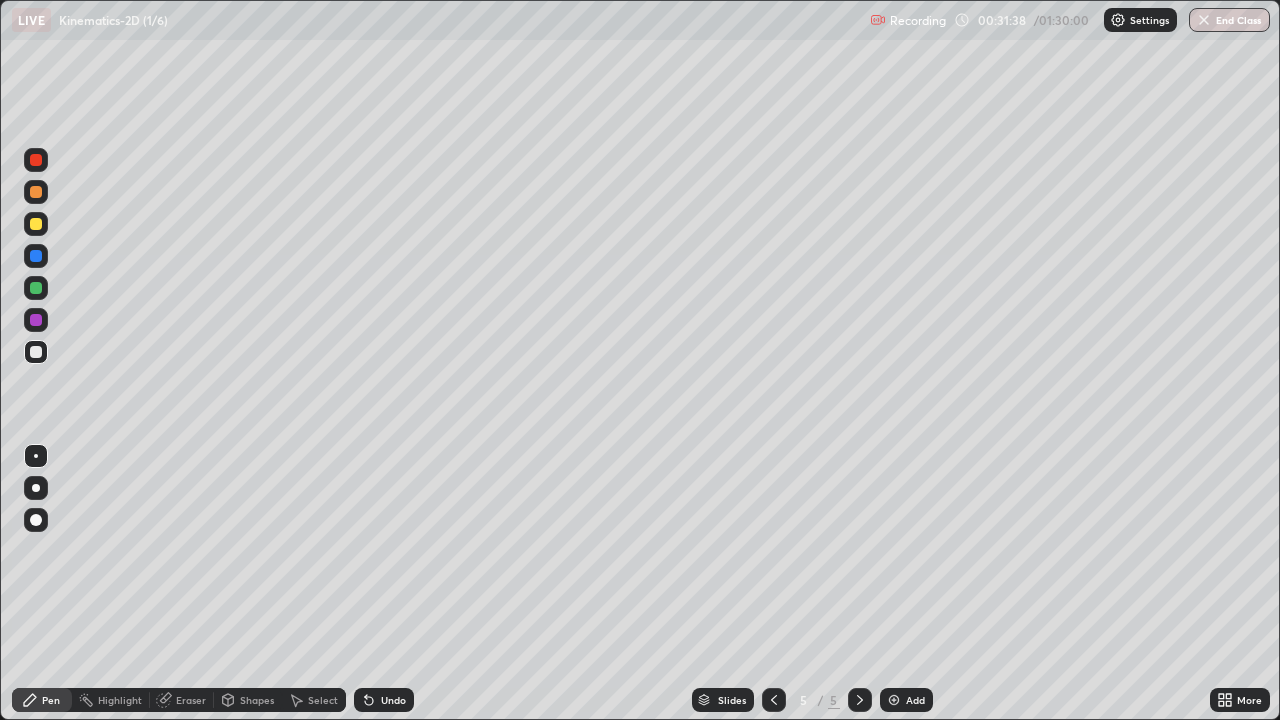 click at bounding box center [36, 320] 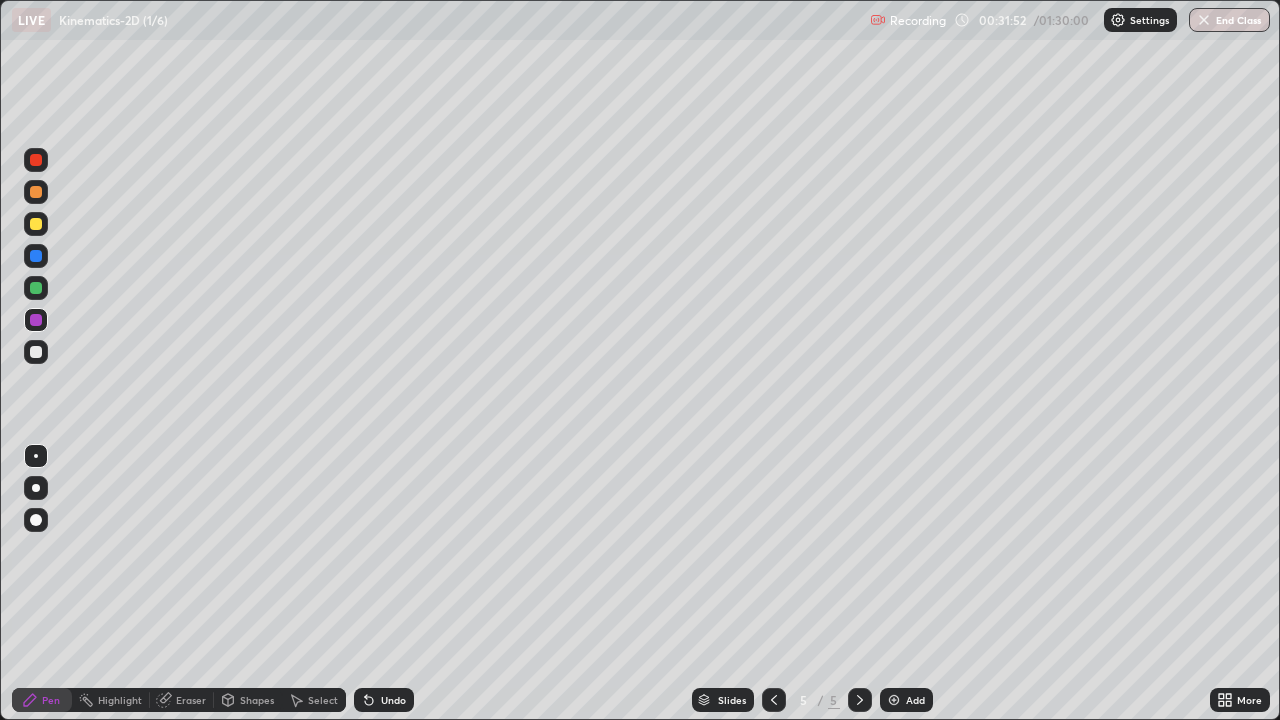 click on "Shapes" at bounding box center [257, 700] 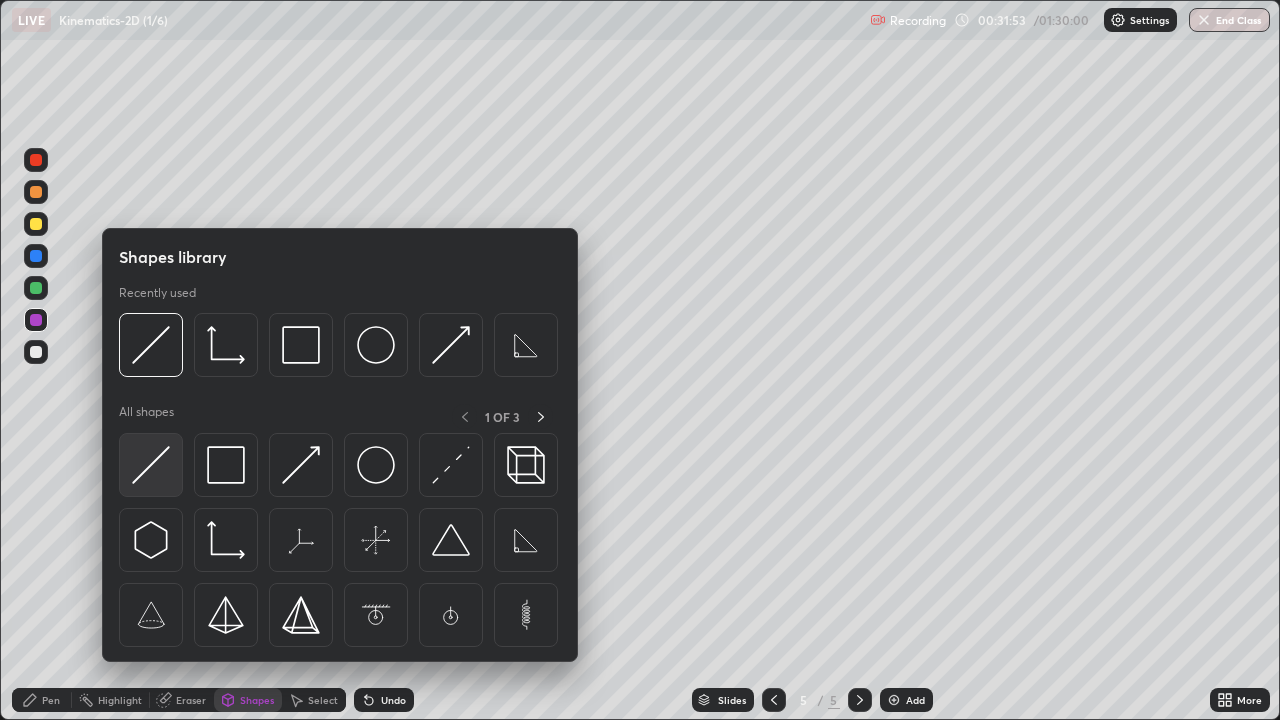 click at bounding box center [151, 465] 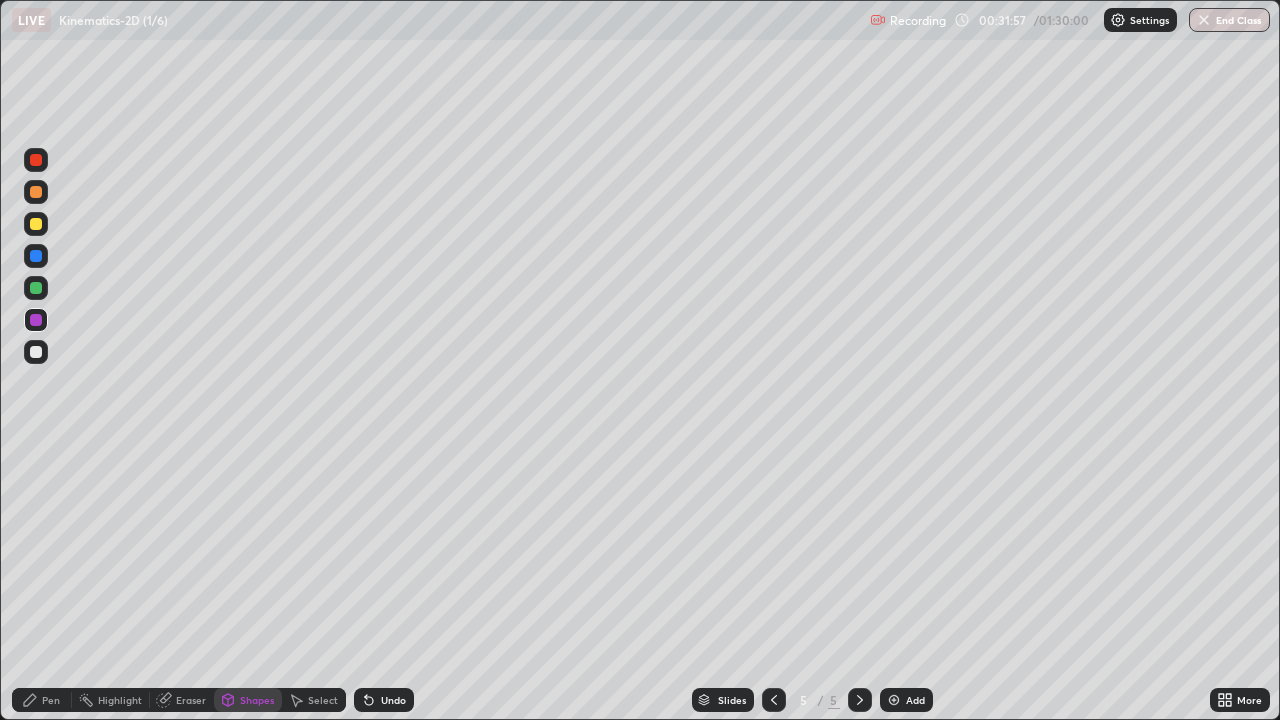 click on "Pen" at bounding box center [51, 700] 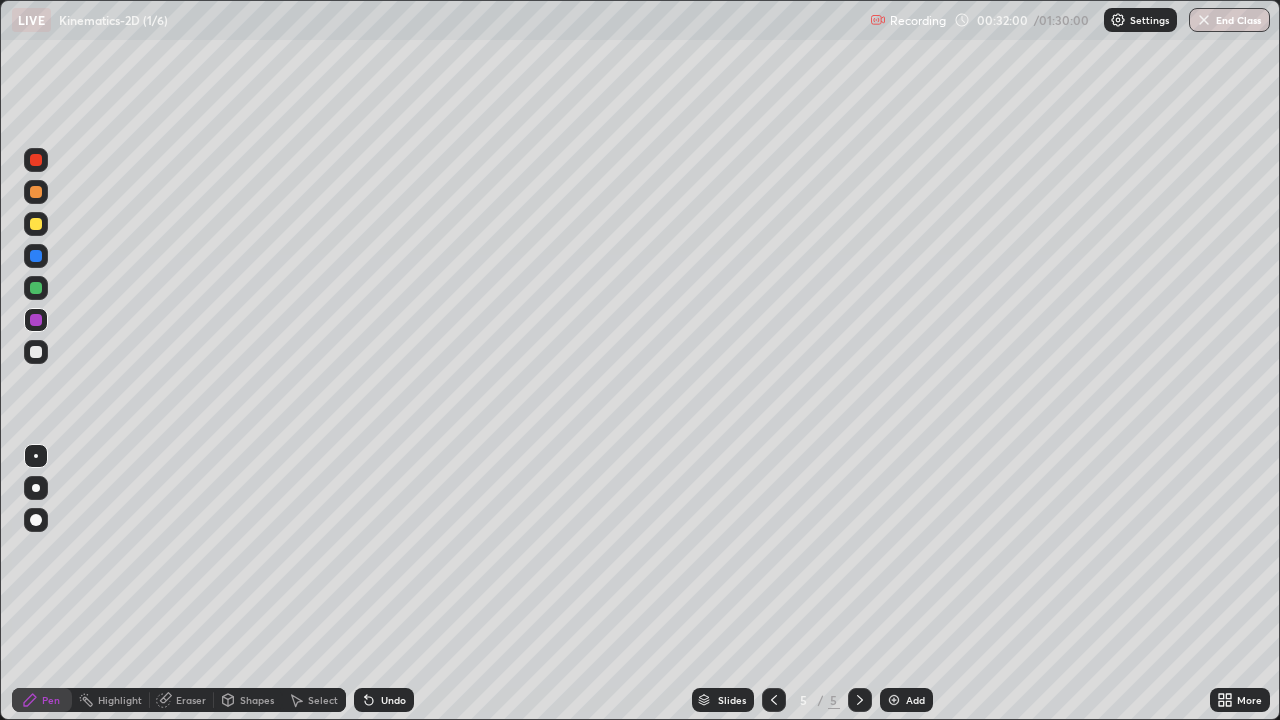 click at bounding box center (36, 352) 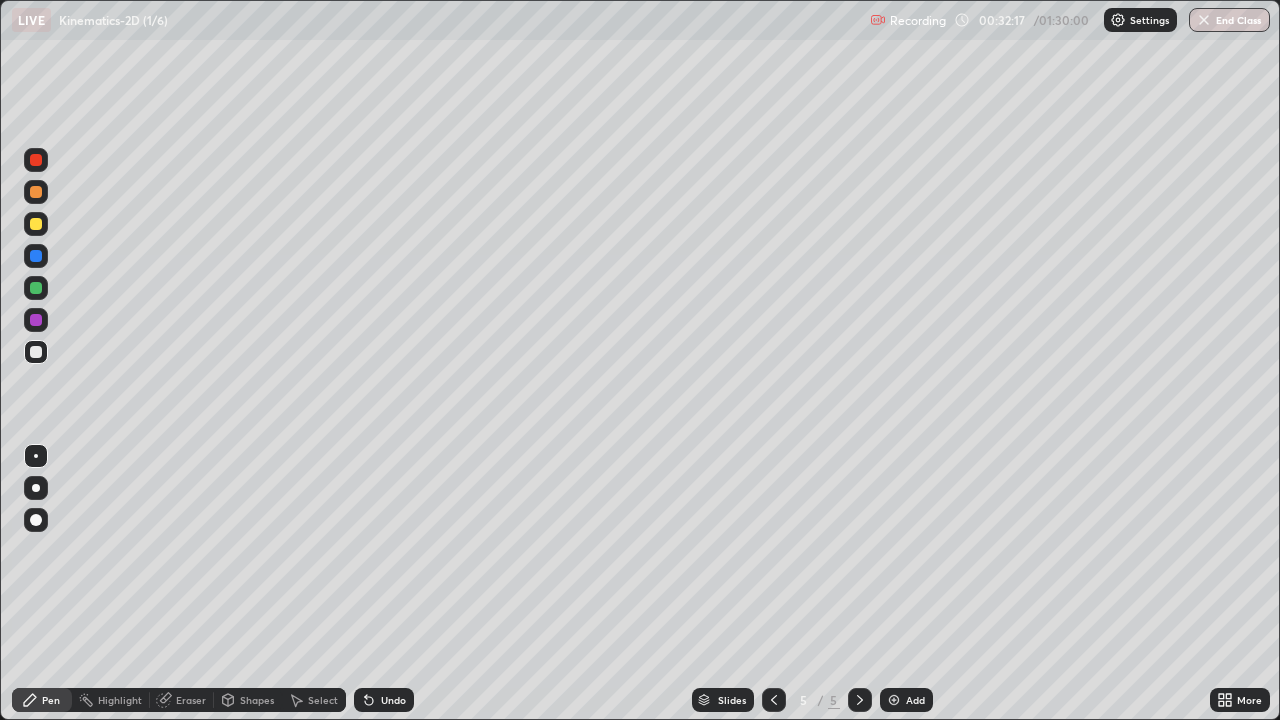 click at bounding box center [36, 288] 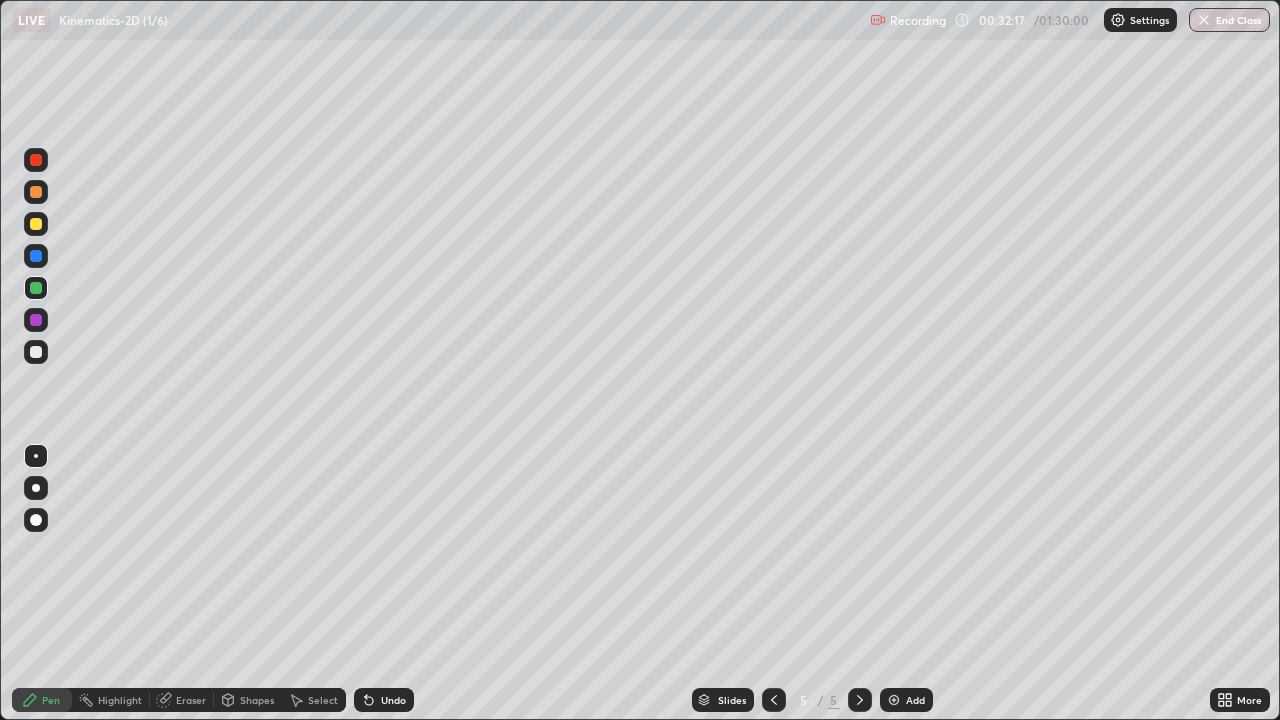 click at bounding box center [36, 288] 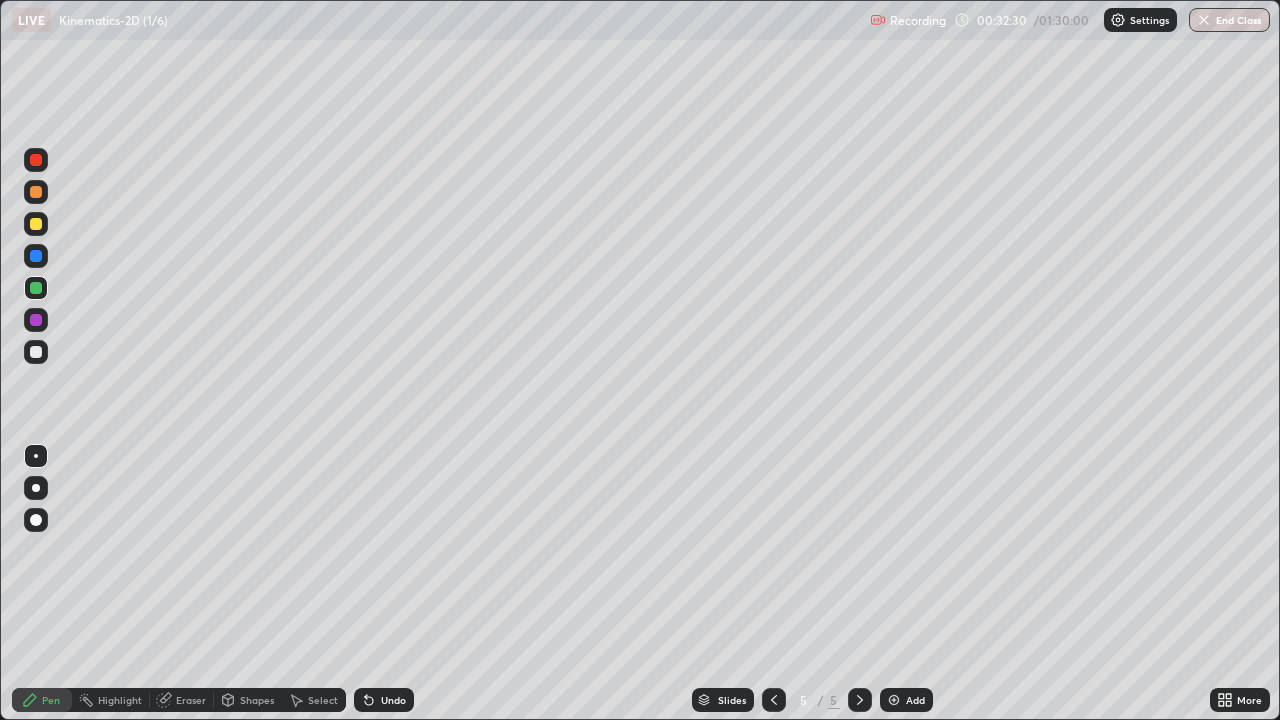 click on "Shapes" at bounding box center [257, 700] 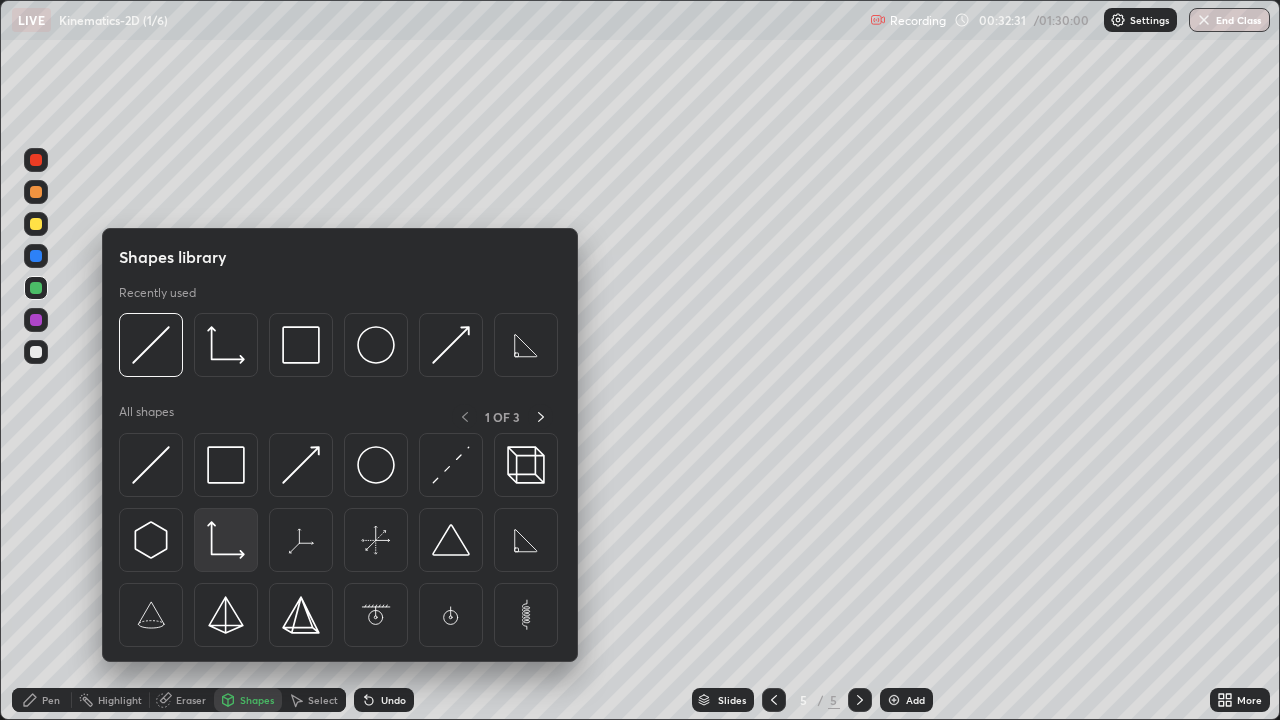click at bounding box center [226, 540] 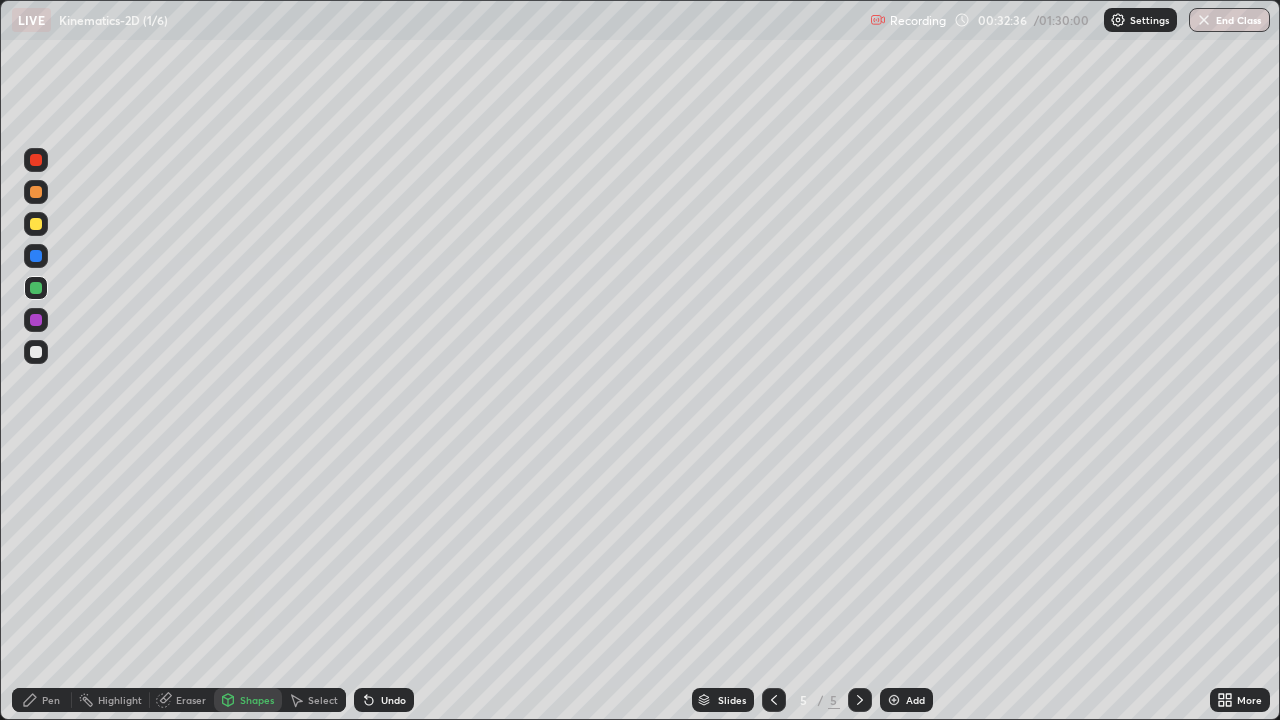 click on "Pen" at bounding box center [42, 700] 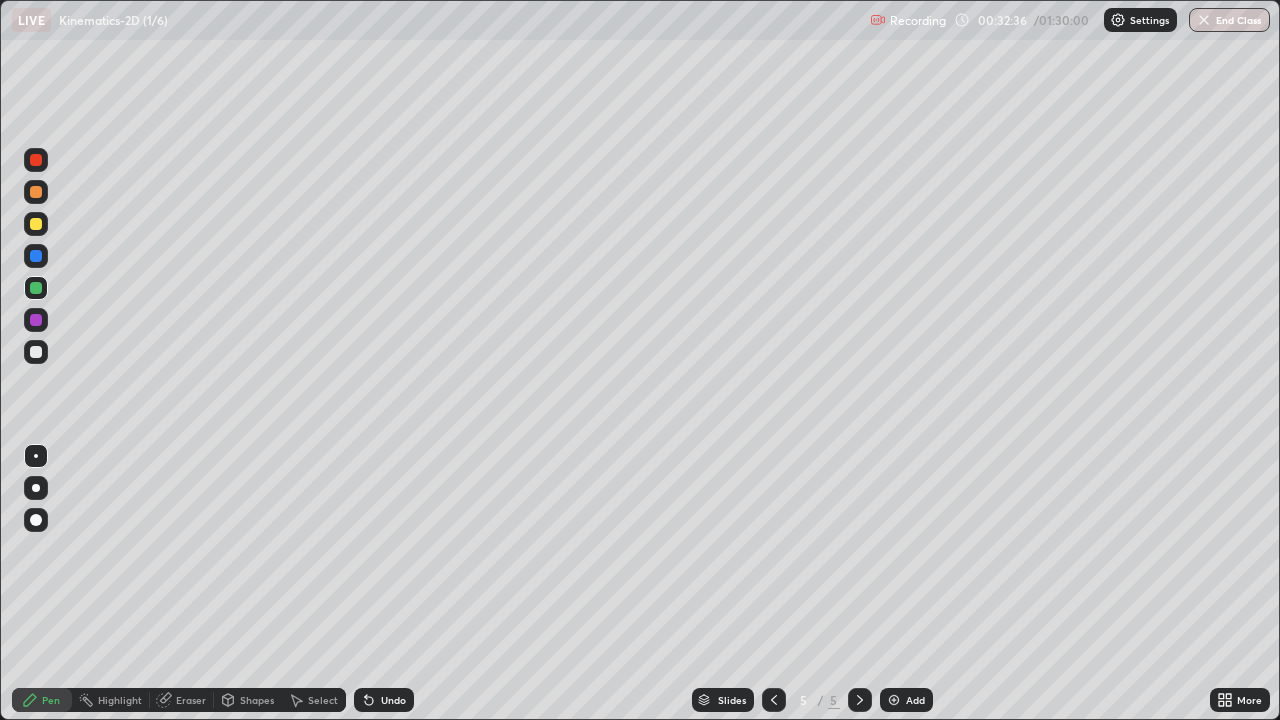 click at bounding box center (36, 352) 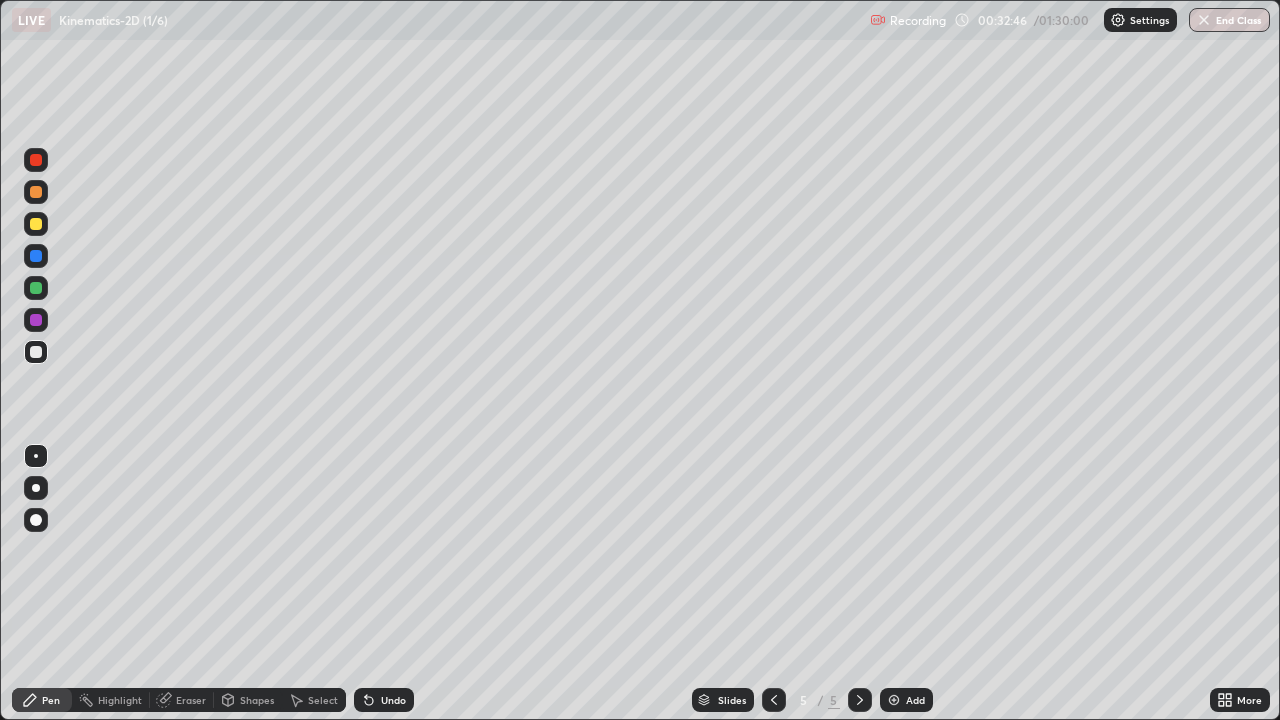 click at bounding box center [36, 320] 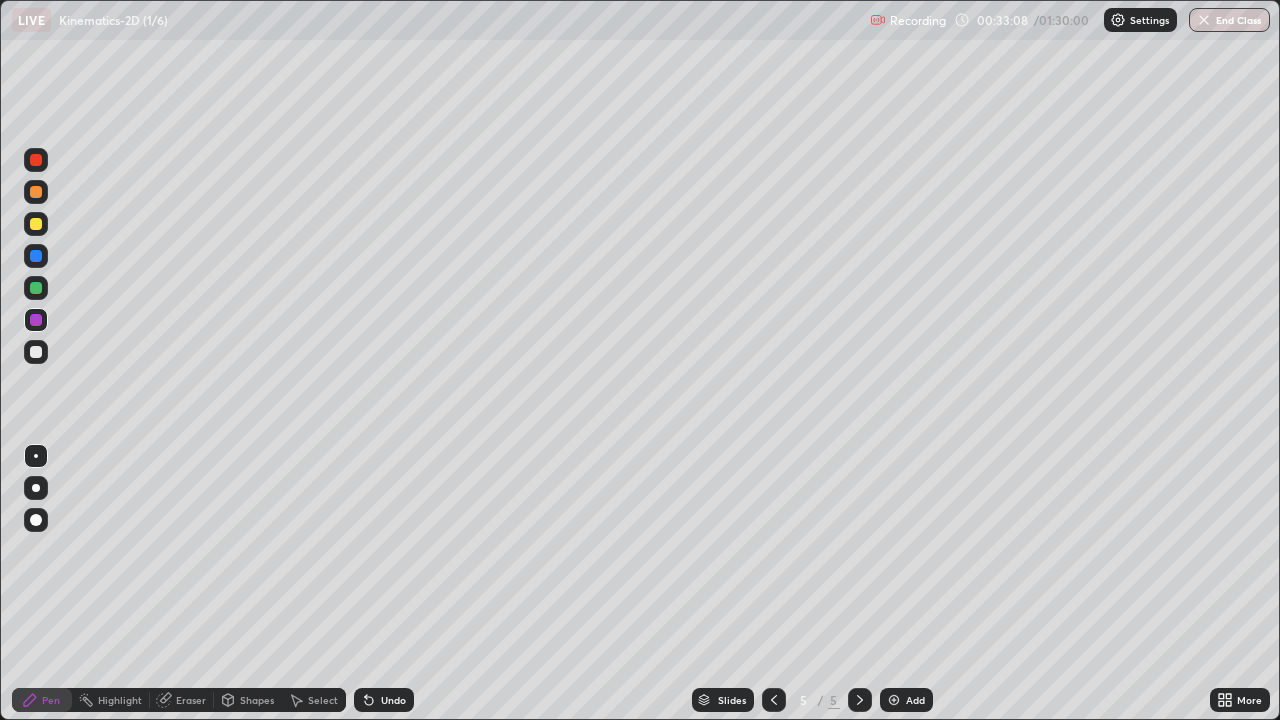 click at bounding box center (36, 224) 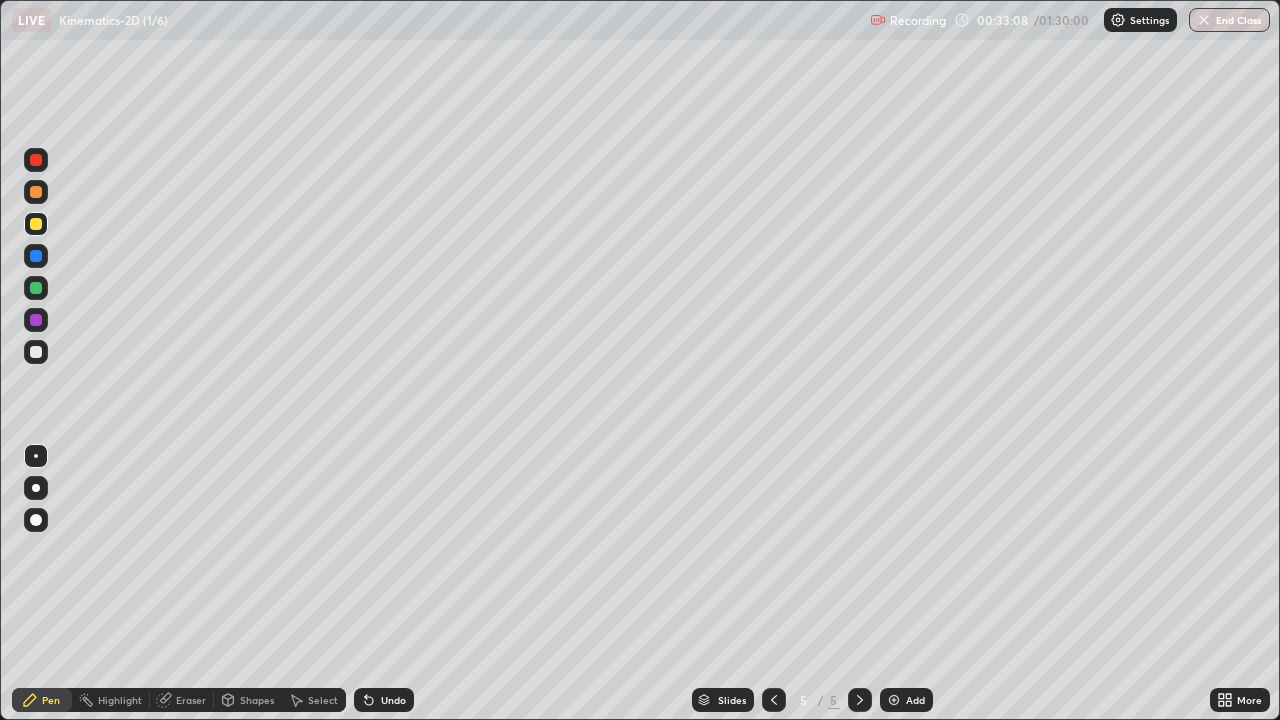 click at bounding box center (36, 224) 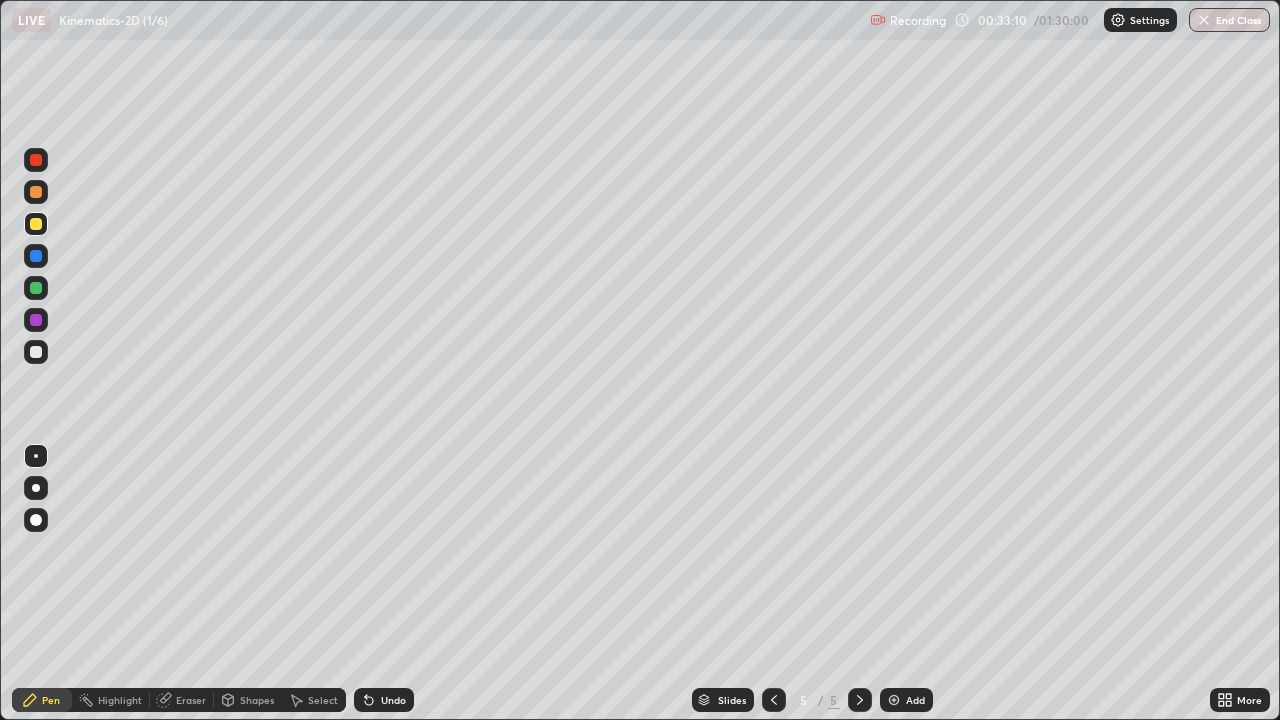 click on "Shapes" at bounding box center [257, 700] 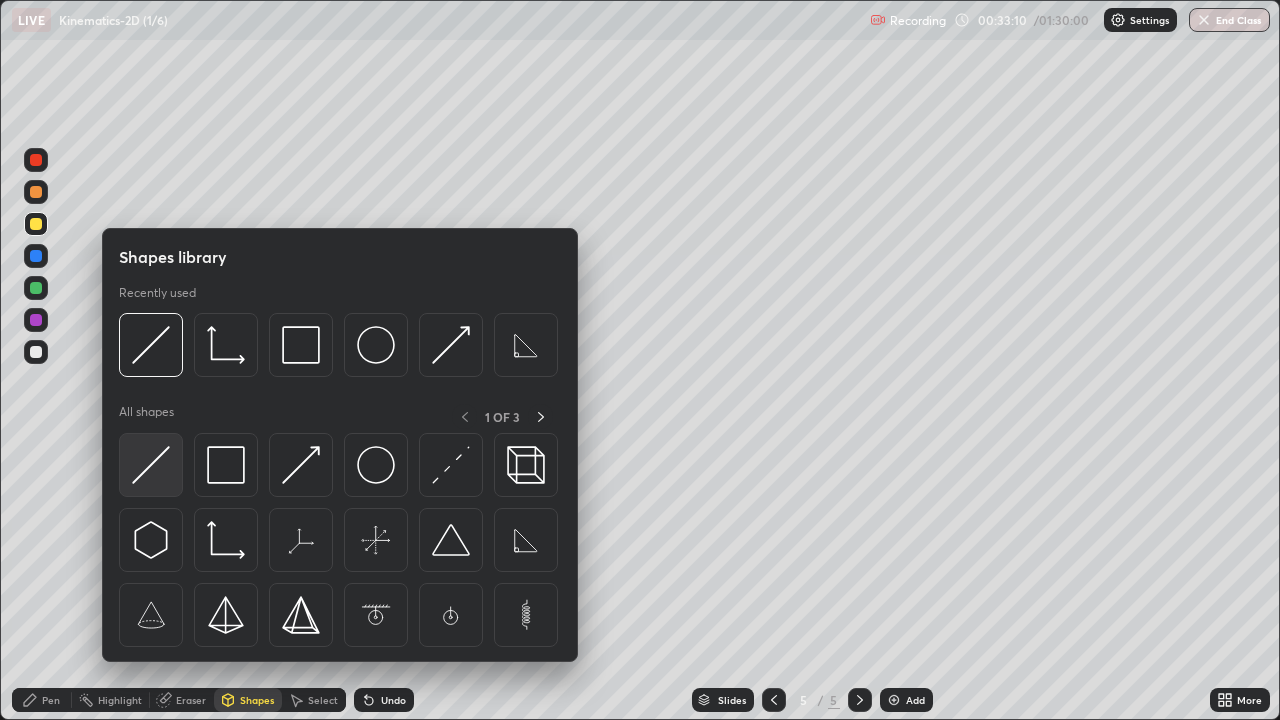 click at bounding box center (151, 465) 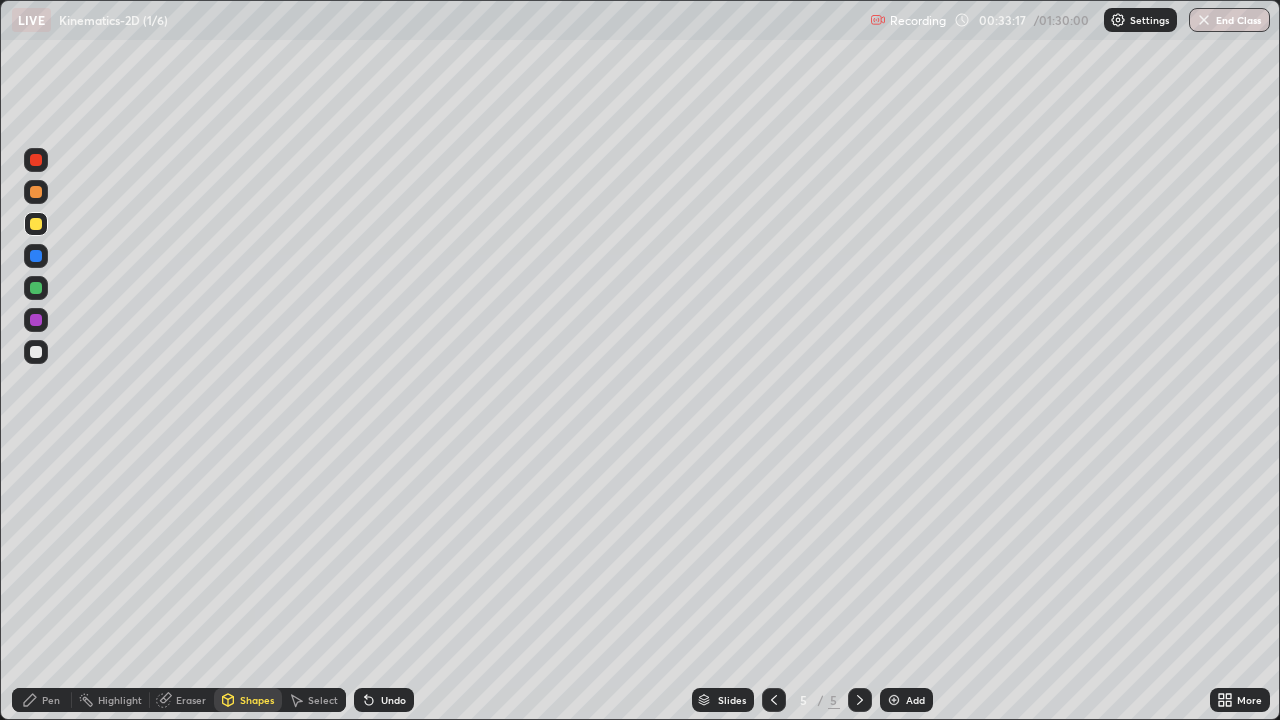 click on "Pen" at bounding box center (51, 700) 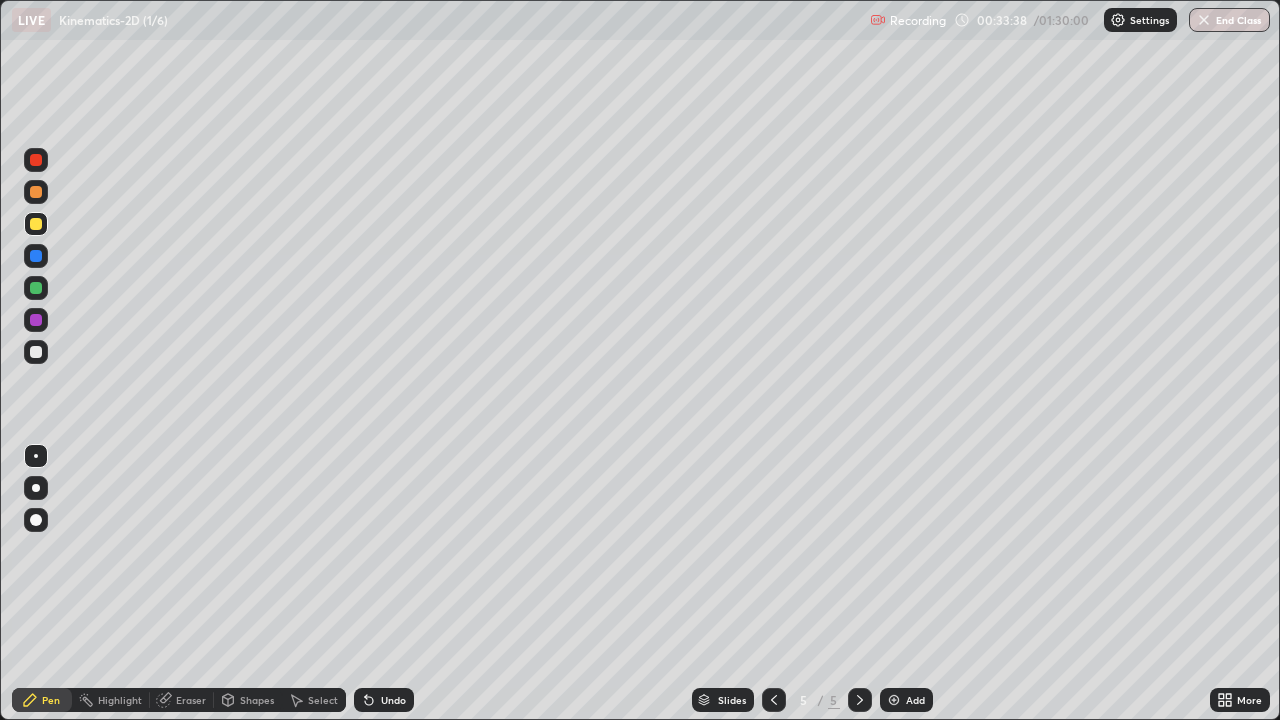 click at bounding box center [36, 288] 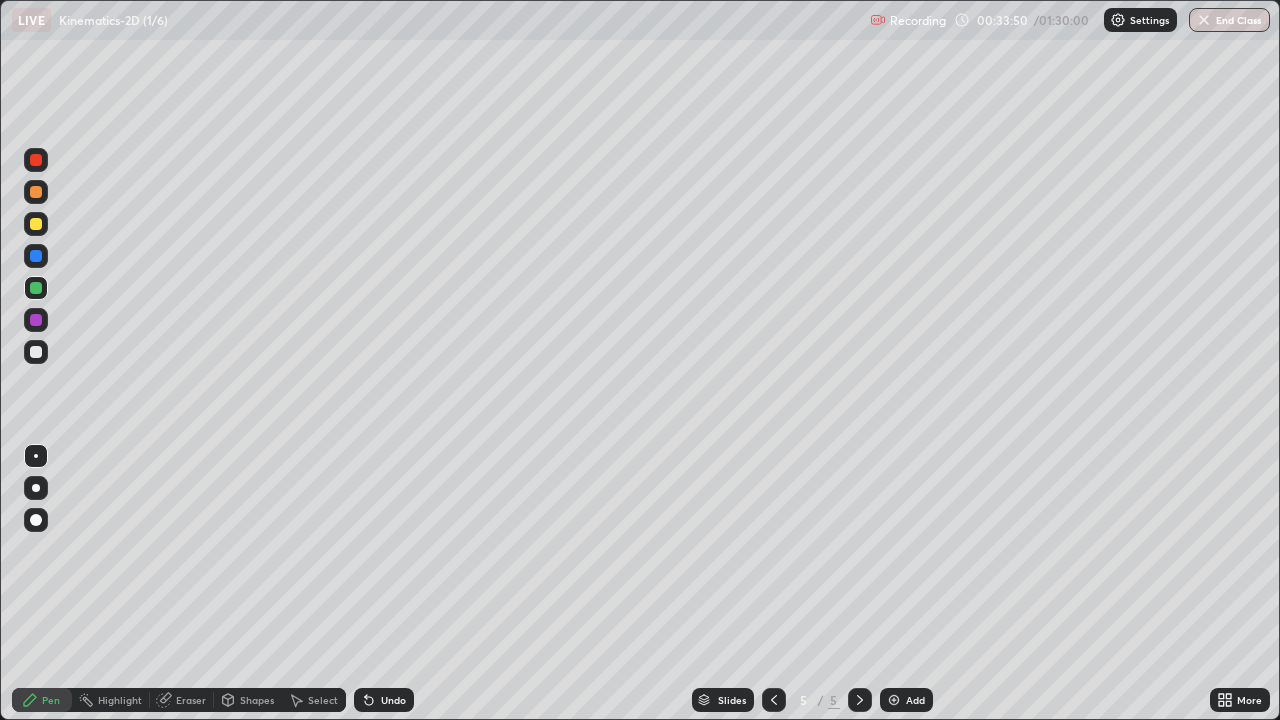 click on "Shapes" at bounding box center (257, 700) 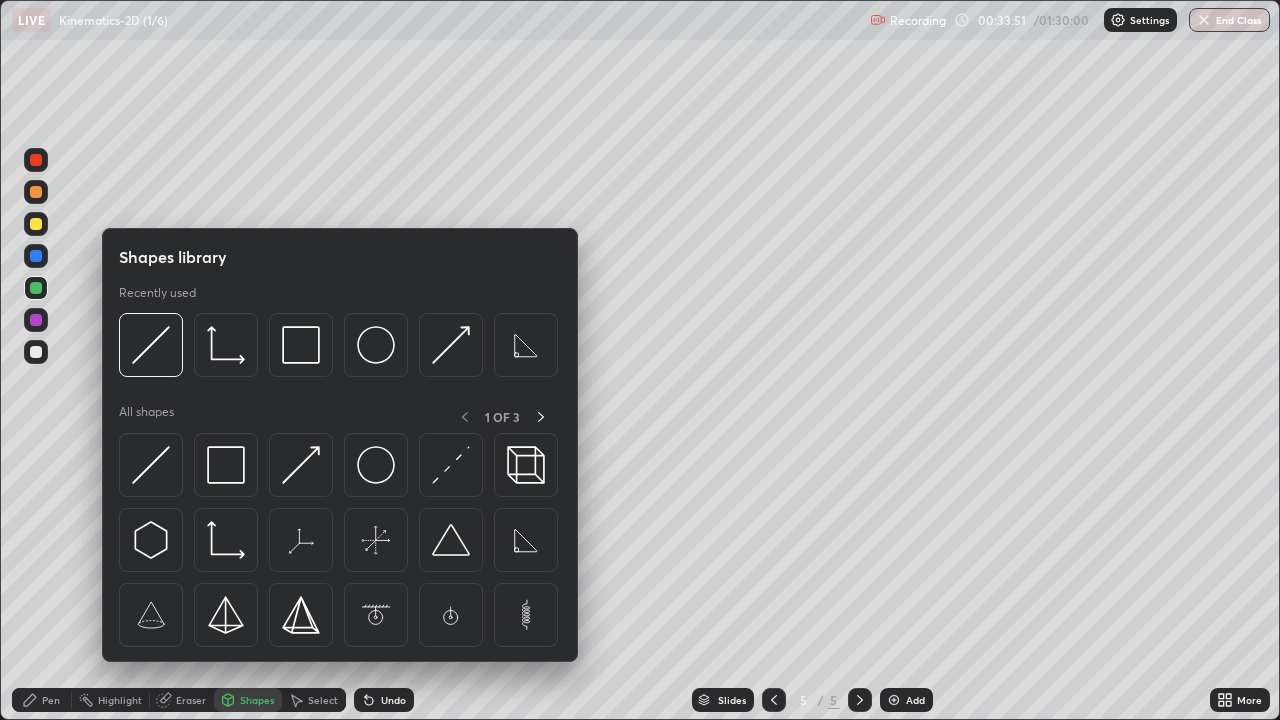 click at bounding box center [226, 540] 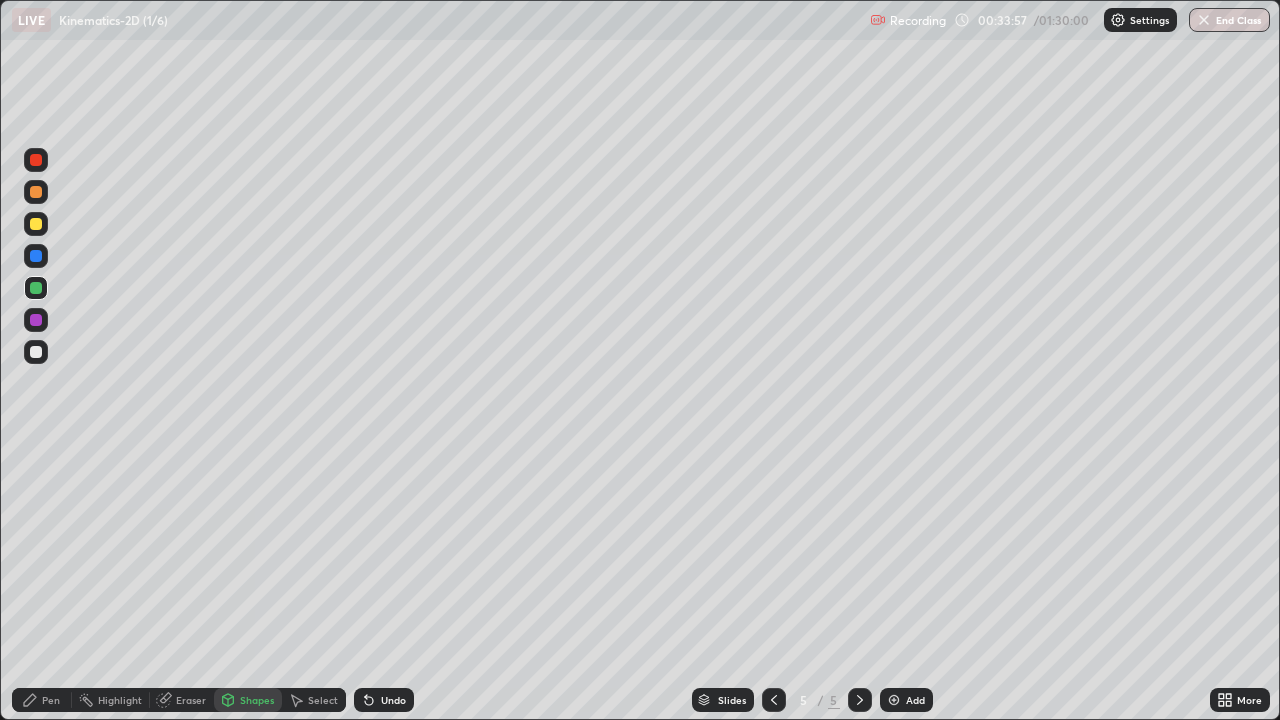 click on "Pen" at bounding box center [42, 700] 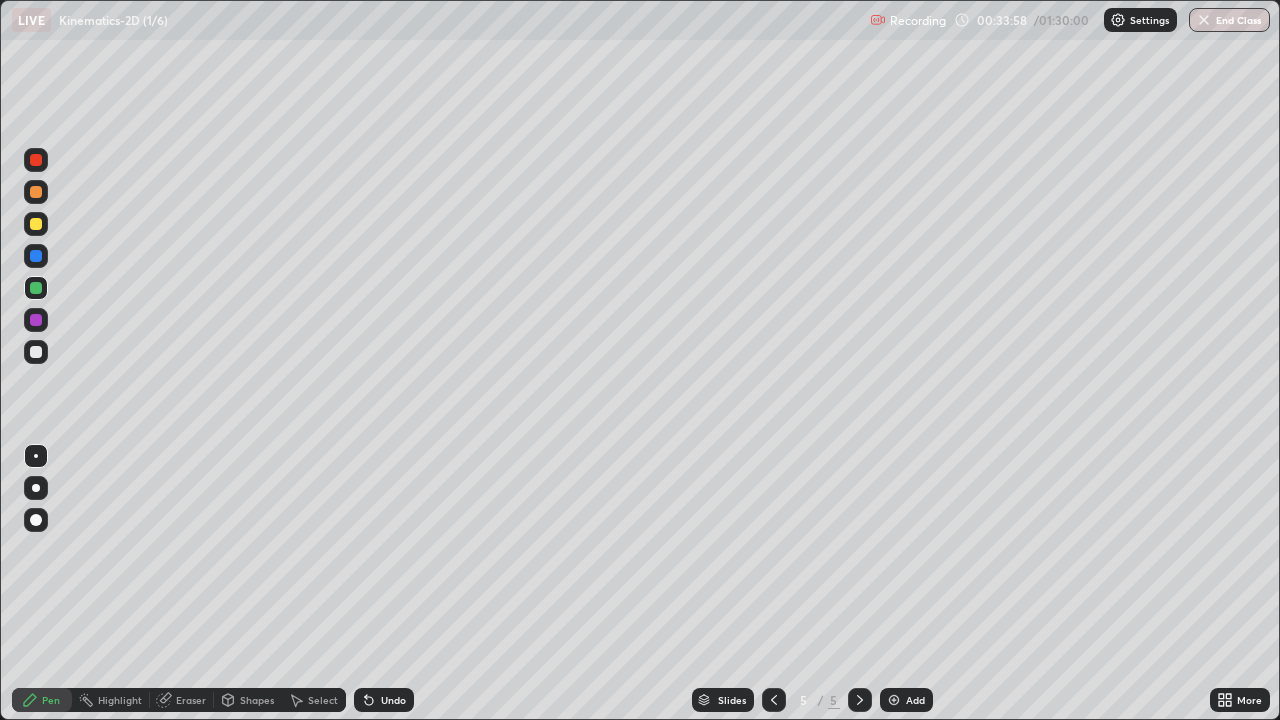 click at bounding box center (36, 352) 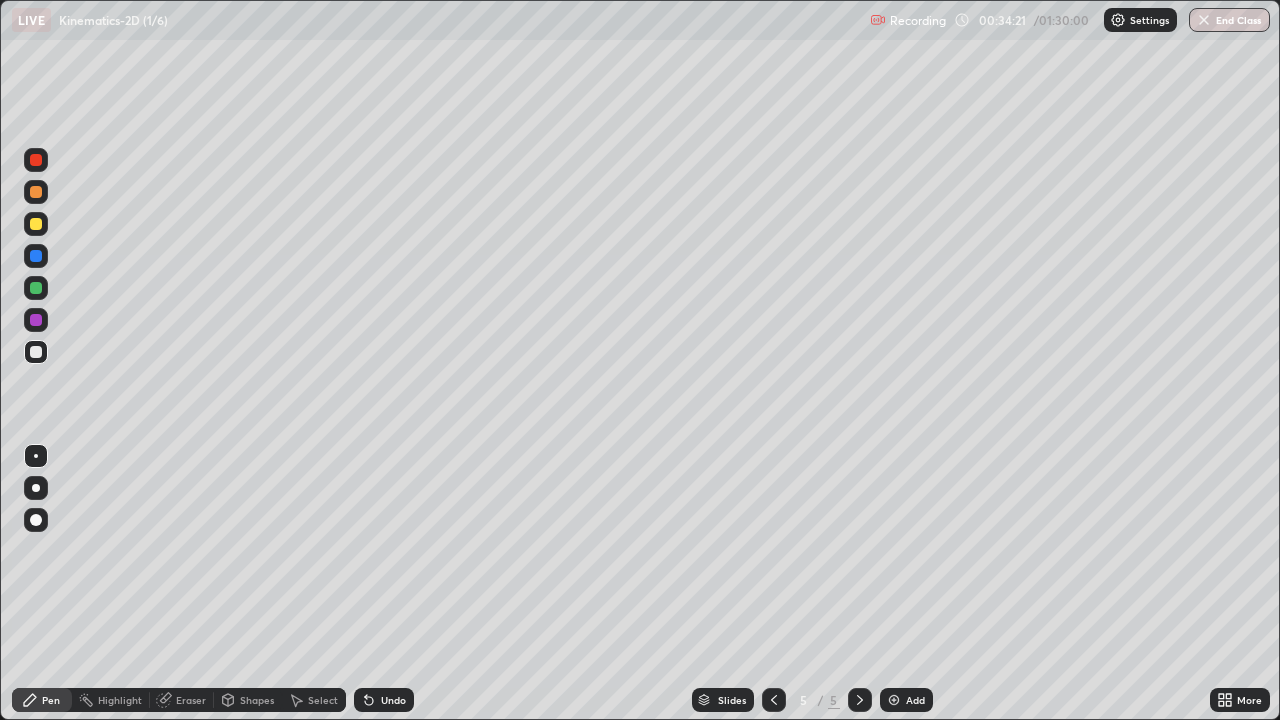 click at bounding box center [36, 320] 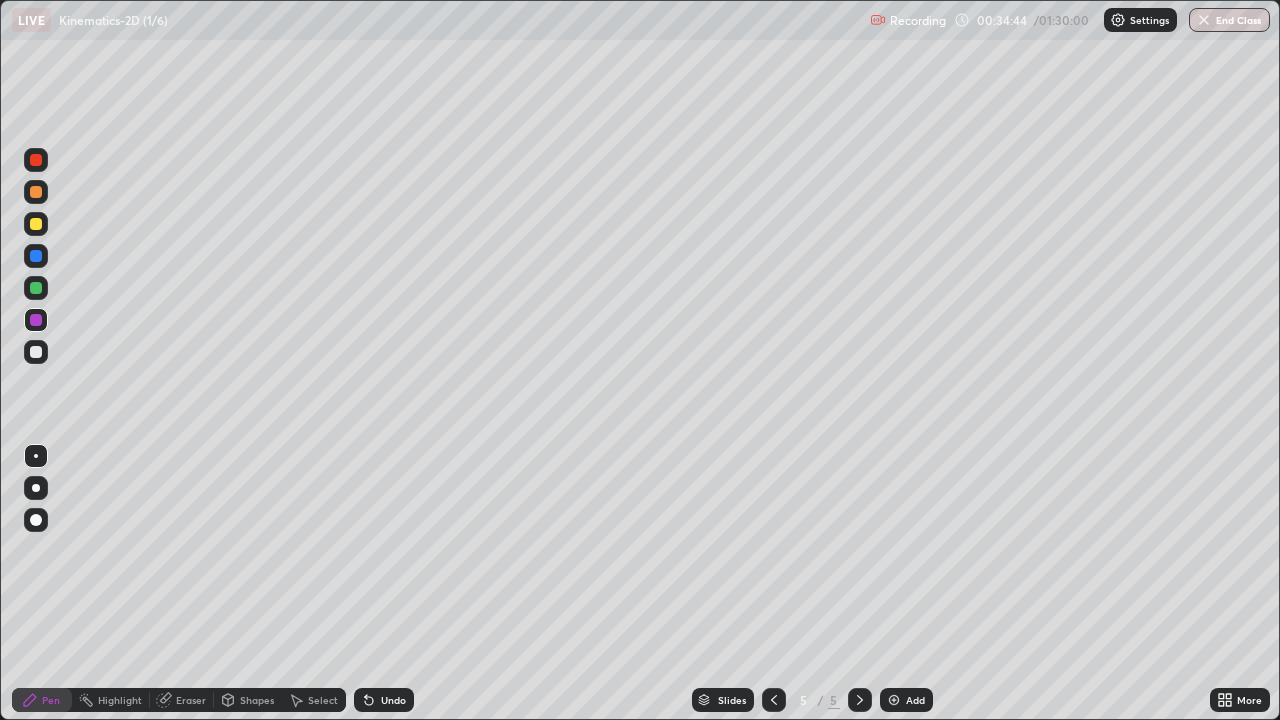 click on "Undo" at bounding box center [393, 700] 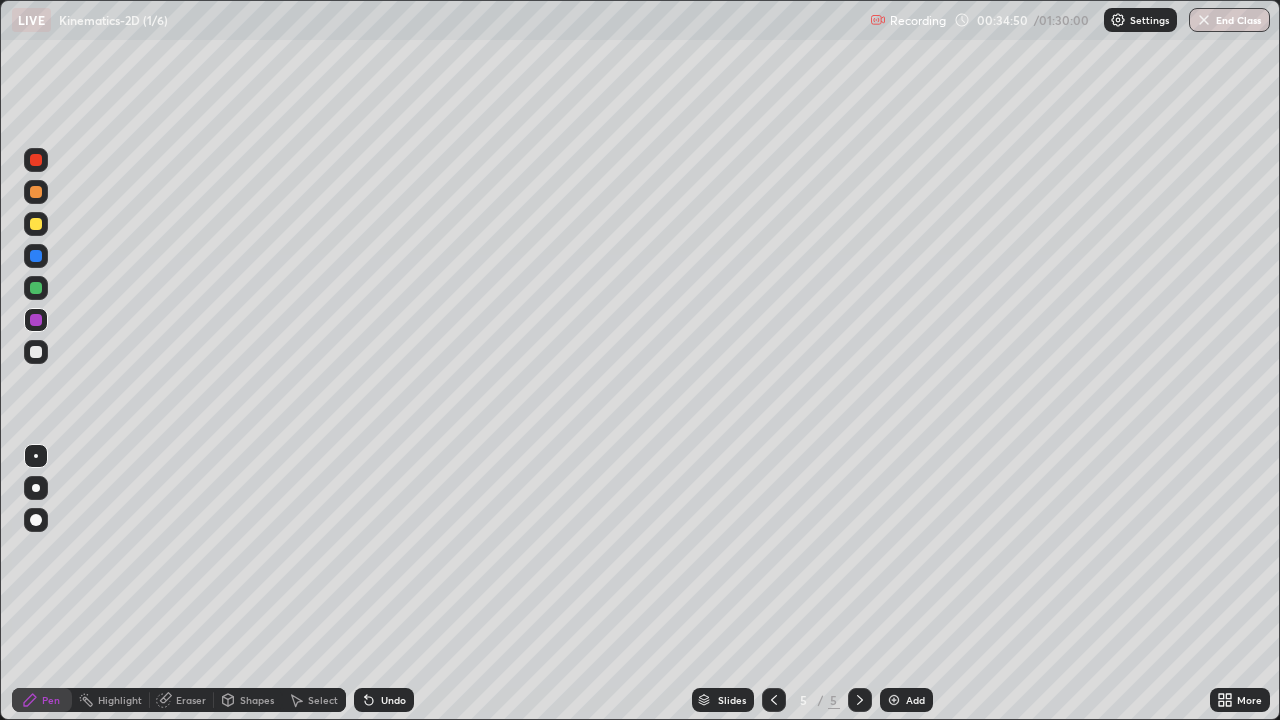click at bounding box center (36, 288) 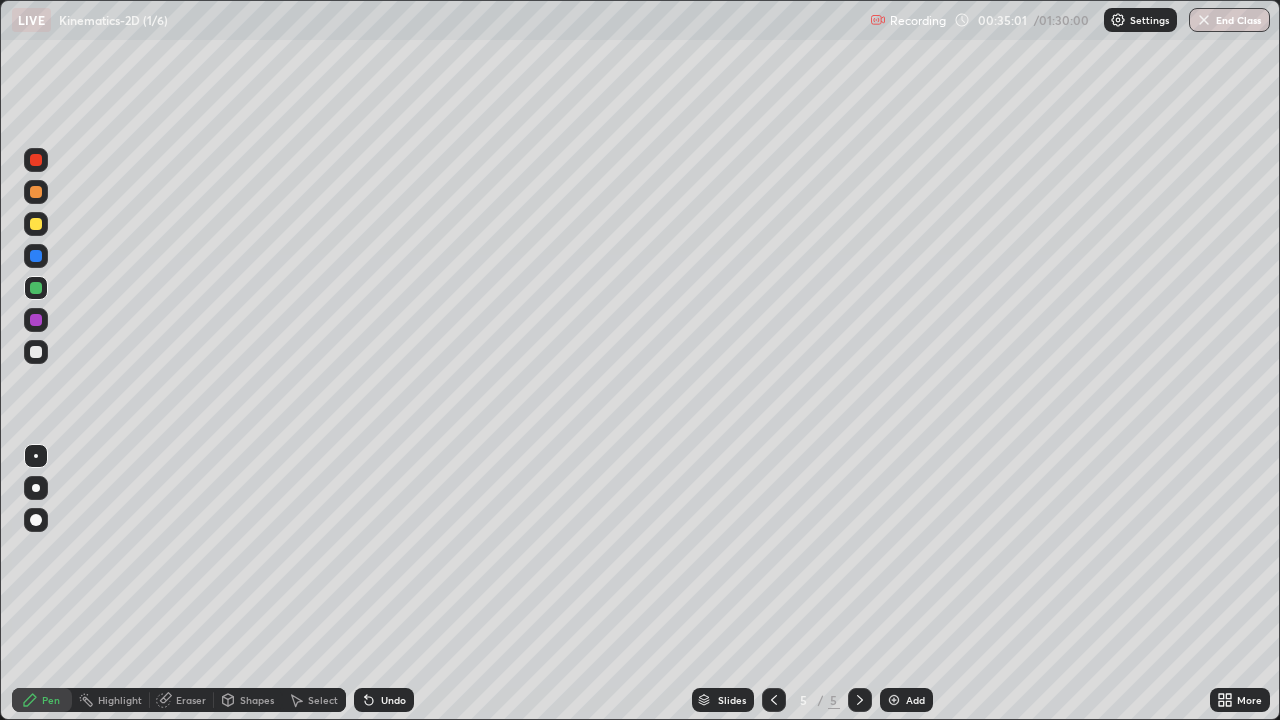 click on "Shapes" at bounding box center (248, 700) 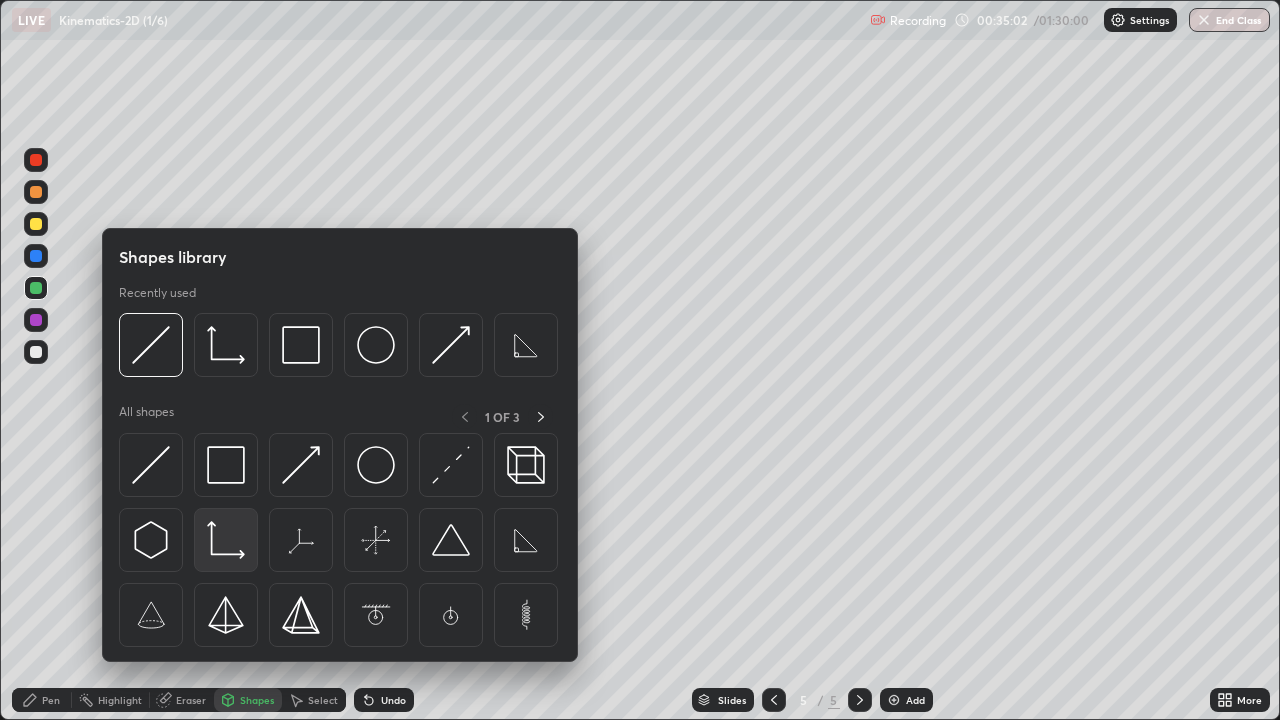 click at bounding box center [226, 540] 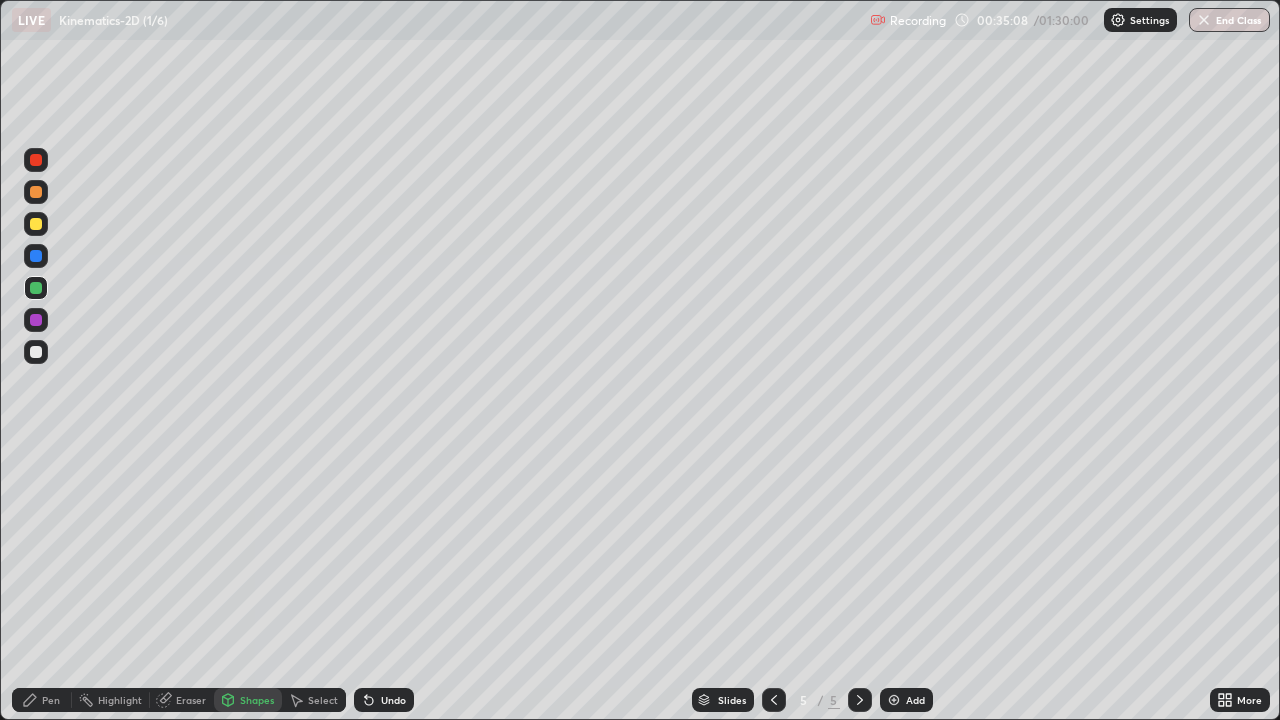 click at bounding box center [36, 352] 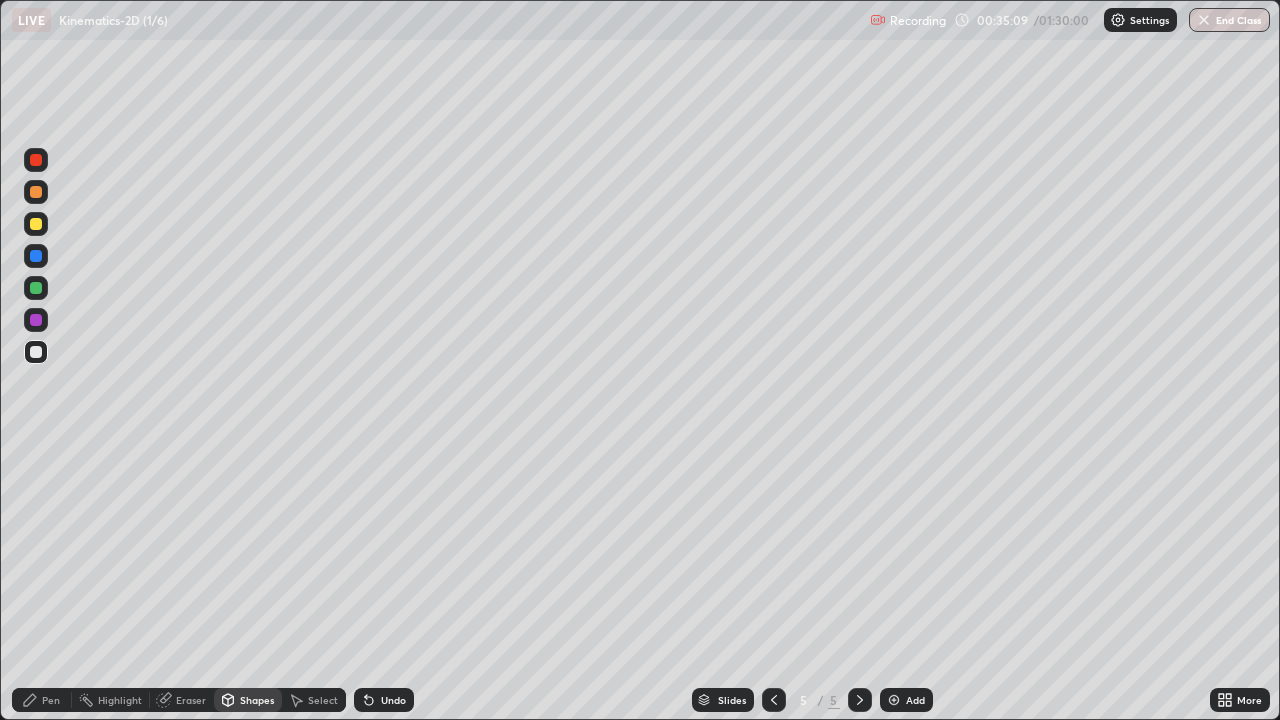 click on "Pen" at bounding box center [51, 700] 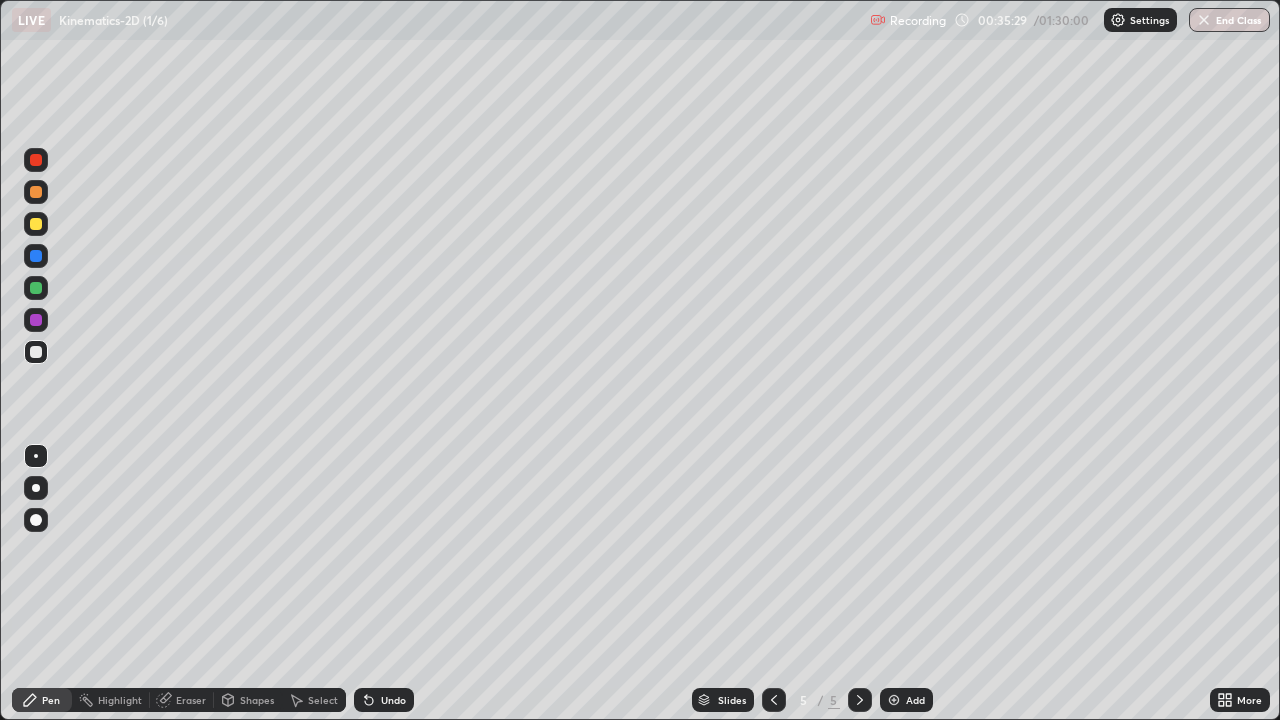 click at bounding box center [36, 320] 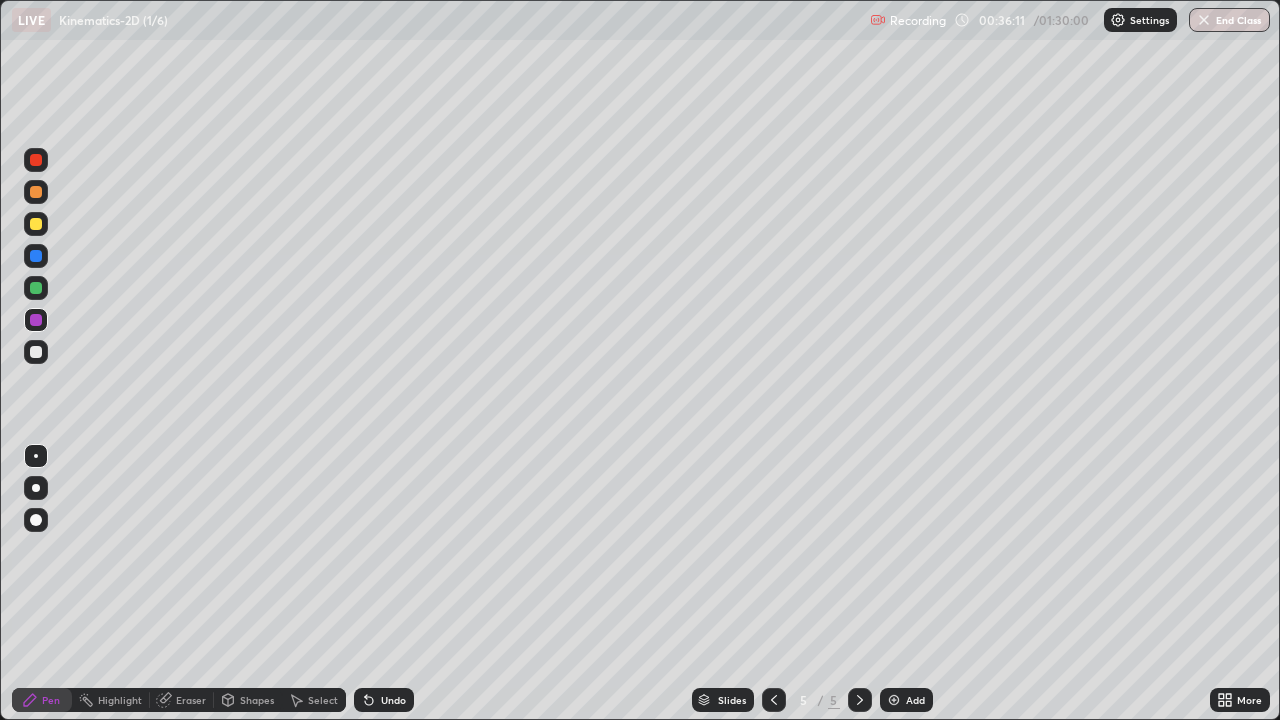 click on "Select" at bounding box center [314, 700] 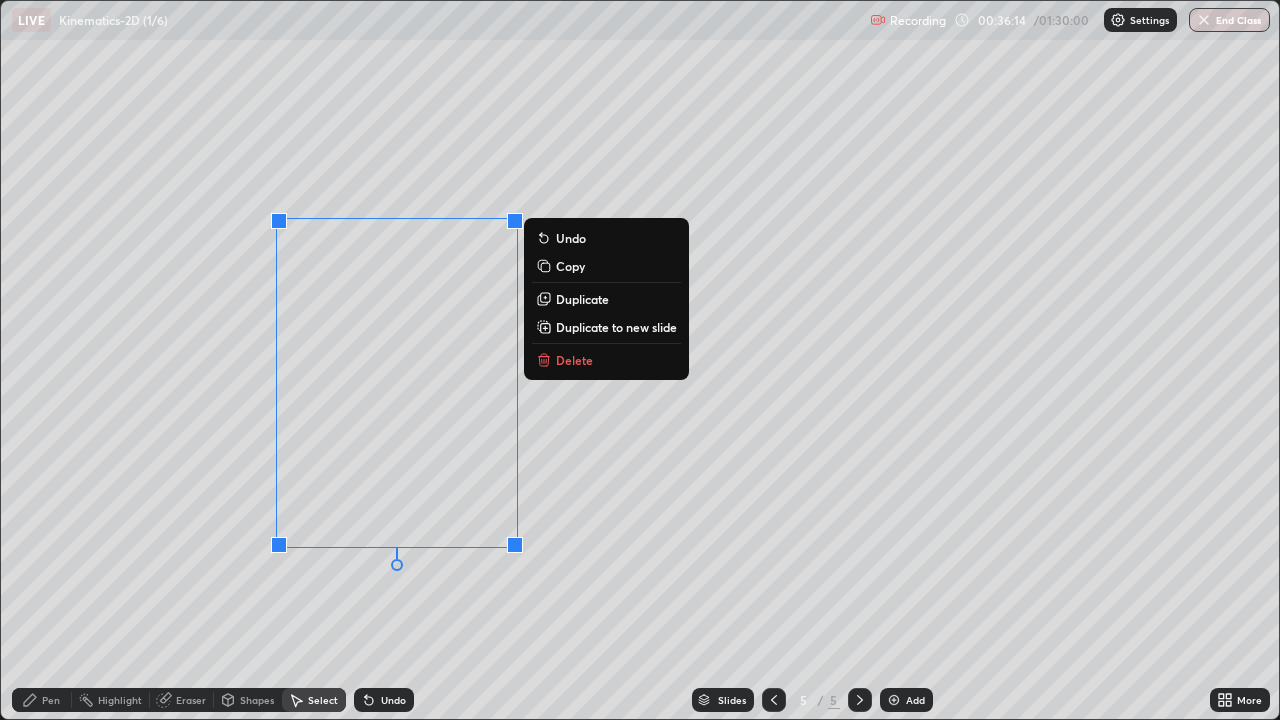 click on "0 ° Undo Copy Duplicate Duplicate to new slide Delete" at bounding box center (640, 360) 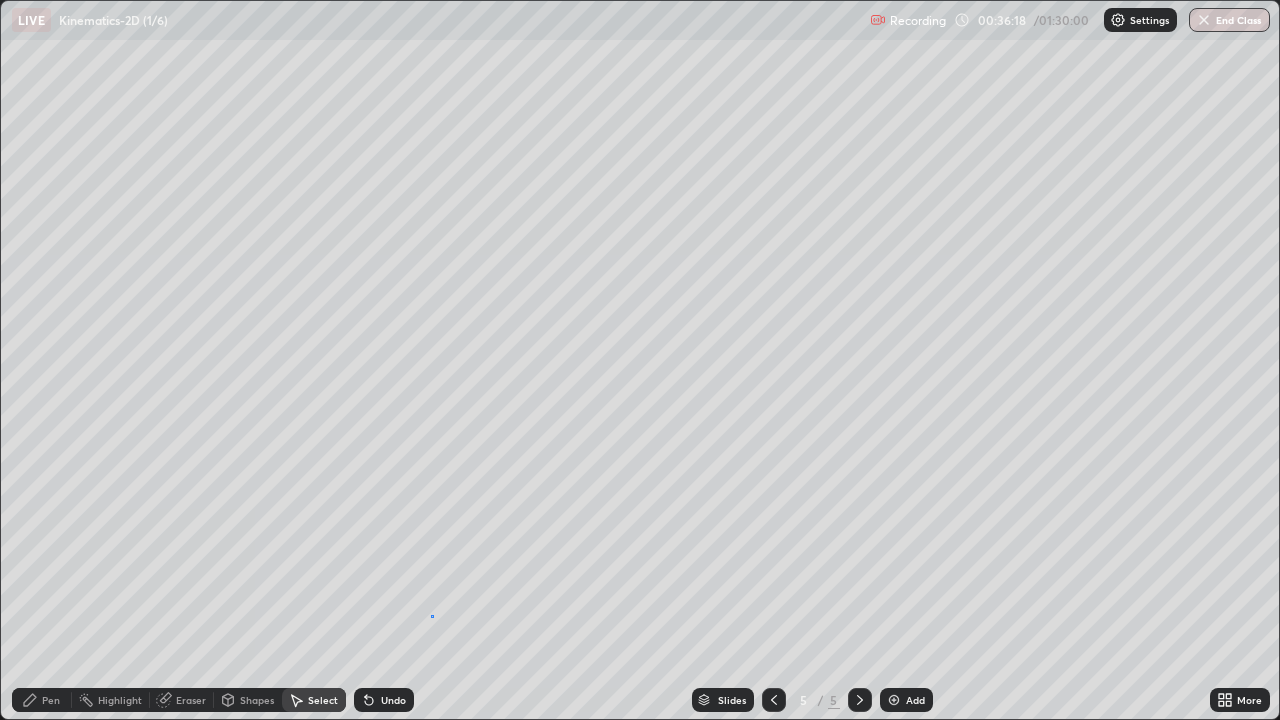 click on "0 ° Undo Copy Duplicate Duplicate to new slide Delete" at bounding box center (640, 360) 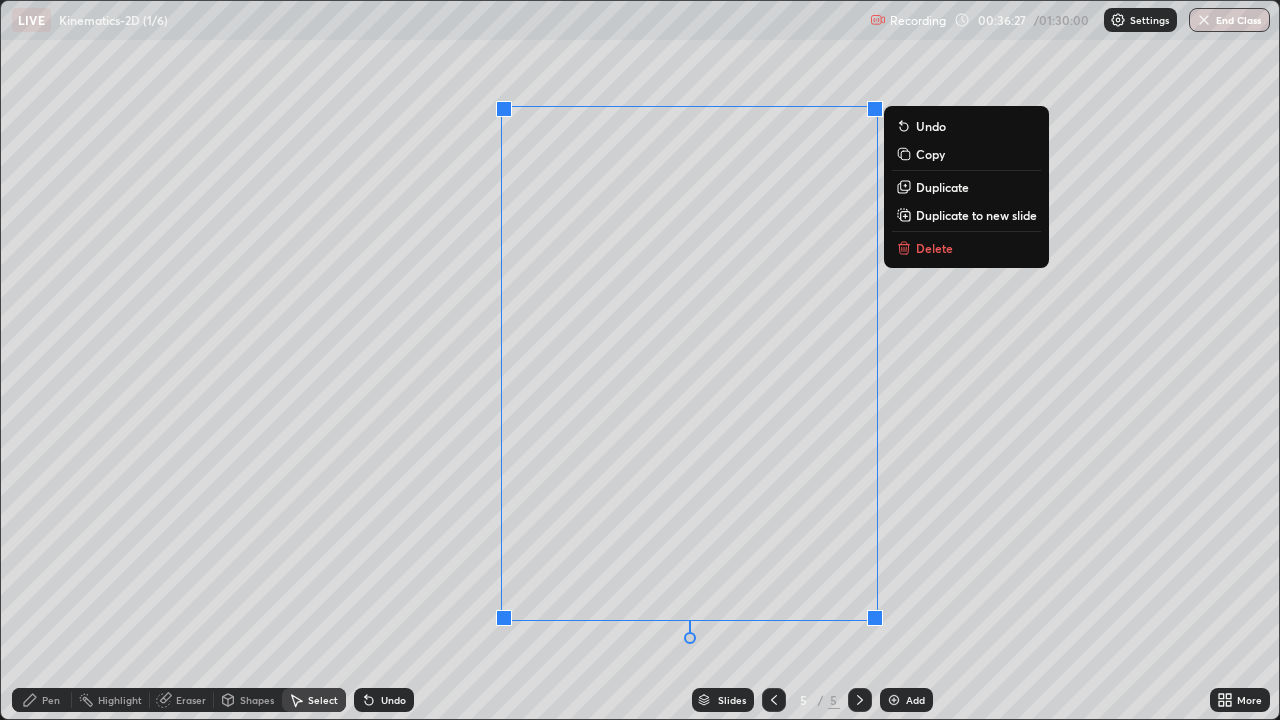 click on "0 ° Undo Copy Duplicate Duplicate to new slide Delete" at bounding box center [640, 360] 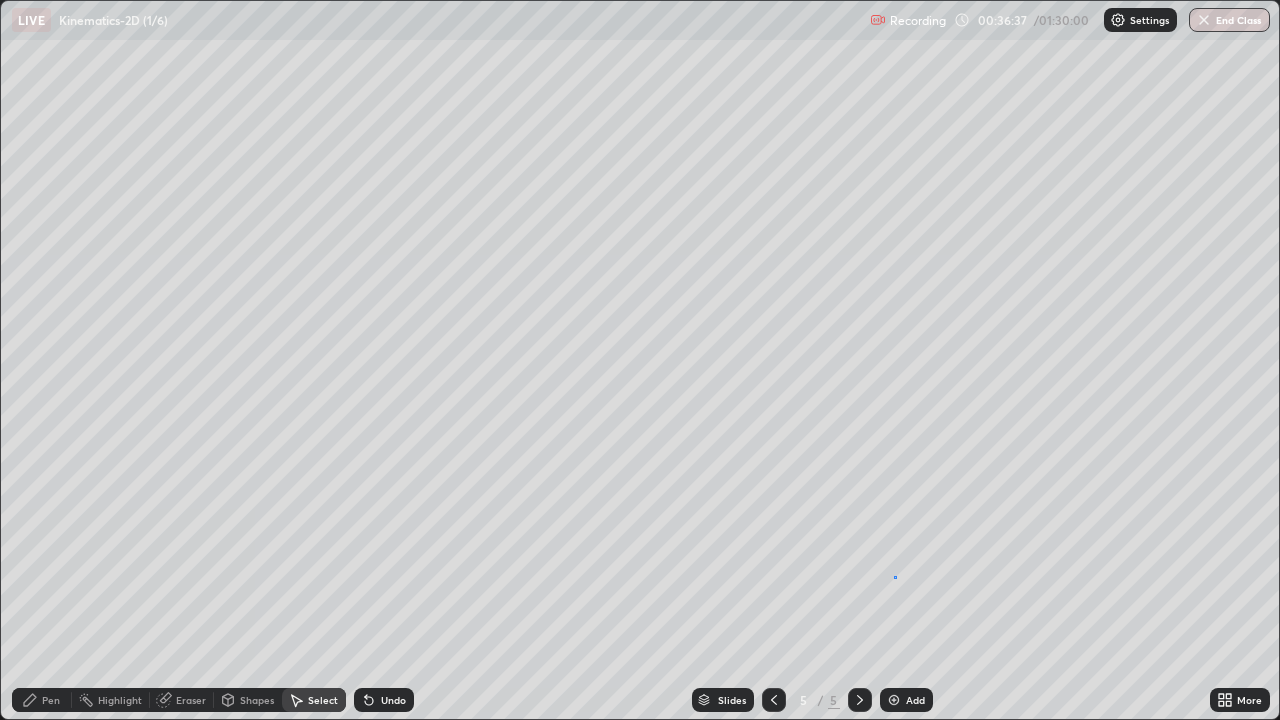 click on "0 ° Undo Copy Duplicate Duplicate to new slide Delete" at bounding box center (640, 360) 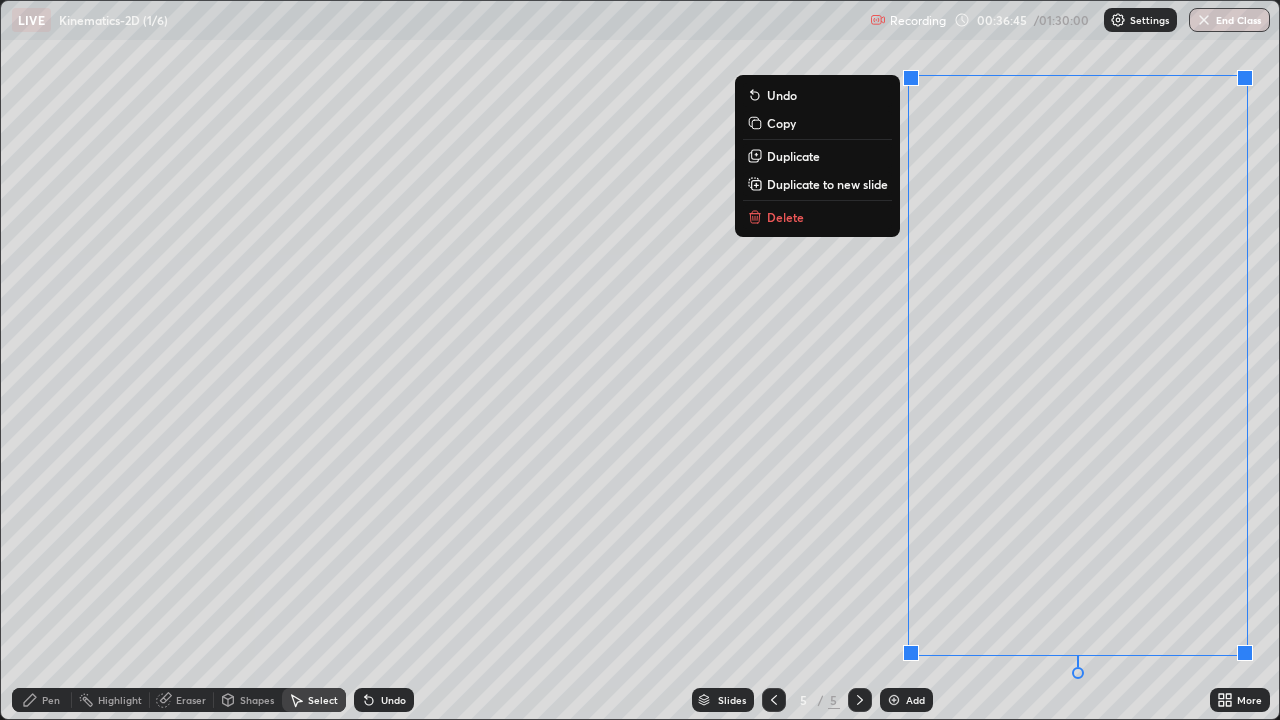 click on "0 ° Undo Copy Duplicate Duplicate to new slide Delete" at bounding box center (640, 360) 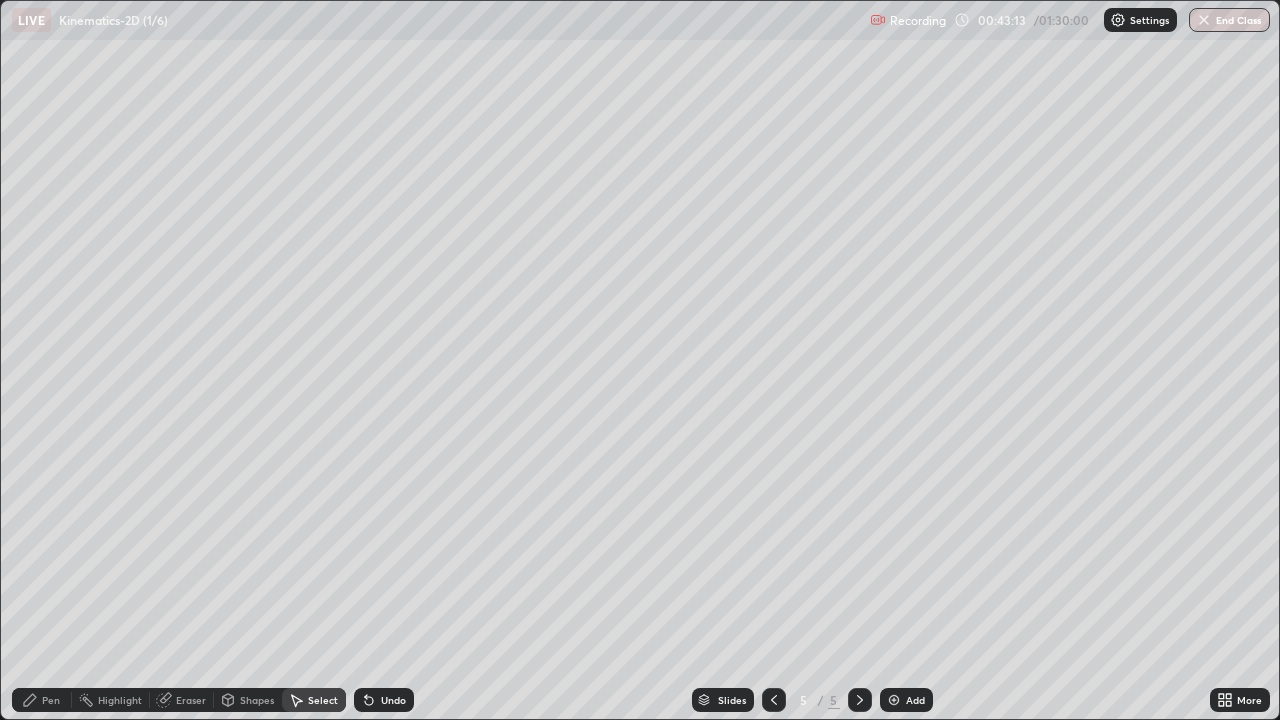 click at bounding box center (894, 700) 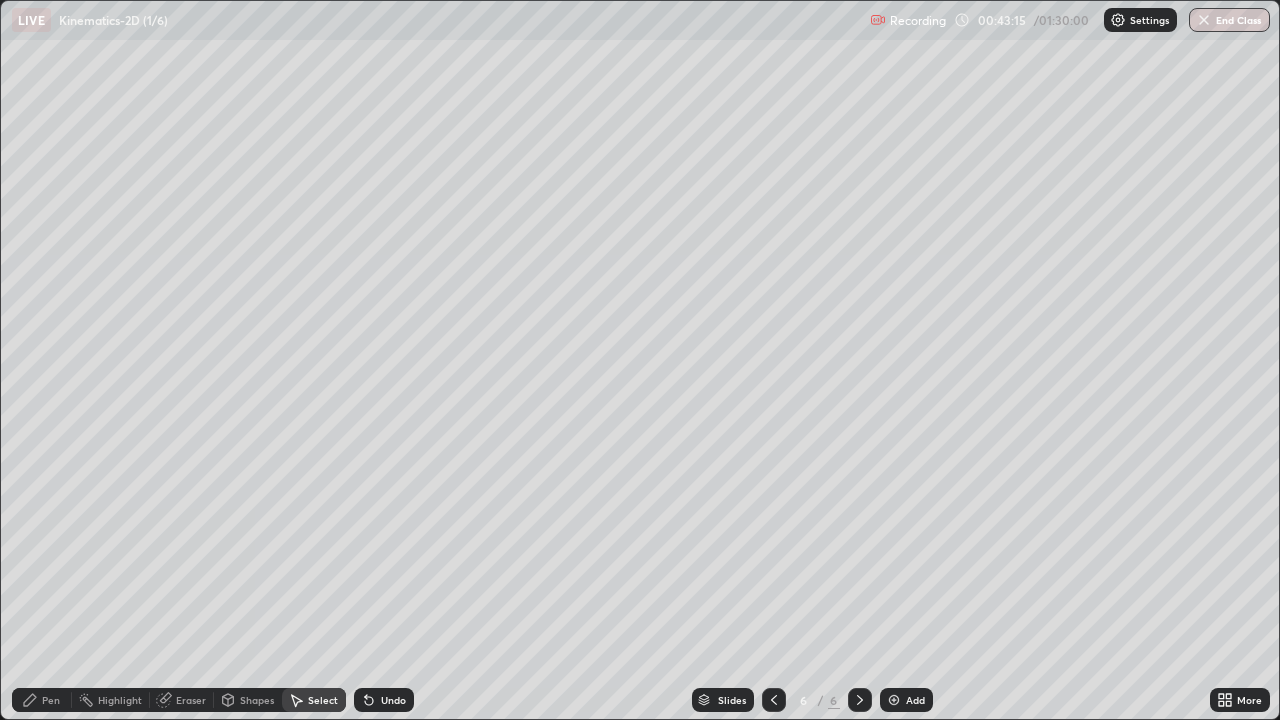 click on "Pen" at bounding box center (51, 700) 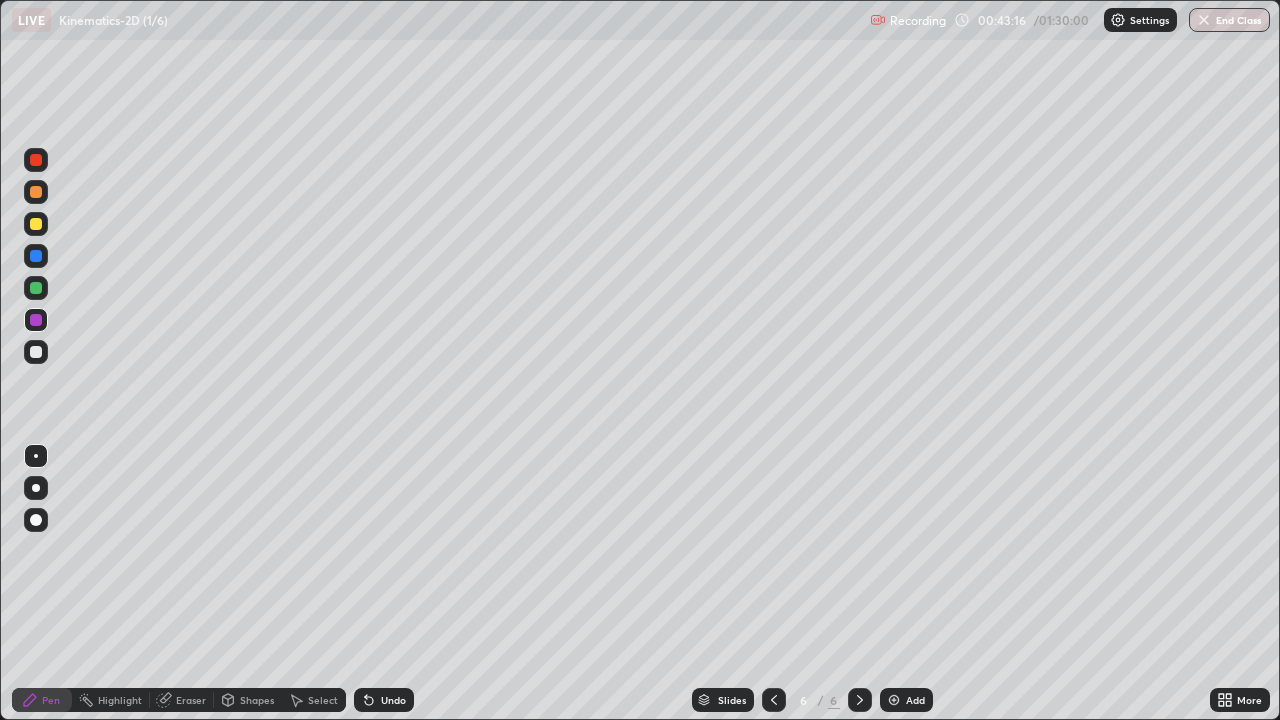click at bounding box center [36, 224] 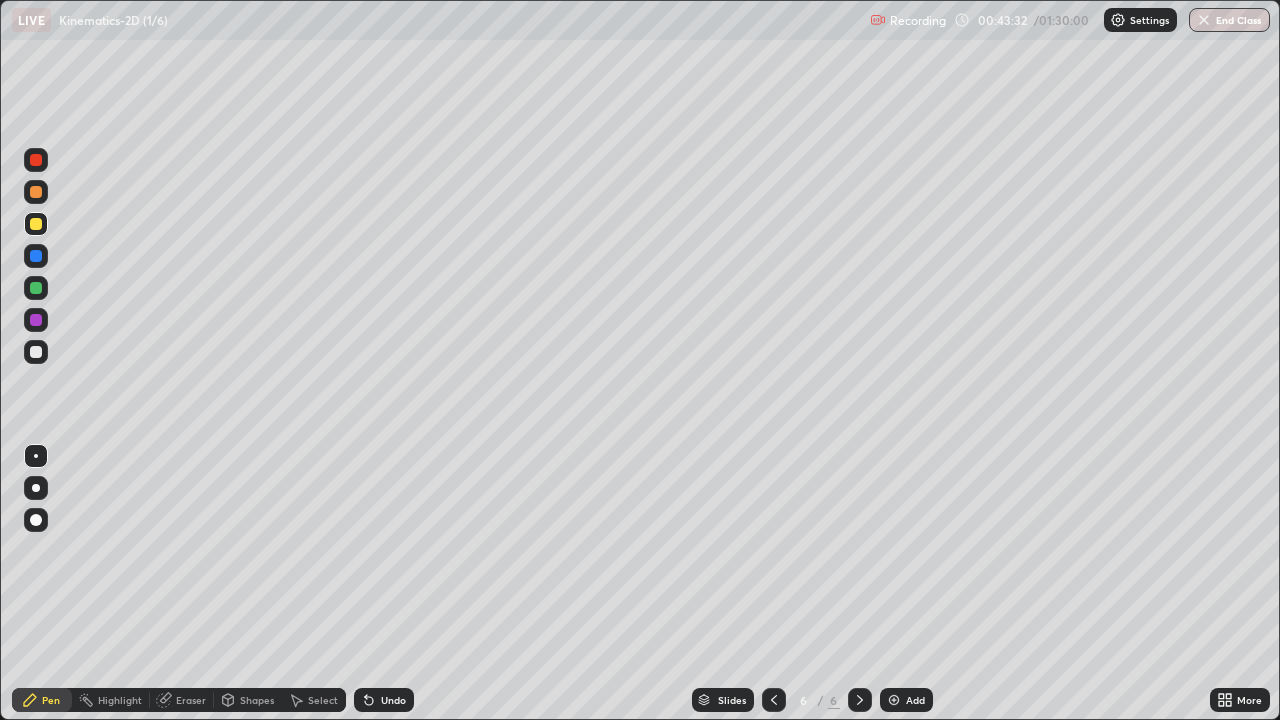 click at bounding box center [36, 352] 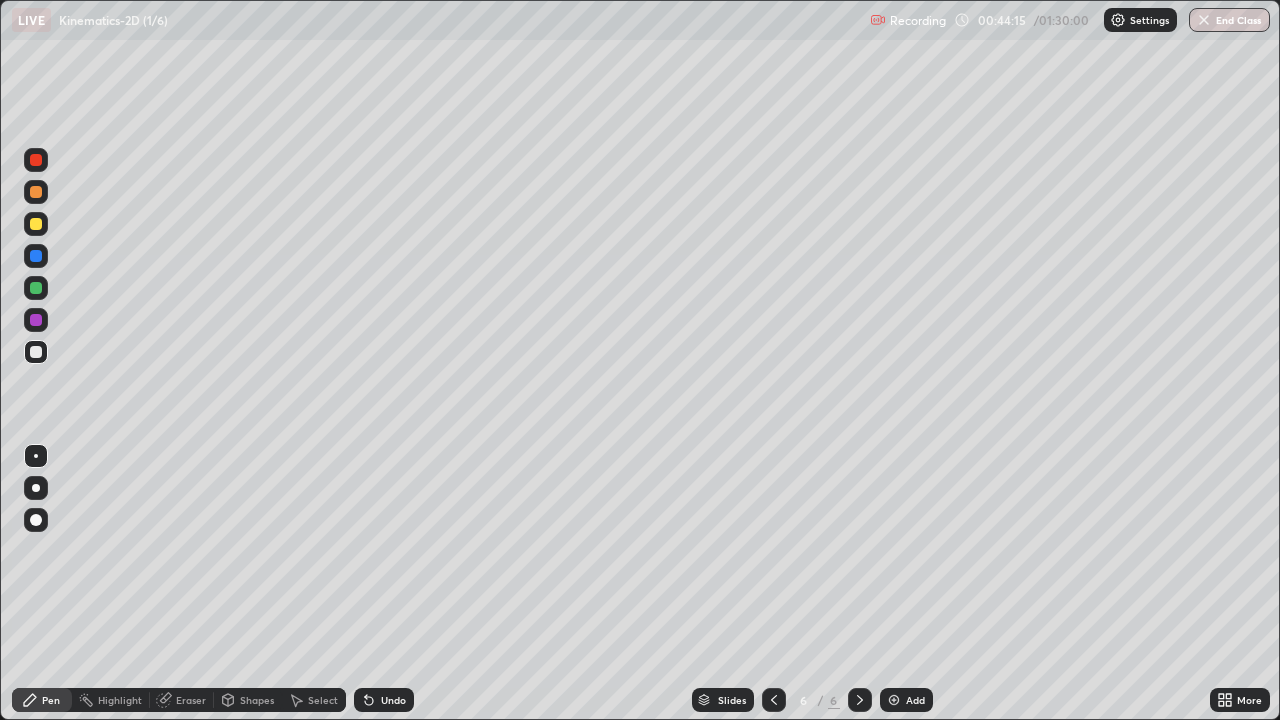 click 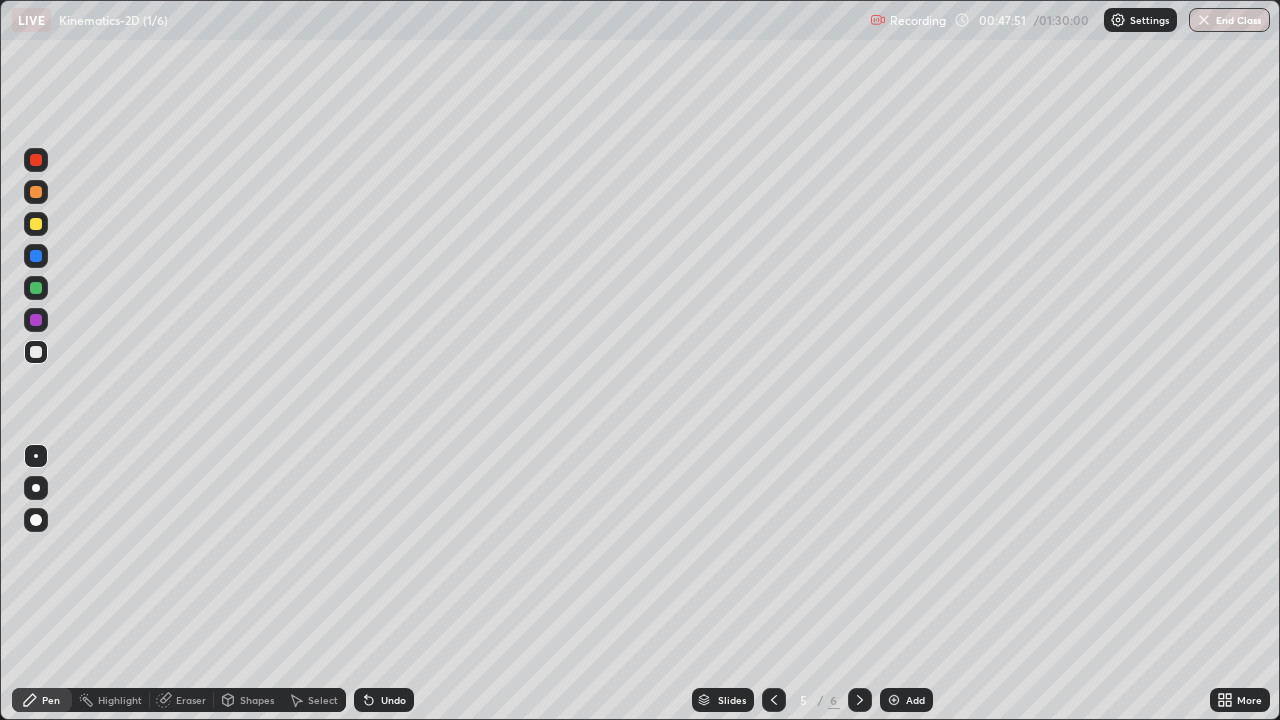 click at bounding box center (894, 700) 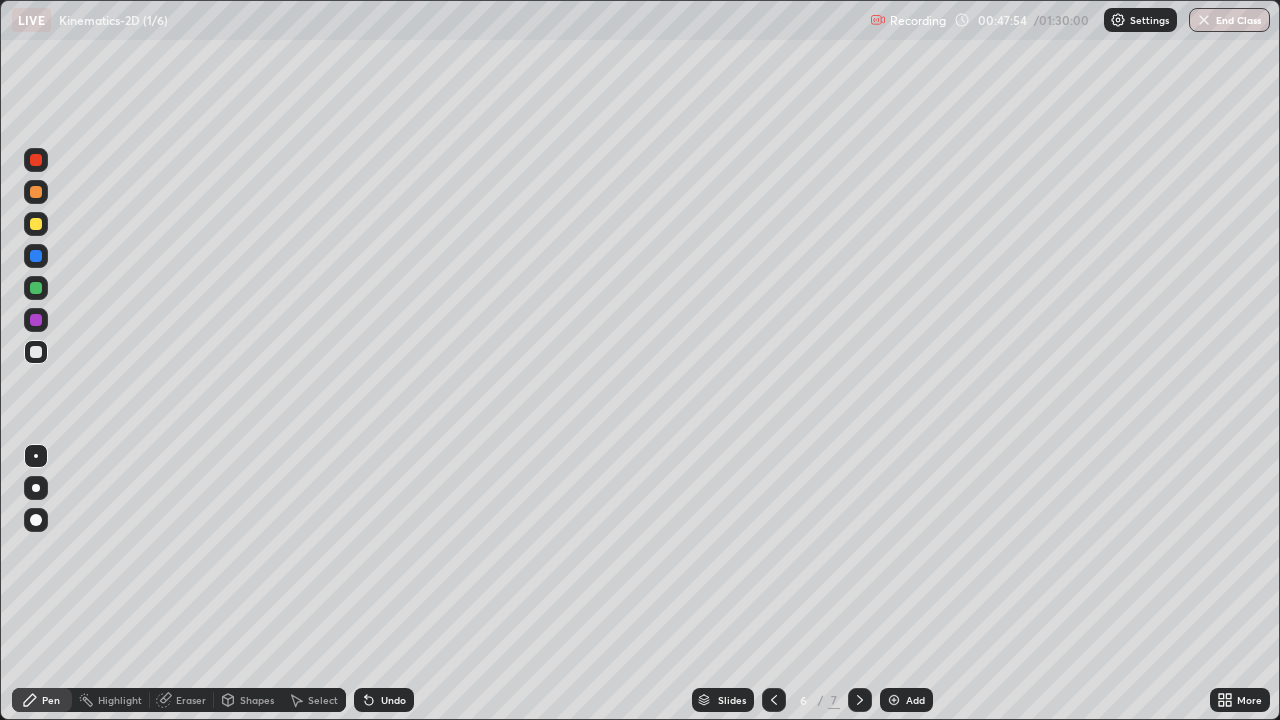 click at bounding box center (36, 352) 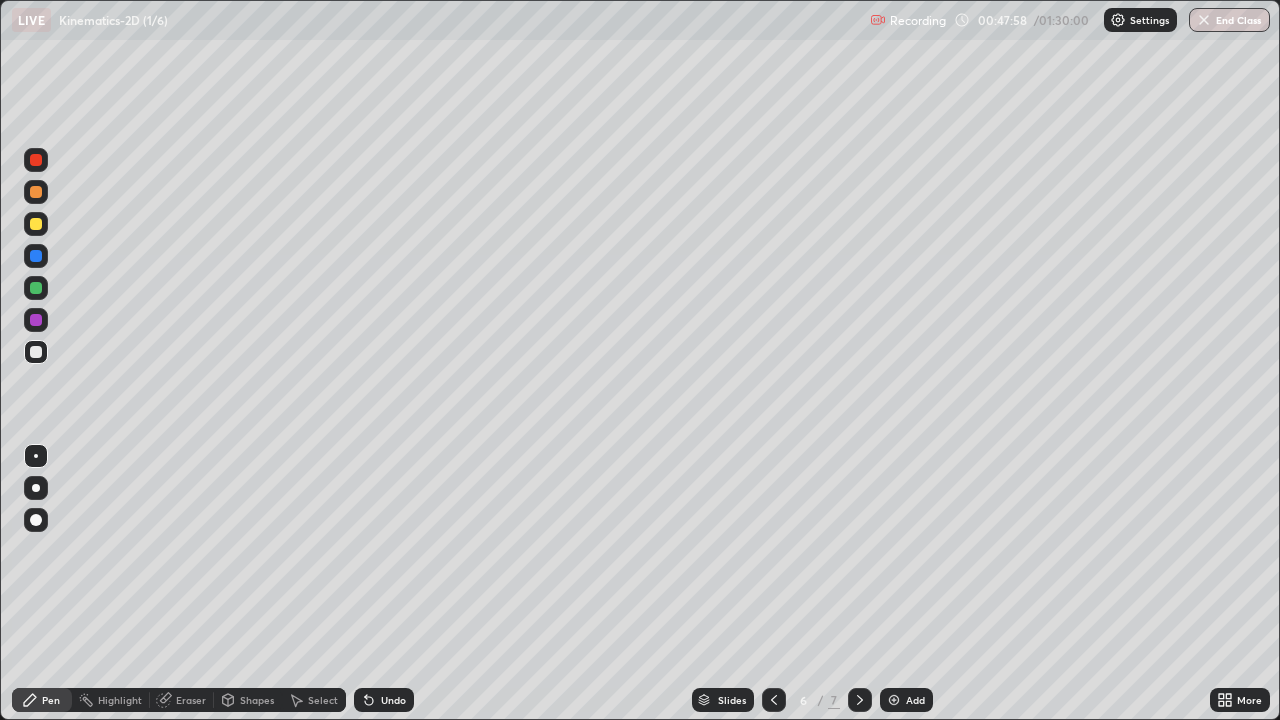 click on "Shapes" at bounding box center [257, 700] 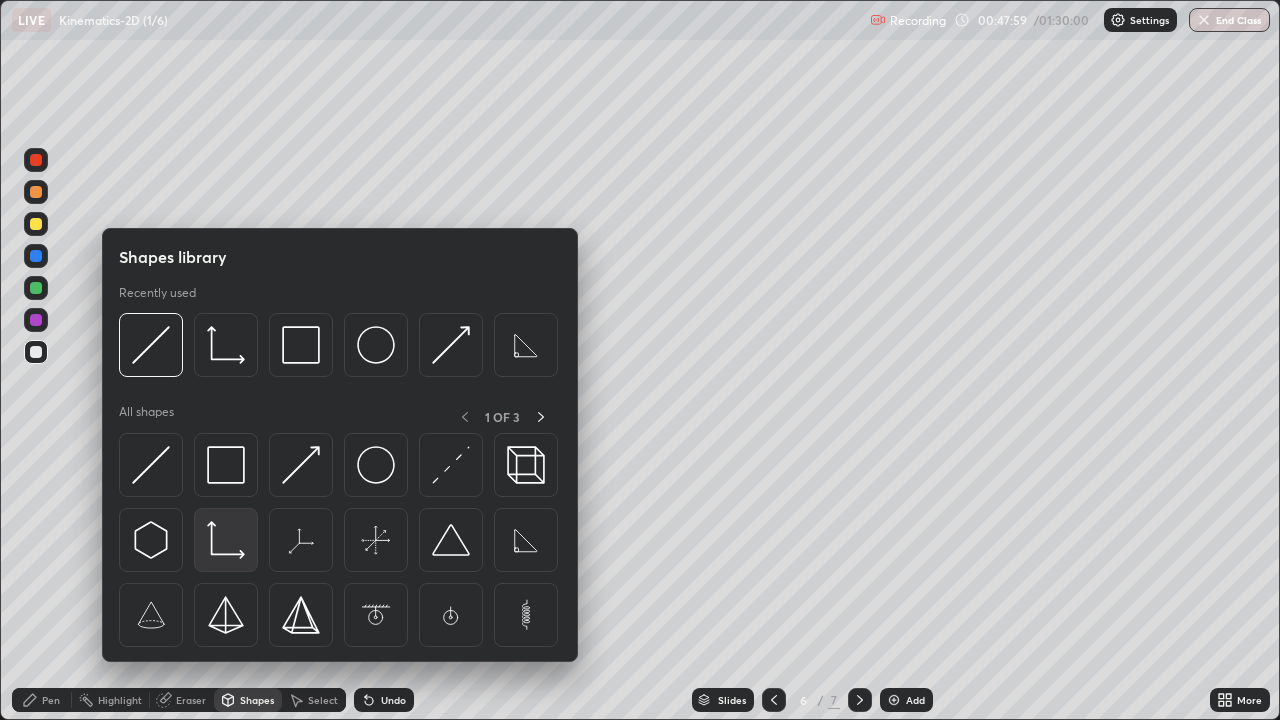 click at bounding box center (226, 540) 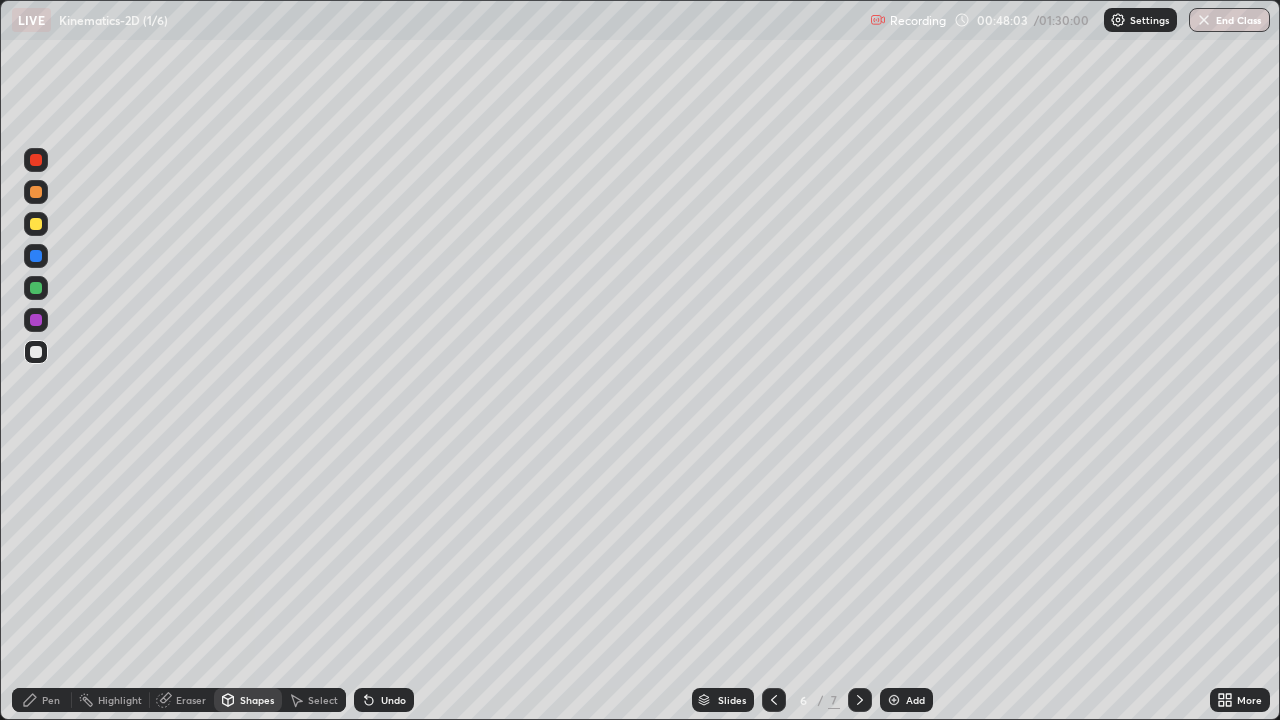 click on "Pen" at bounding box center (42, 700) 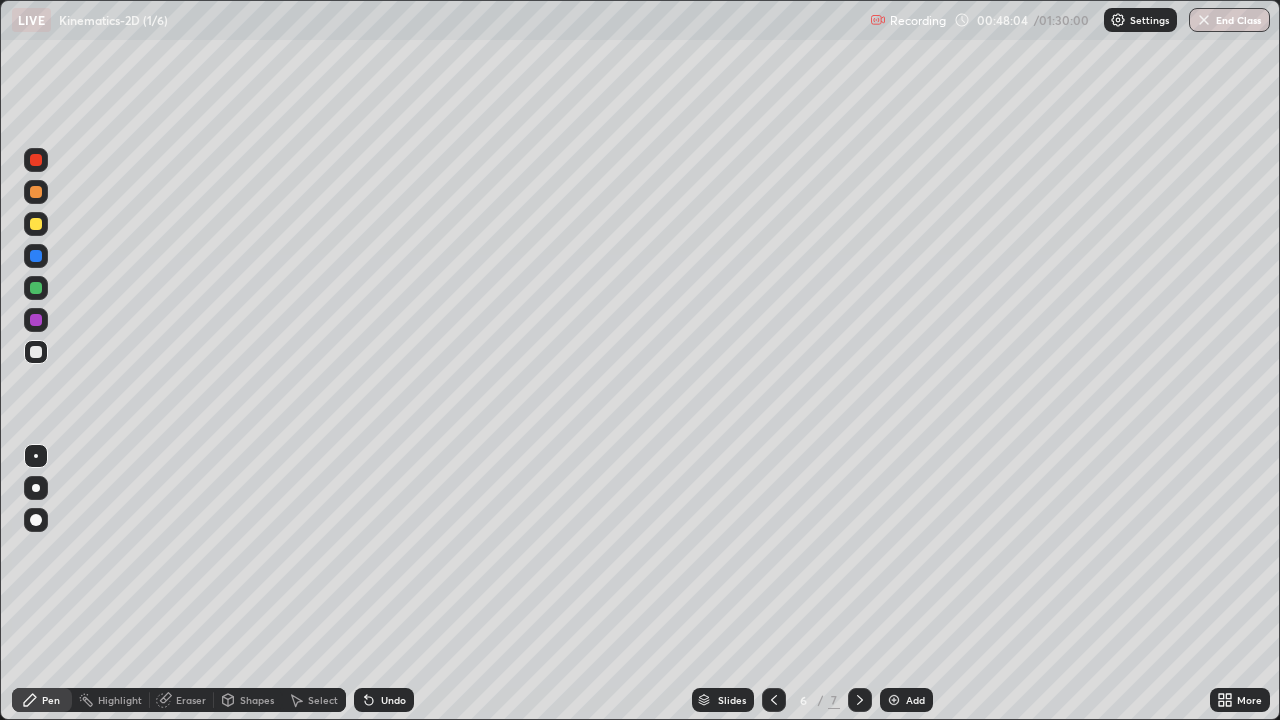 click at bounding box center (36, 288) 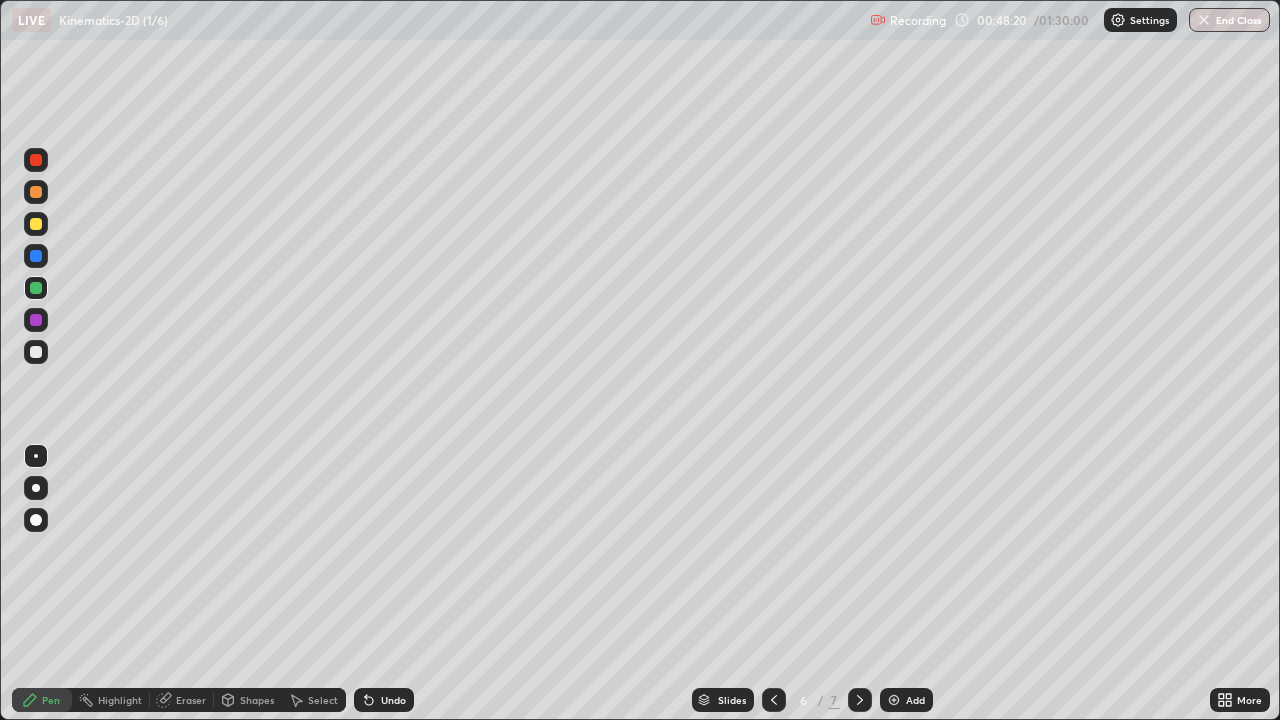 click at bounding box center [36, 352] 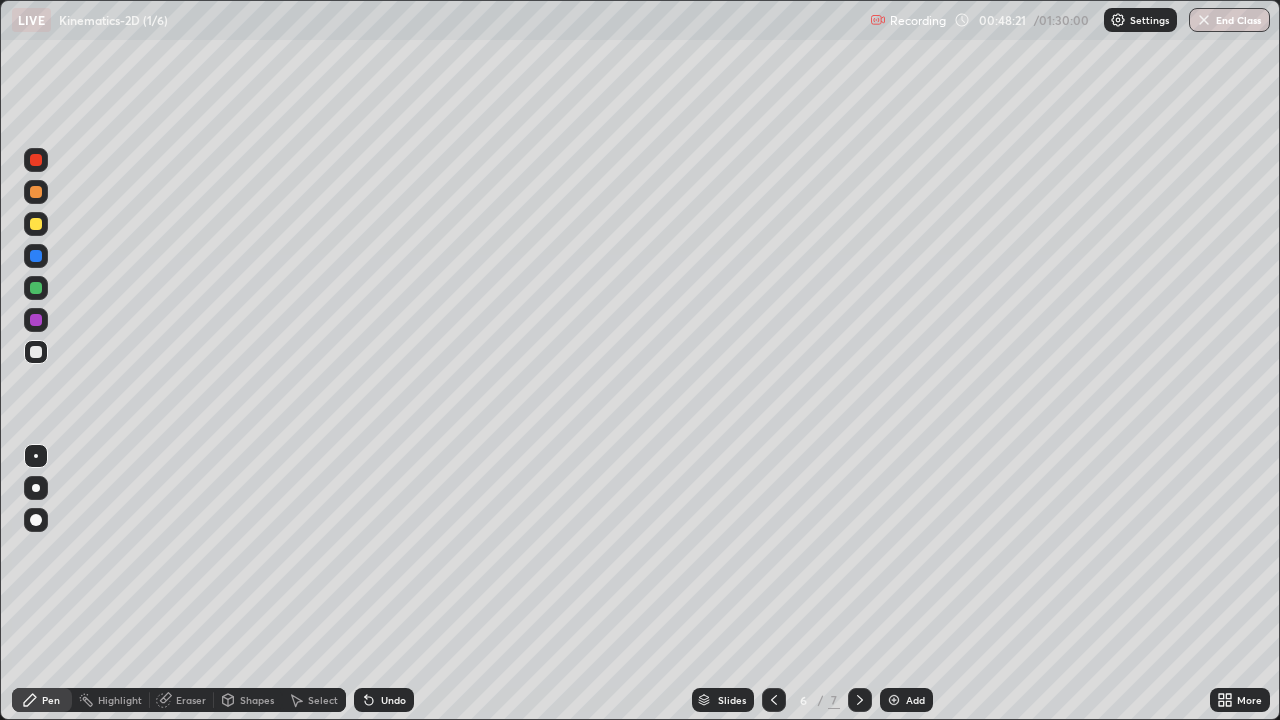 click at bounding box center (36, 224) 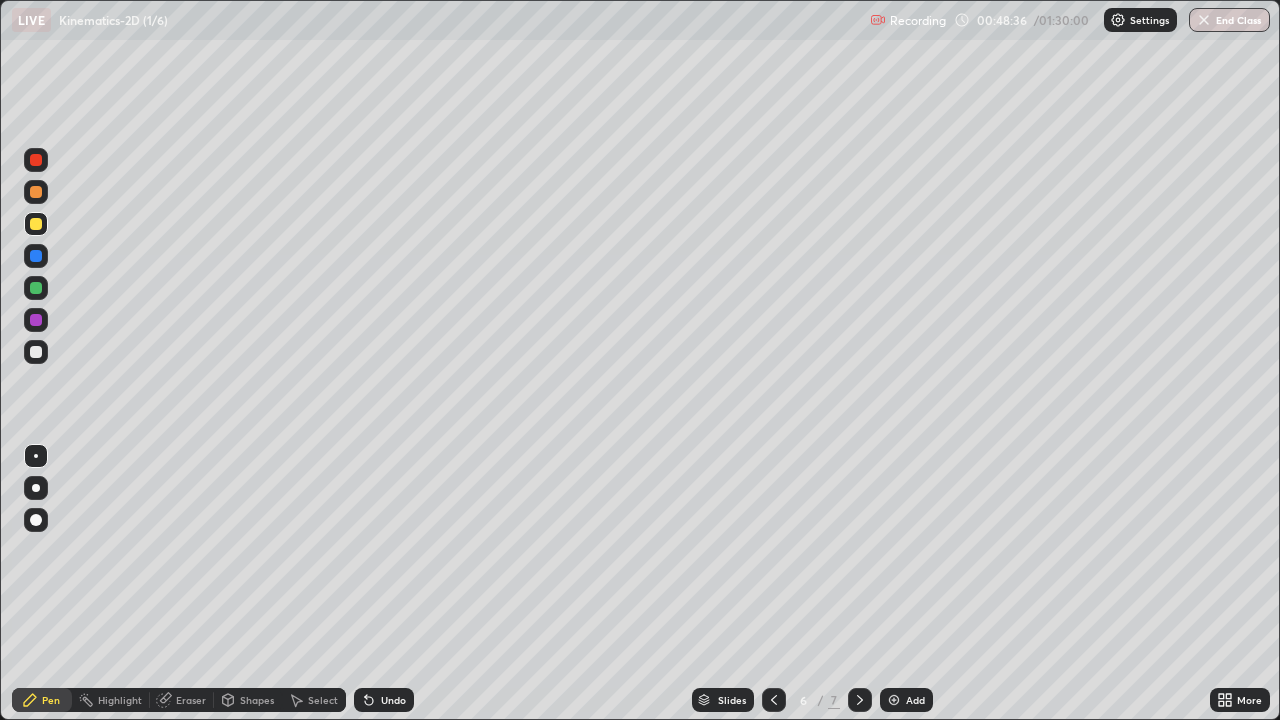 click at bounding box center [36, 288] 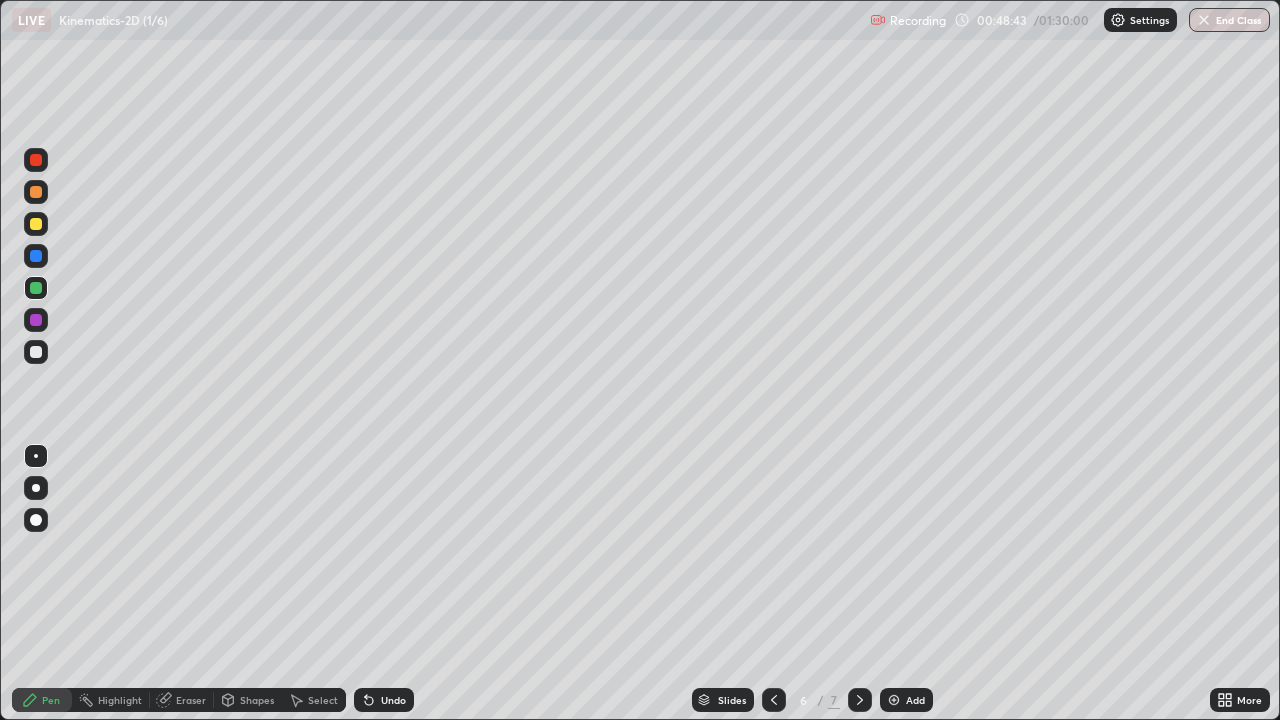 click at bounding box center (36, 224) 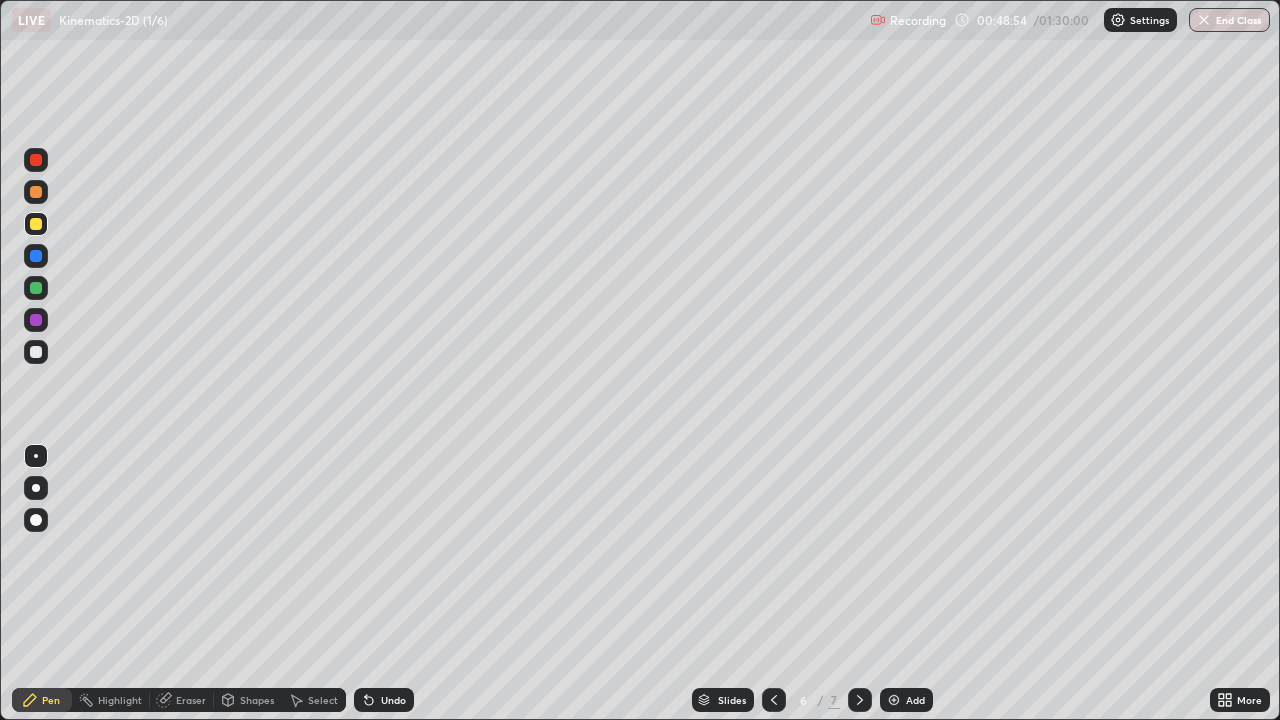 click at bounding box center (36, 352) 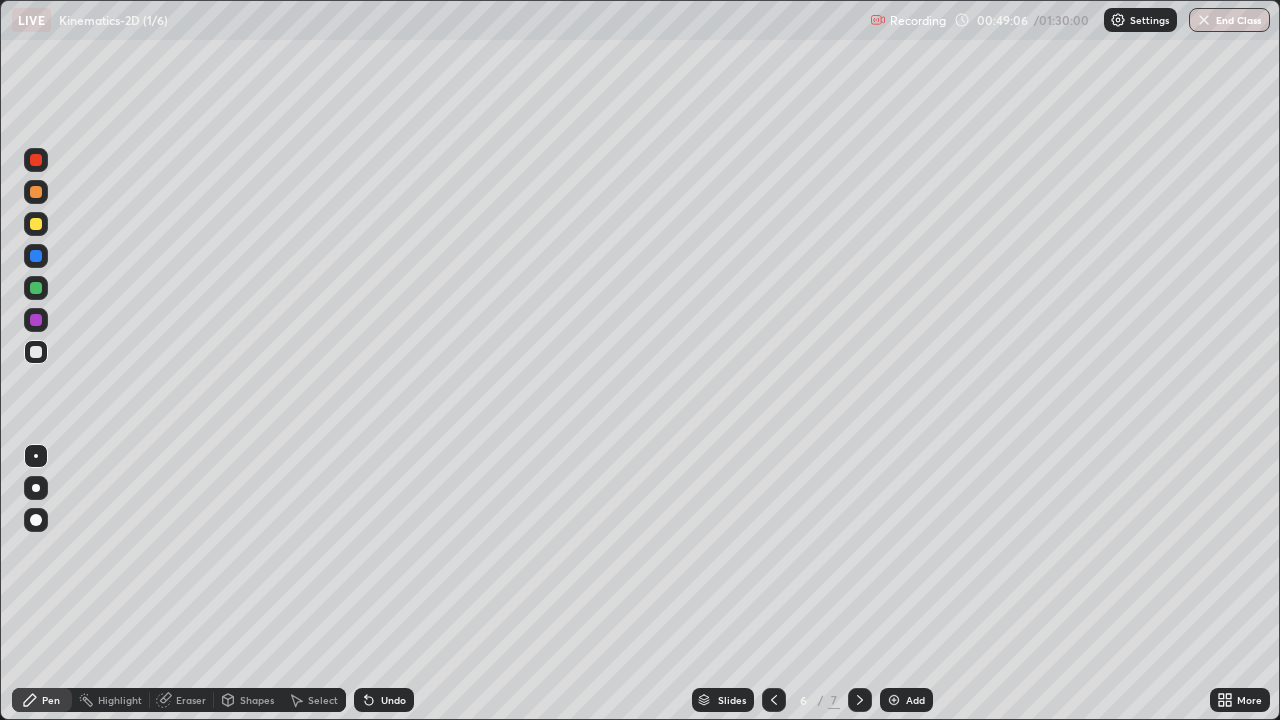 click on "Shapes" at bounding box center (257, 700) 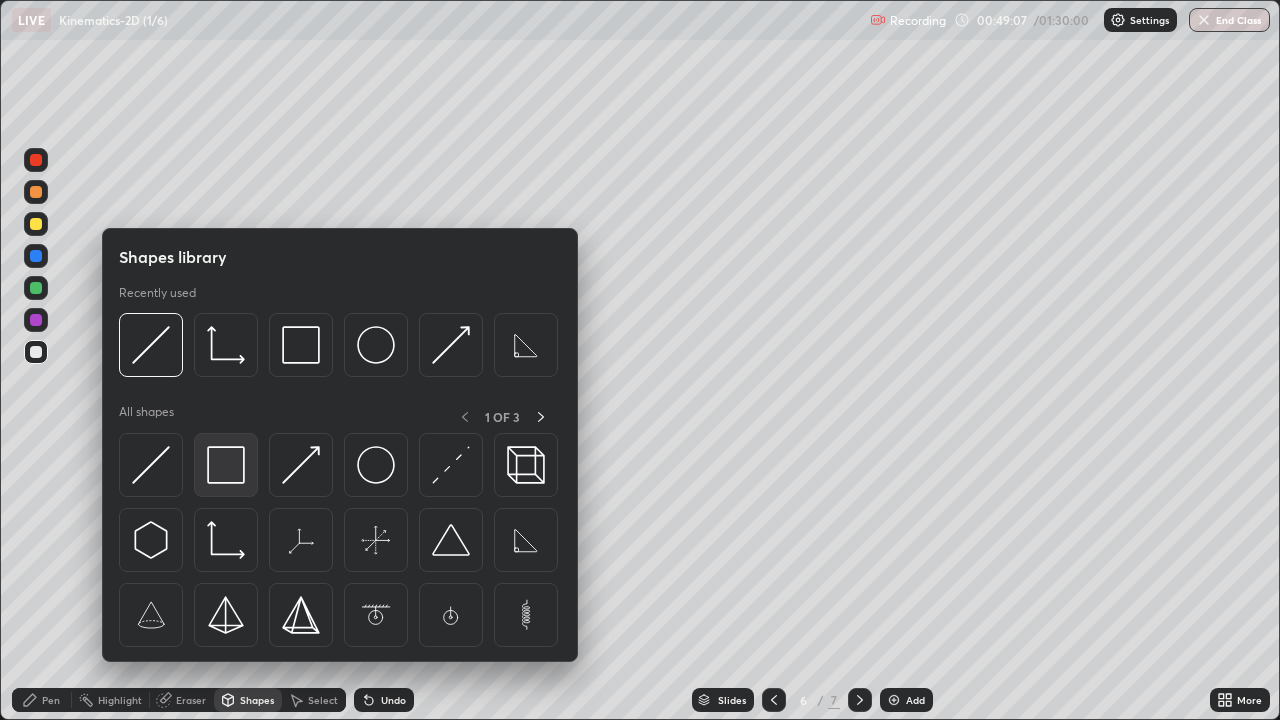 click at bounding box center [226, 465] 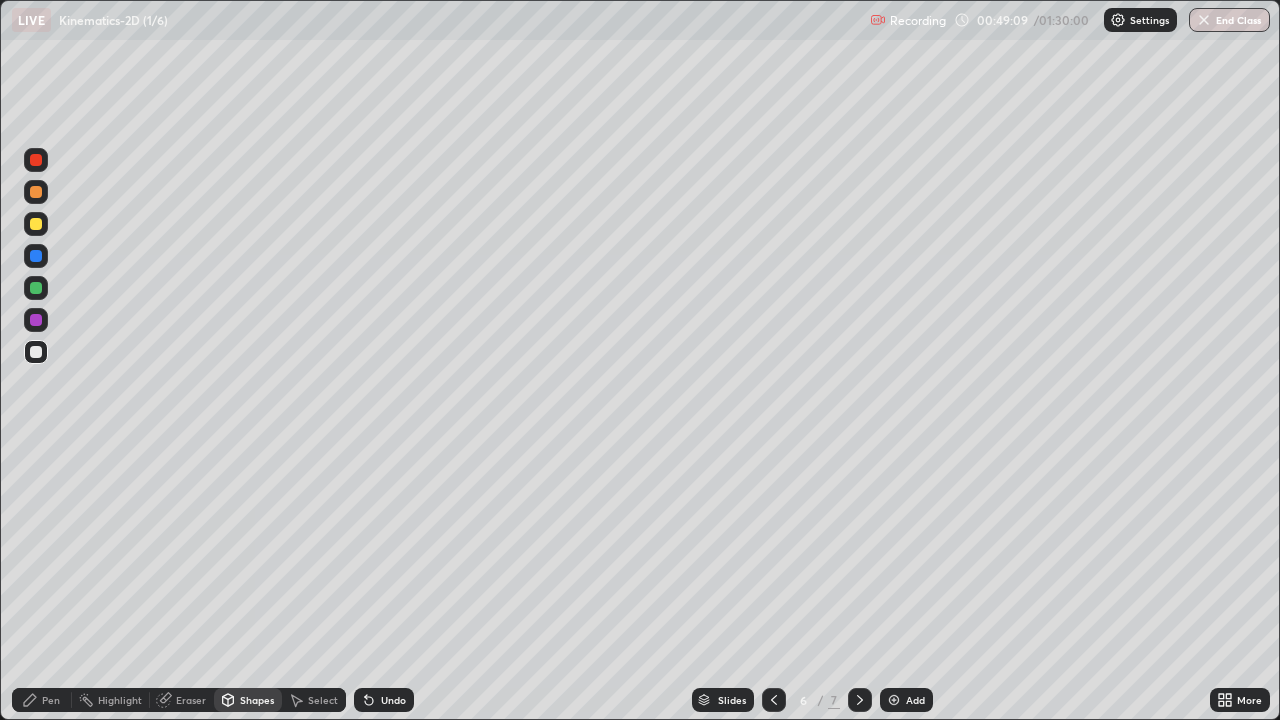 click at bounding box center (36, 288) 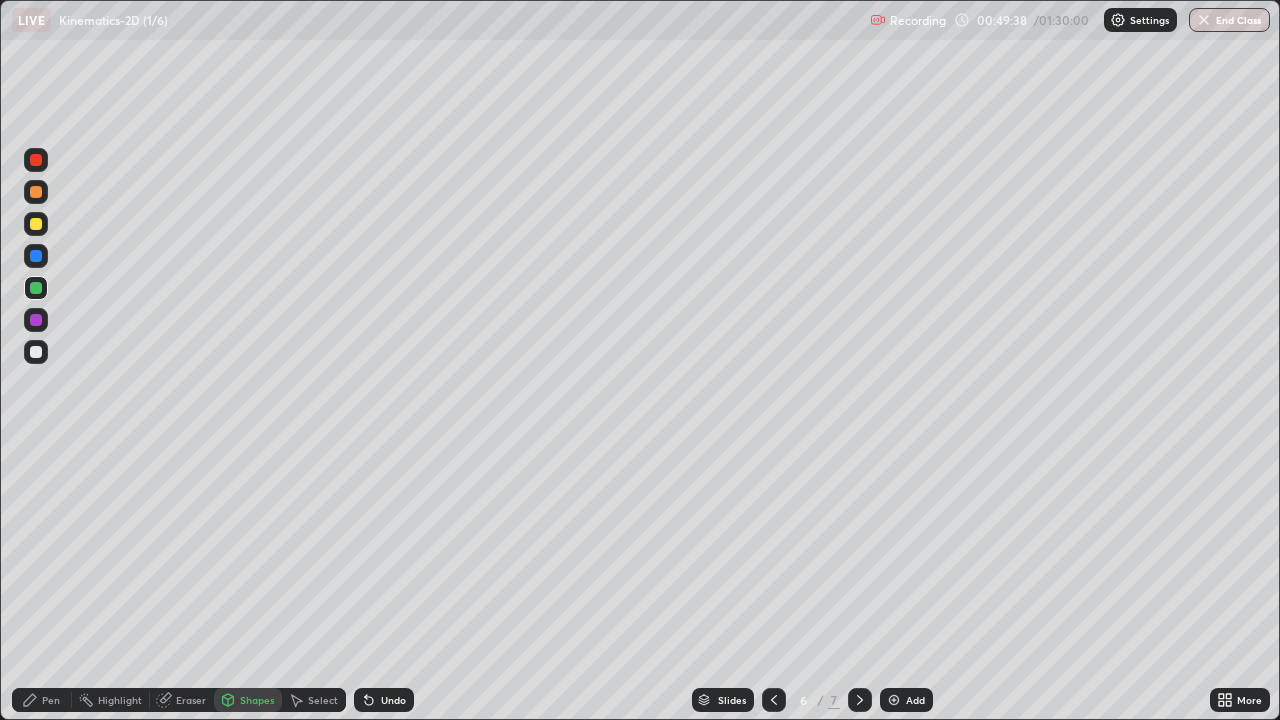 click on "Select" at bounding box center [323, 700] 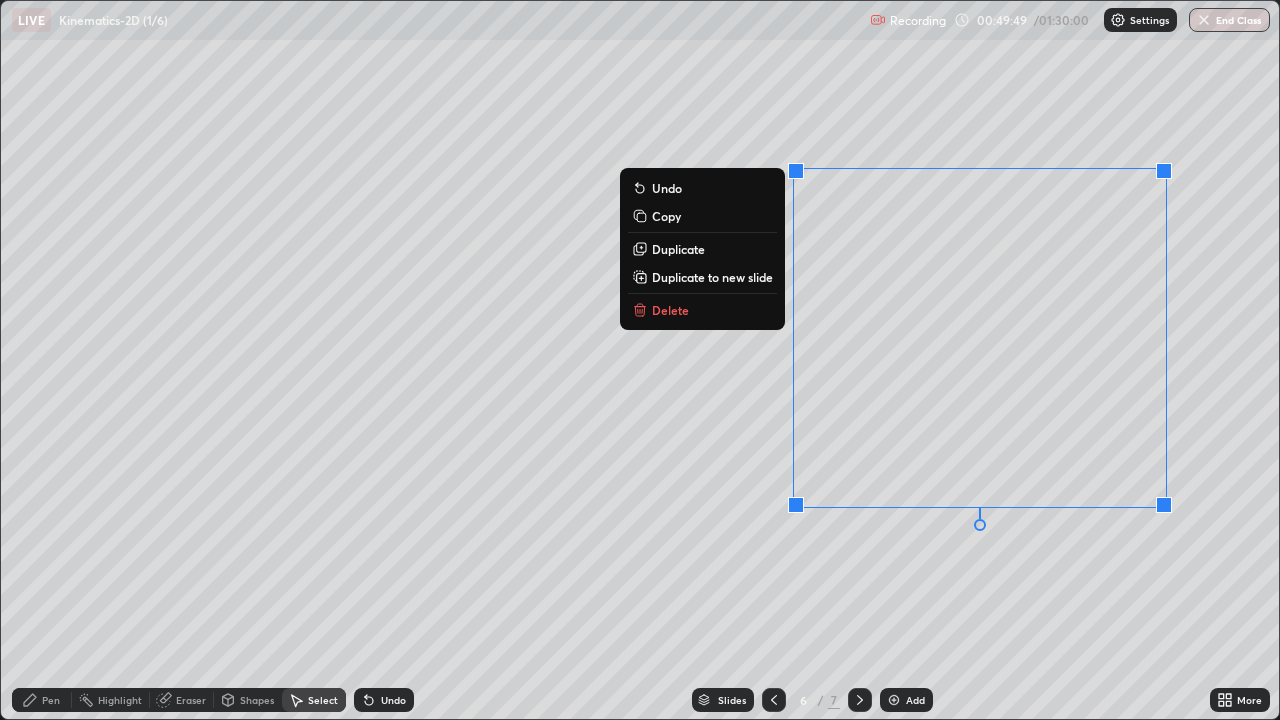 click on "0 ° Undo Copy Duplicate Duplicate to new slide Delete" at bounding box center [640, 360] 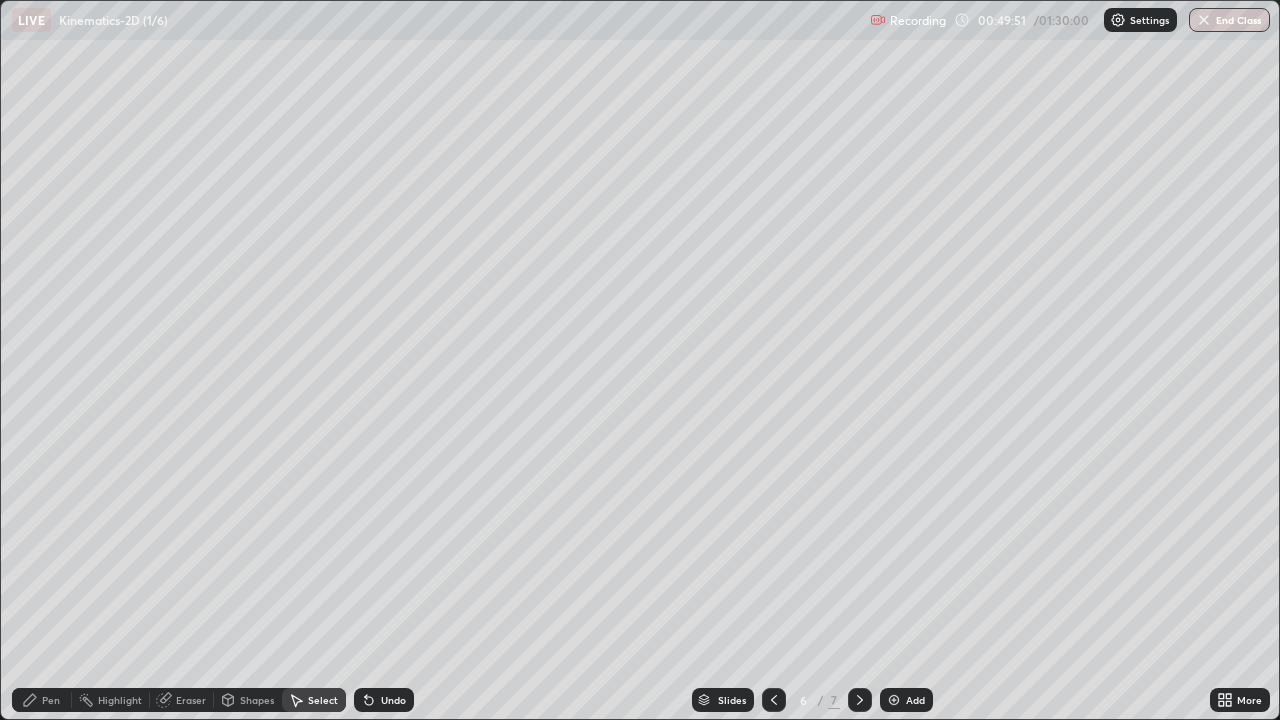 click on "Shapes" at bounding box center (257, 700) 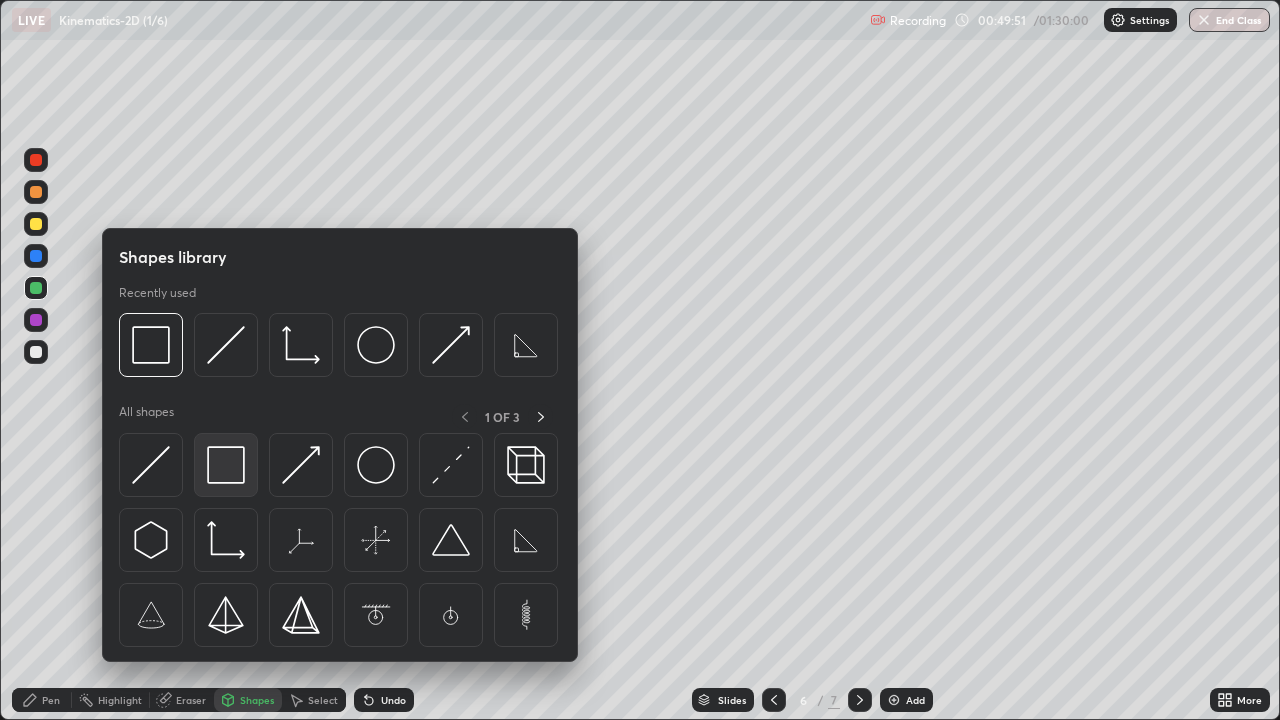 click at bounding box center [226, 465] 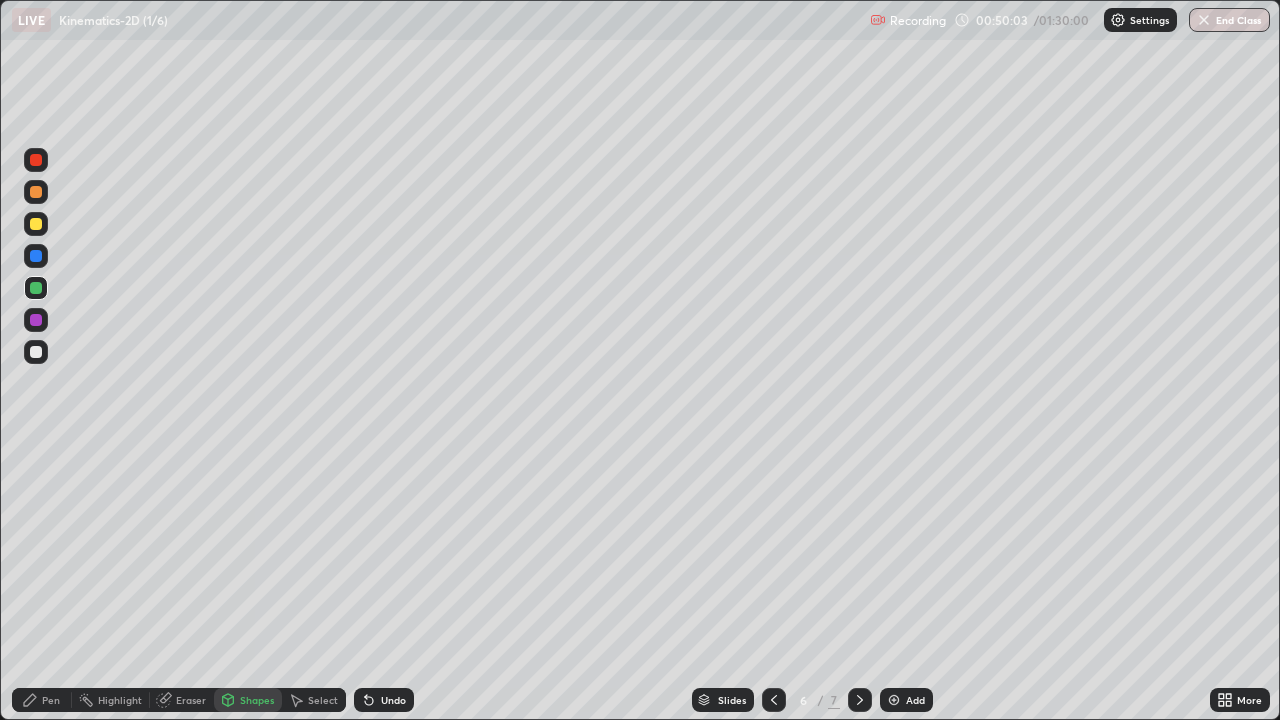 click on "Undo" at bounding box center (384, 700) 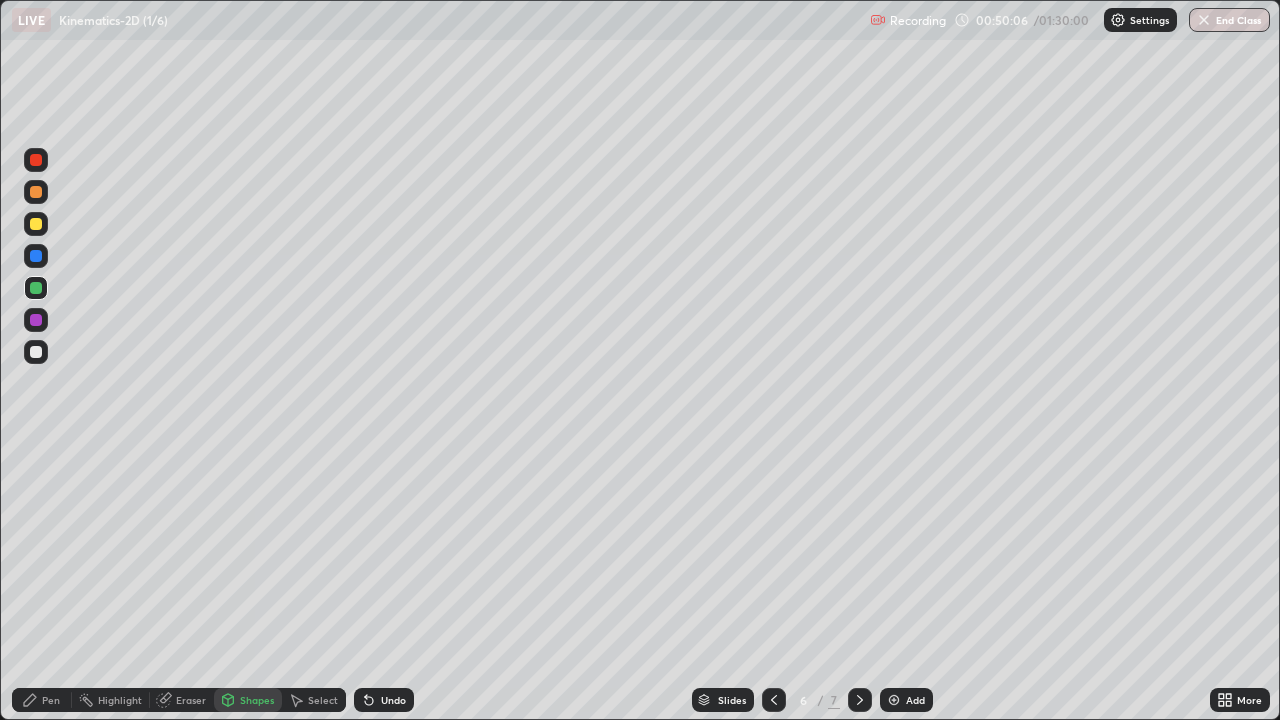 click on "Undo" at bounding box center [393, 700] 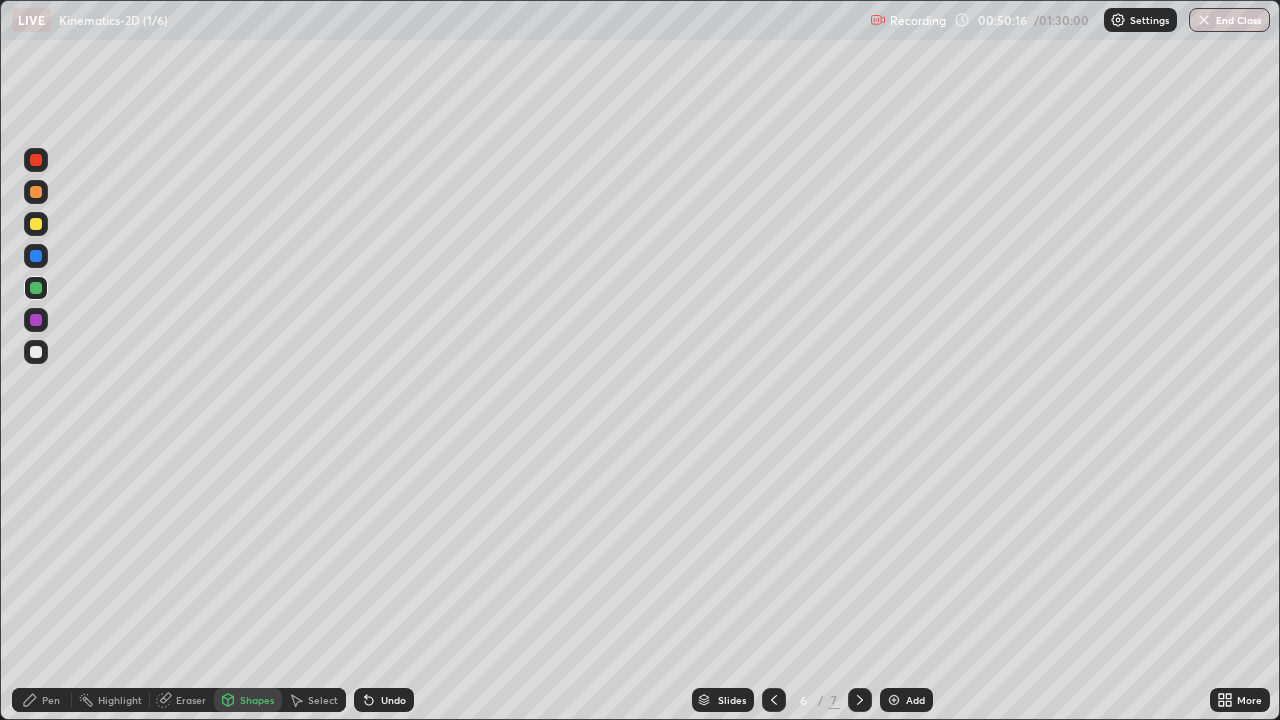click at bounding box center (36, 352) 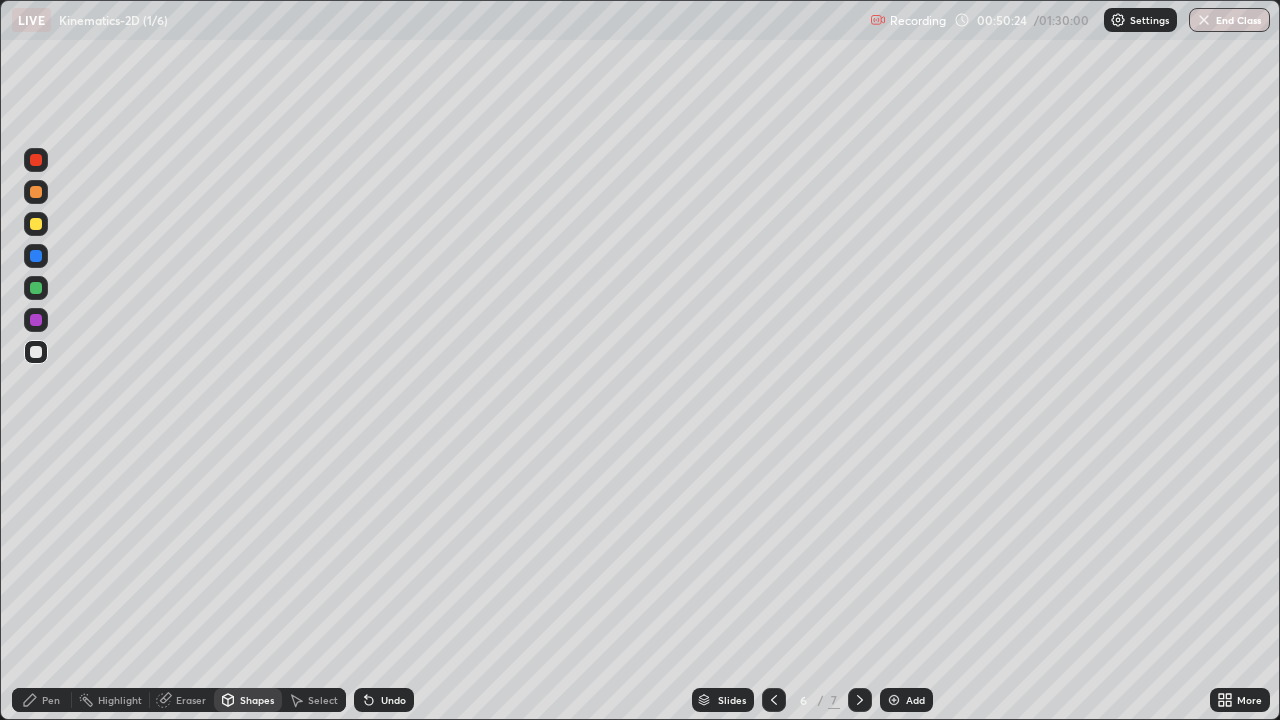 click on "Undo" at bounding box center (393, 700) 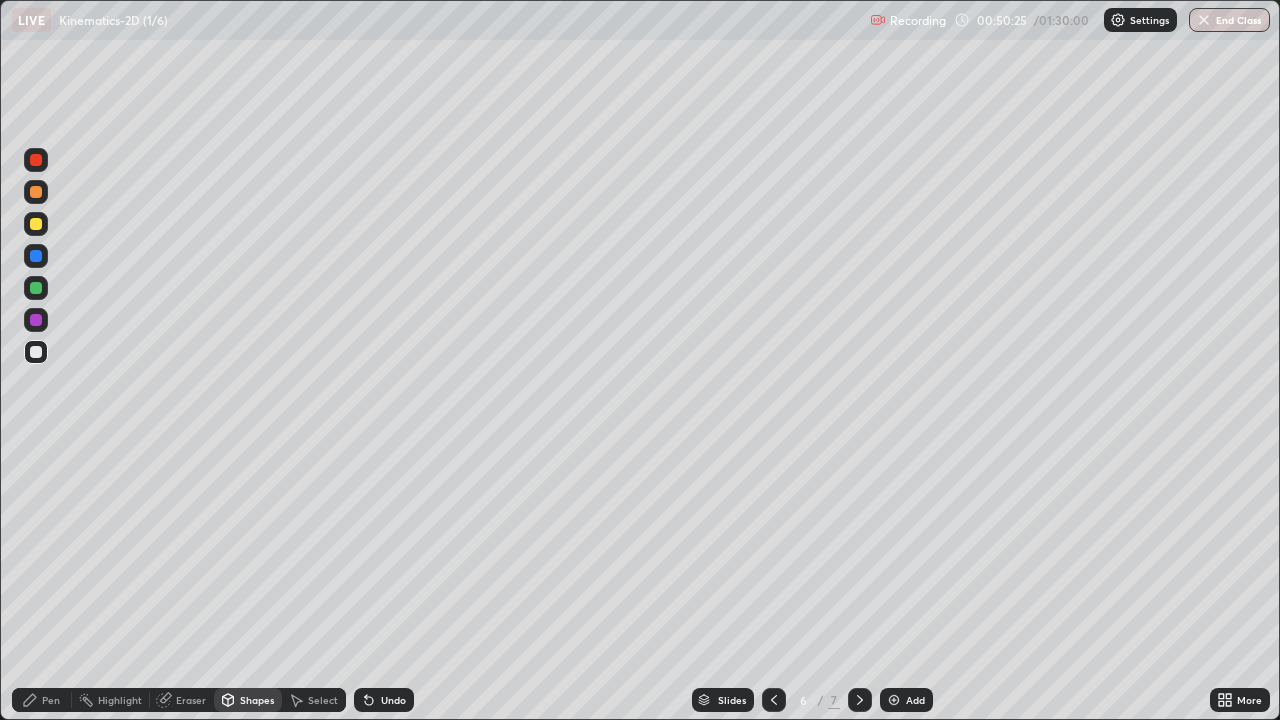 click on "Pen" at bounding box center (42, 700) 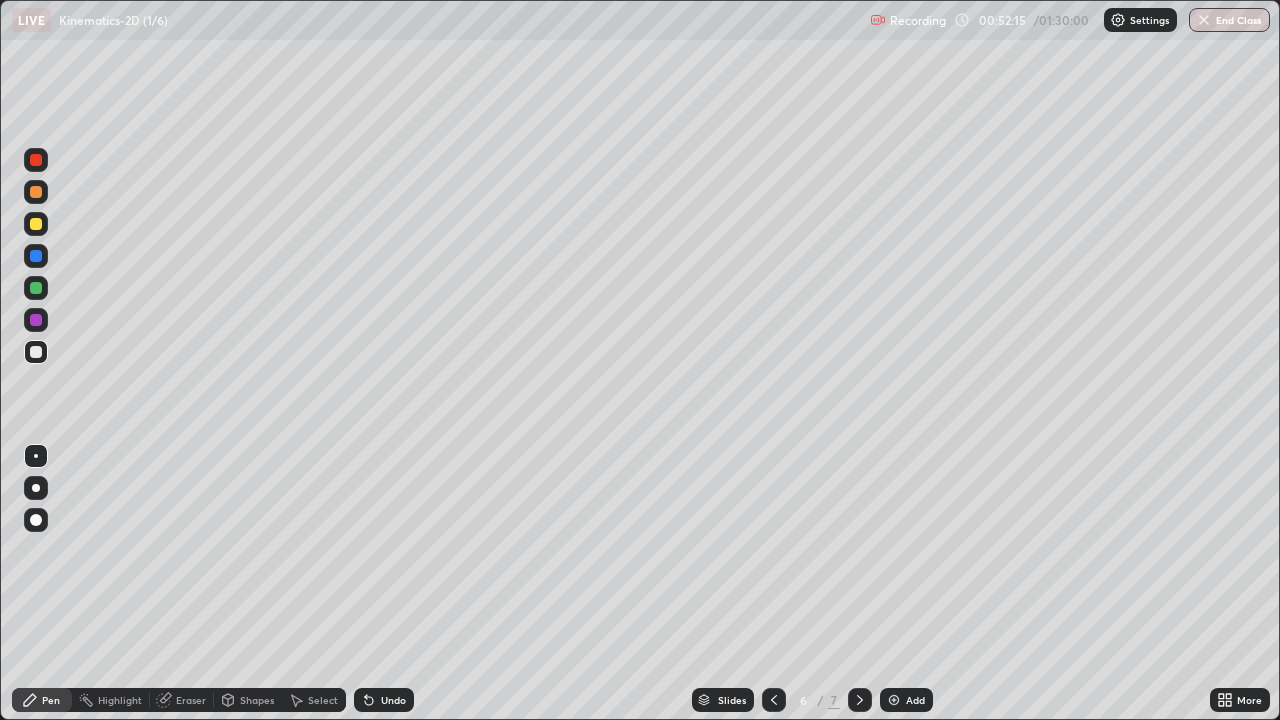 click on "Undo" at bounding box center (384, 700) 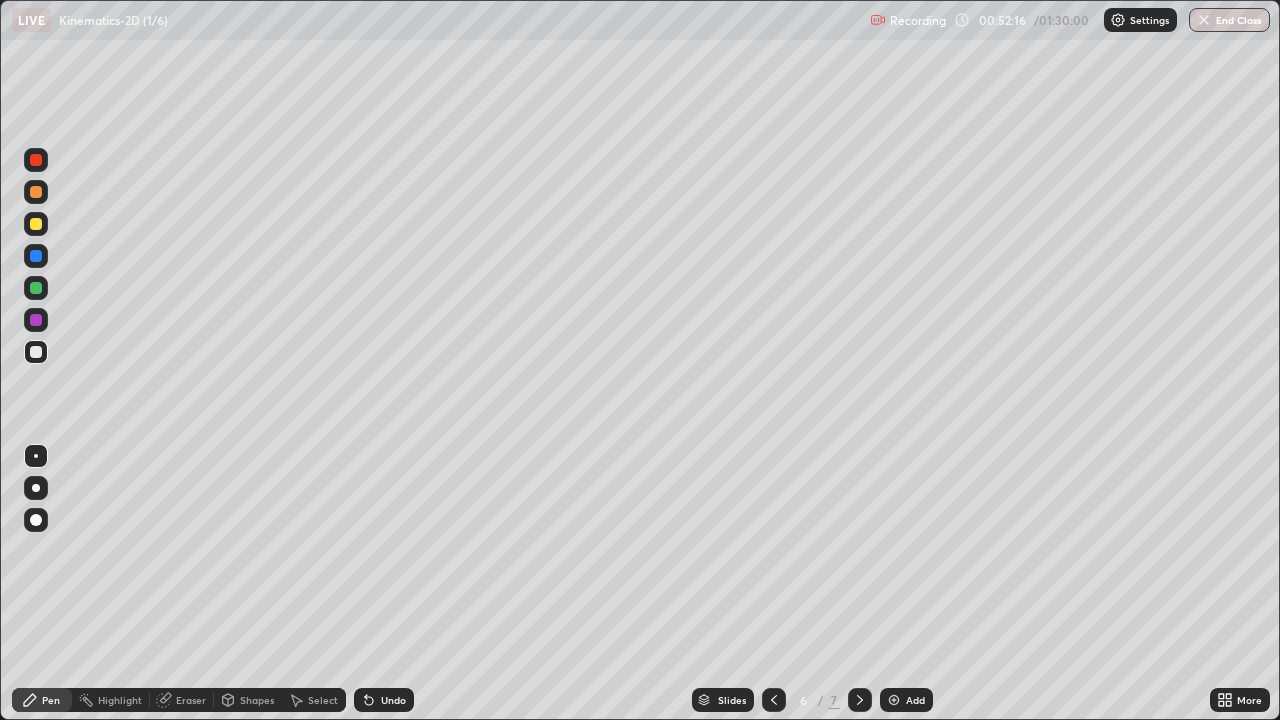click on "Undo" at bounding box center [384, 700] 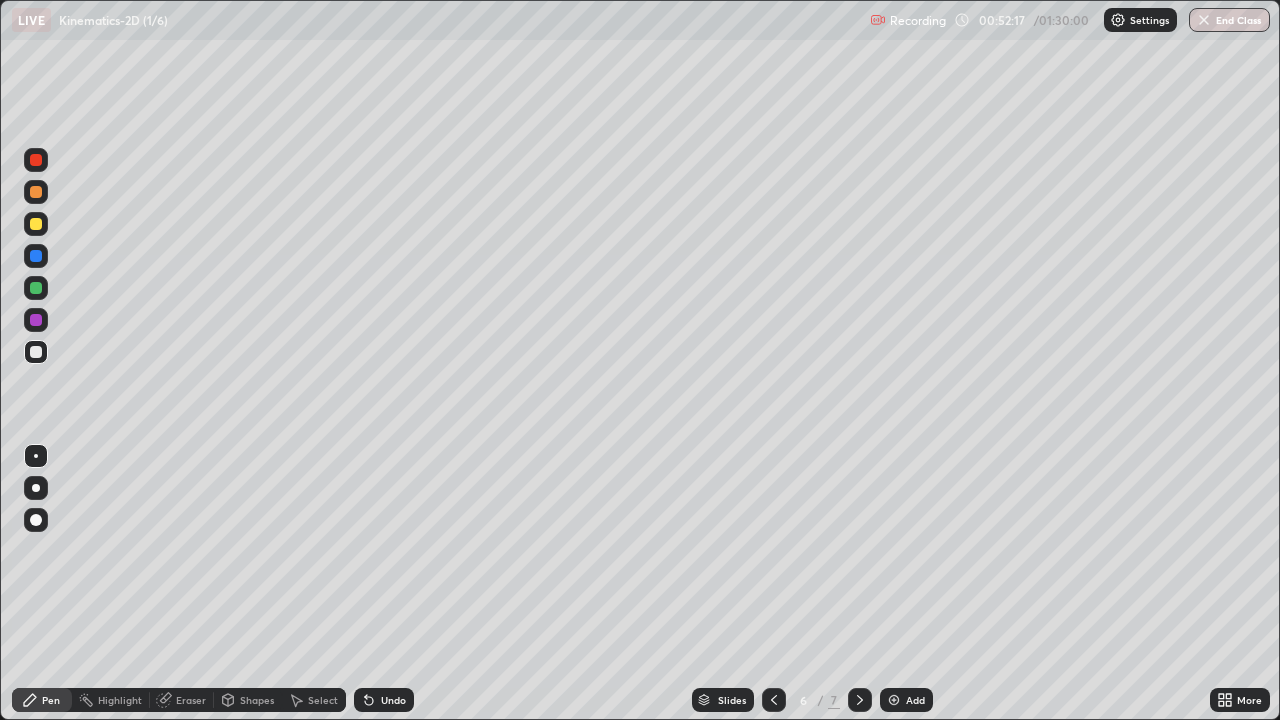 click on "Undo" at bounding box center [384, 700] 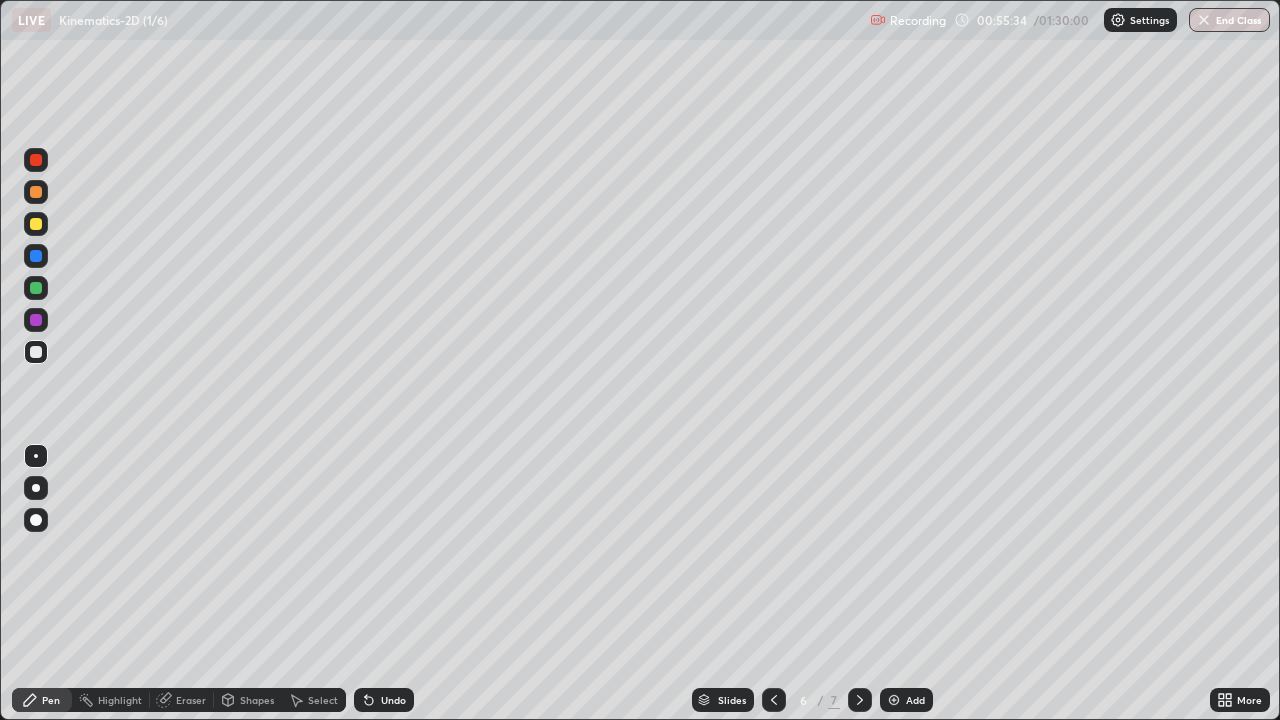 click on "Undo" at bounding box center (384, 700) 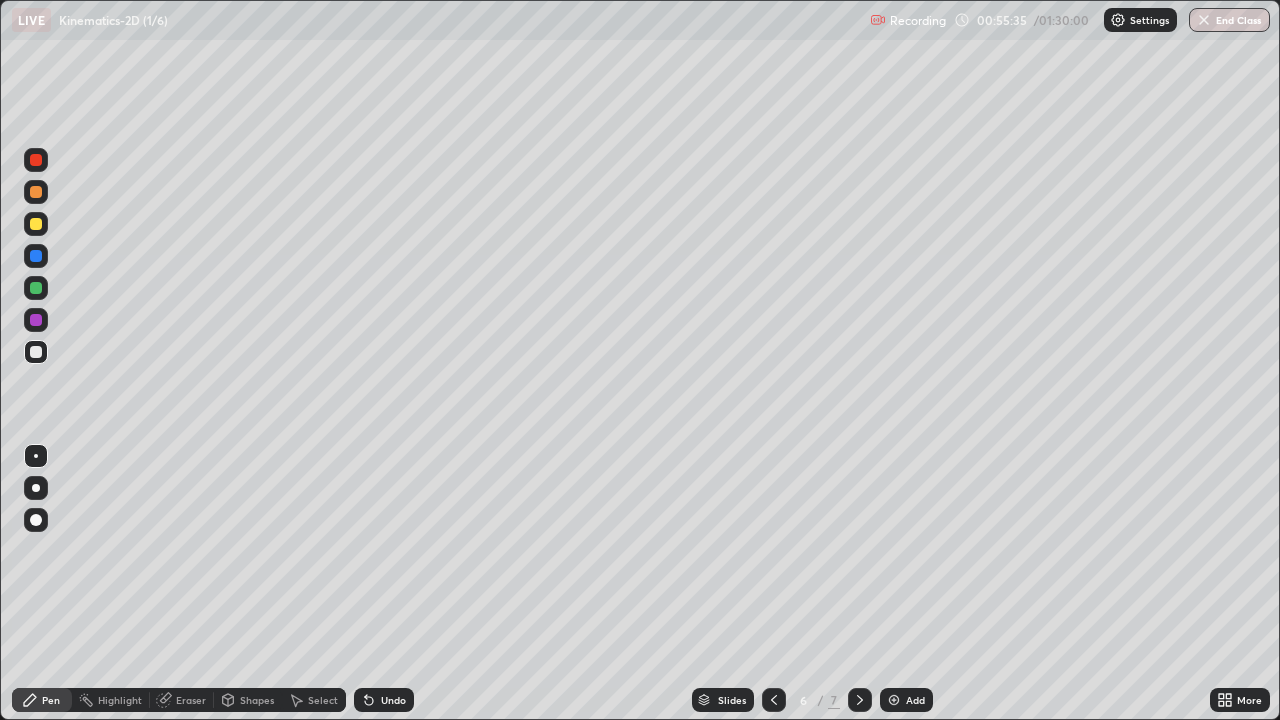 click on "Undo" at bounding box center [393, 700] 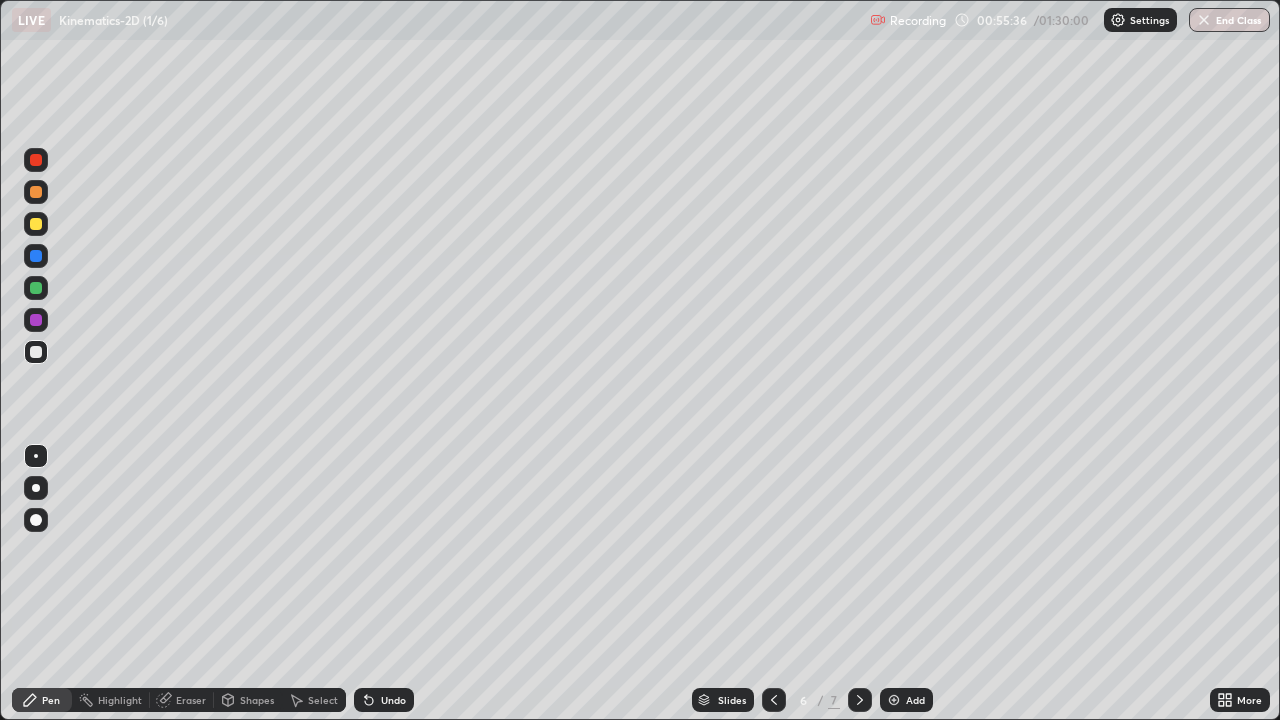 click on "Undo" at bounding box center (393, 700) 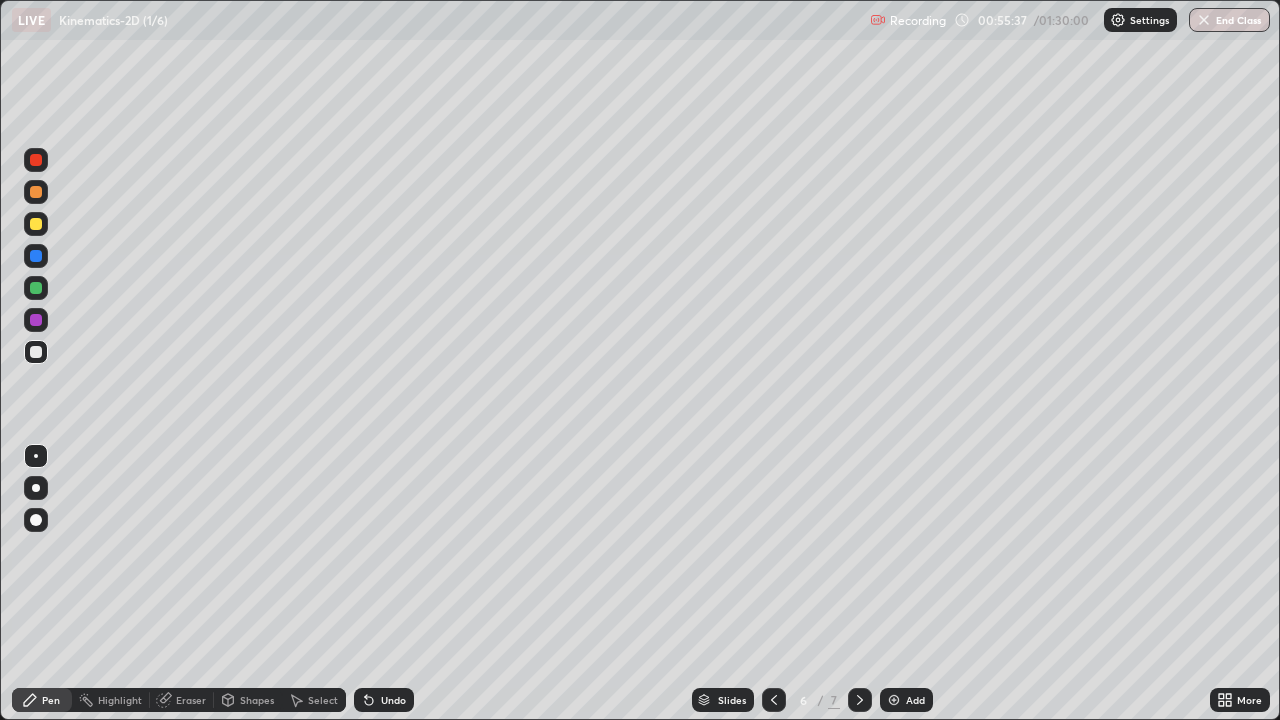 click on "Undo" at bounding box center (393, 700) 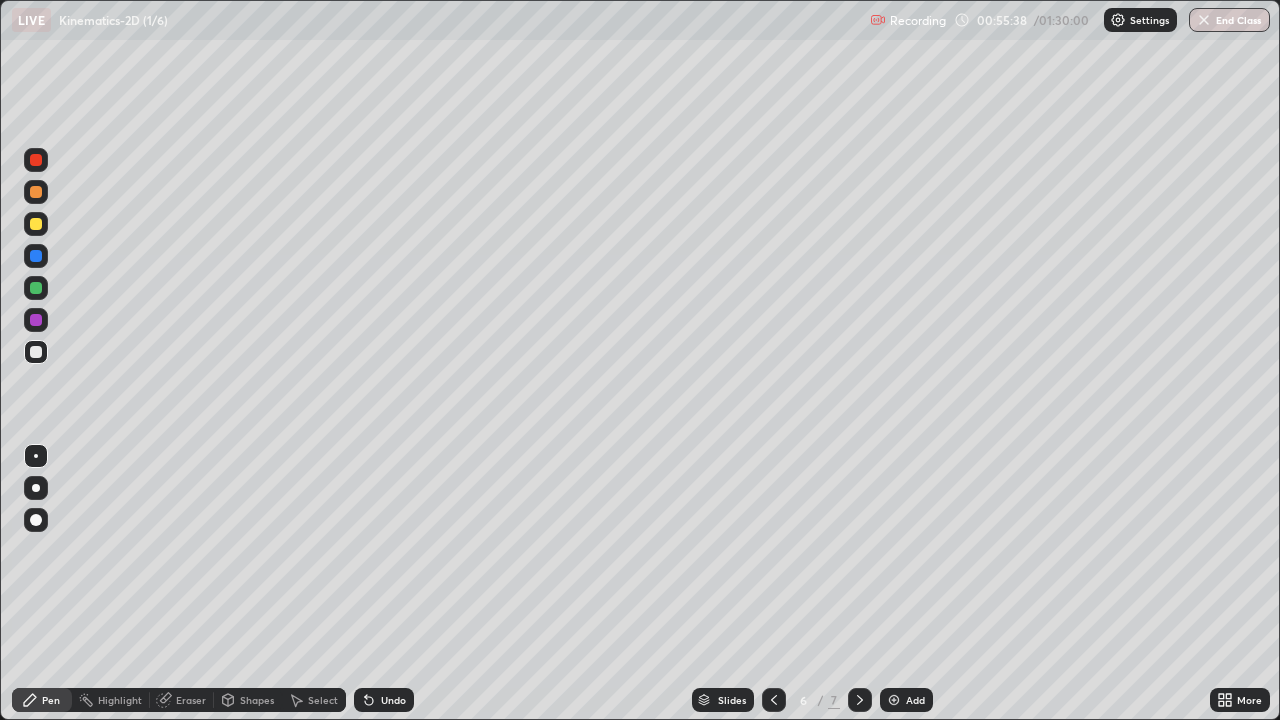 click on "Undo" at bounding box center [384, 700] 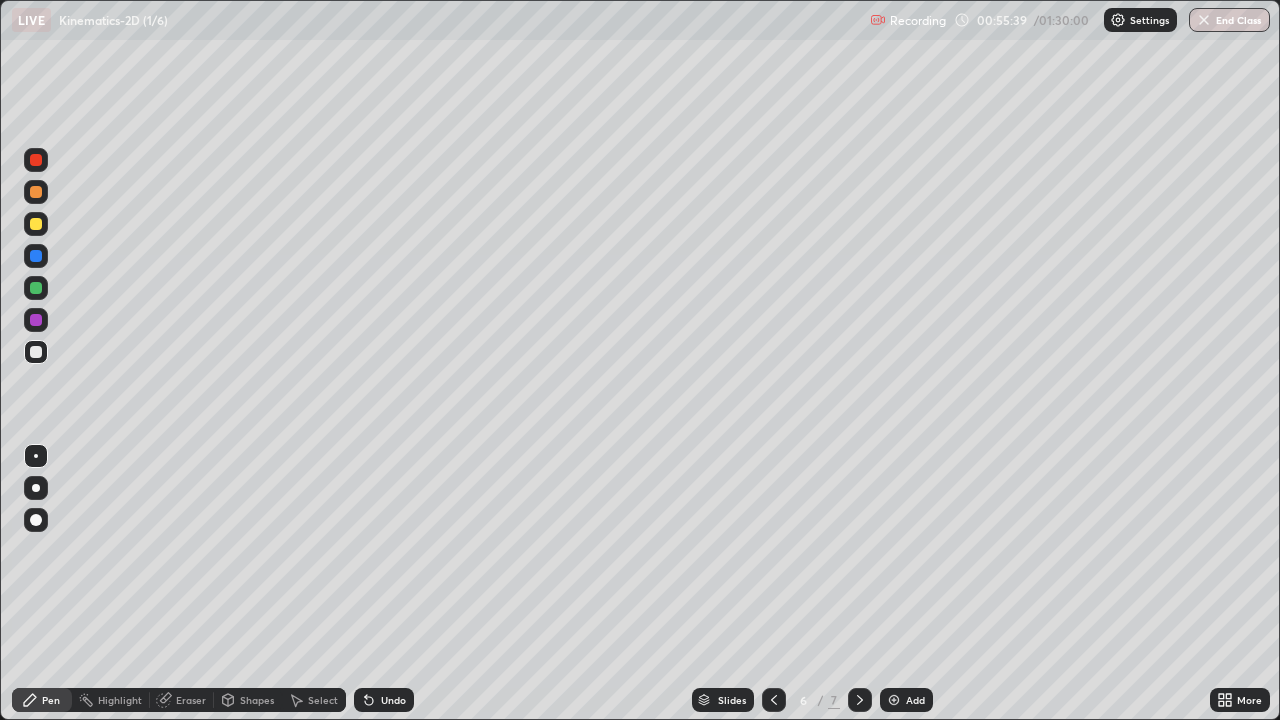 click on "Undo" at bounding box center (384, 700) 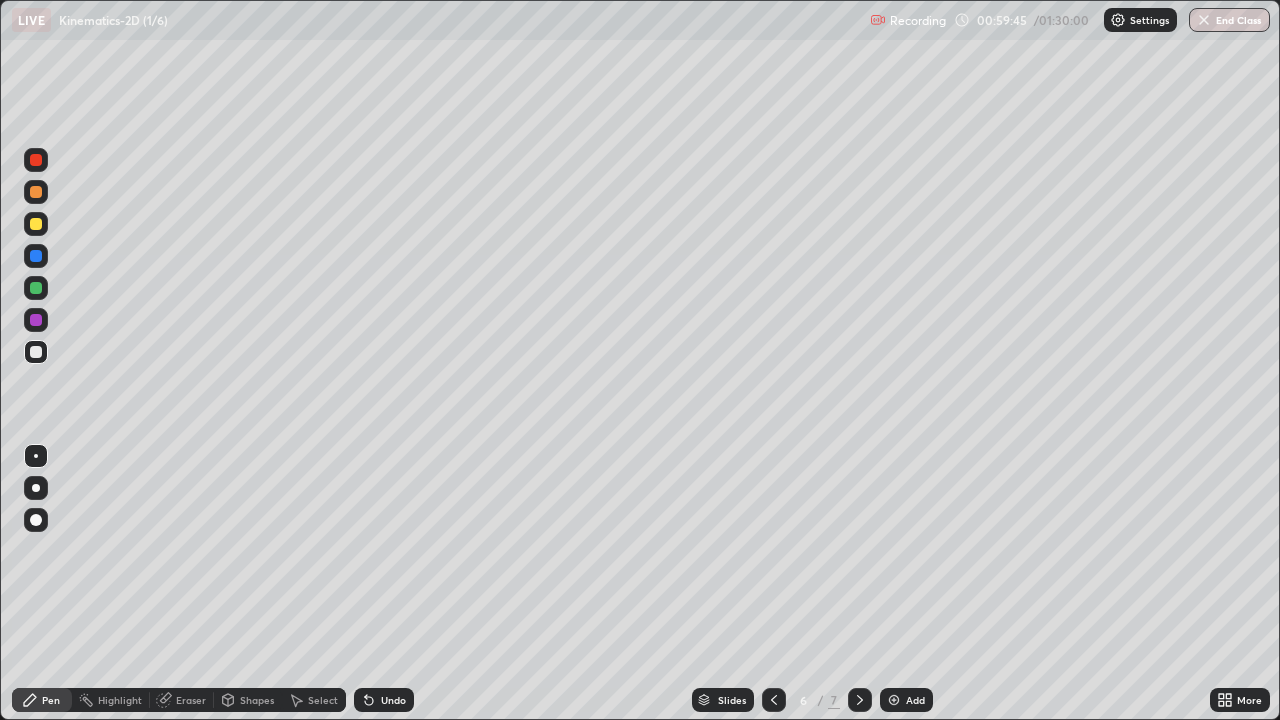 click at bounding box center (894, 700) 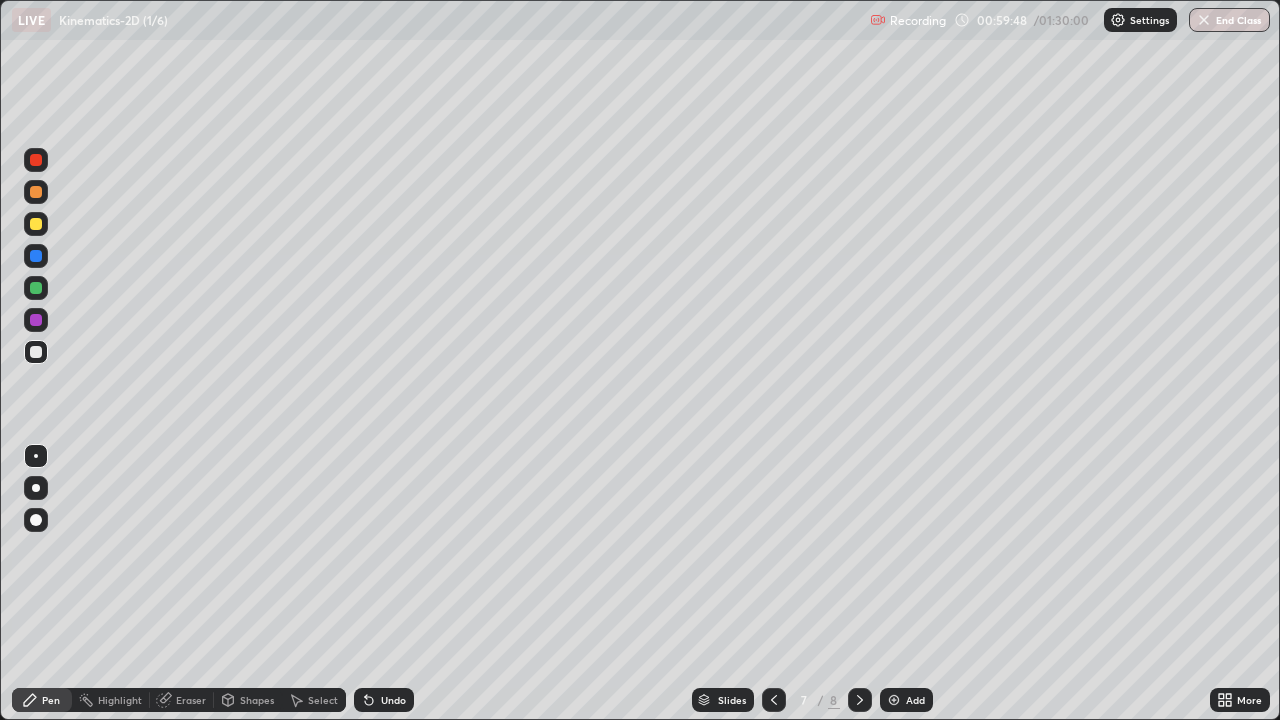 click at bounding box center (36, 224) 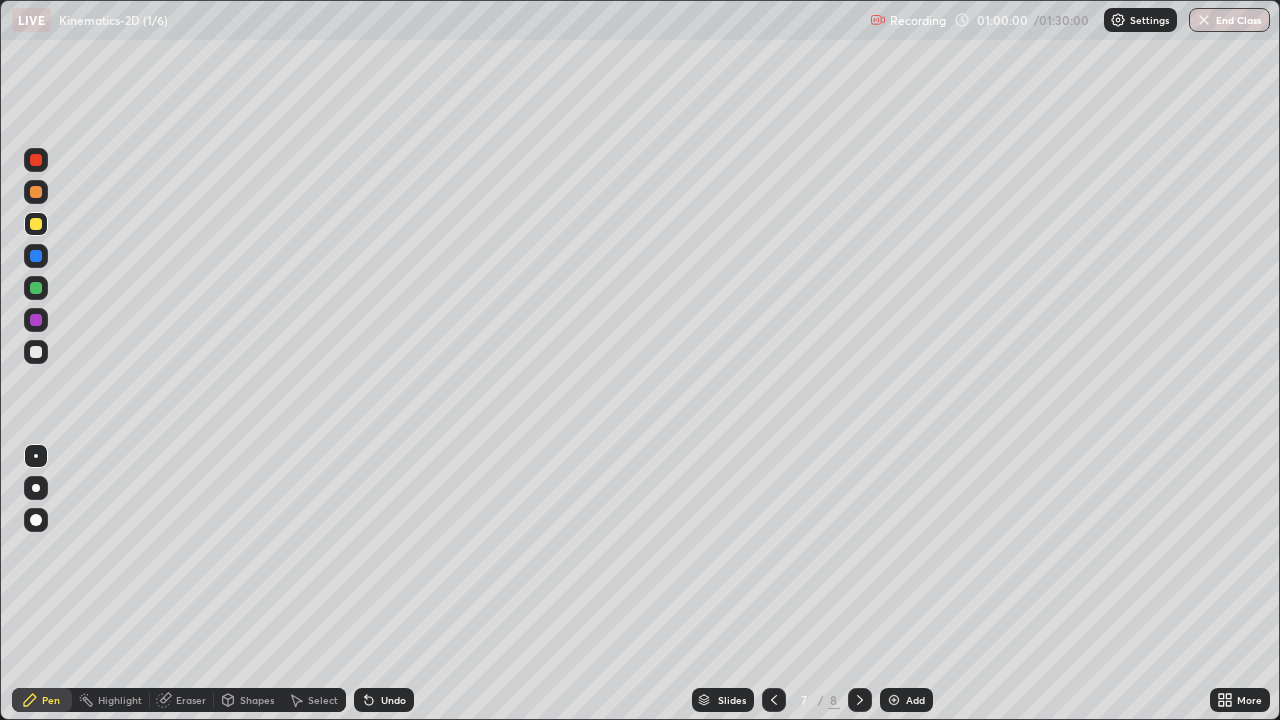 click on "Select" at bounding box center [323, 700] 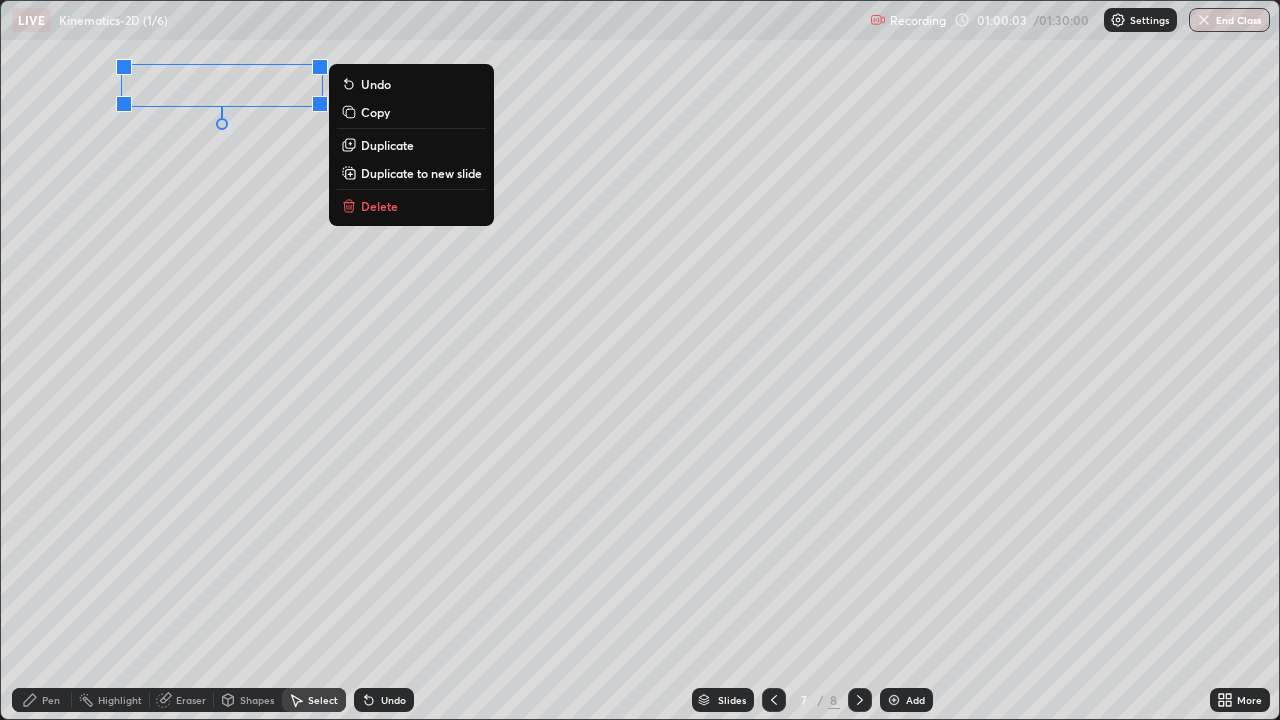 click on "0 ° Undo Copy Duplicate Duplicate to new slide Delete" at bounding box center [640, 360] 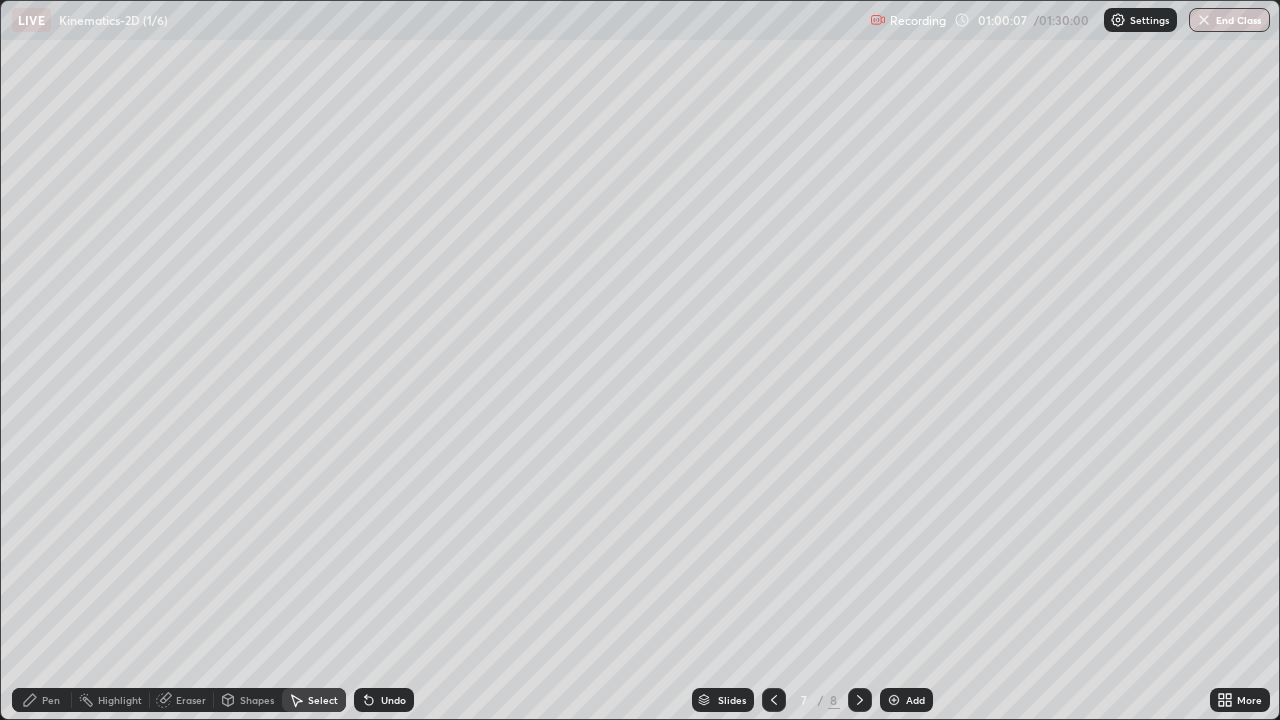 click on "Shapes" at bounding box center [257, 700] 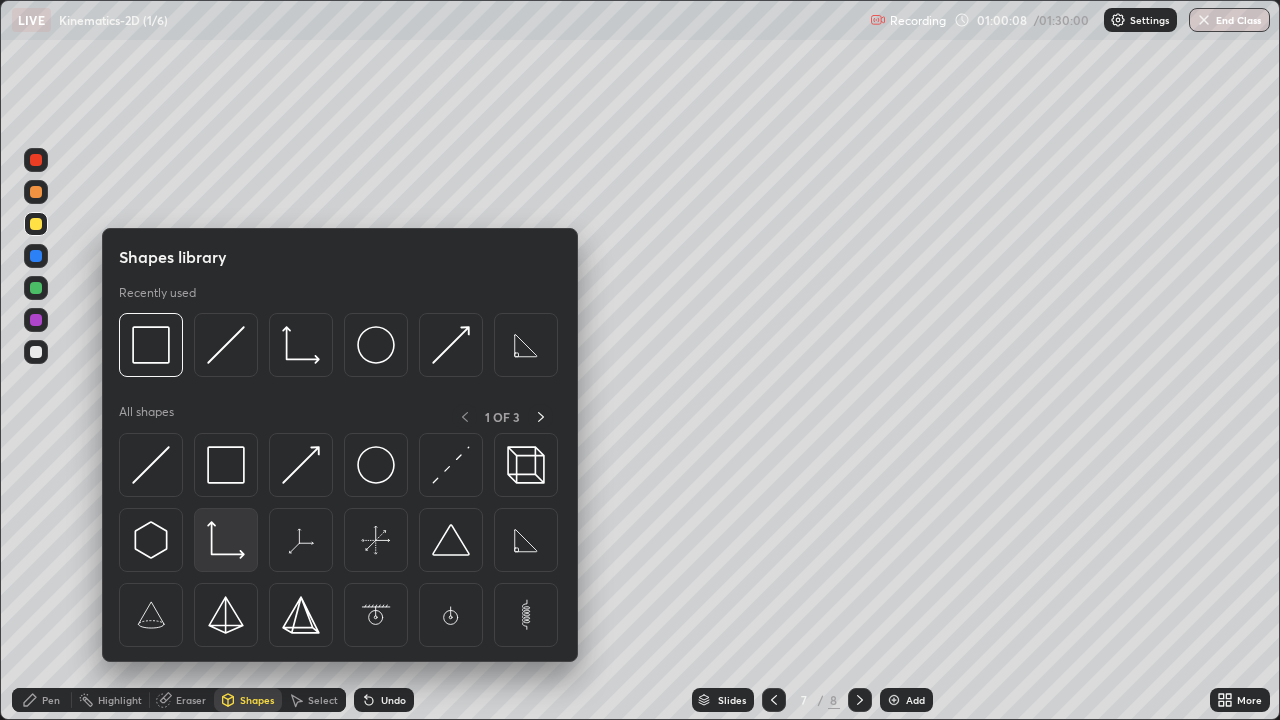 click at bounding box center [226, 540] 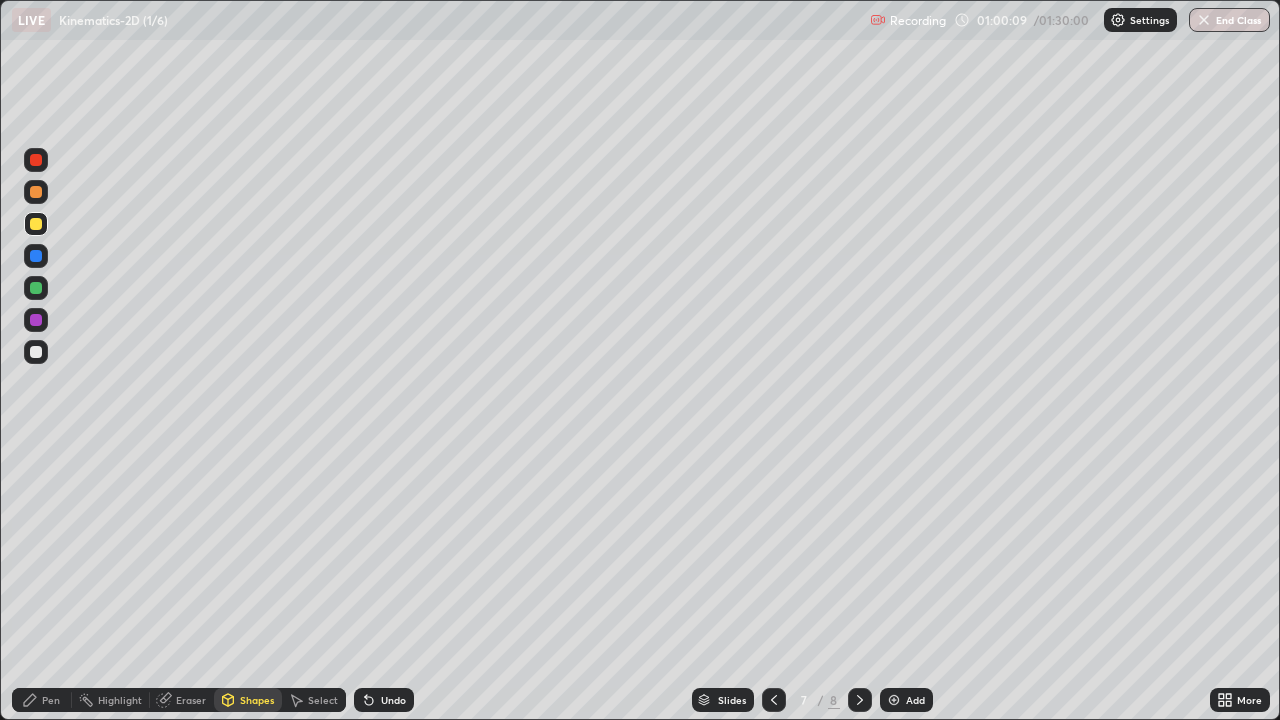click at bounding box center (36, 352) 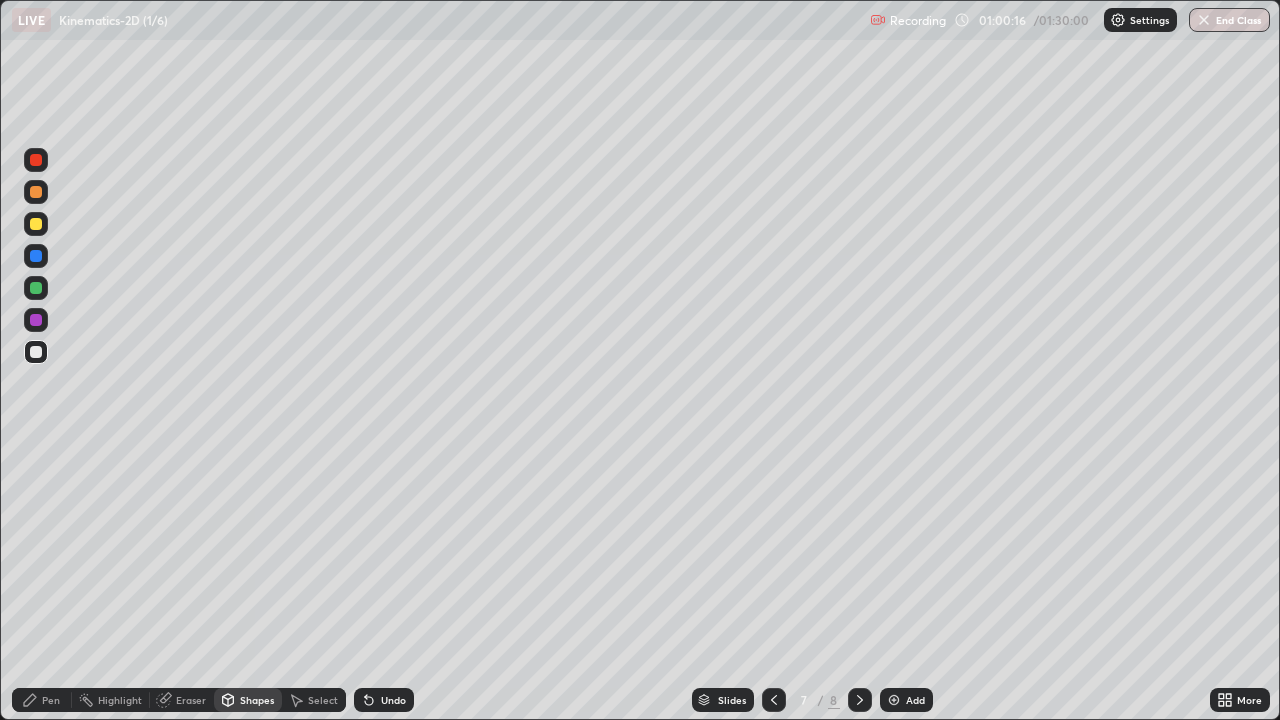 click on "Pen" at bounding box center [42, 700] 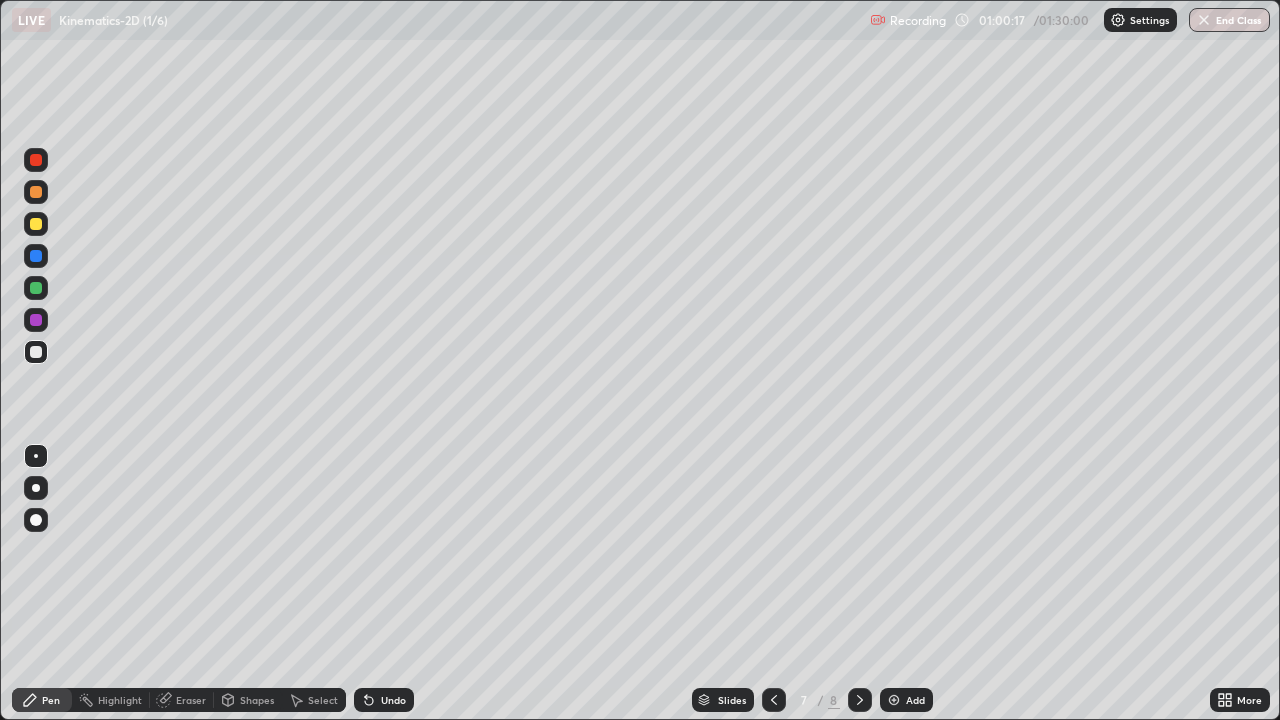 click at bounding box center [36, 288] 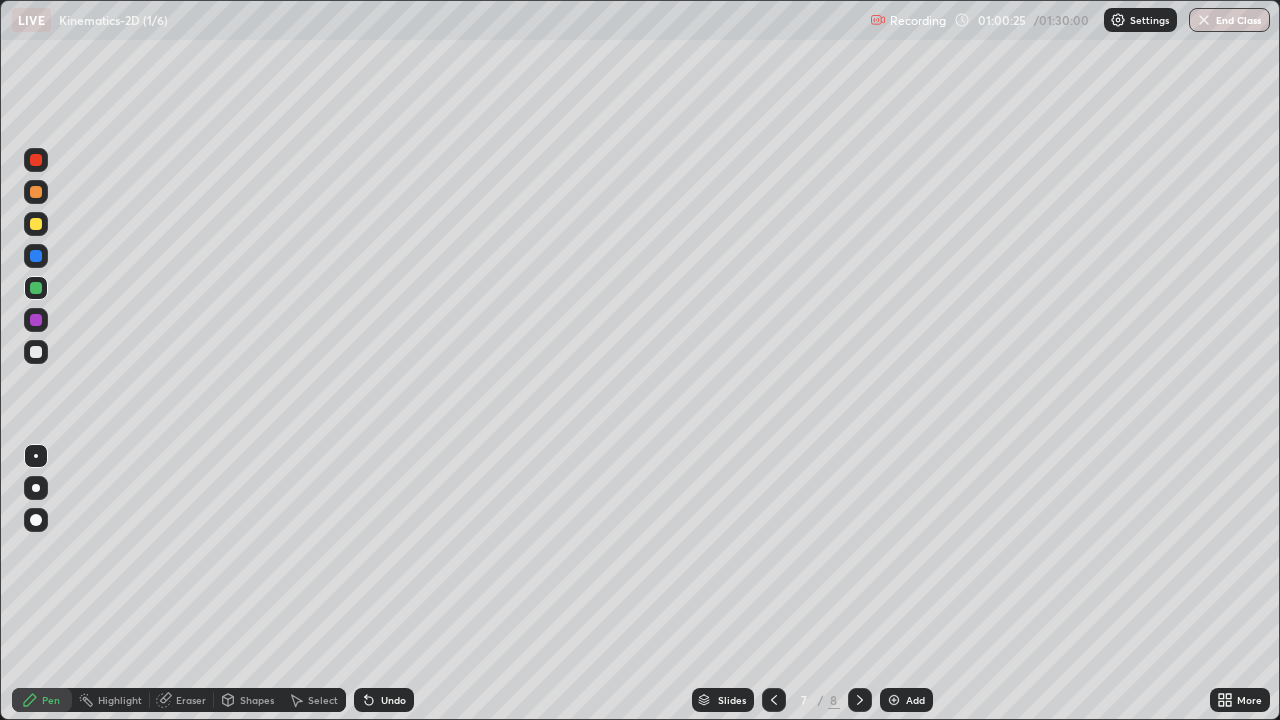 click at bounding box center (36, 320) 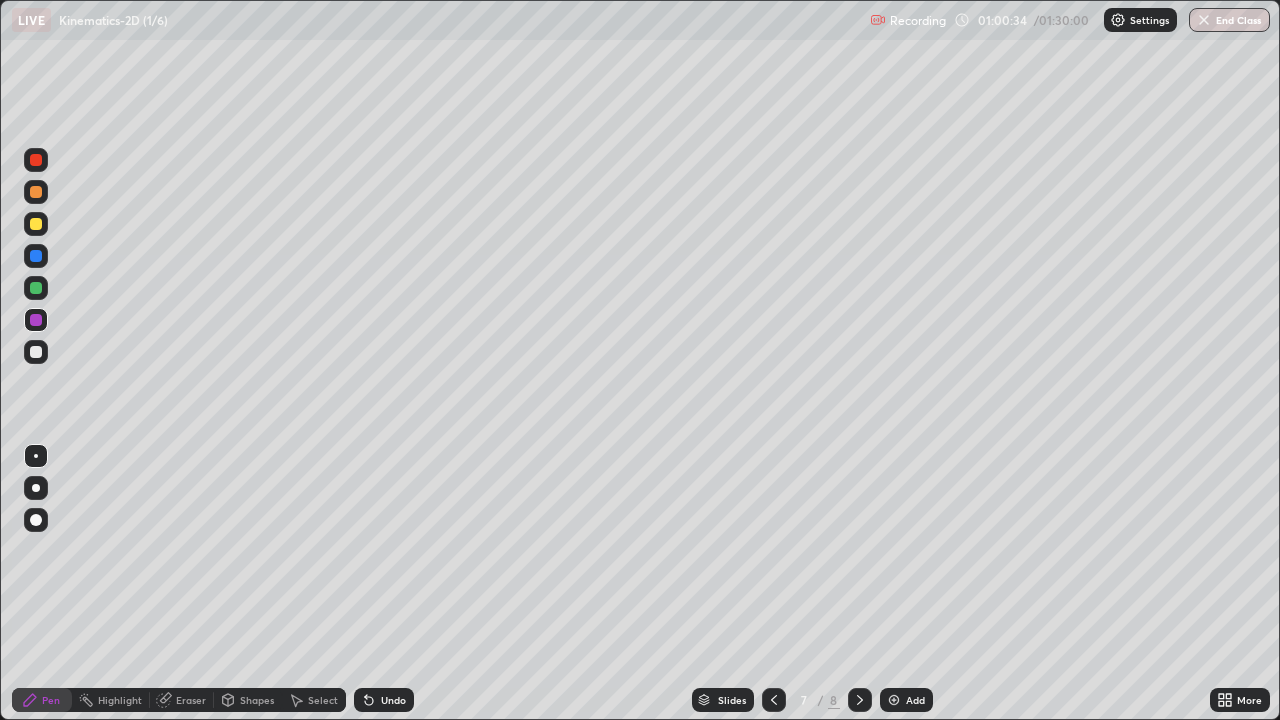click at bounding box center [36, 224] 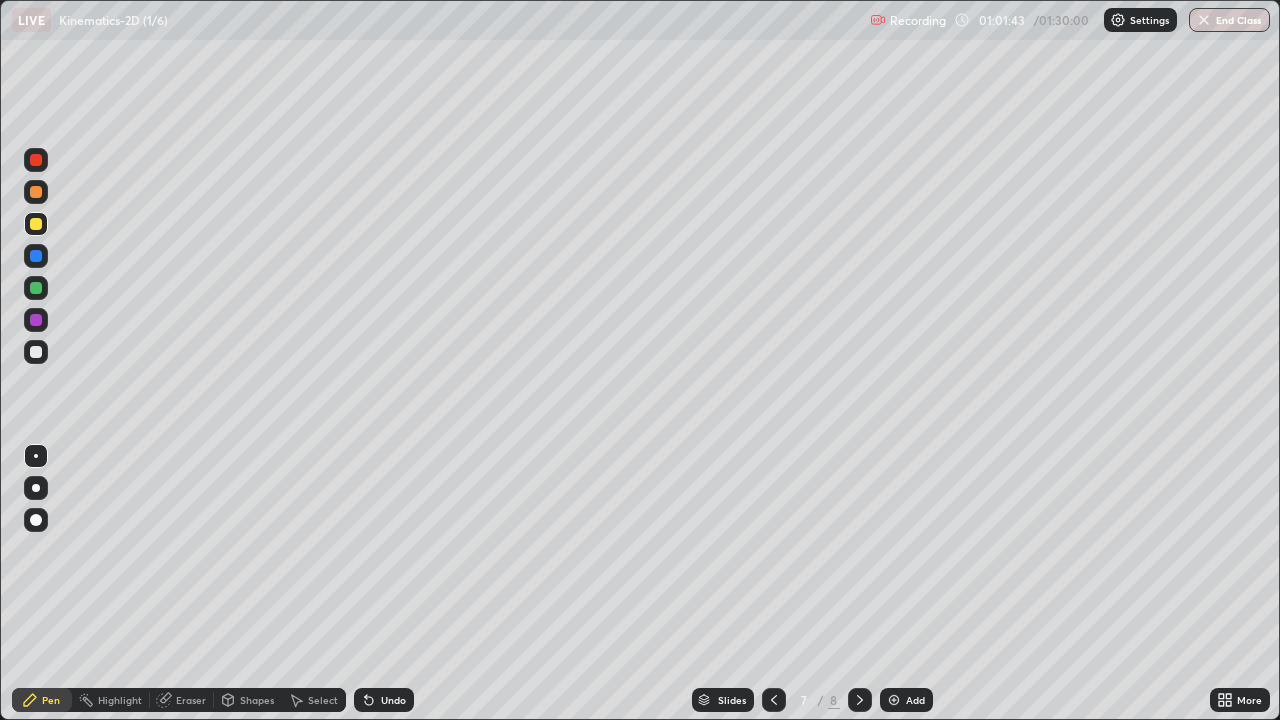 click on "Shapes" at bounding box center (257, 700) 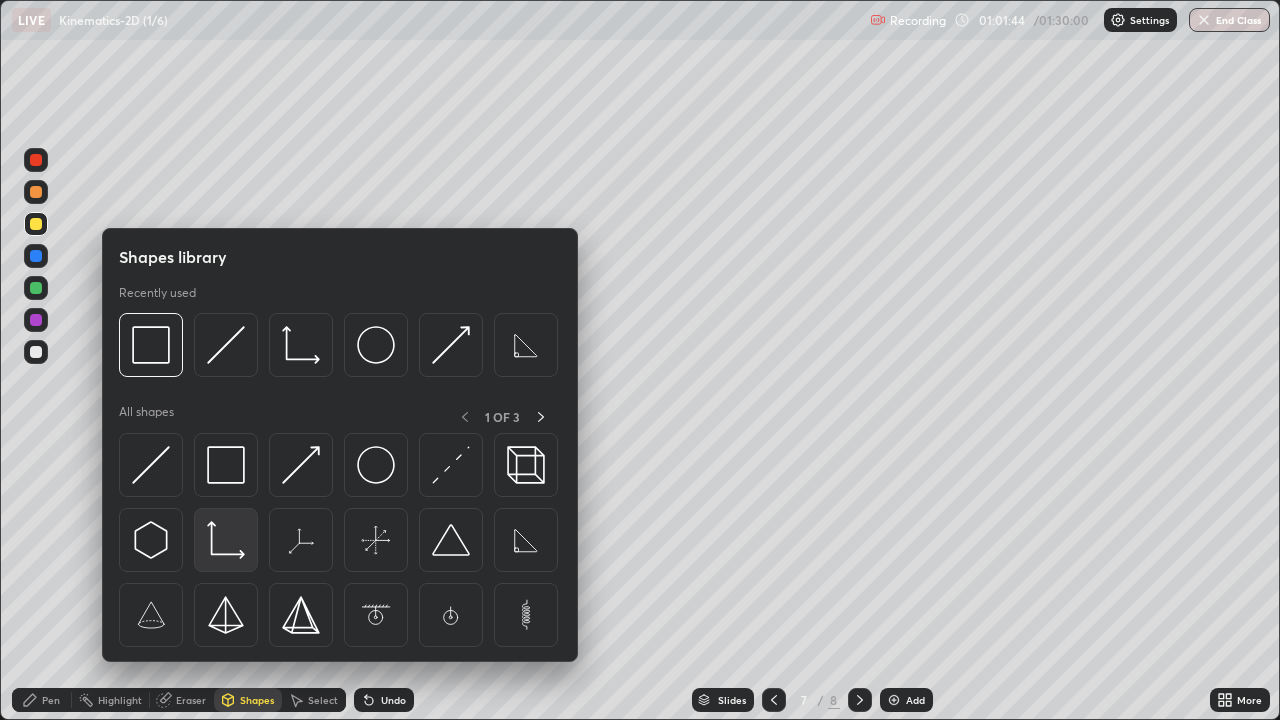 click at bounding box center (226, 540) 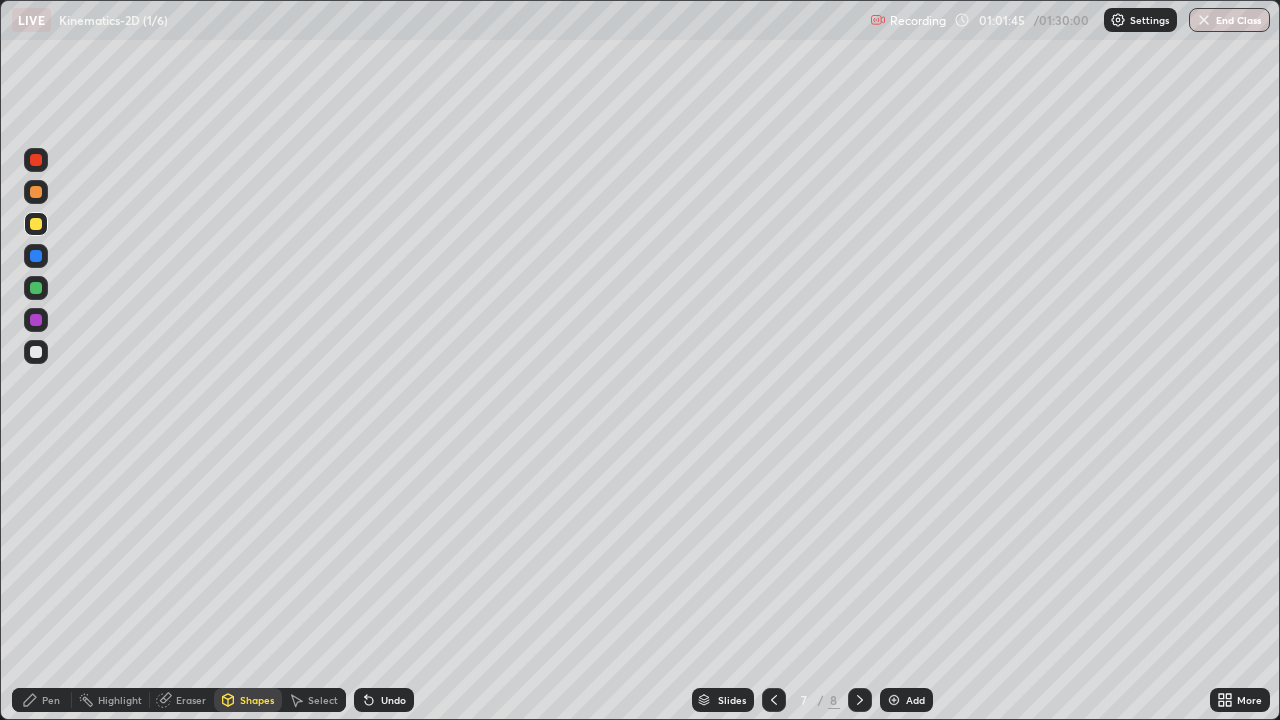 click at bounding box center [36, 352] 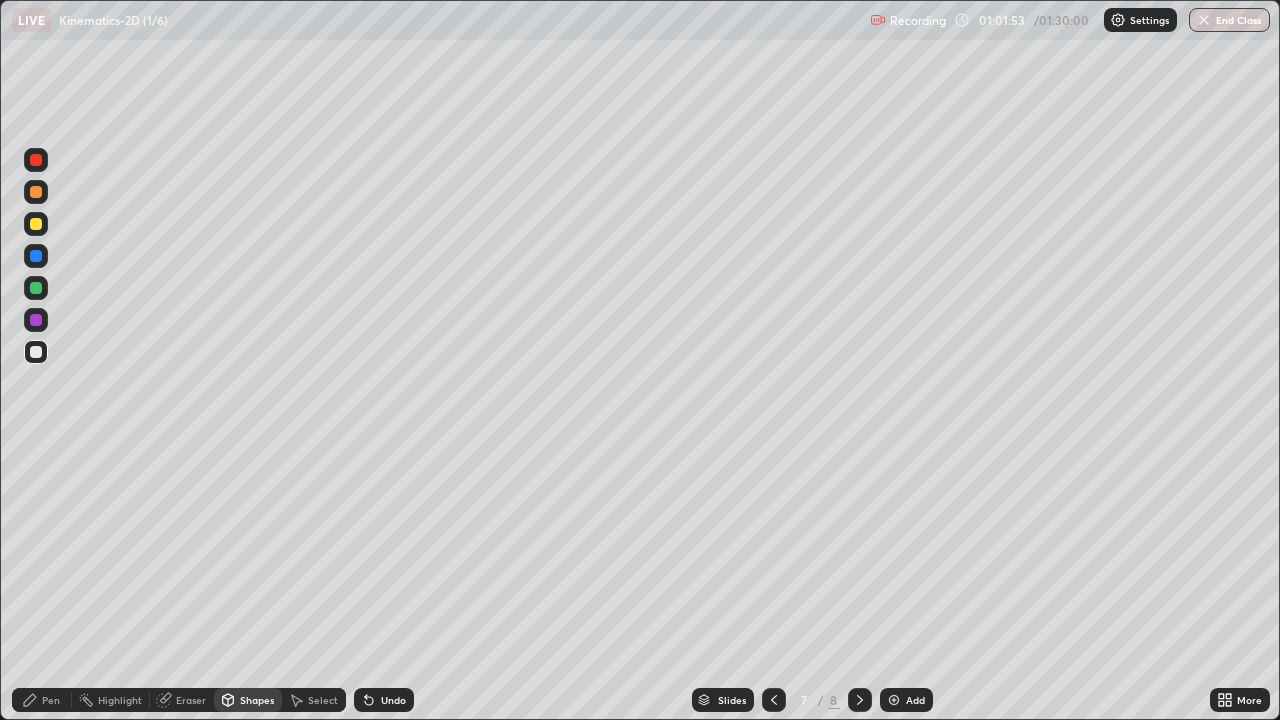 click on "Pen" at bounding box center (51, 700) 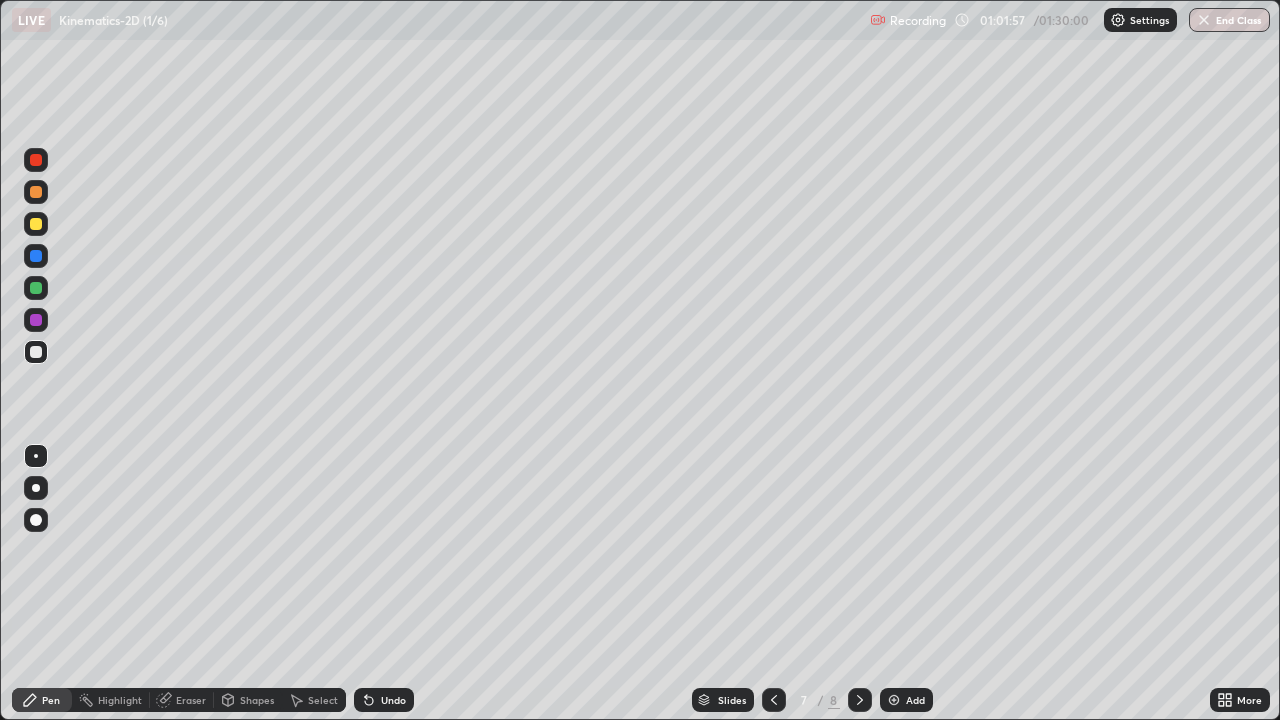 click on "Select" at bounding box center [323, 700] 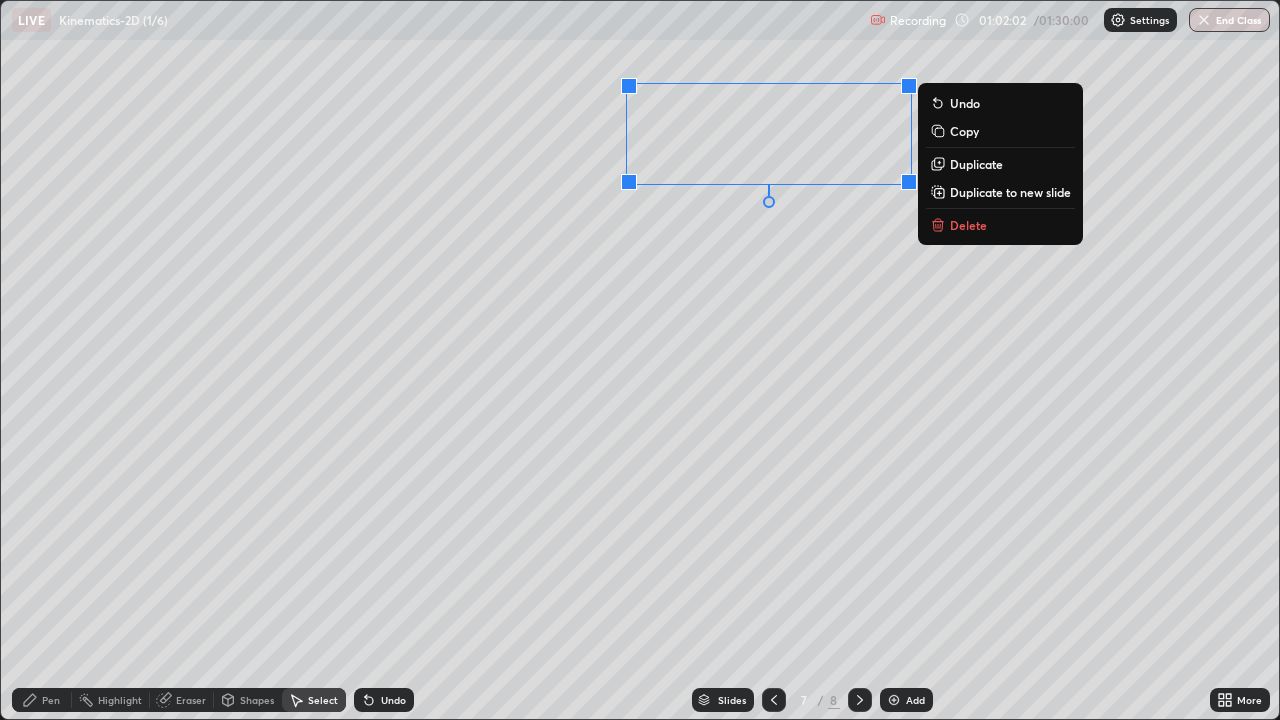 click on "0 ° Undo Copy Duplicate Duplicate to new slide Delete" at bounding box center [640, 360] 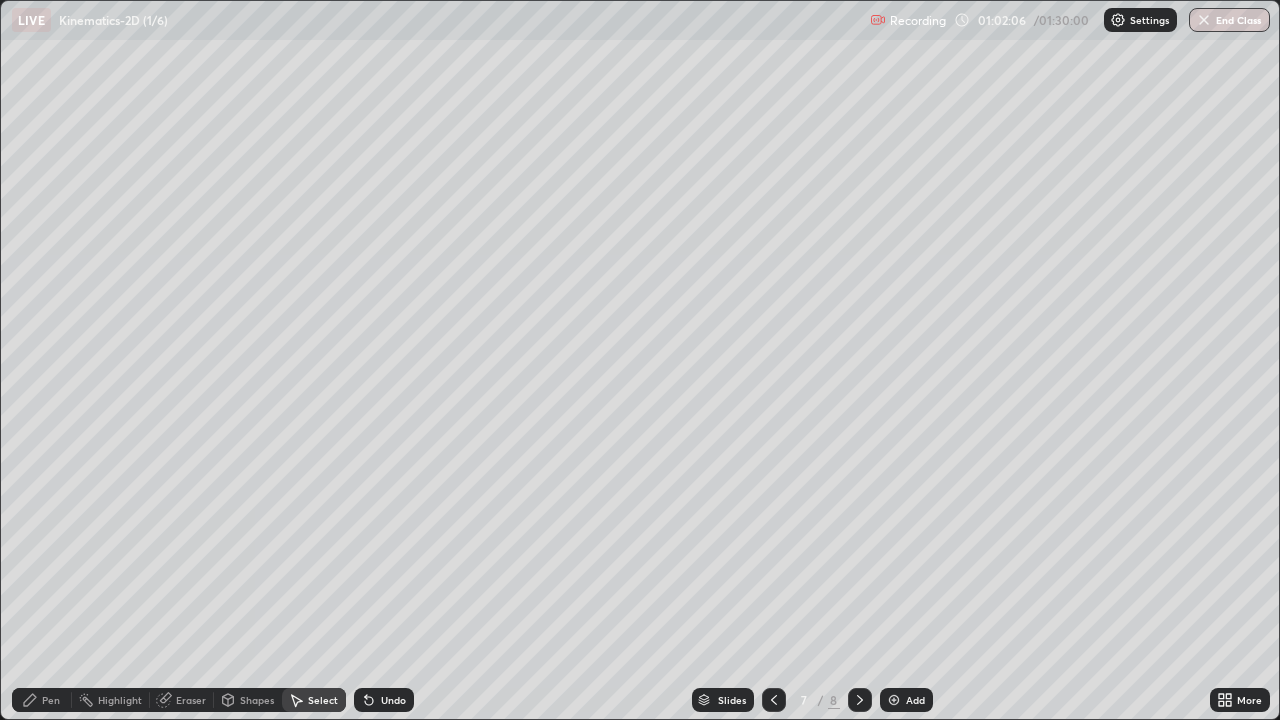 click on "Shapes" at bounding box center [248, 700] 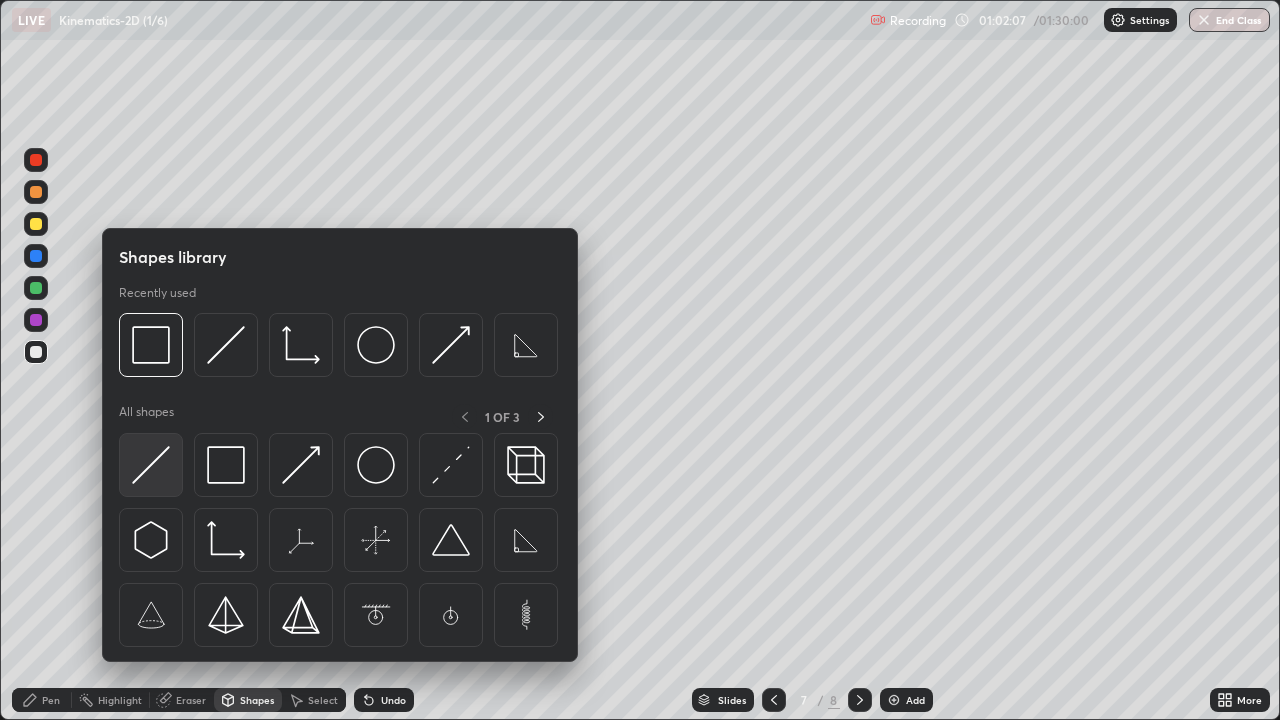 click at bounding box center [151, 465] 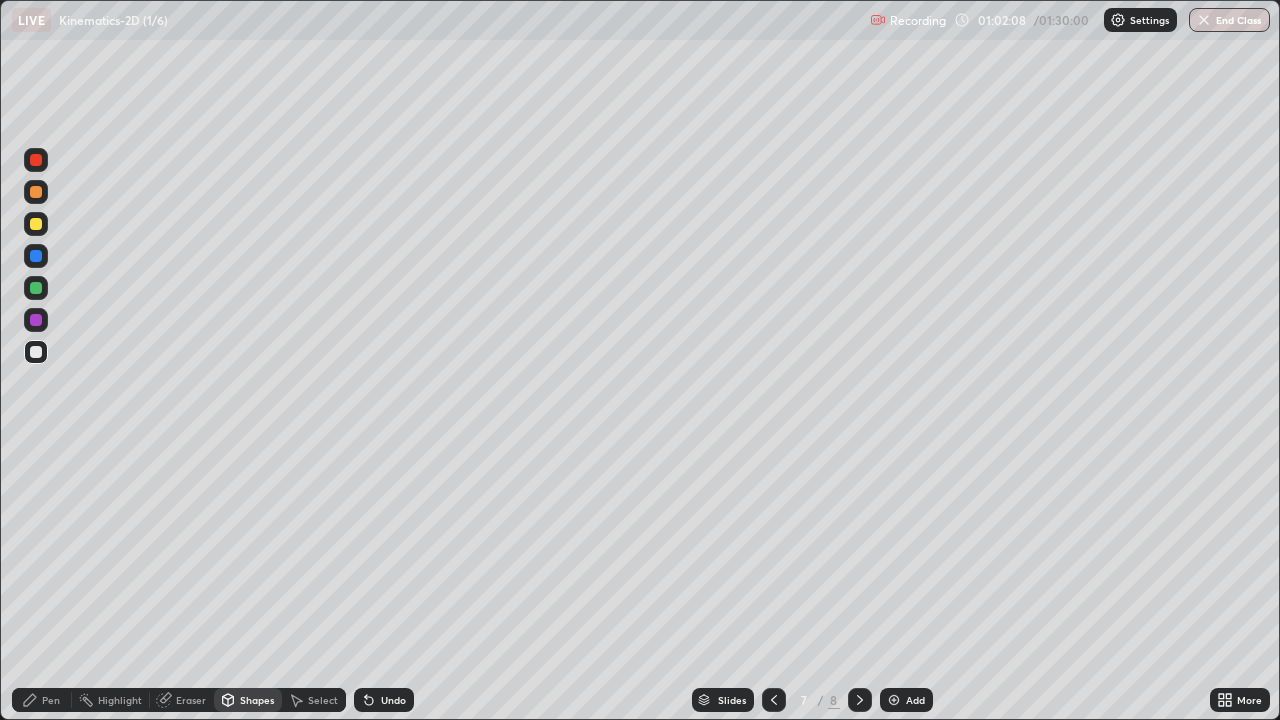 click at bounding box center [36, 288] 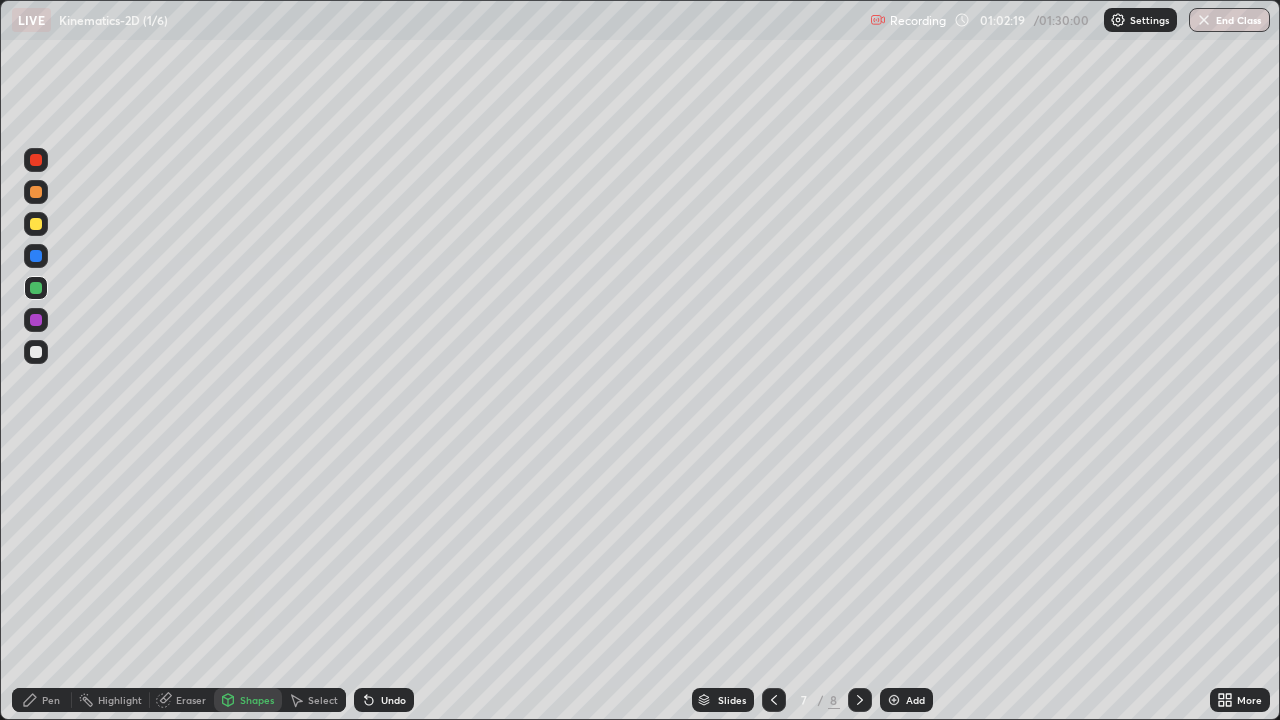 click at bounding box center (36, 224) 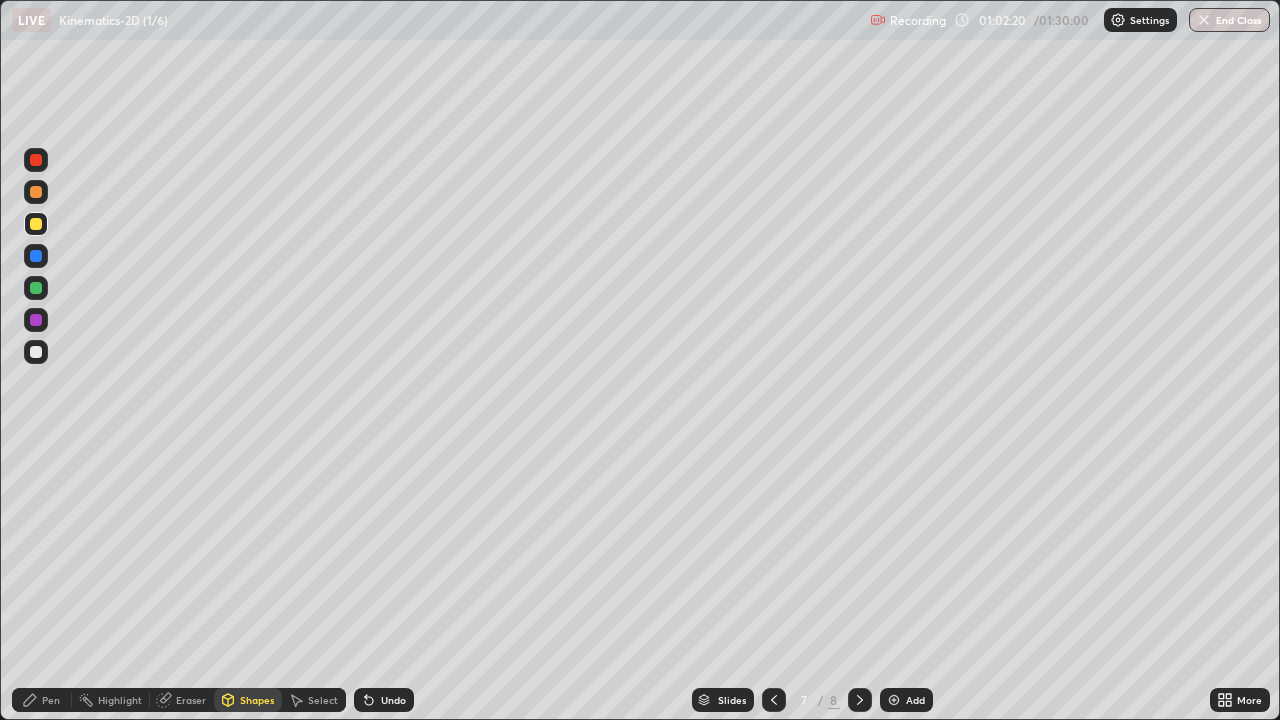 click on "Pen" at bounding box center [51, 700] 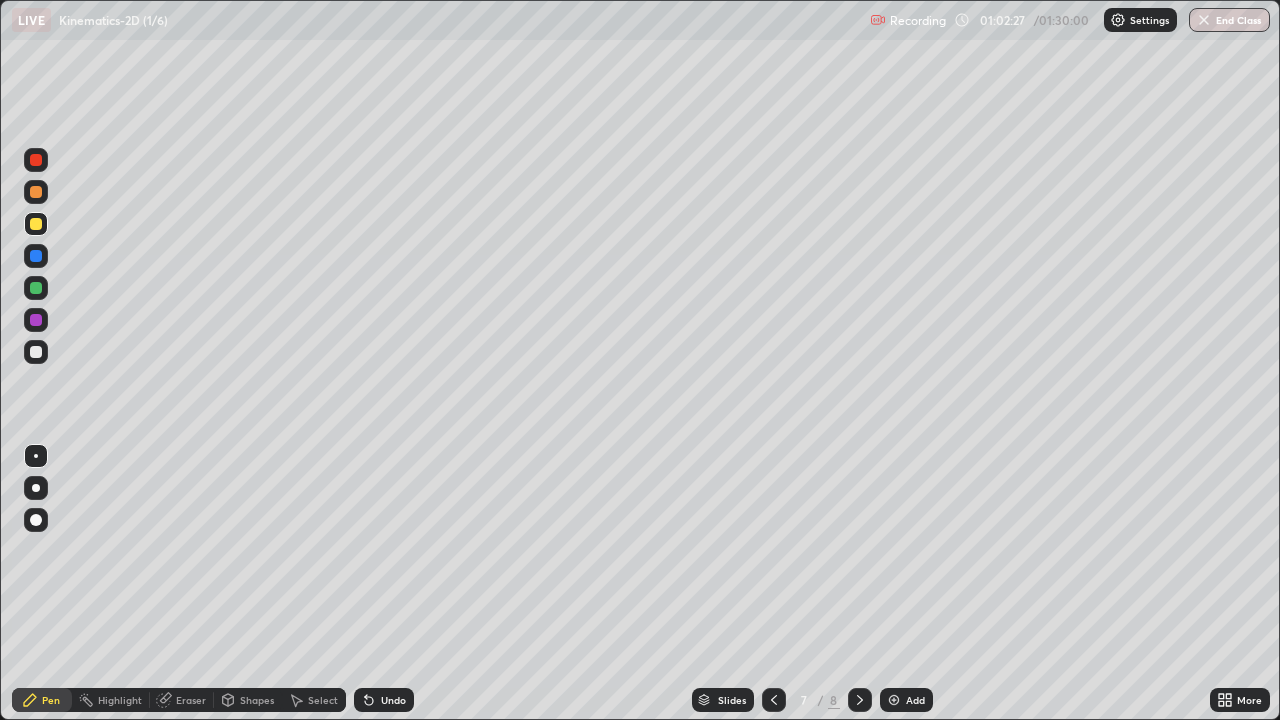 click on "Shapes" at bounding box center (257, 700) 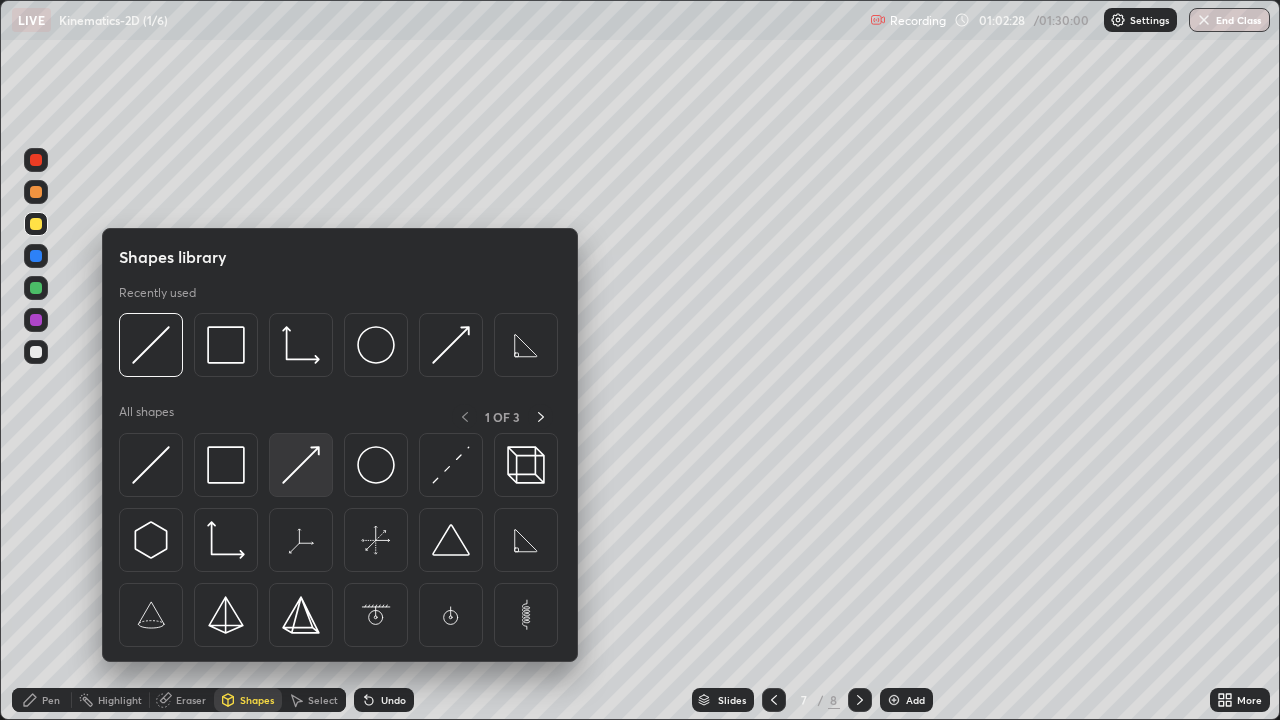 click at bounding box center [301, 465] 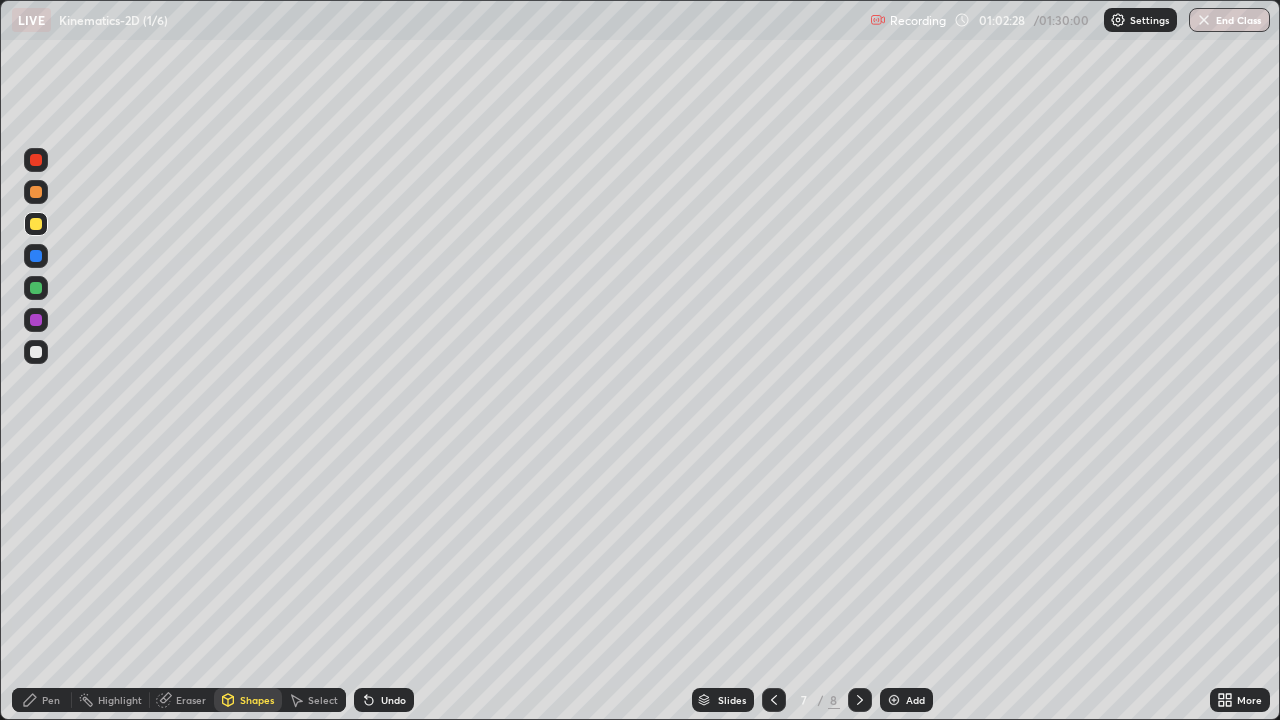 click at bounding box center [36, 352] 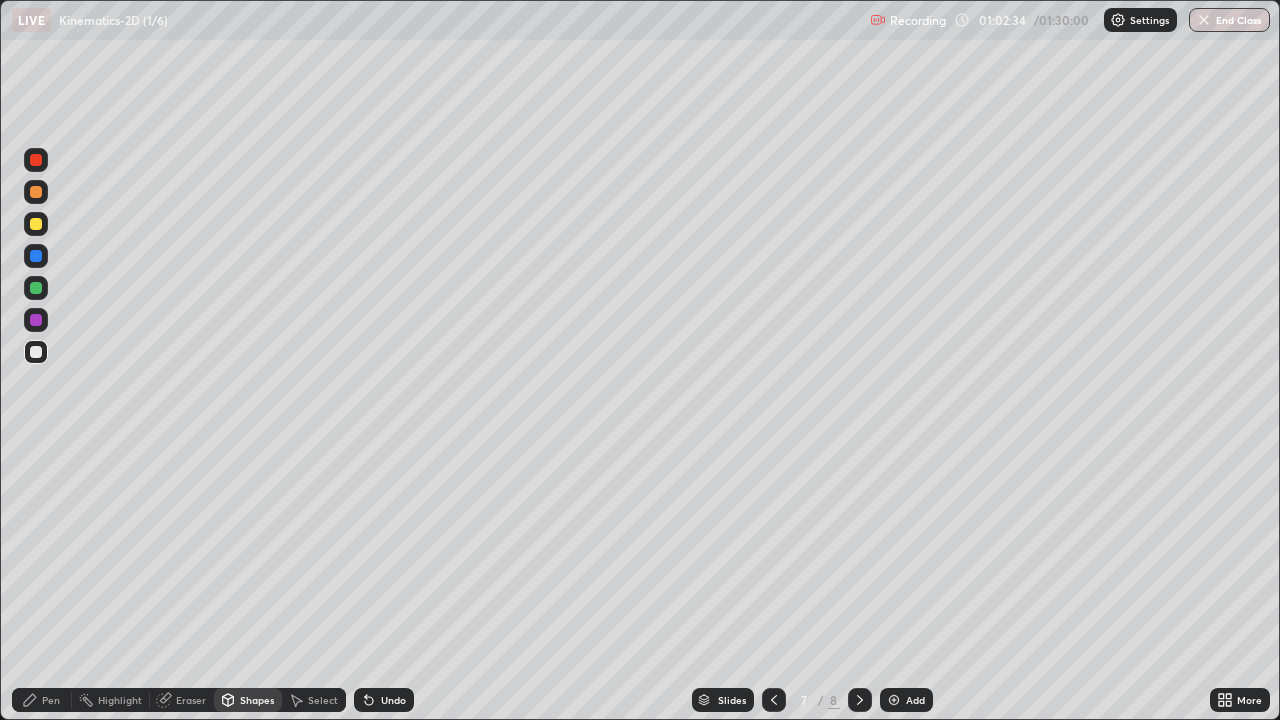 click on "Undo" at bounding box center [384, 700] 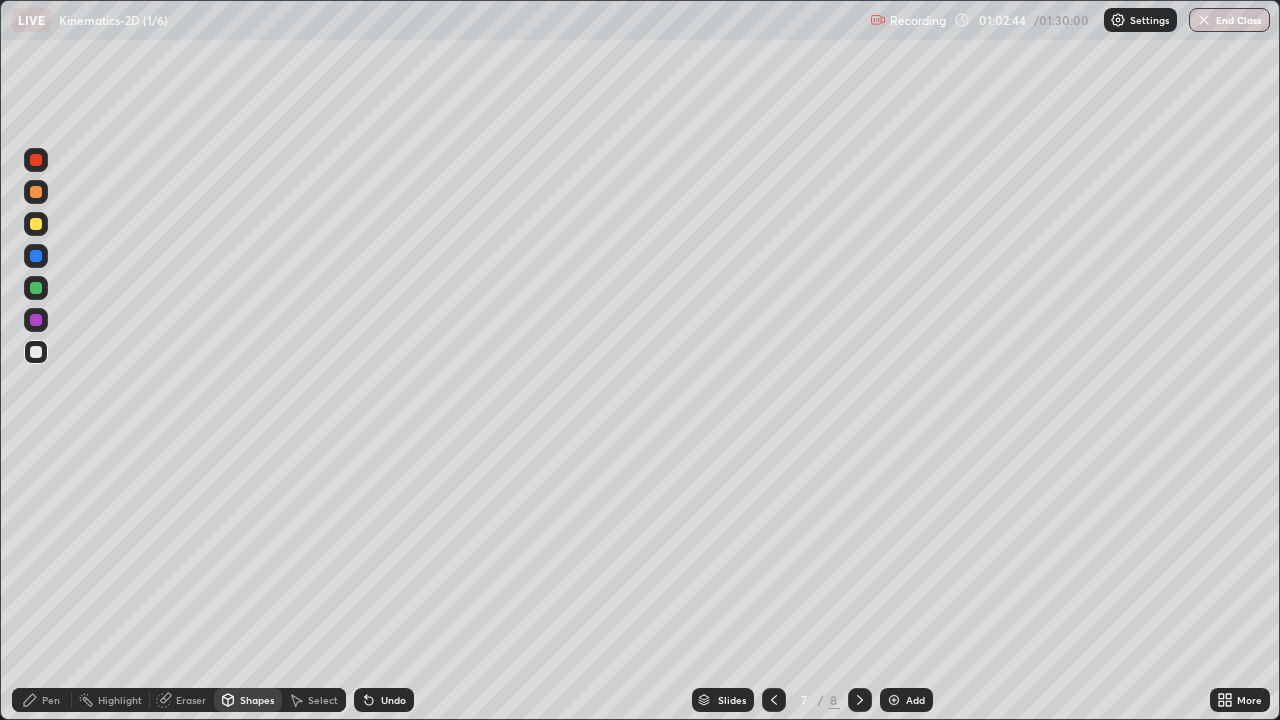 click at bounding box center [36, 320] 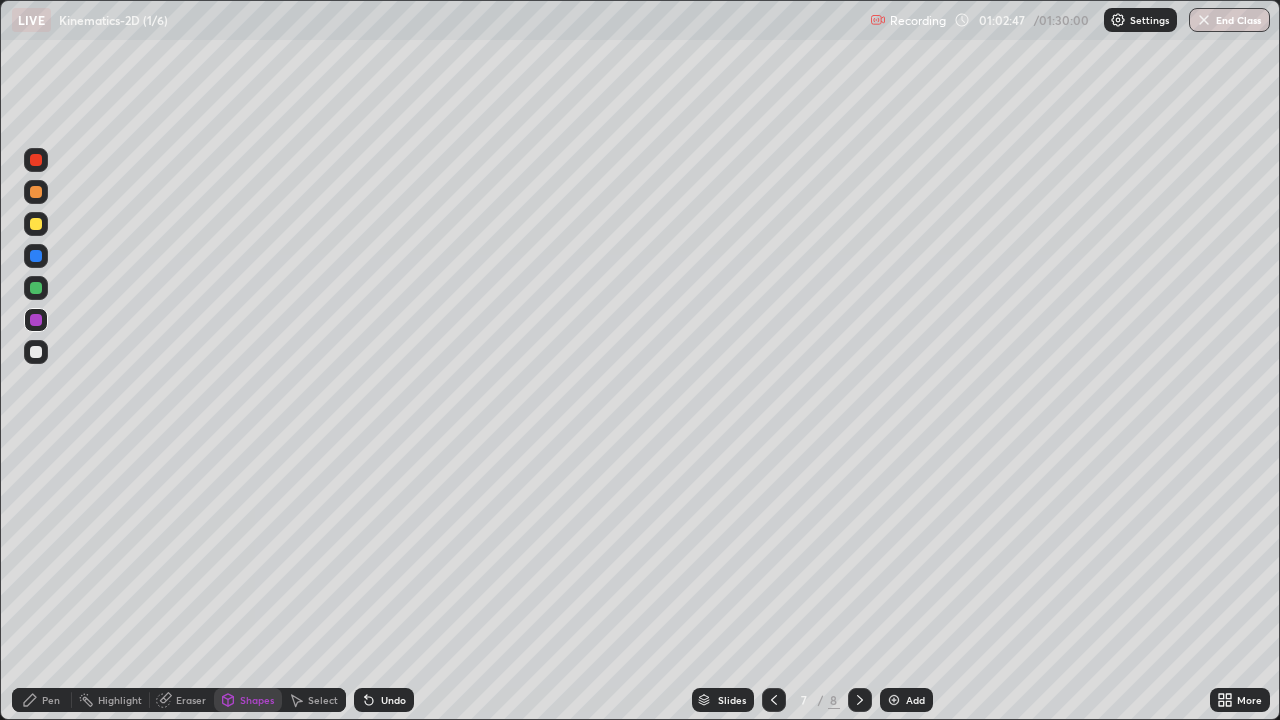 click on "Shapes" at bounding box center [257, 700] 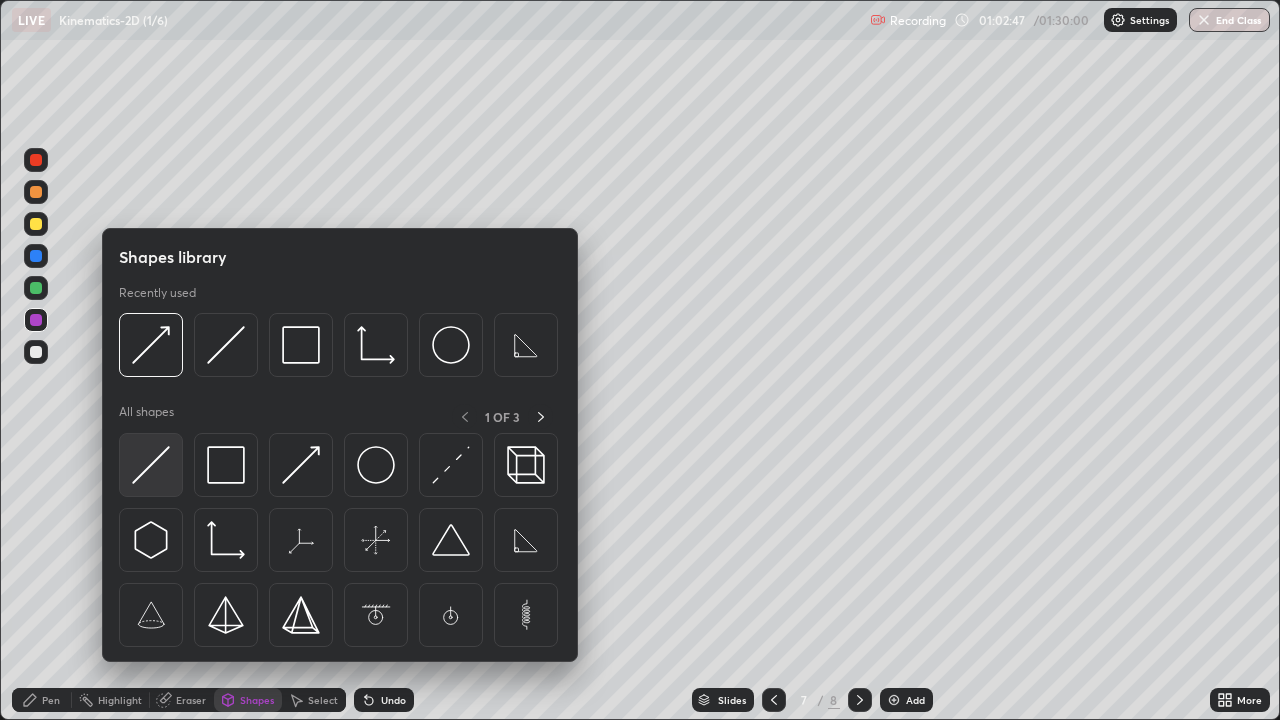 click at bounding box center [151, 465] 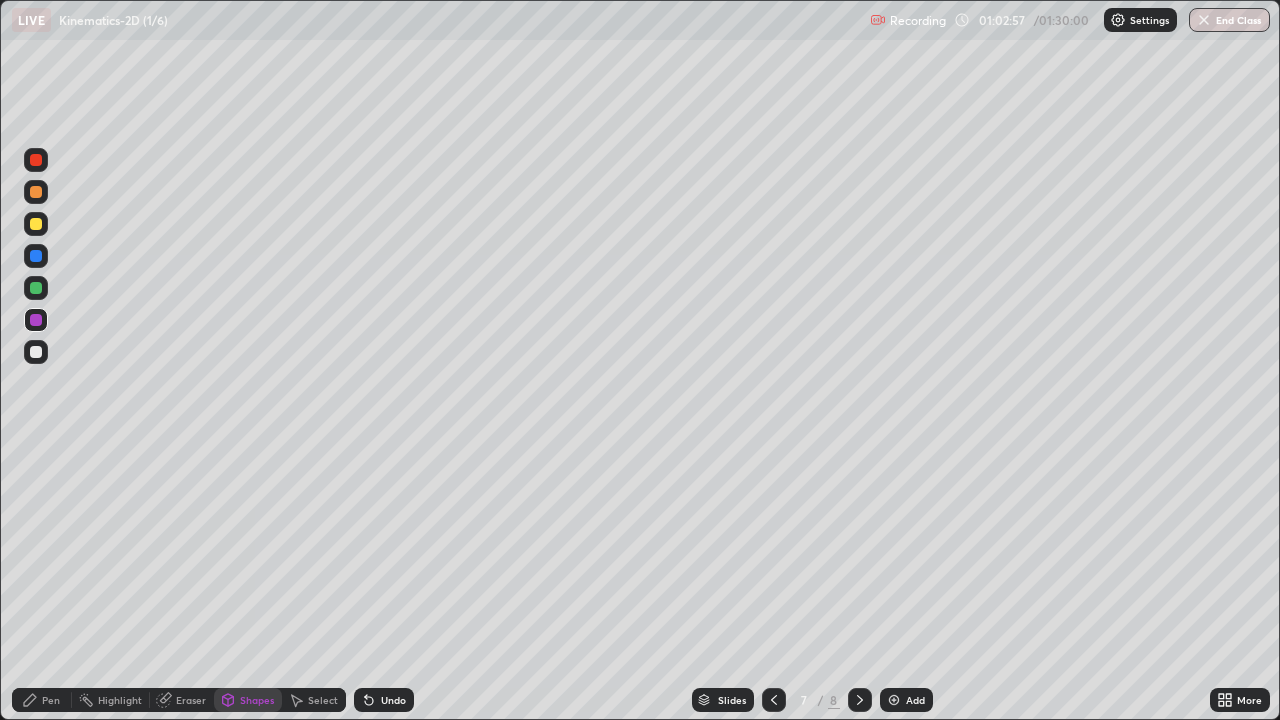 click on "Undo" at bounding box center (384, 700) 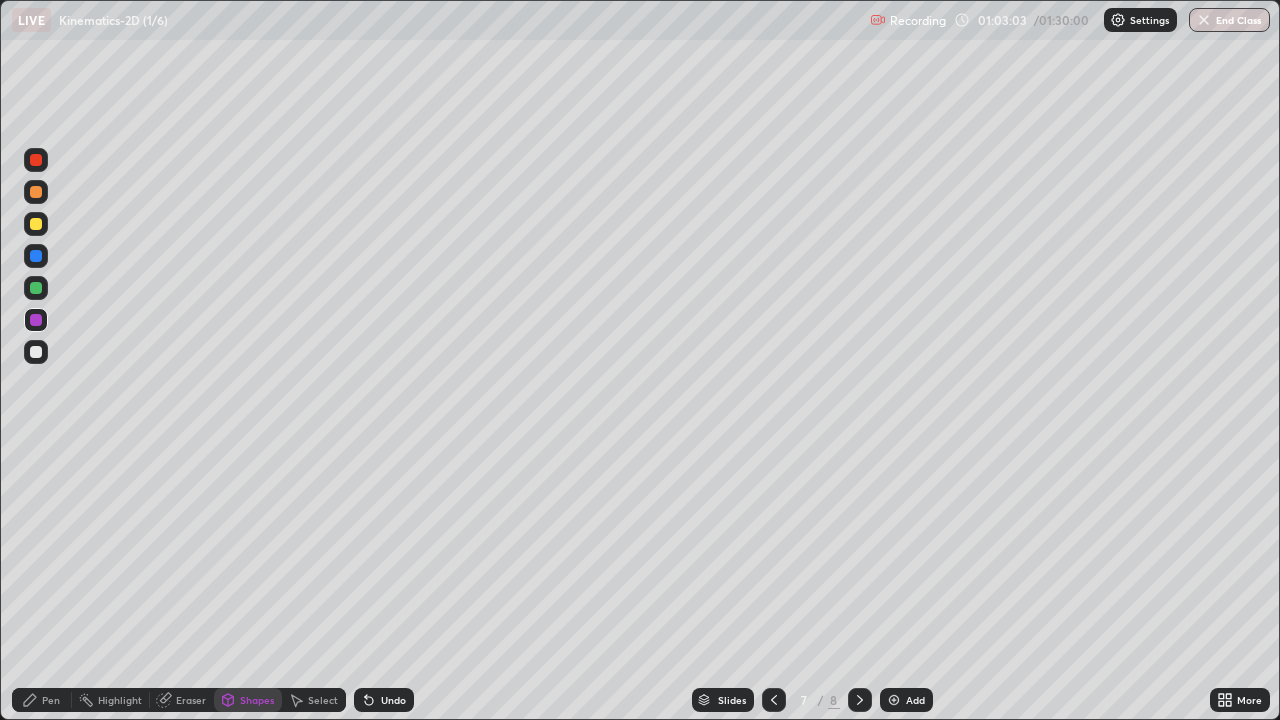 click on "Eraser" at bounding box center (182, 700) 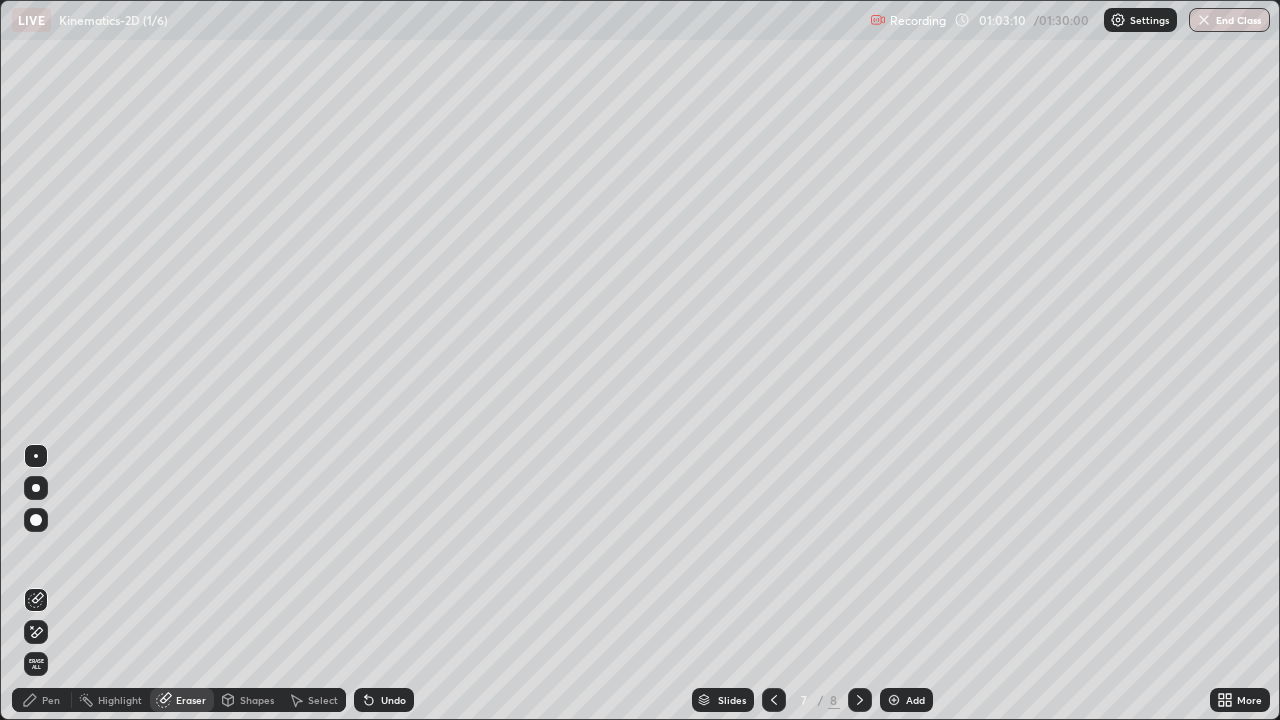 click on "Pen" at bounding box center (42, 700) 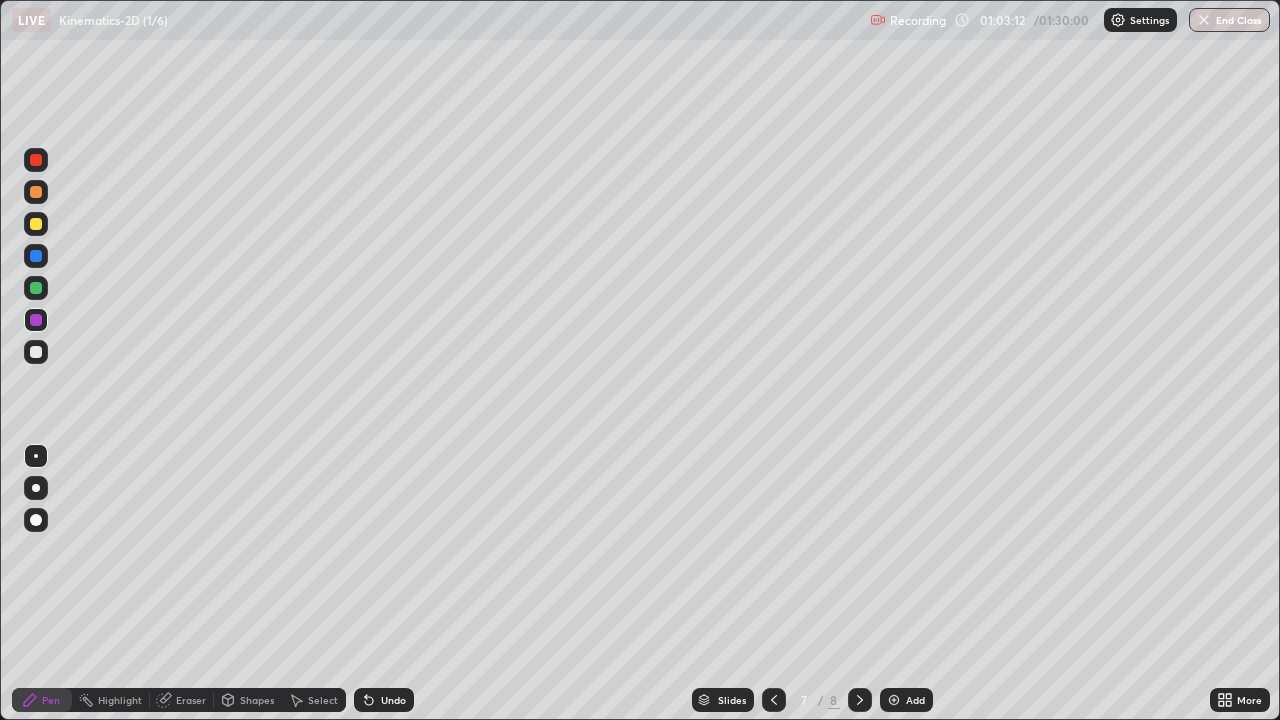 click at bounding box center [36, 160] 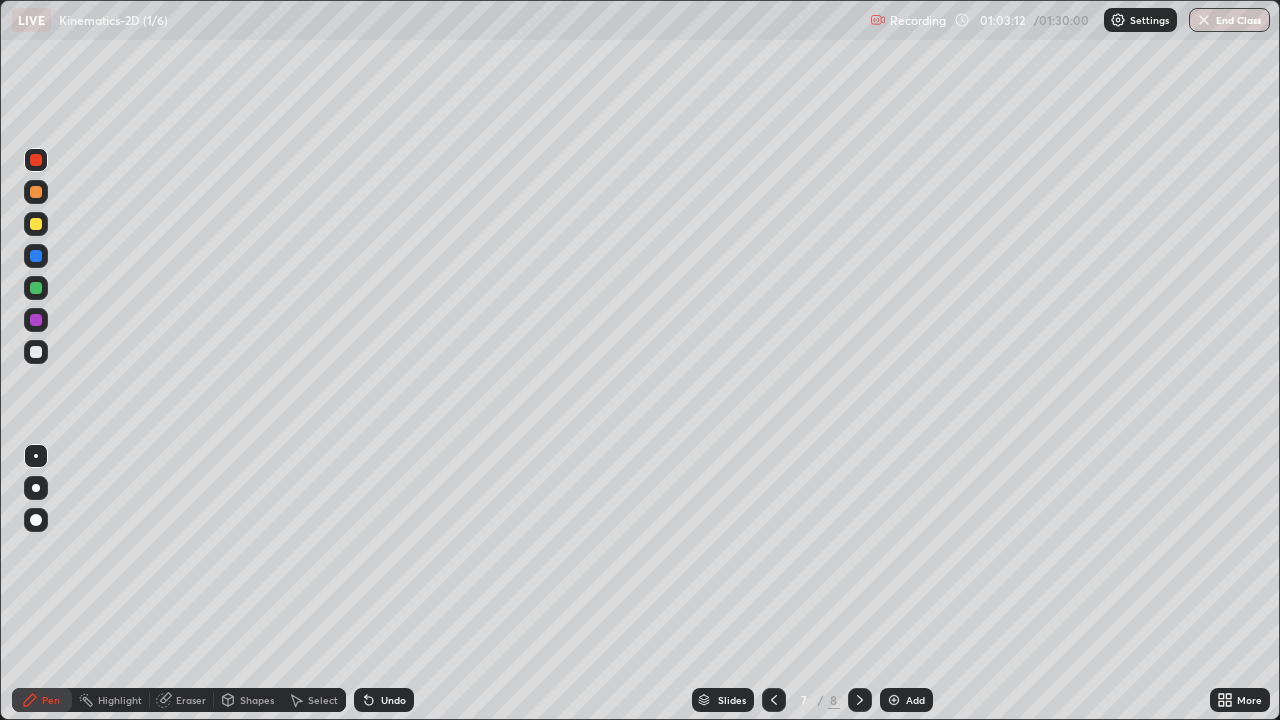 click at bounding box center [36, 160] 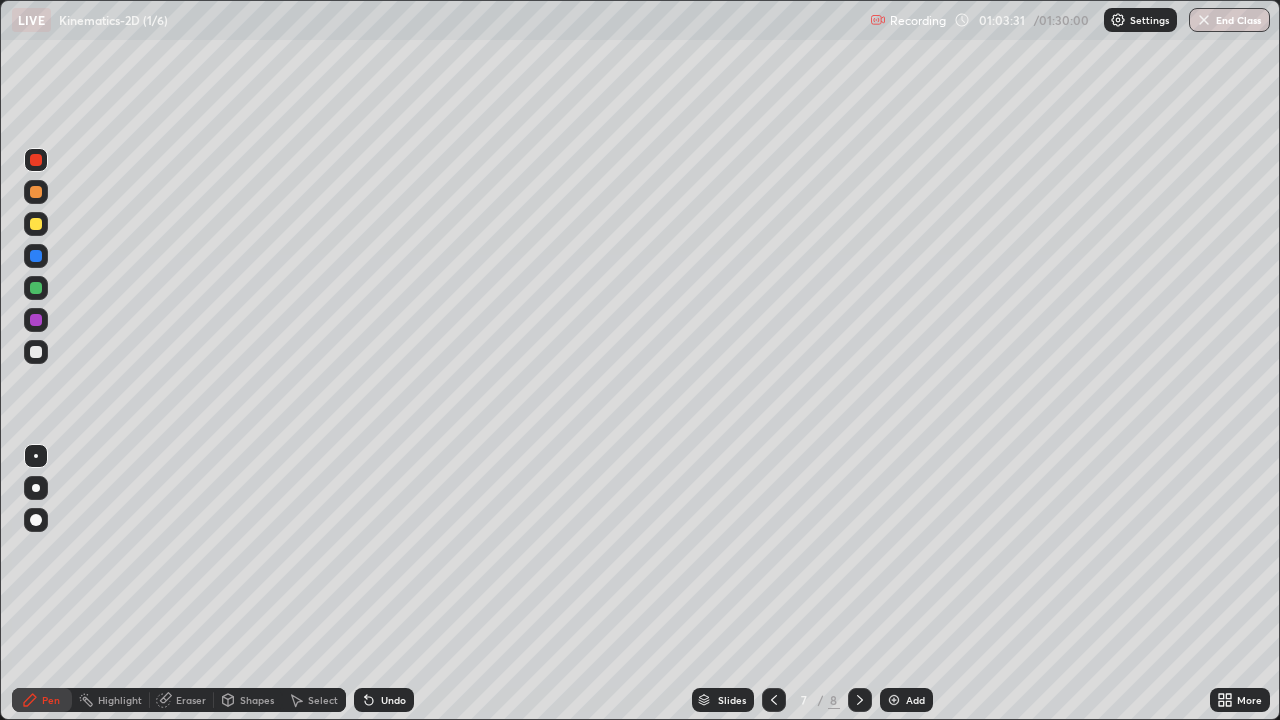 click at bounding box center [36, 352] 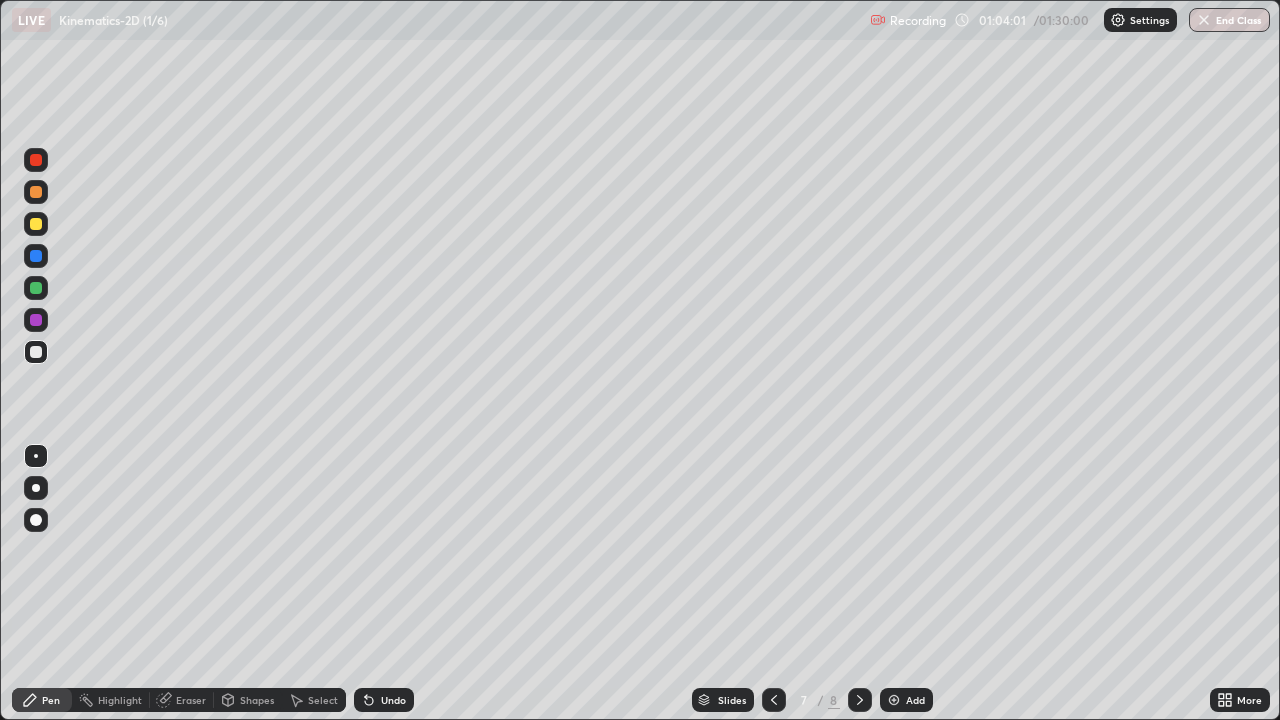 click on "Shapes" at bounding box center [257, 700] 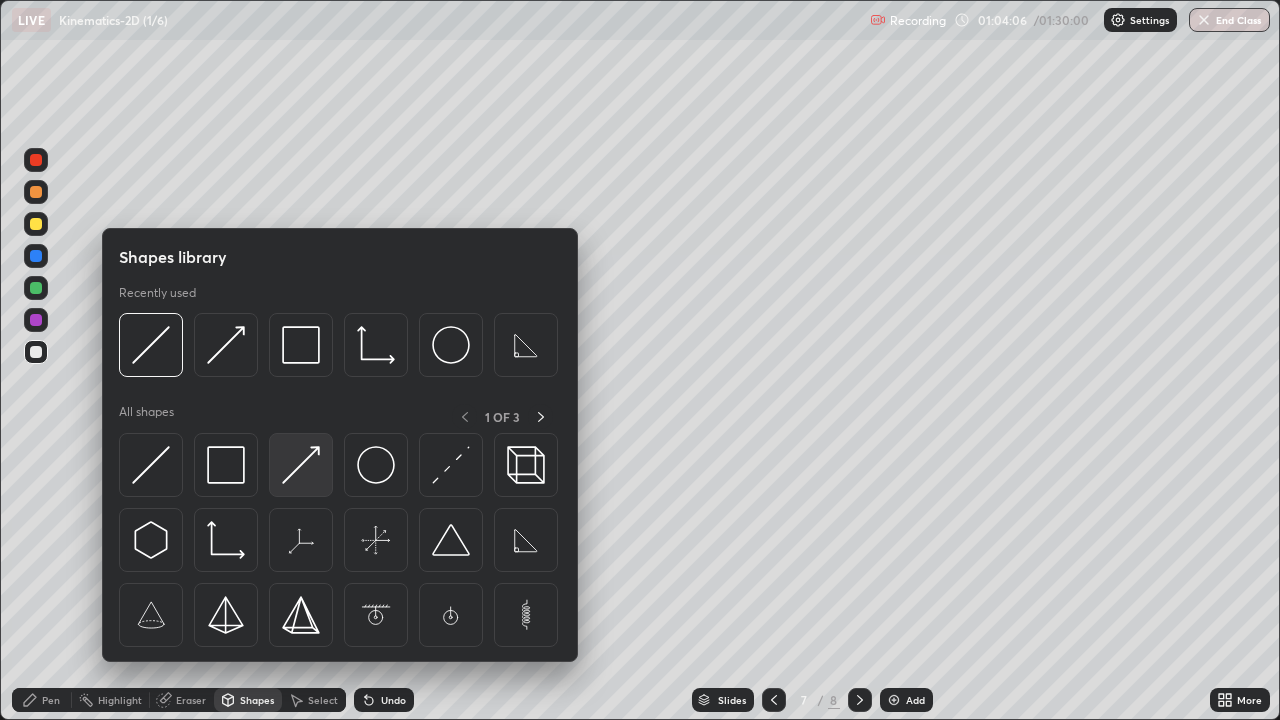 click at bounding box center [301, 465] 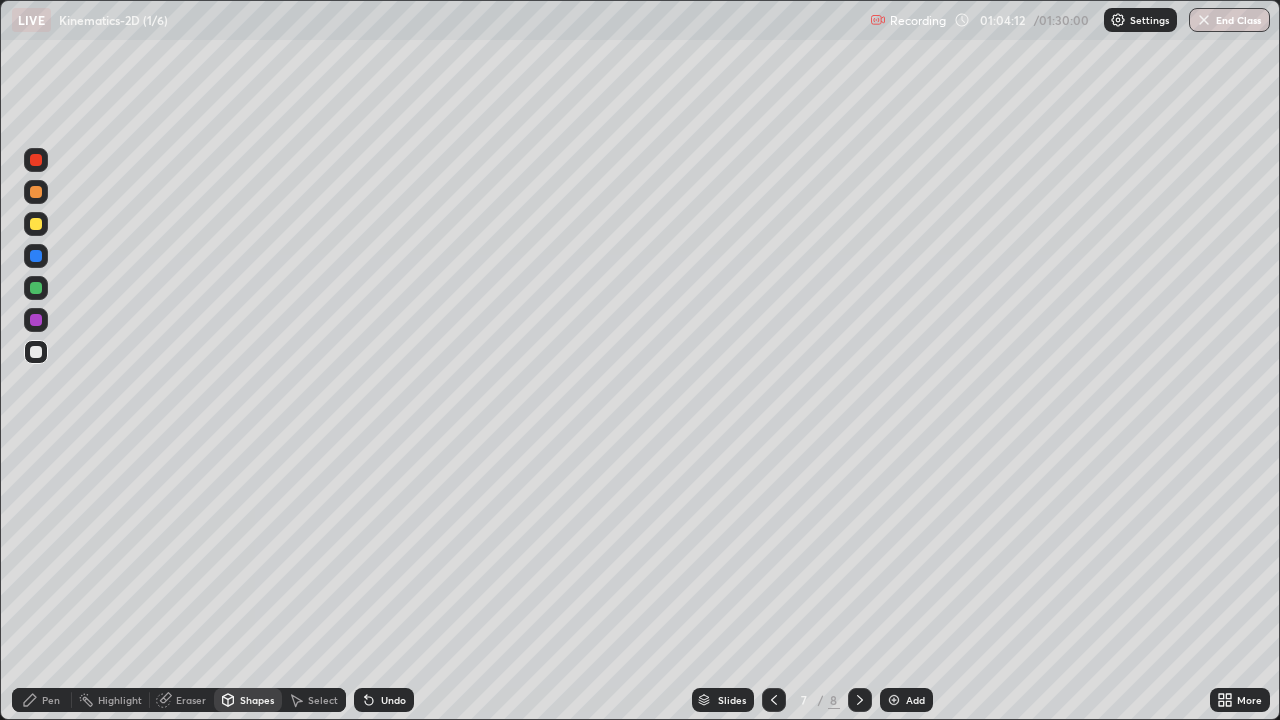 click on "Undo" at bounding box center [384, 700] 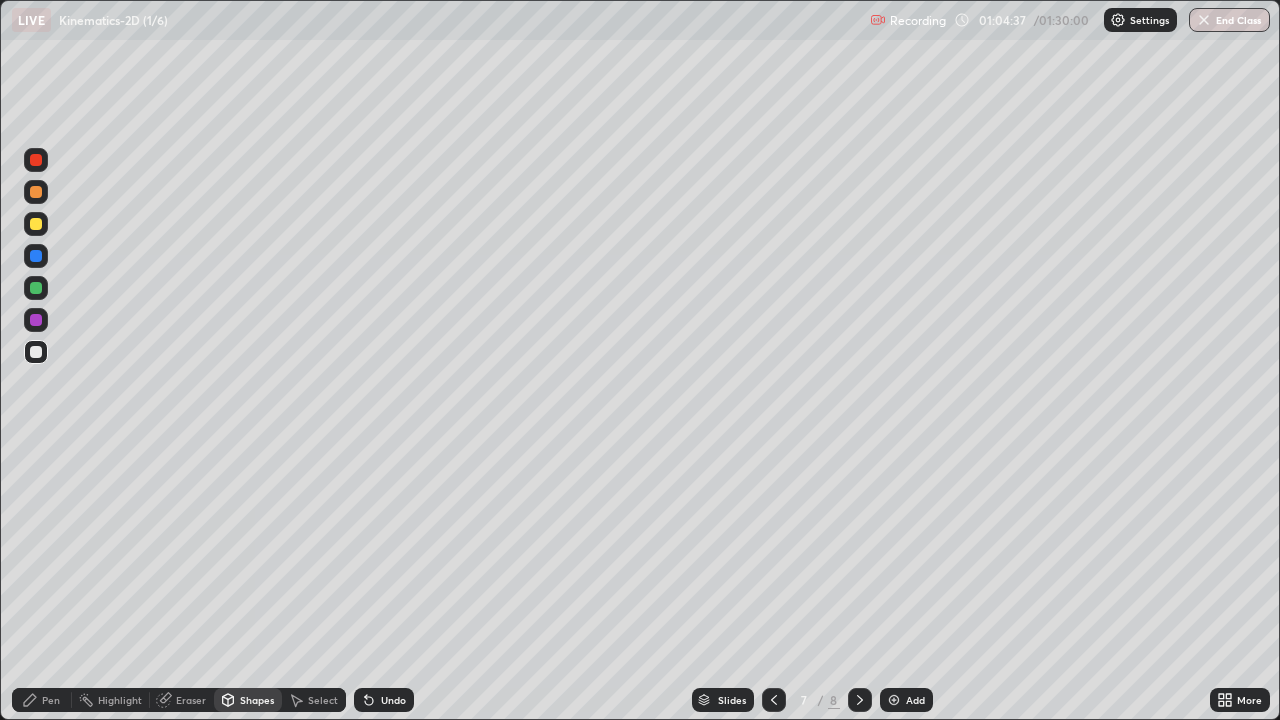 click on "Eraser" at bounding box center [182, 700] 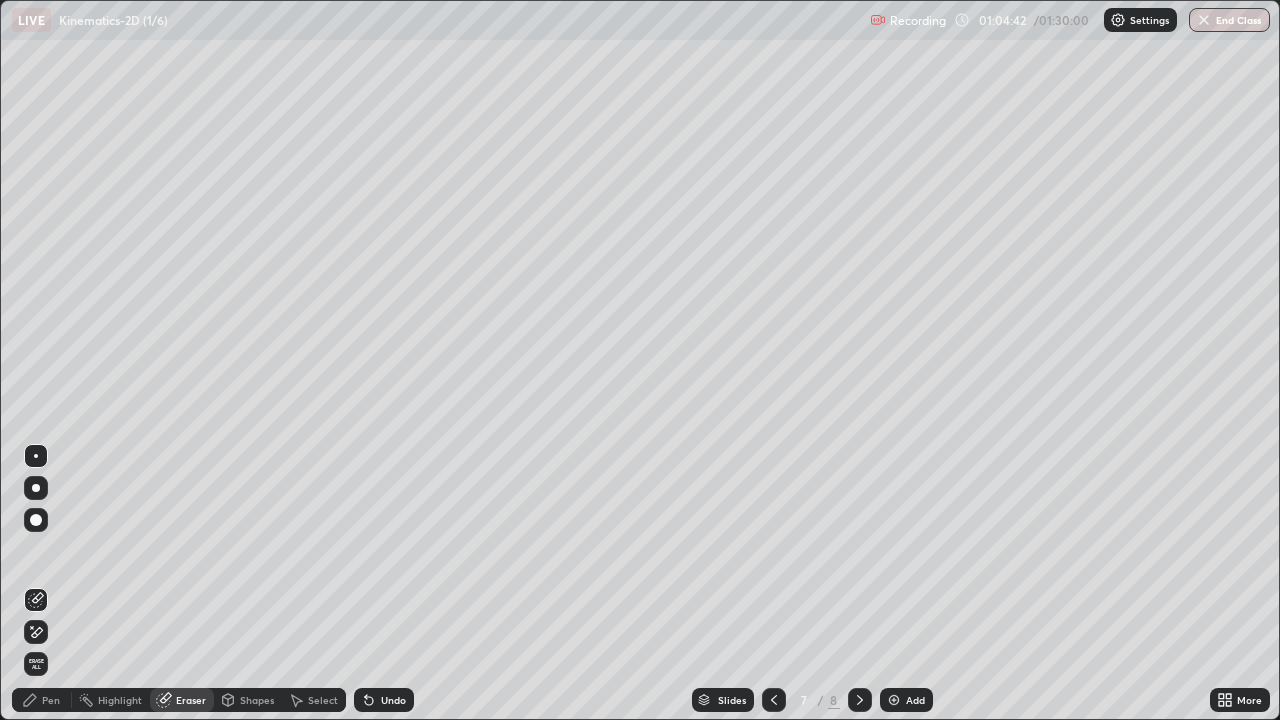 click on "Pen" at bounding box center (42, 700) 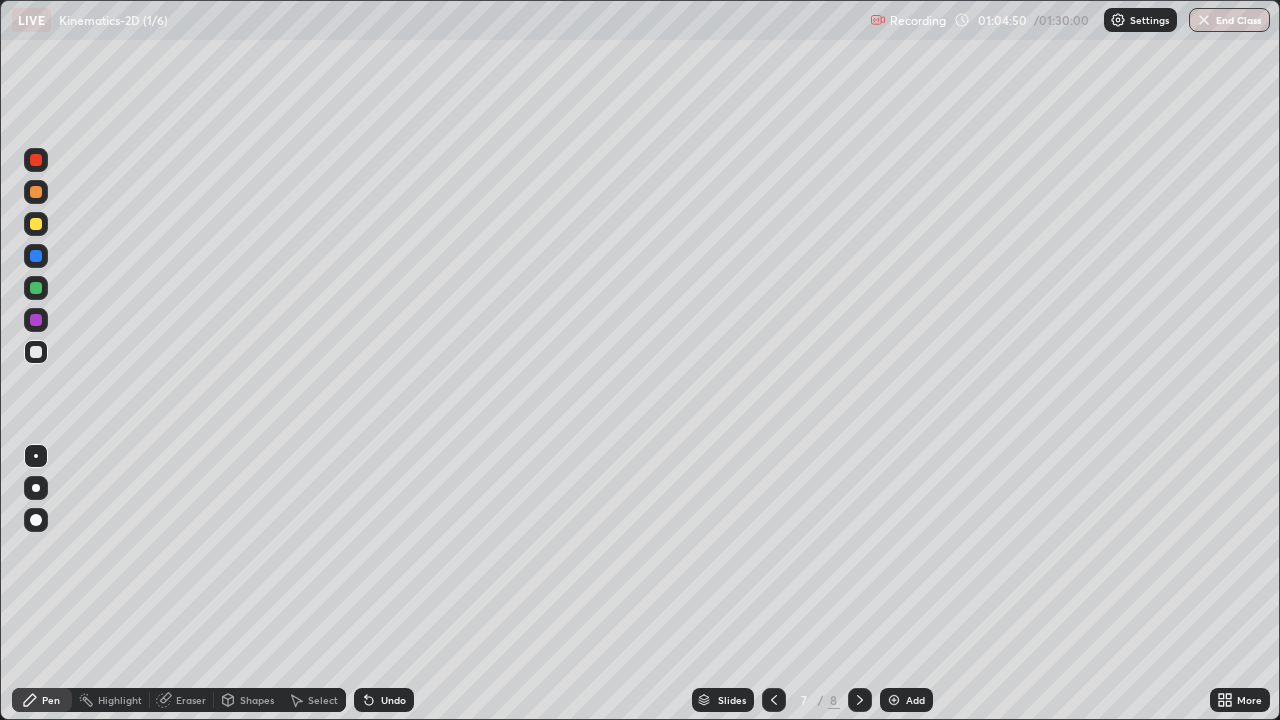 click at bounding box center [36, 320] 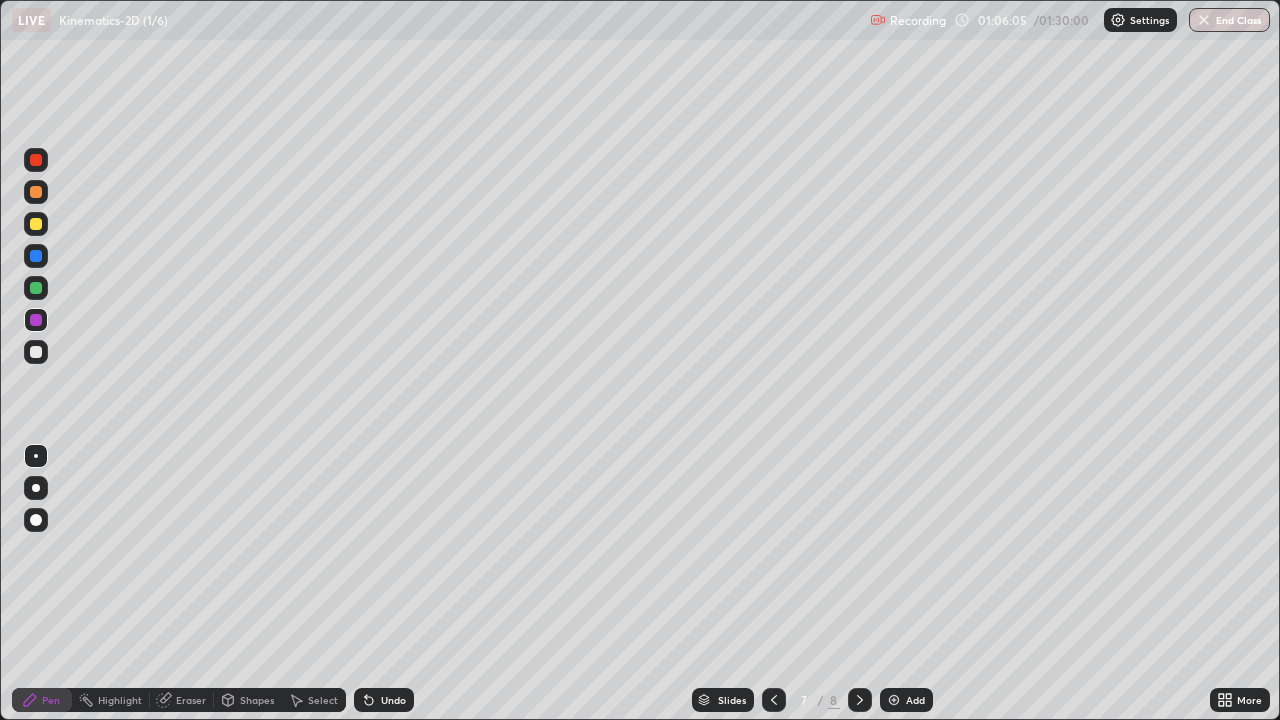 click on "Shapes" at bounding box center (257, 700) 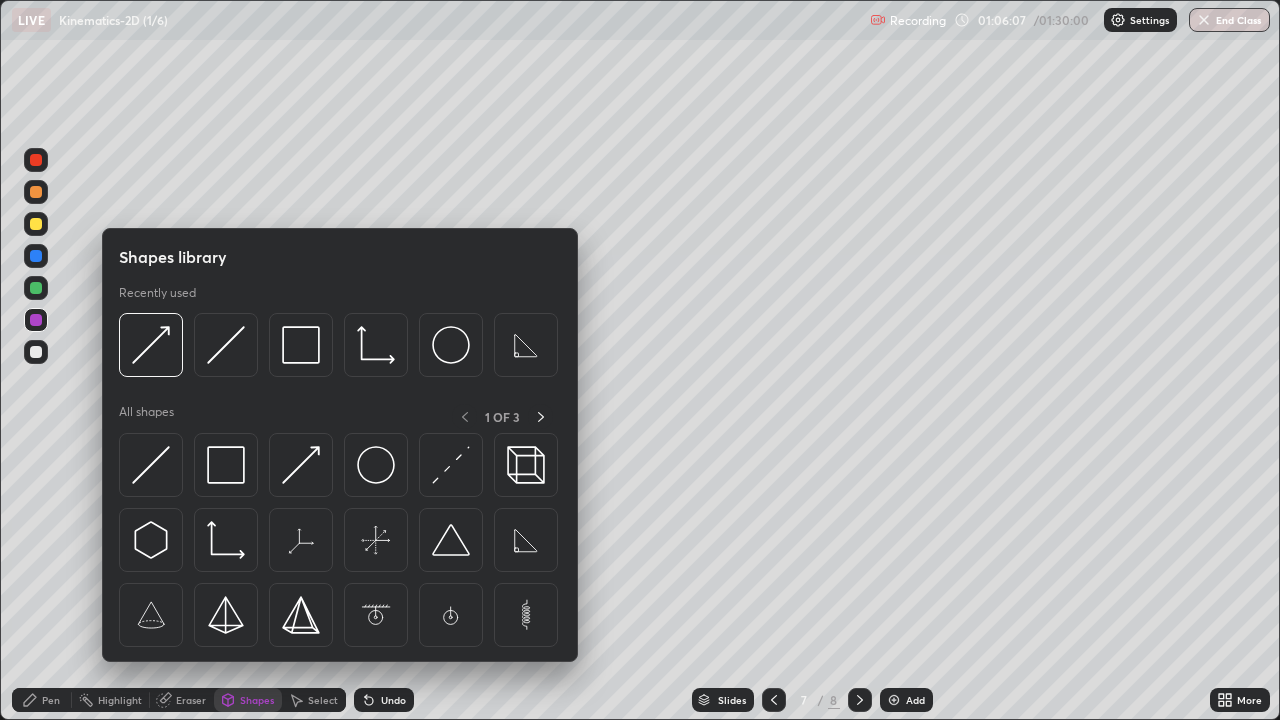 click at bounding box center [36, 288] 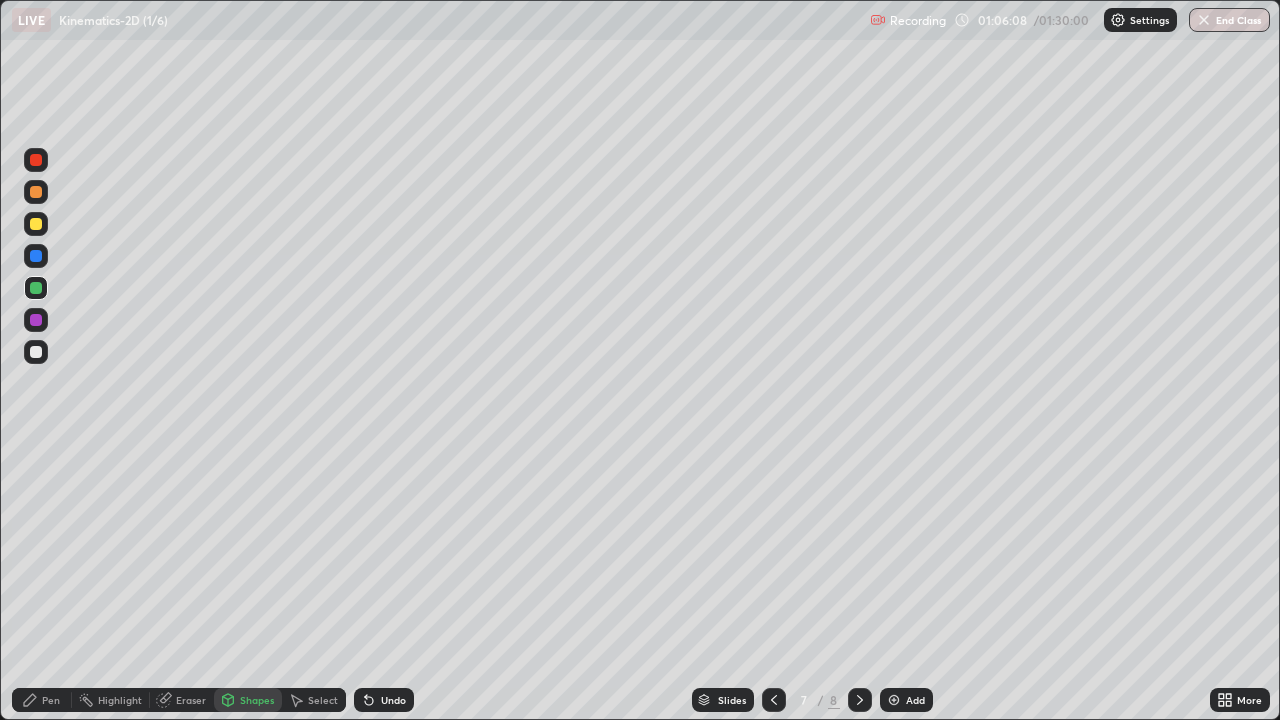 click on "Shapes" at bounding box center (257, 700) 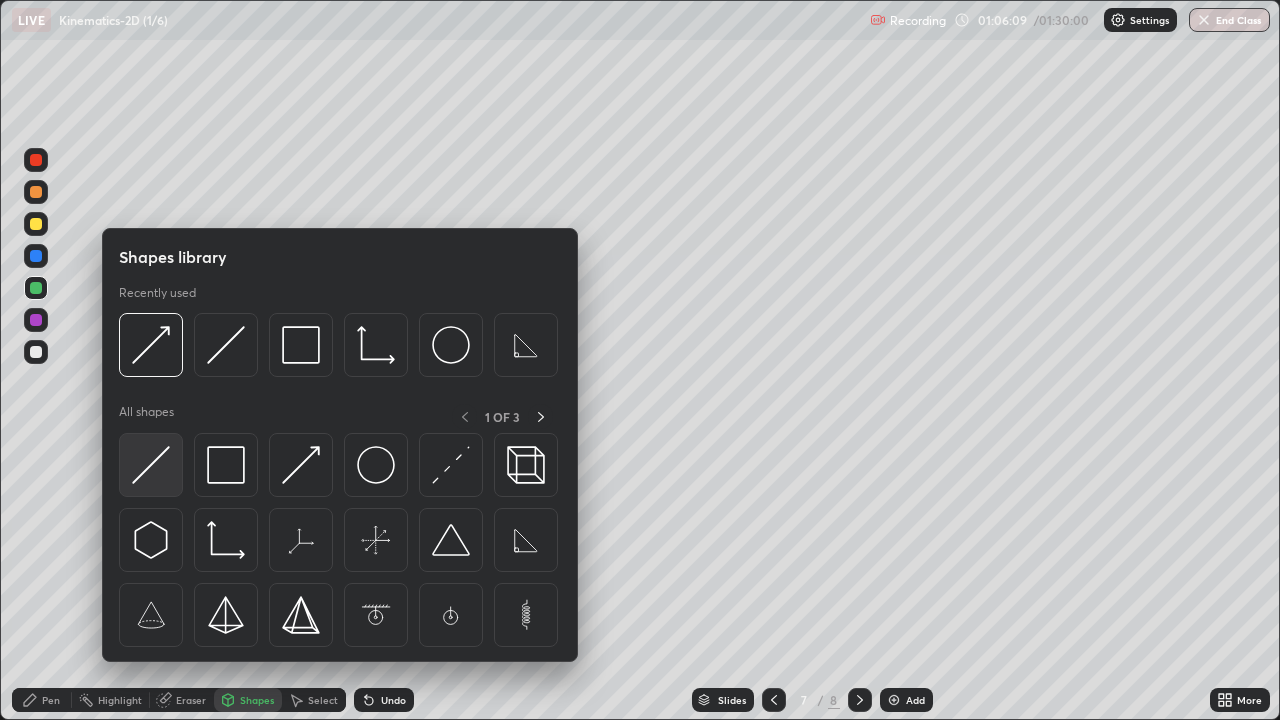 click at bounding box center [151, 465] 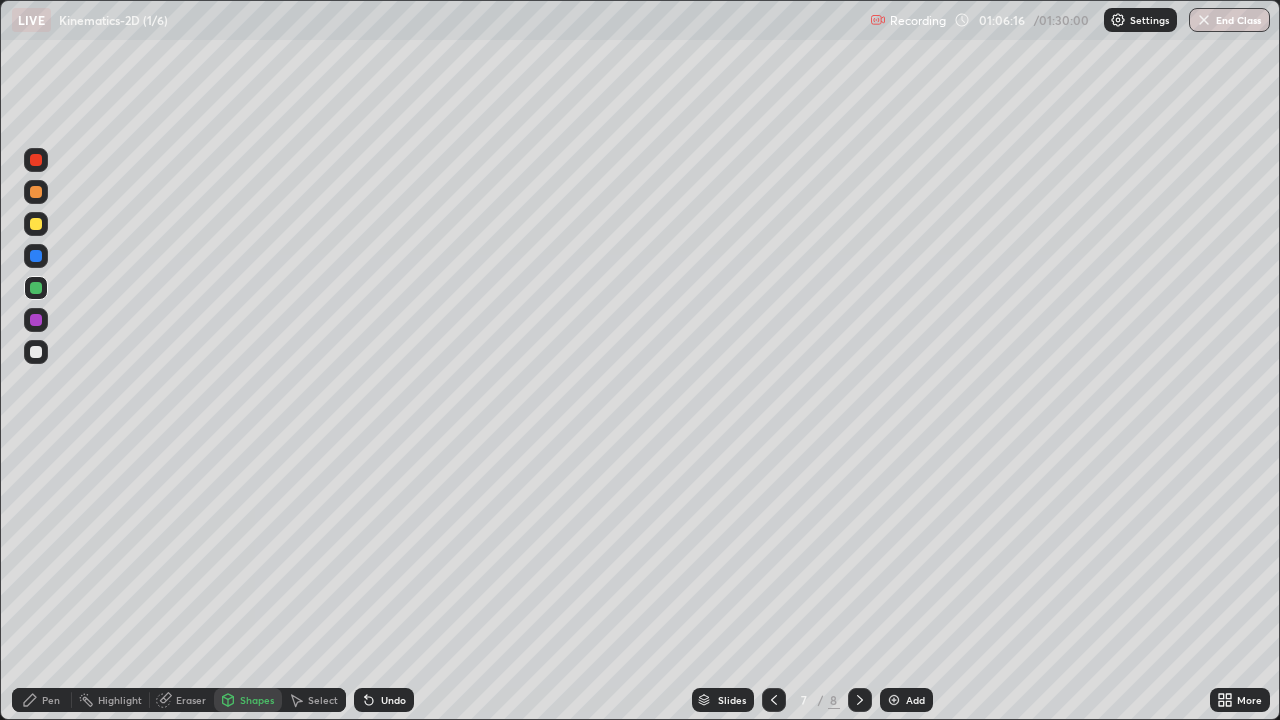 click on "Pen" at bounding box center [42, 700] 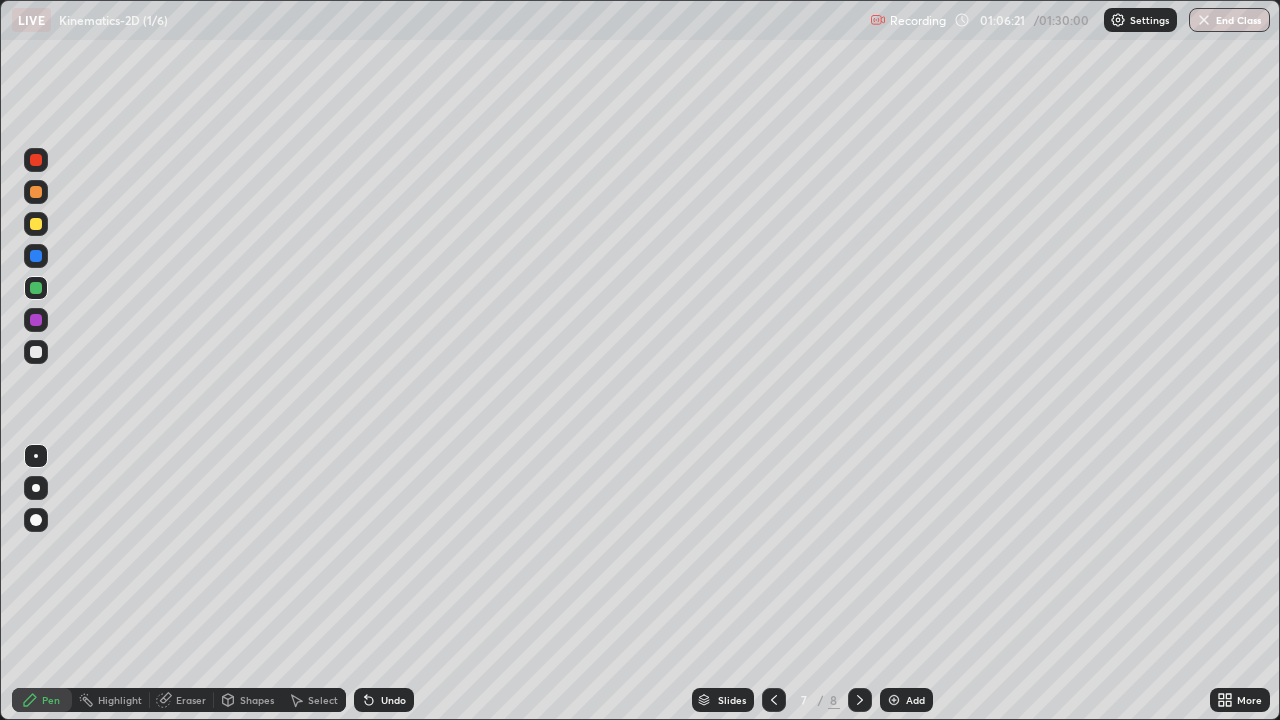 click at bounding box center (36, 256) 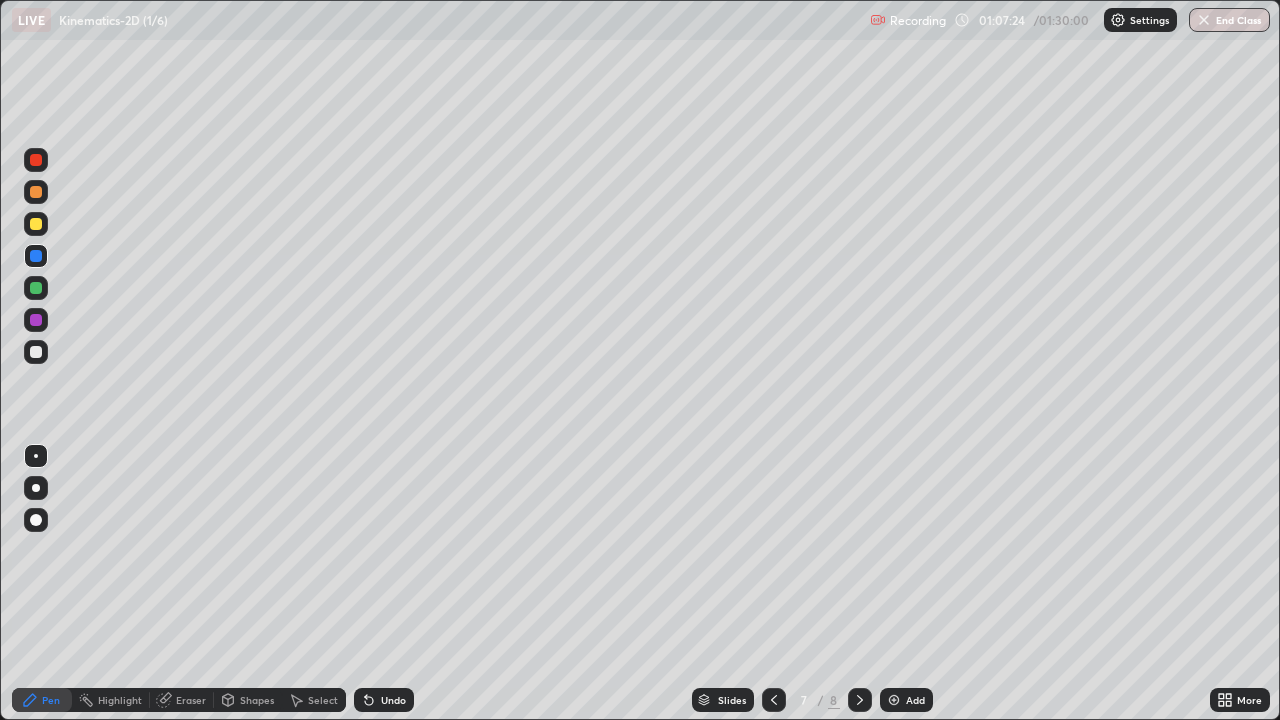 click on "Shapes" at bounding box center (248, 700) 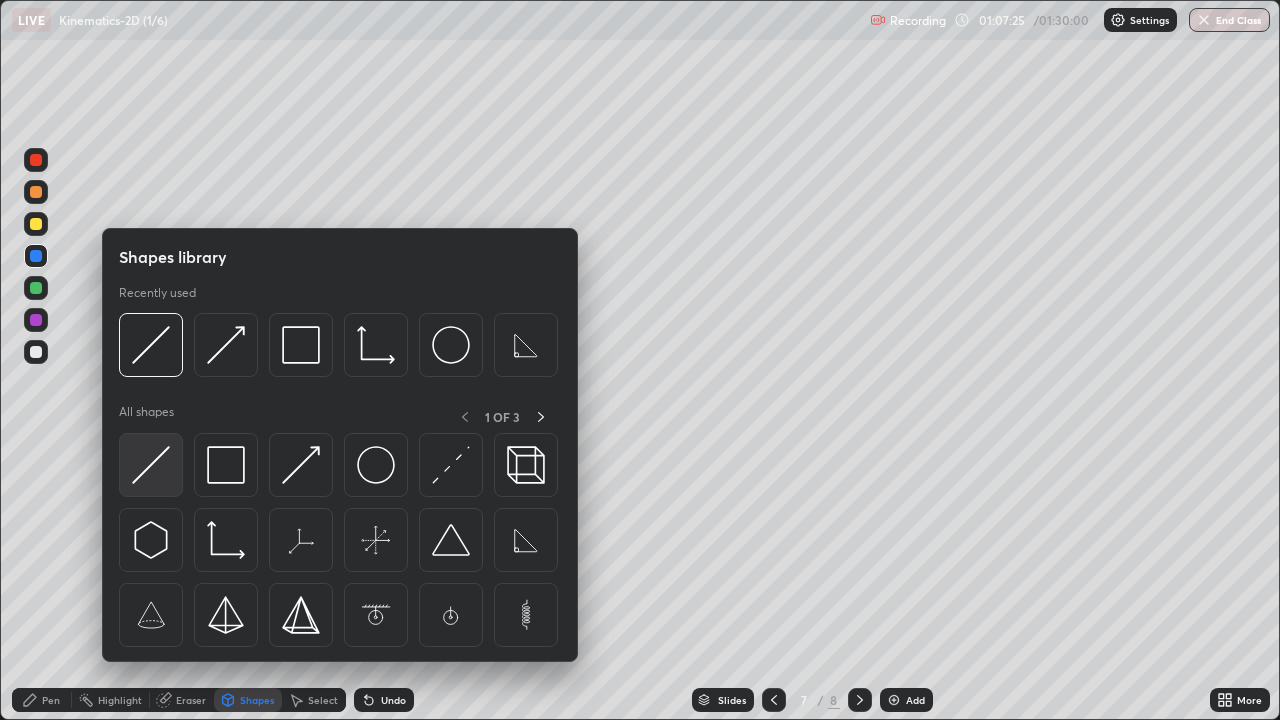 click at bounding box center (151, 465) 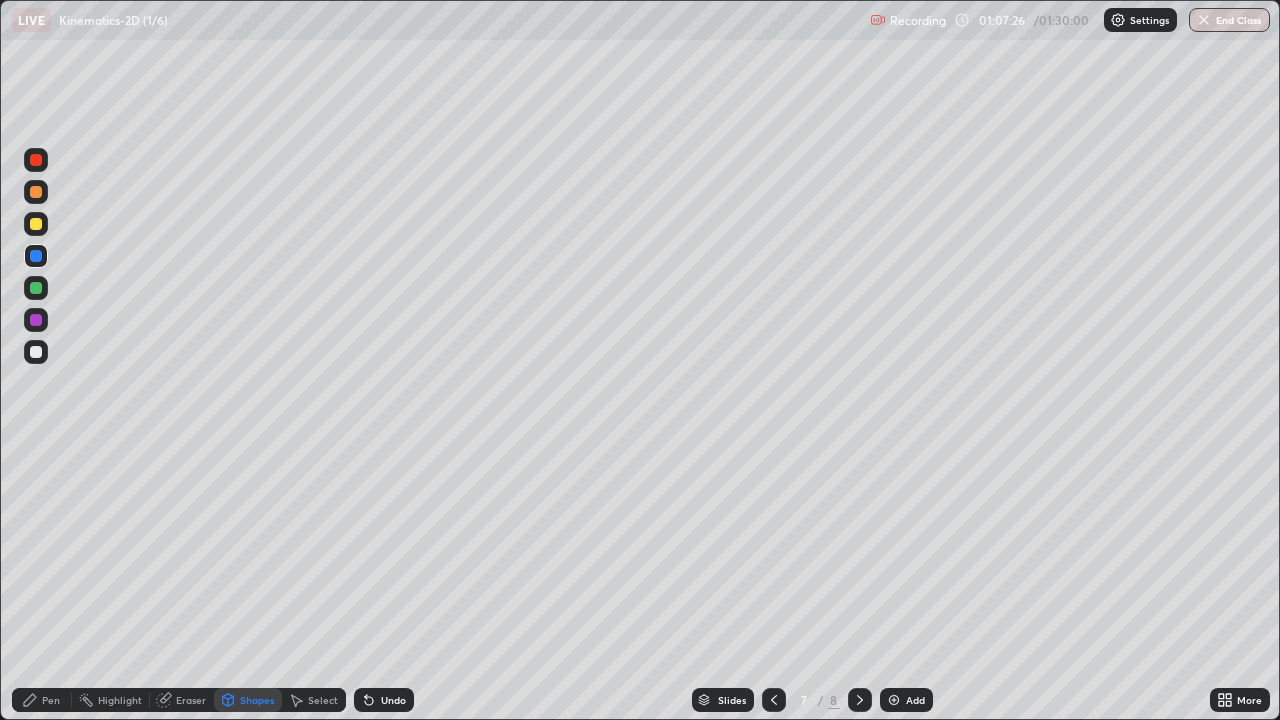 click at bounding box center [36, 288] 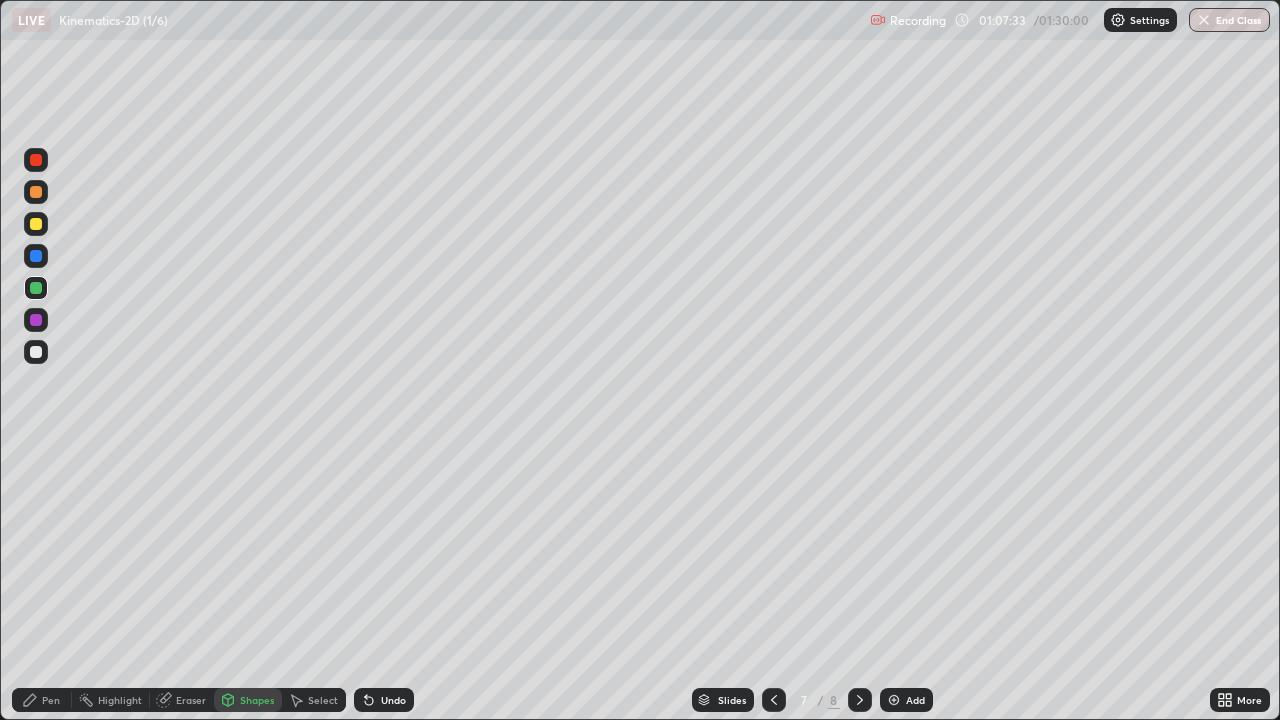 click on "Pen" at bounding box center (51, 700) 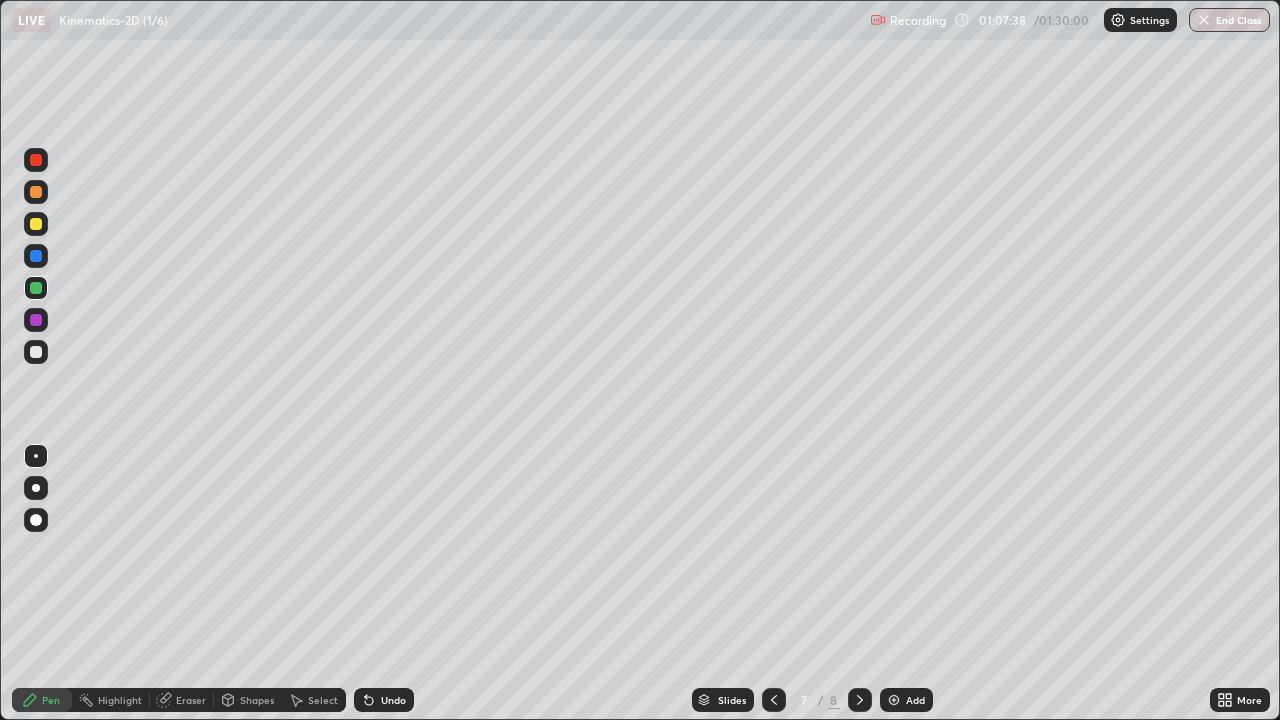 click at bounding box center [36, 256] 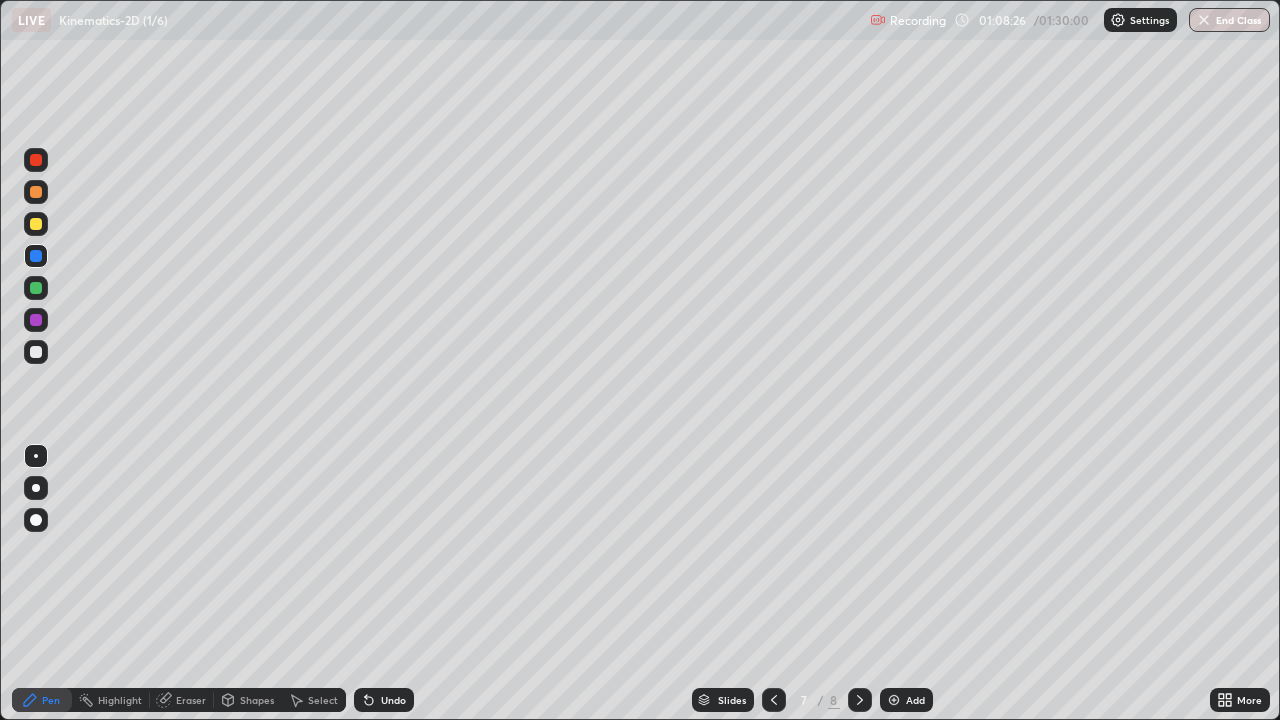 click at bounding box center (36, 160) 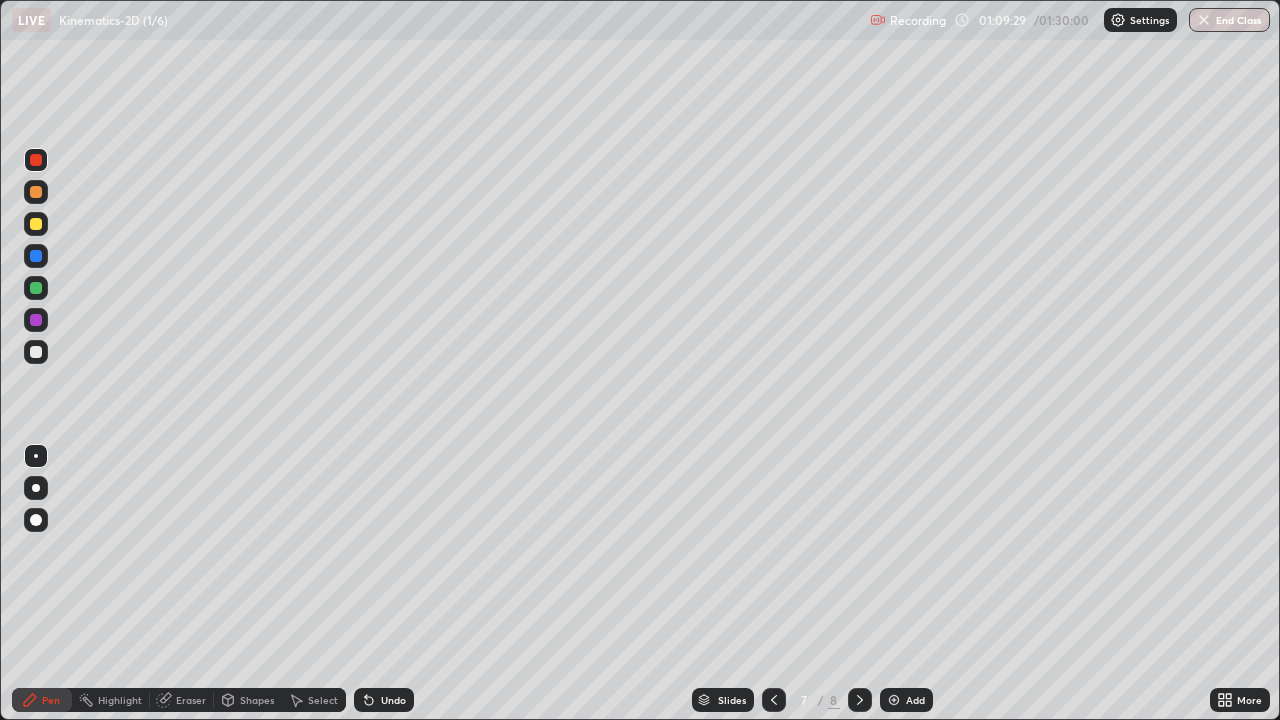 click on "Undo" at bounding box center (393, 700) 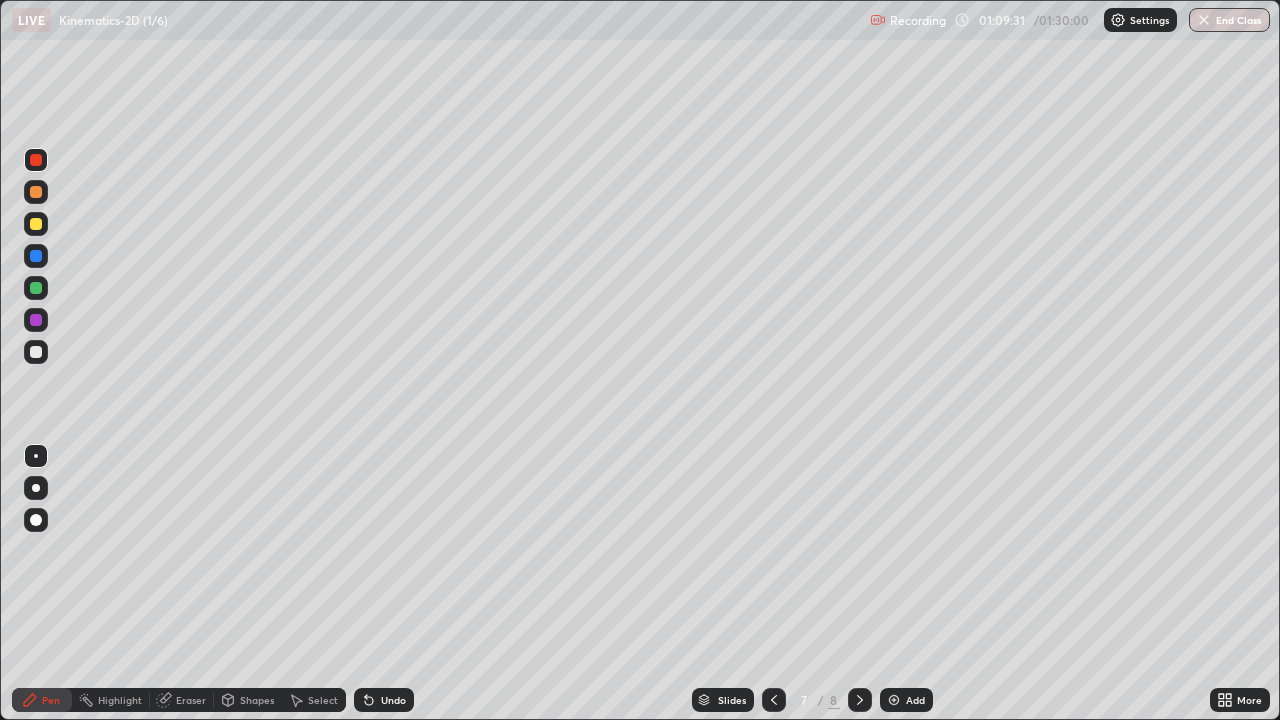 click on "Undo" at bounding box center (384, 700) 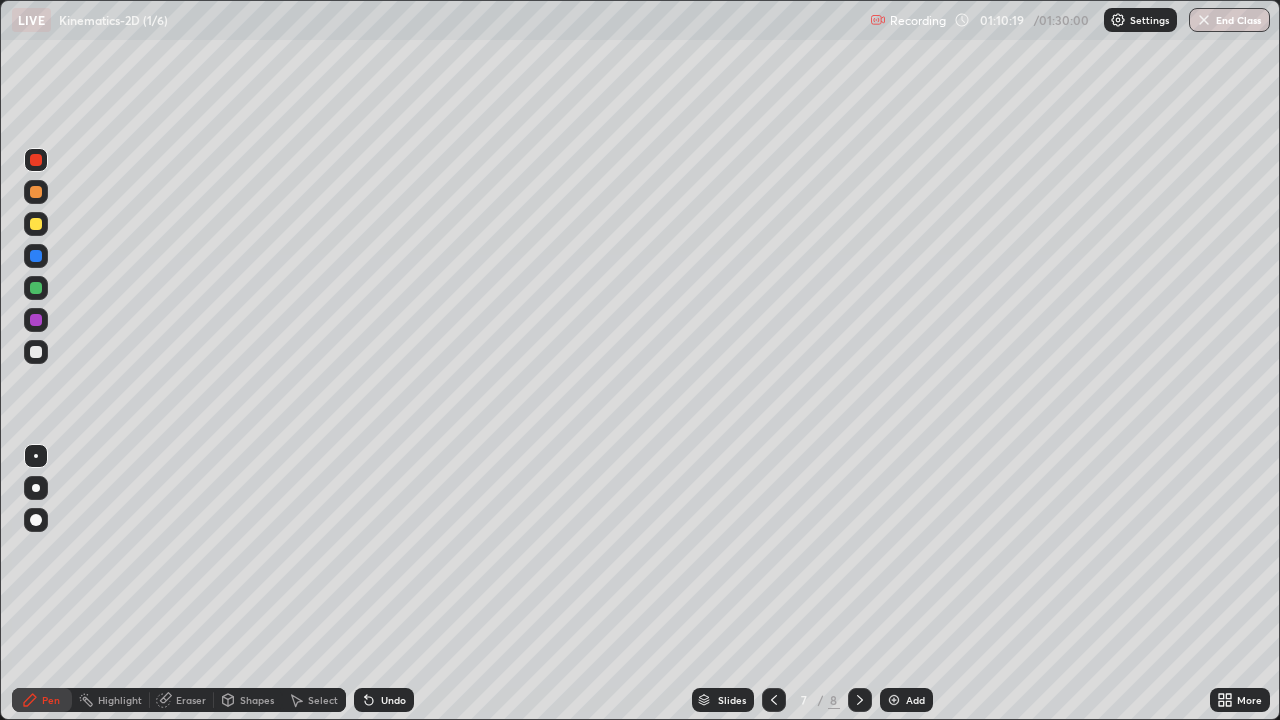 click on "Eraser" at bounding box center (182, 700) 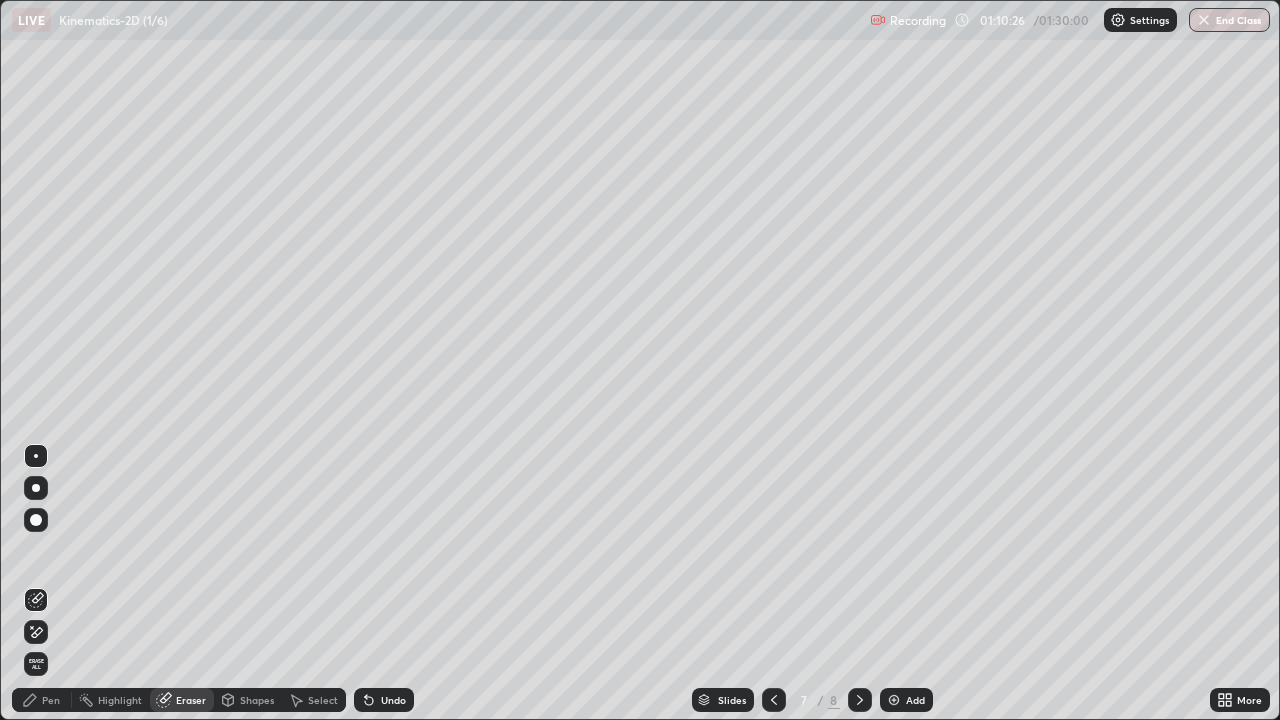 click on "Pen" at bounding box center [51, 700] 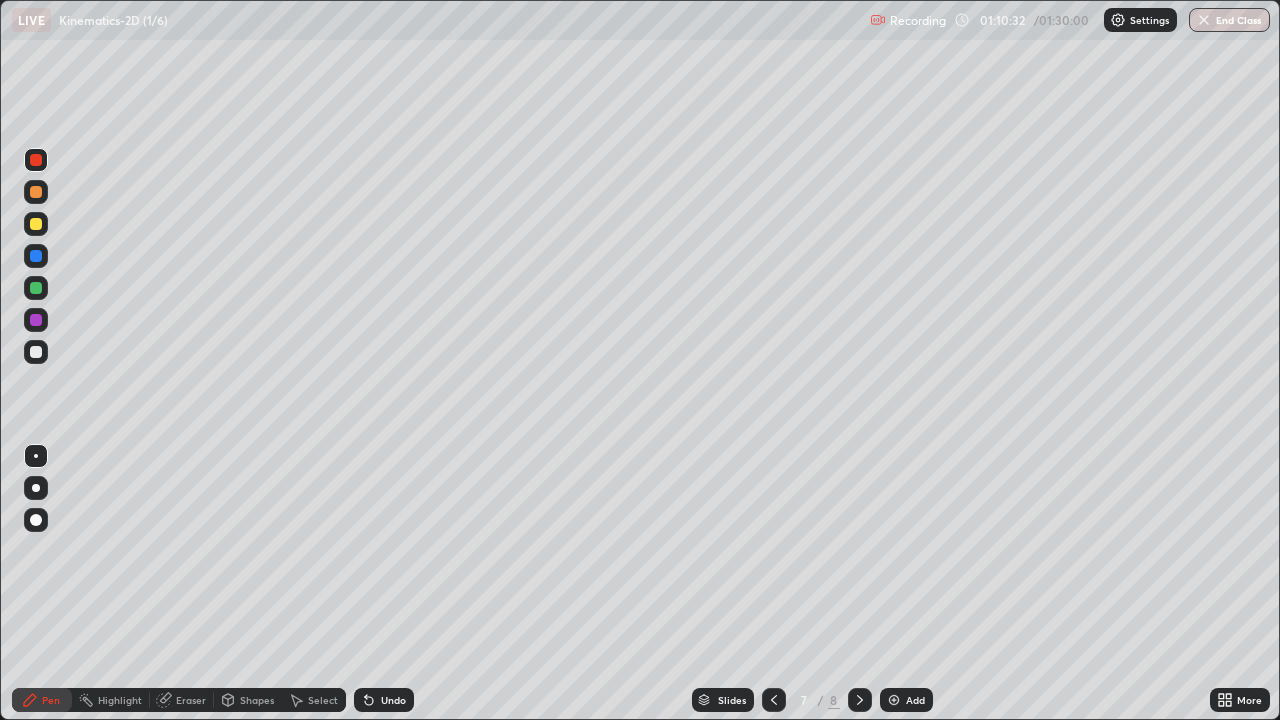 click on "Eraser" at bounding box center [191, 700] 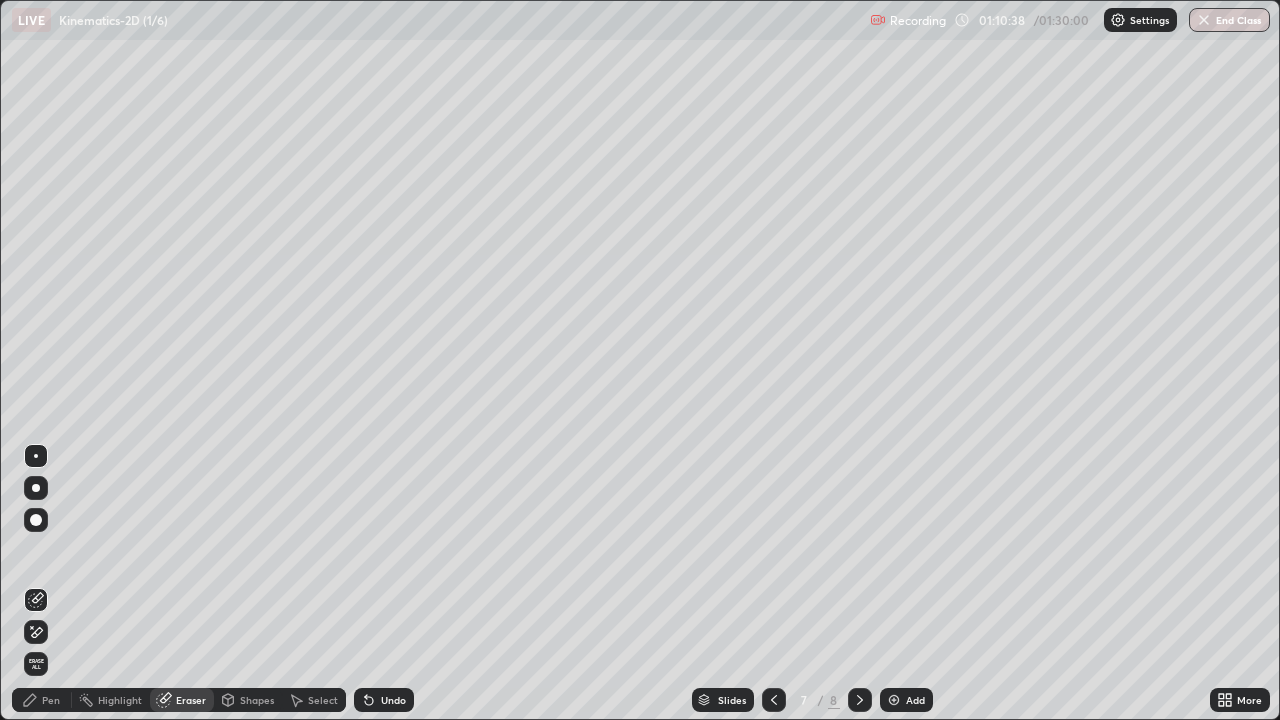 click on "Pen" at bounding box center (51, 700) 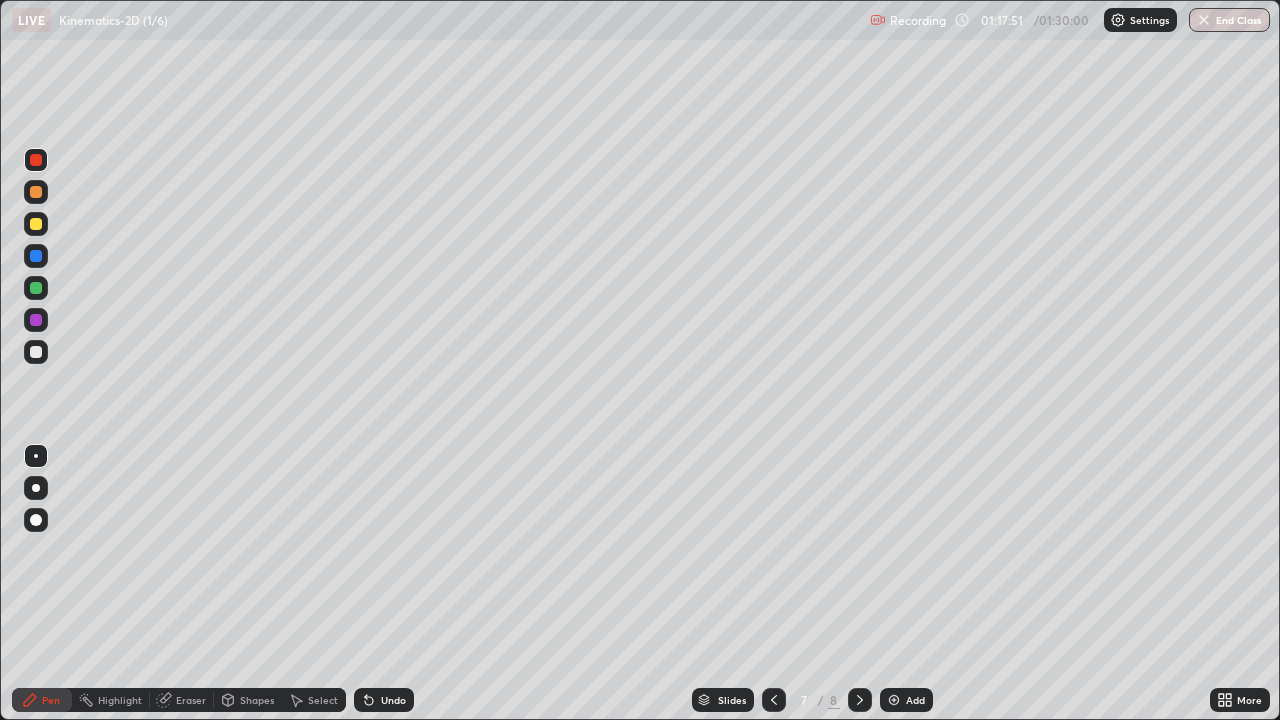 click at bounding box center [894, 700] 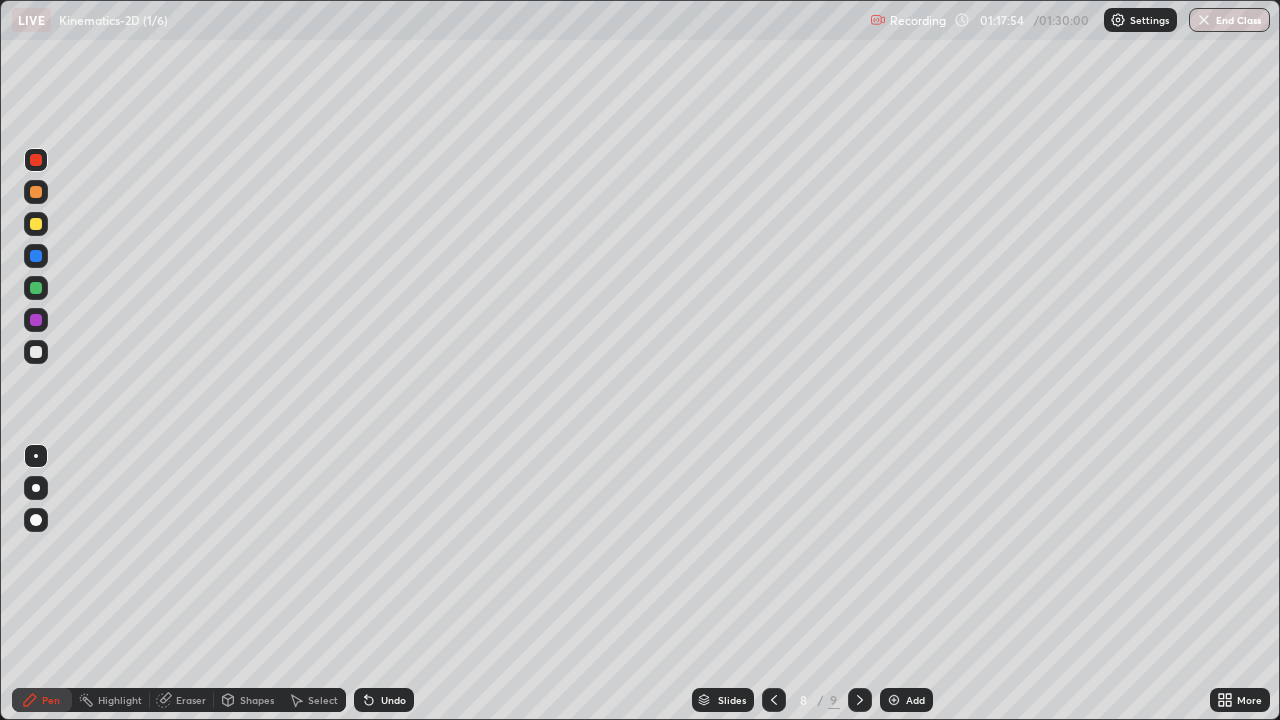 click on "Shapes" at bounding box center [257, 700] 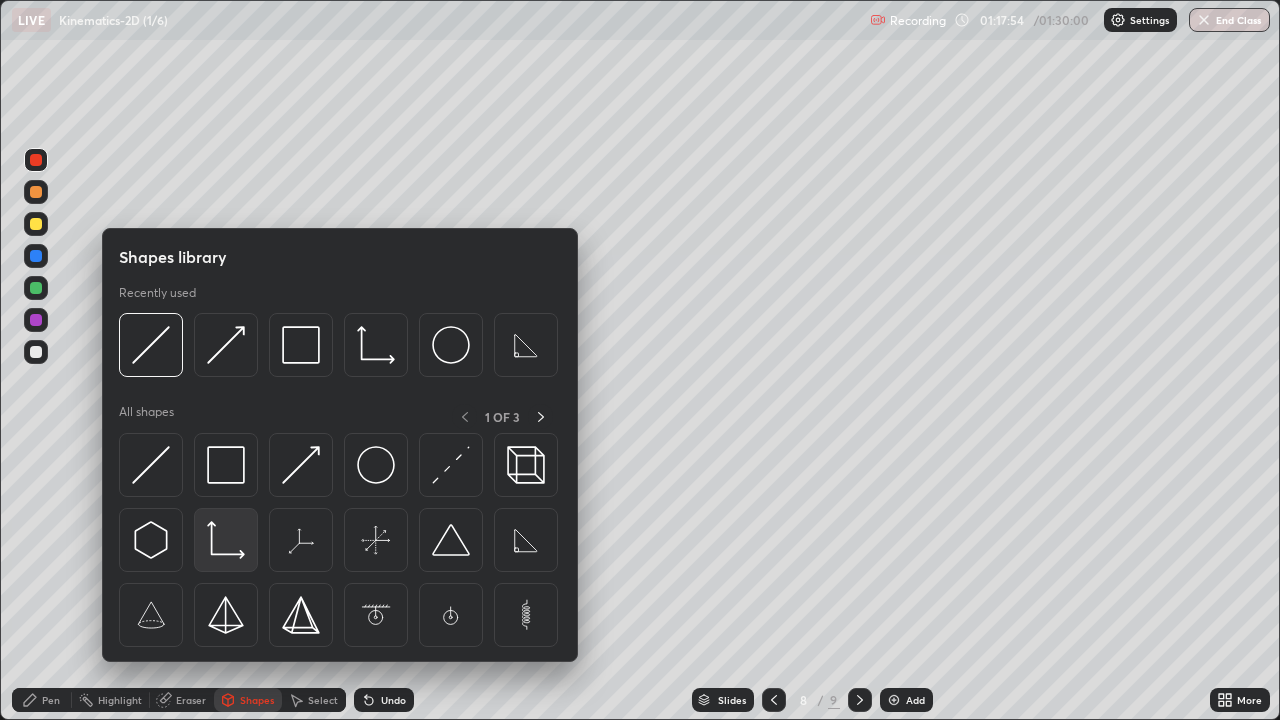 click at bounding box center (226, 540) 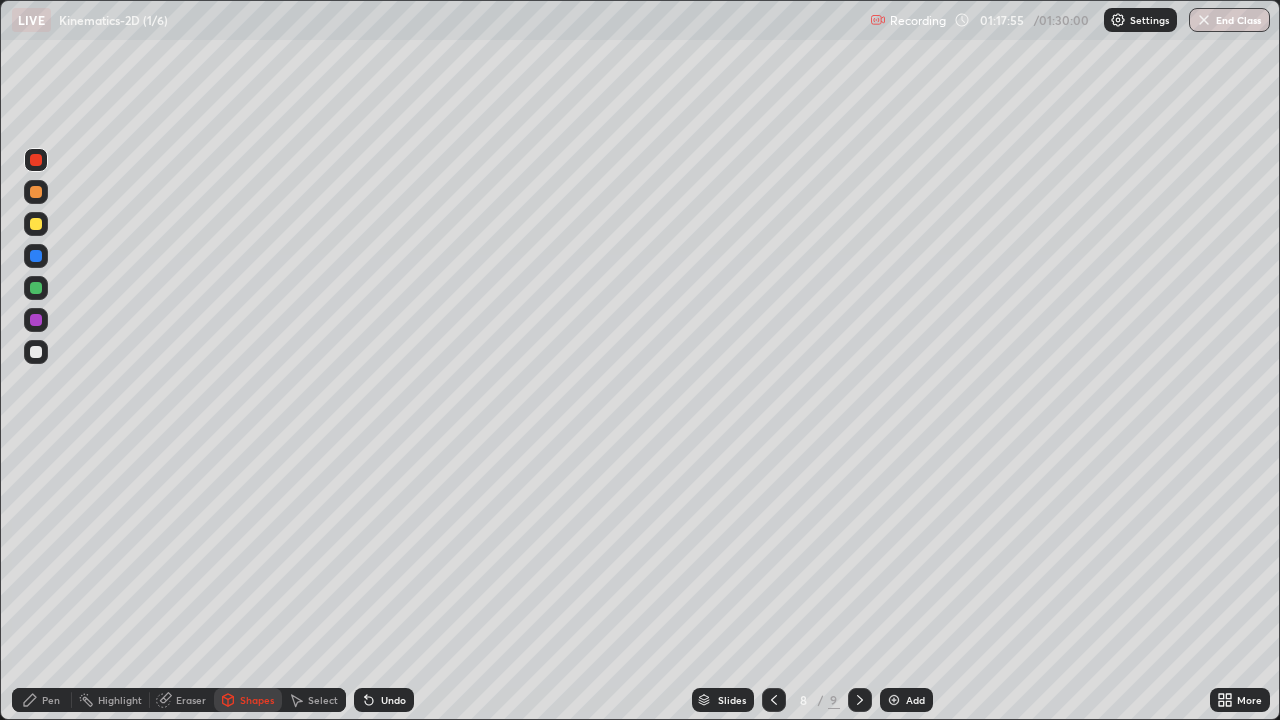 click at bounding box center [36, 352] 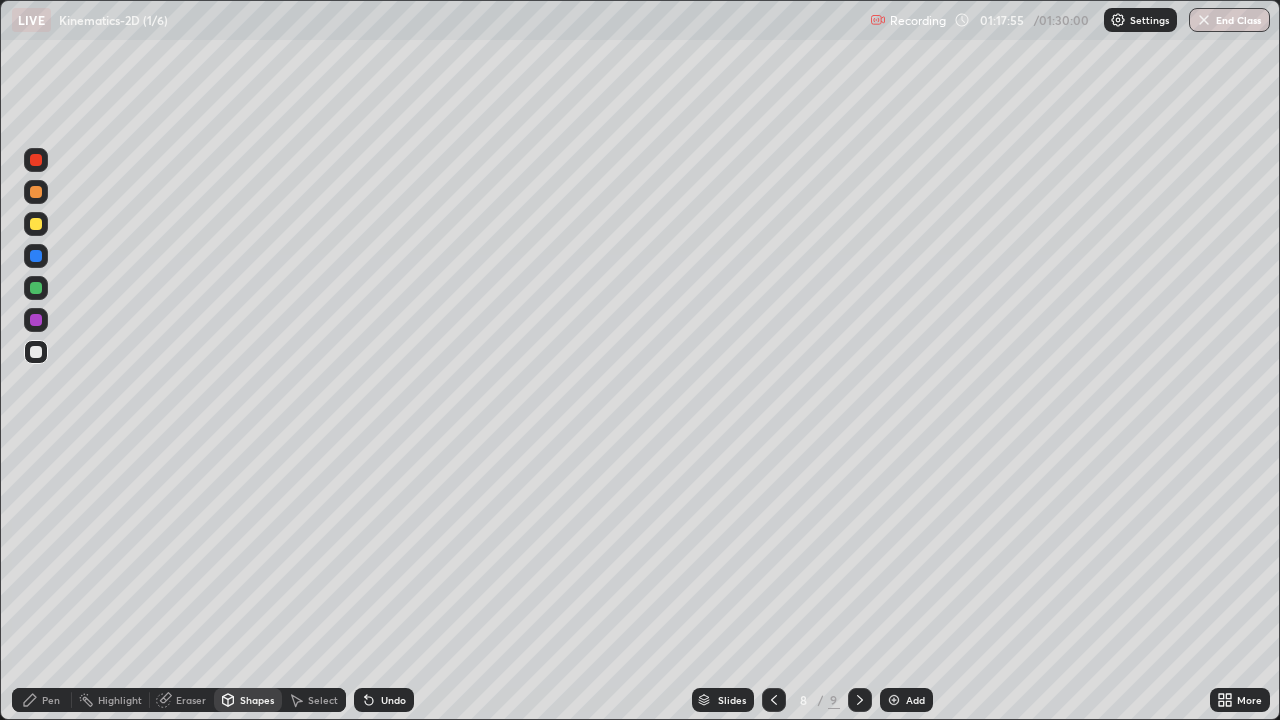 click at bounding box center (36, 352) 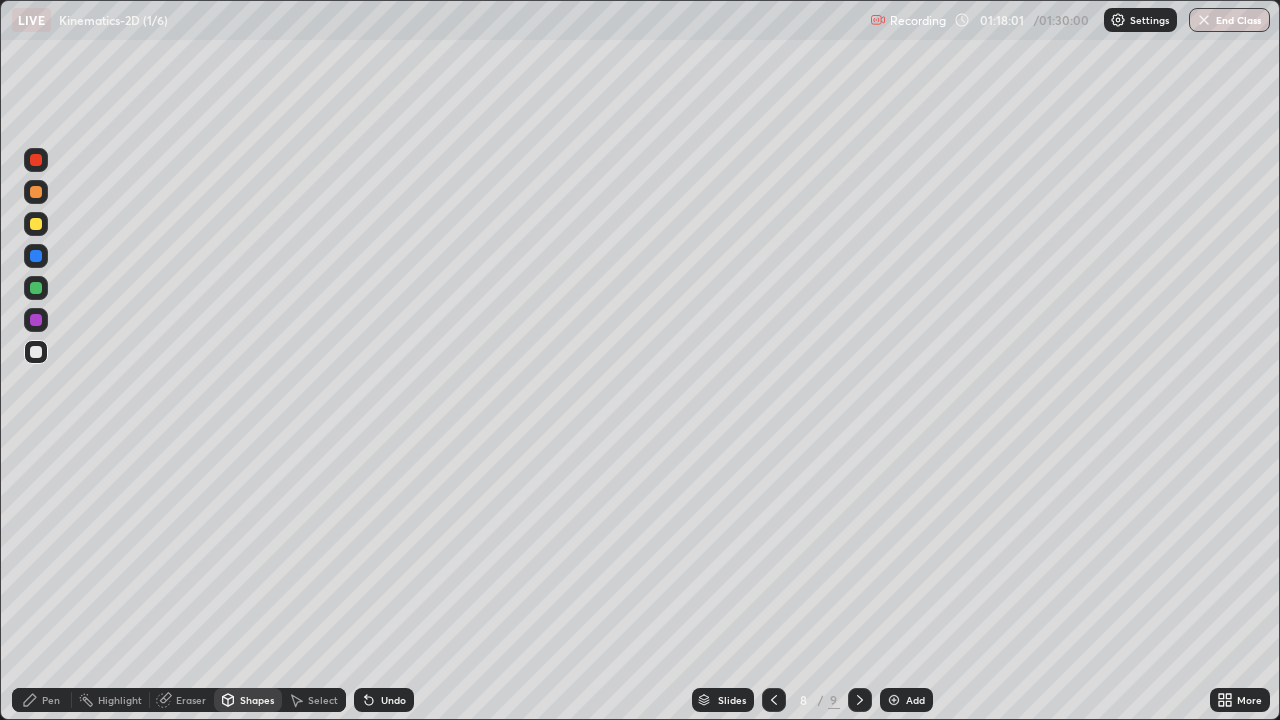 click on "Undo" at bounding box center (393, 700) 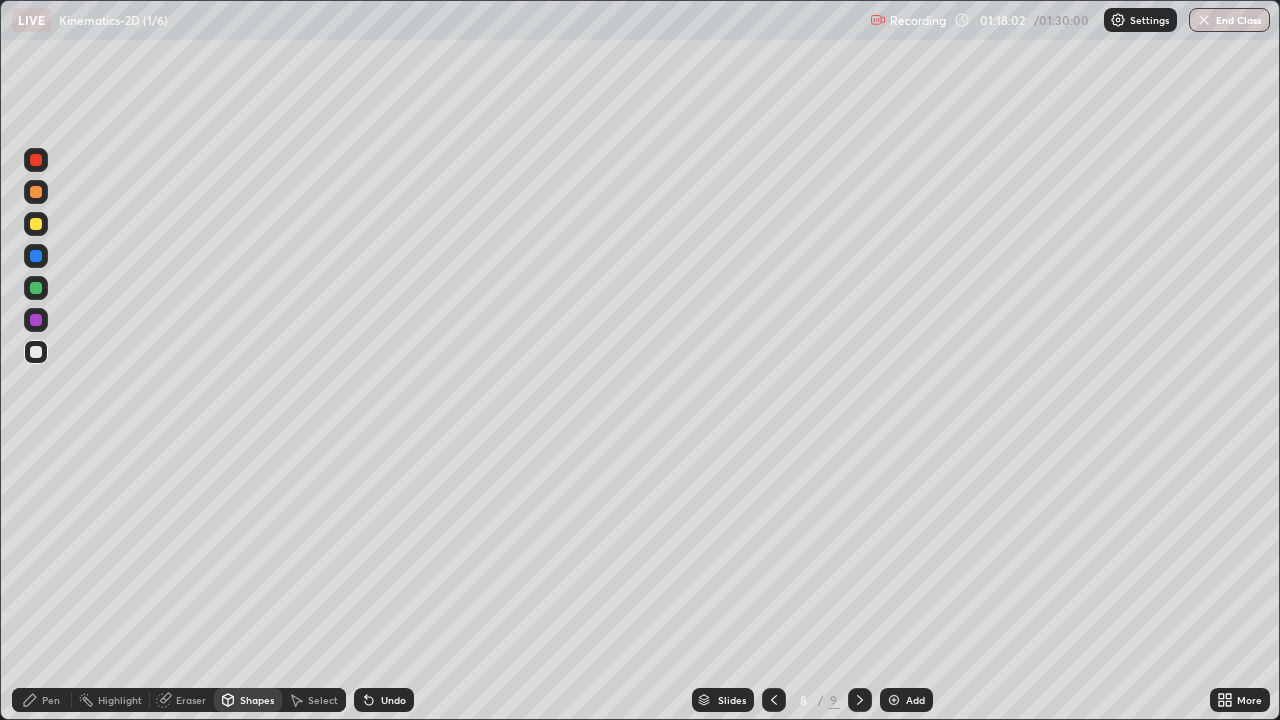 click 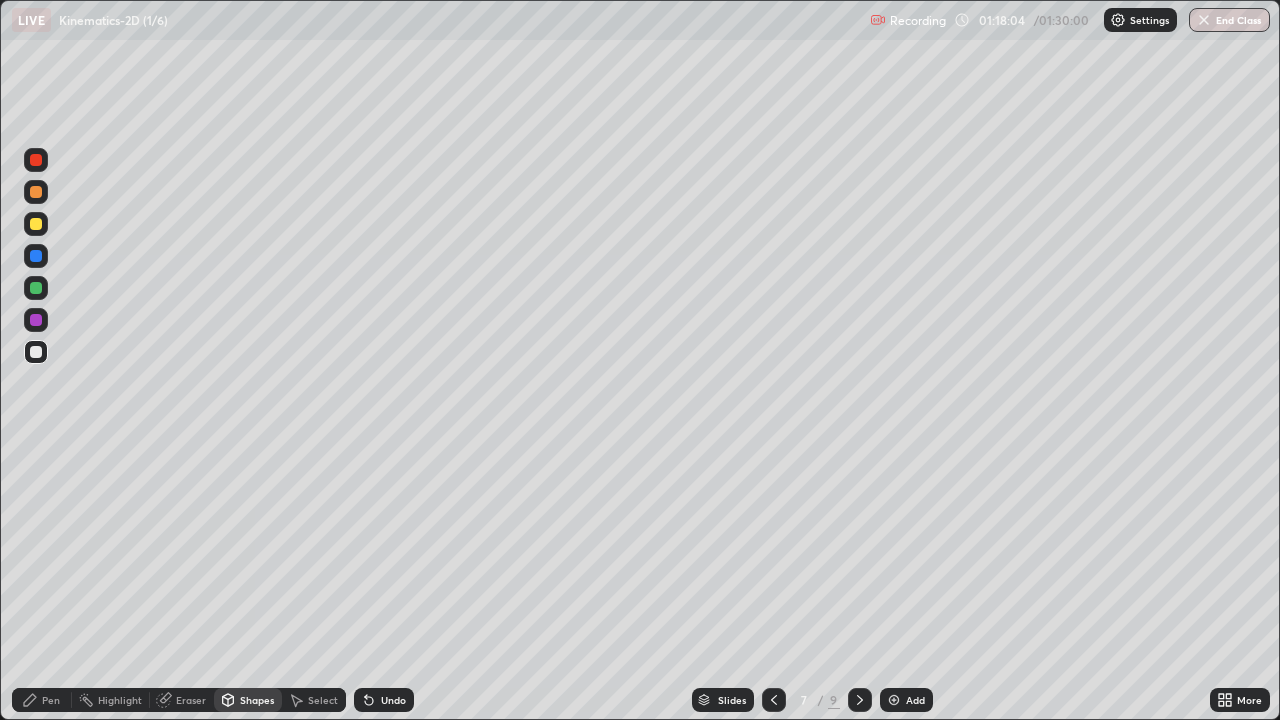 click on "Select" at bounding box center [323, 700] 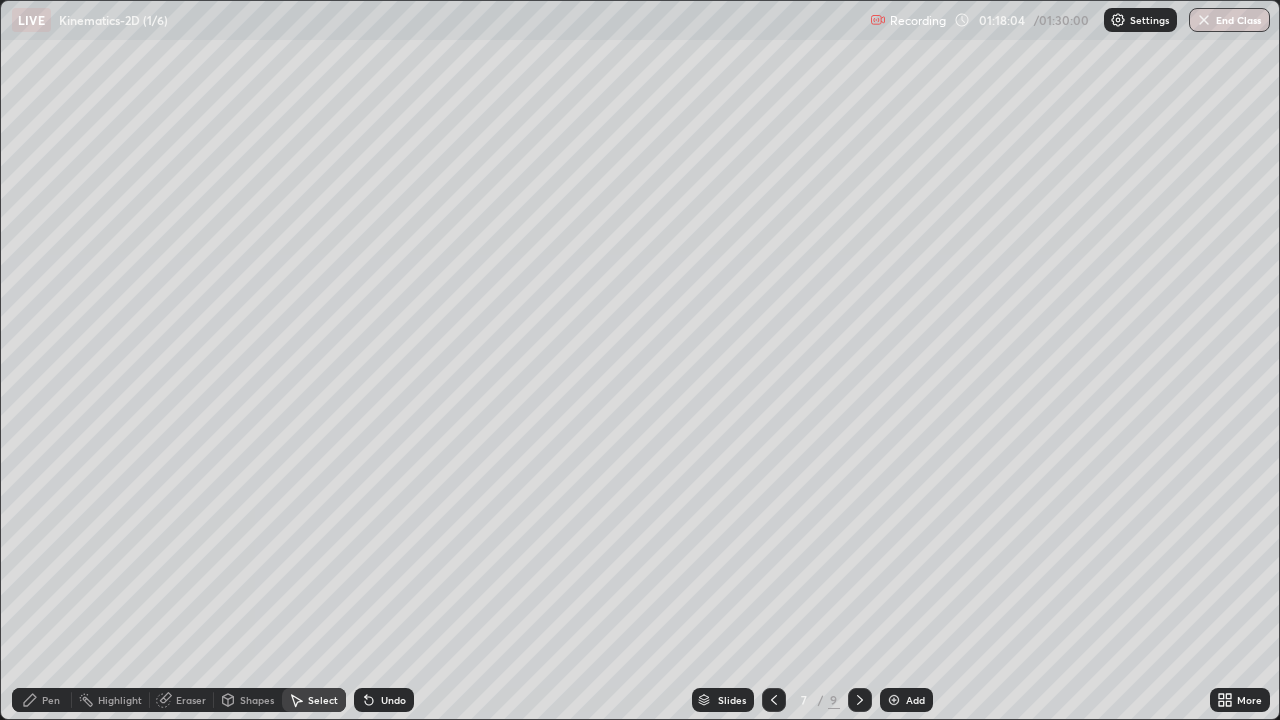 click on "Select" at bounding box center [323, 700] 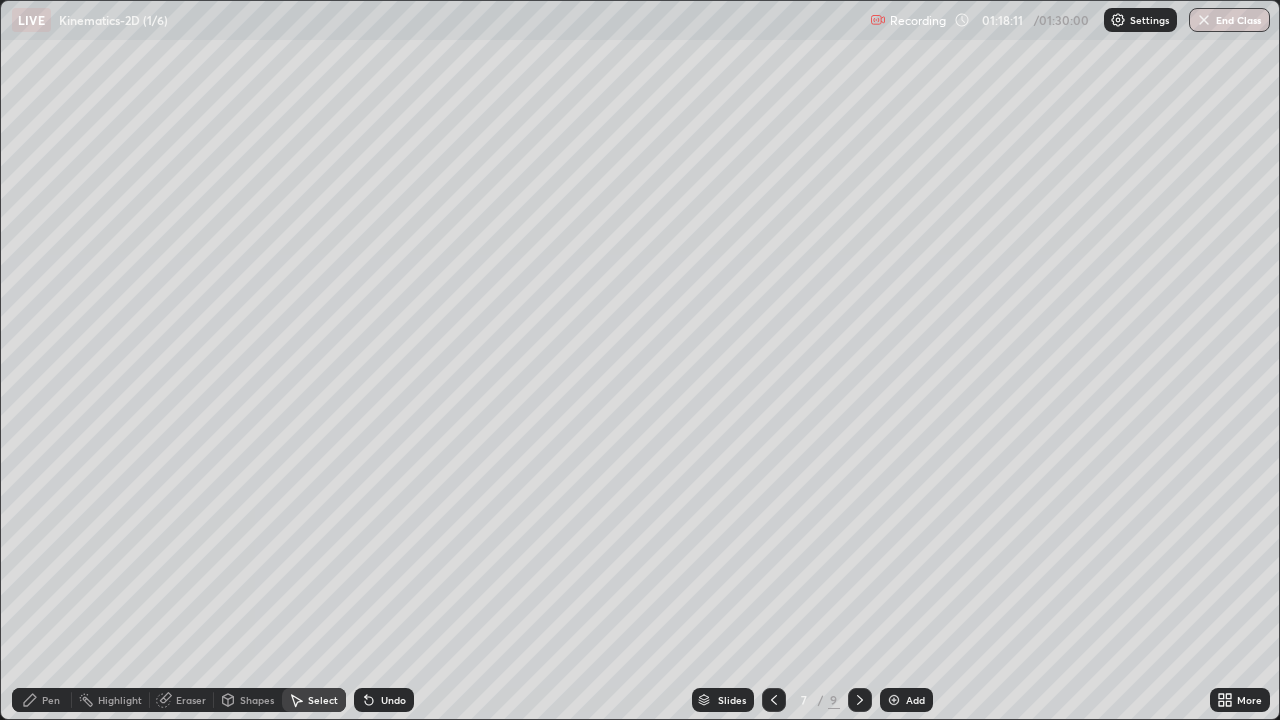 click 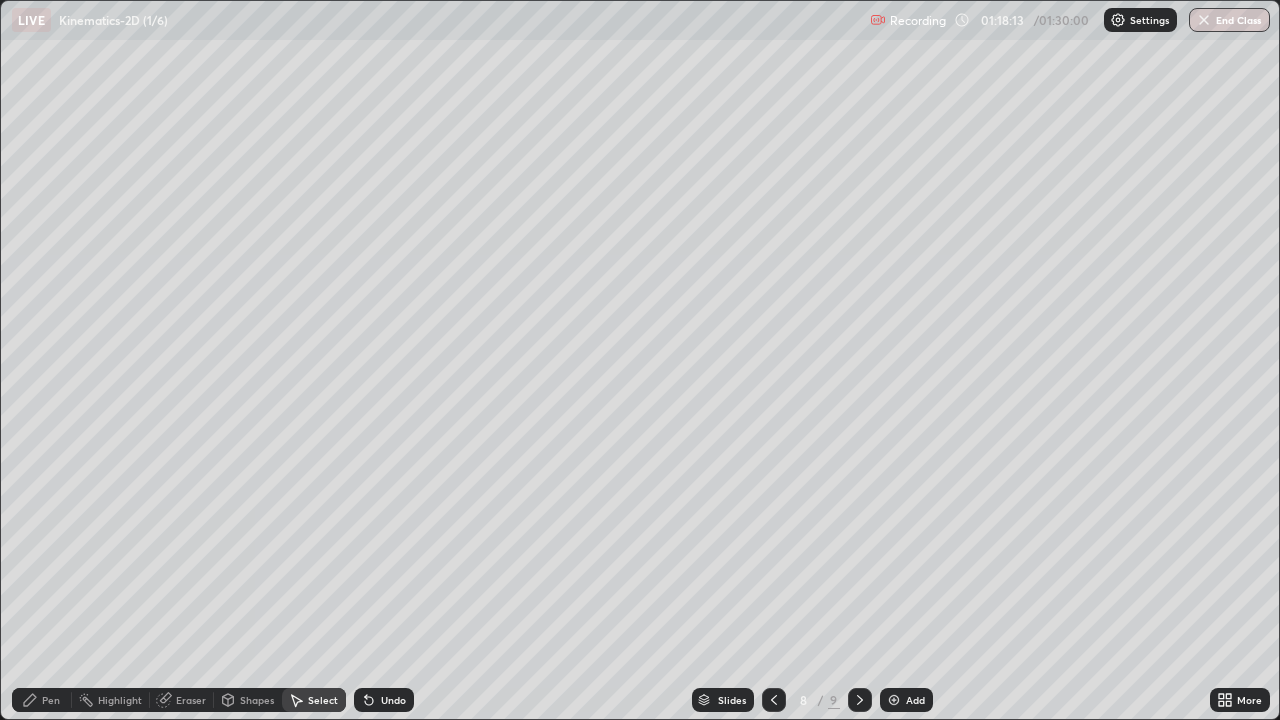 click on "Shapes" at bounding box center (257, 700) 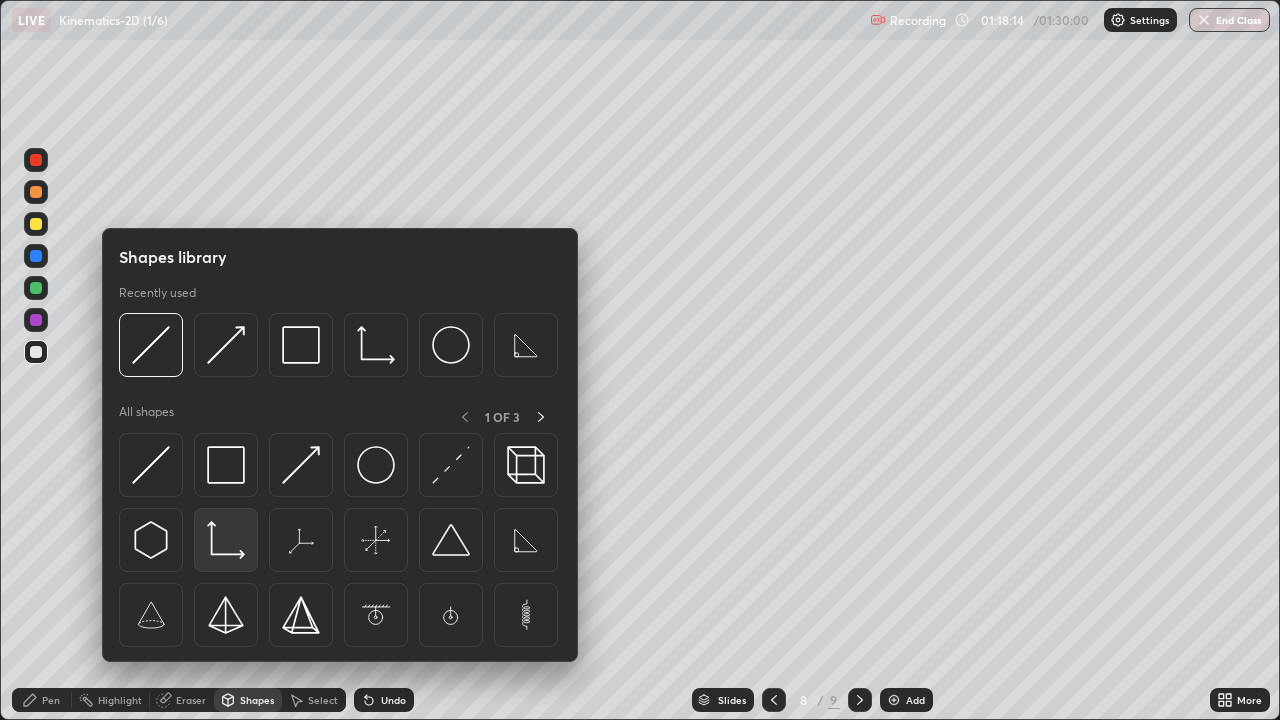 click at bounding box center (226, 540) 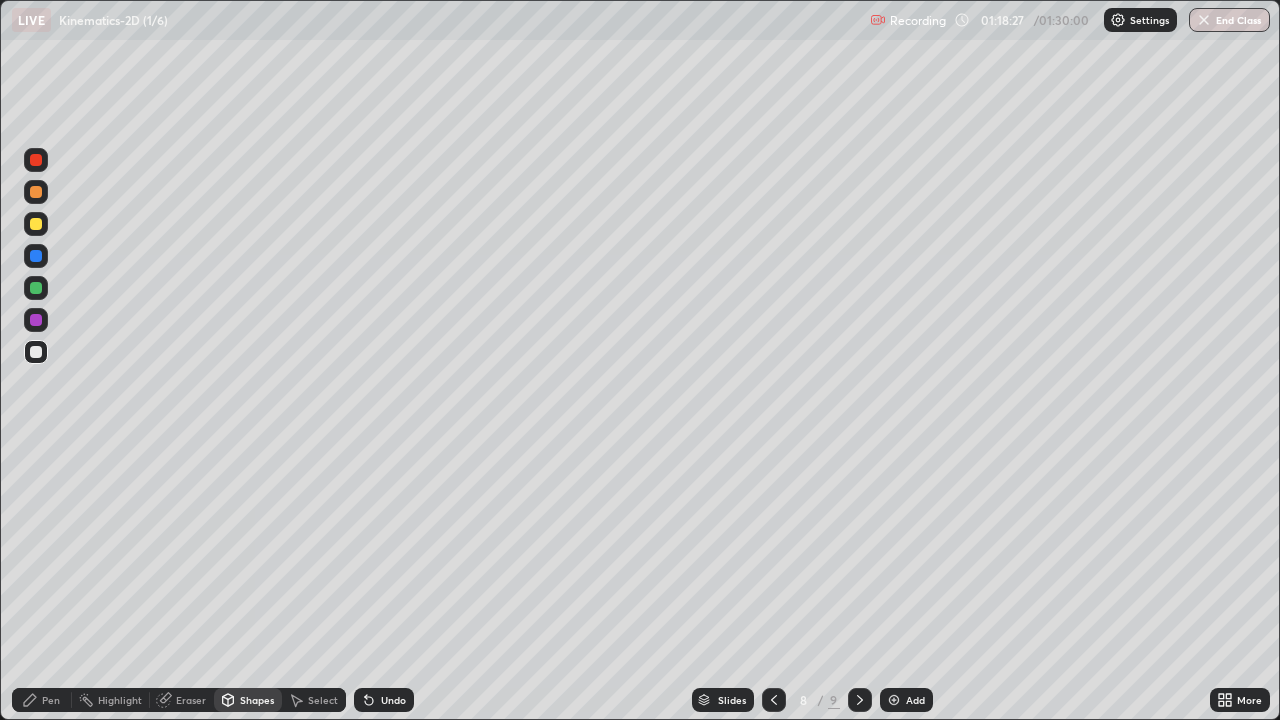 click on "Undo" at bounding box center [384, 700] 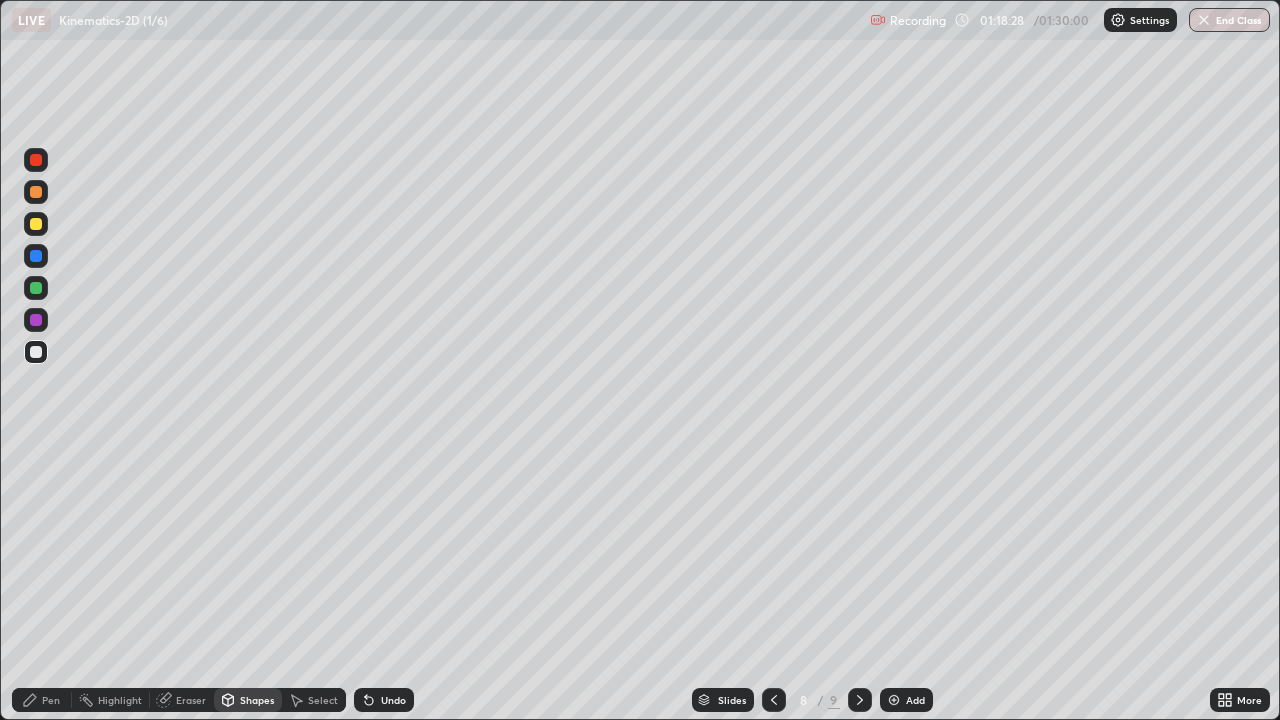click on "Shapes" at bounding box center [257, 700] 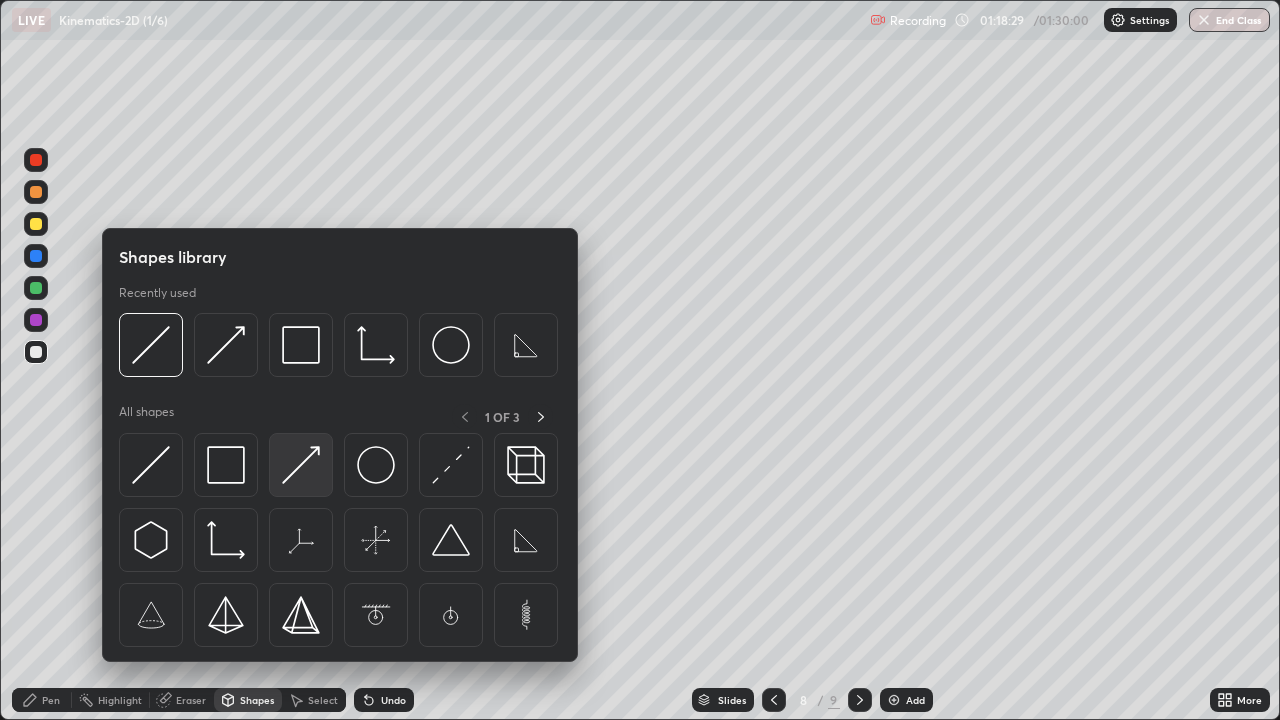 click at bounding box center (301, 465) 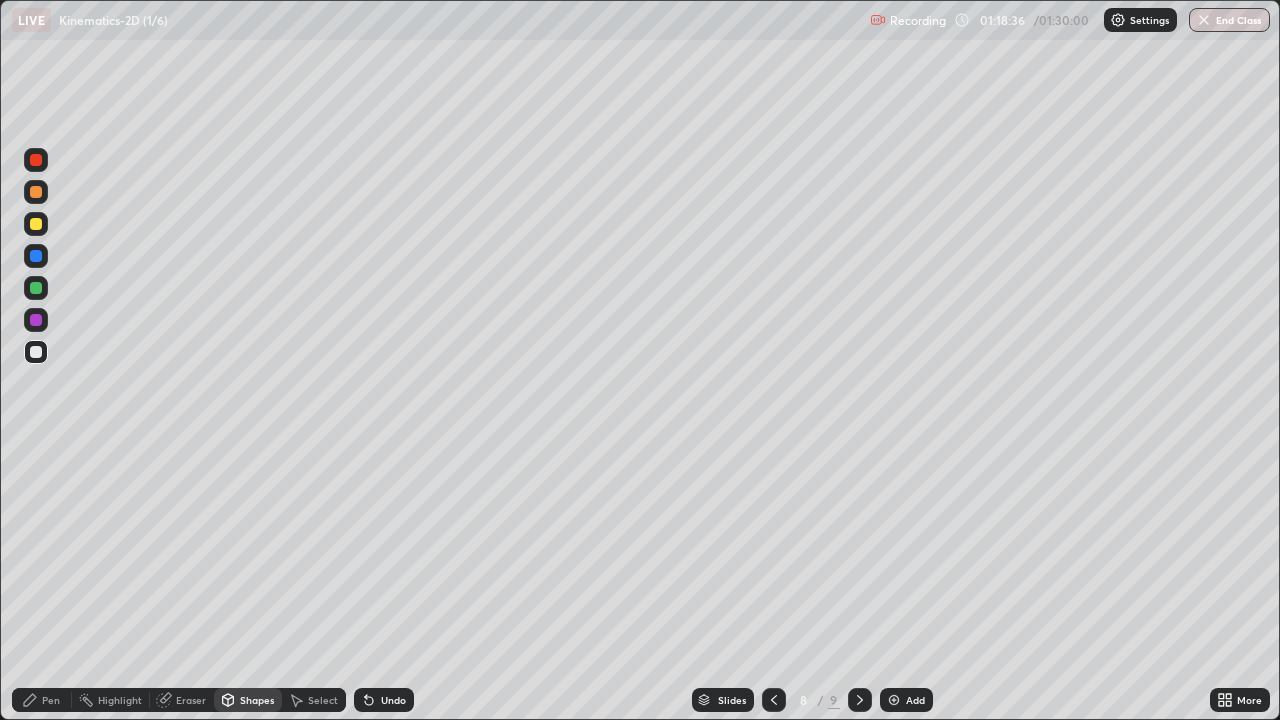 click on "Eraser" at bounding box center [191, 700] 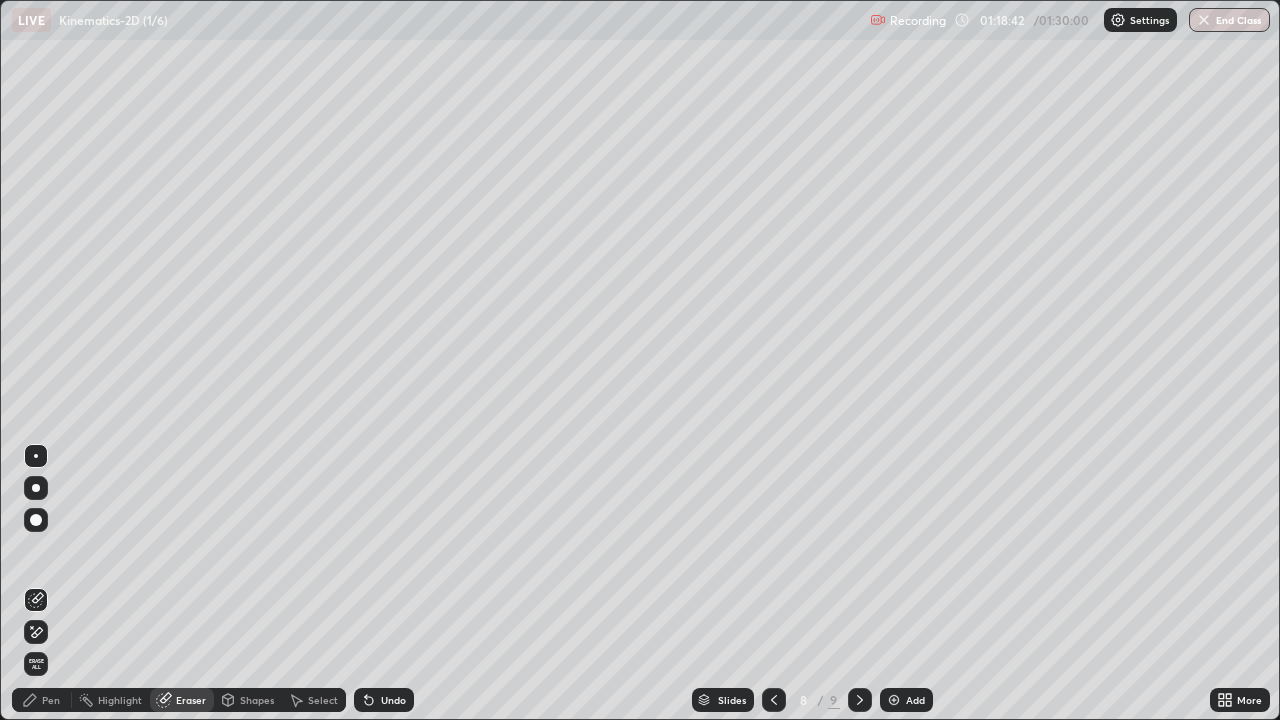 click on "Pen" at bounding box center [51, 700] 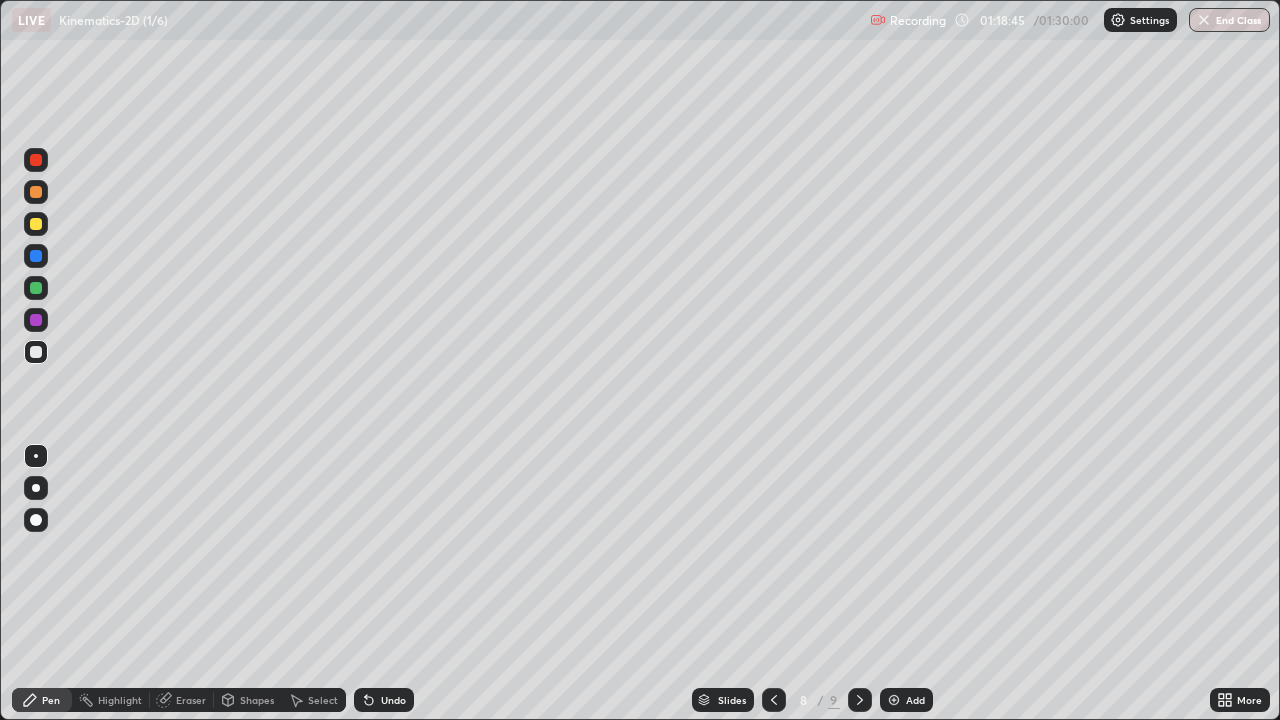 click on "Shapes" at bounding box center [257, 700] 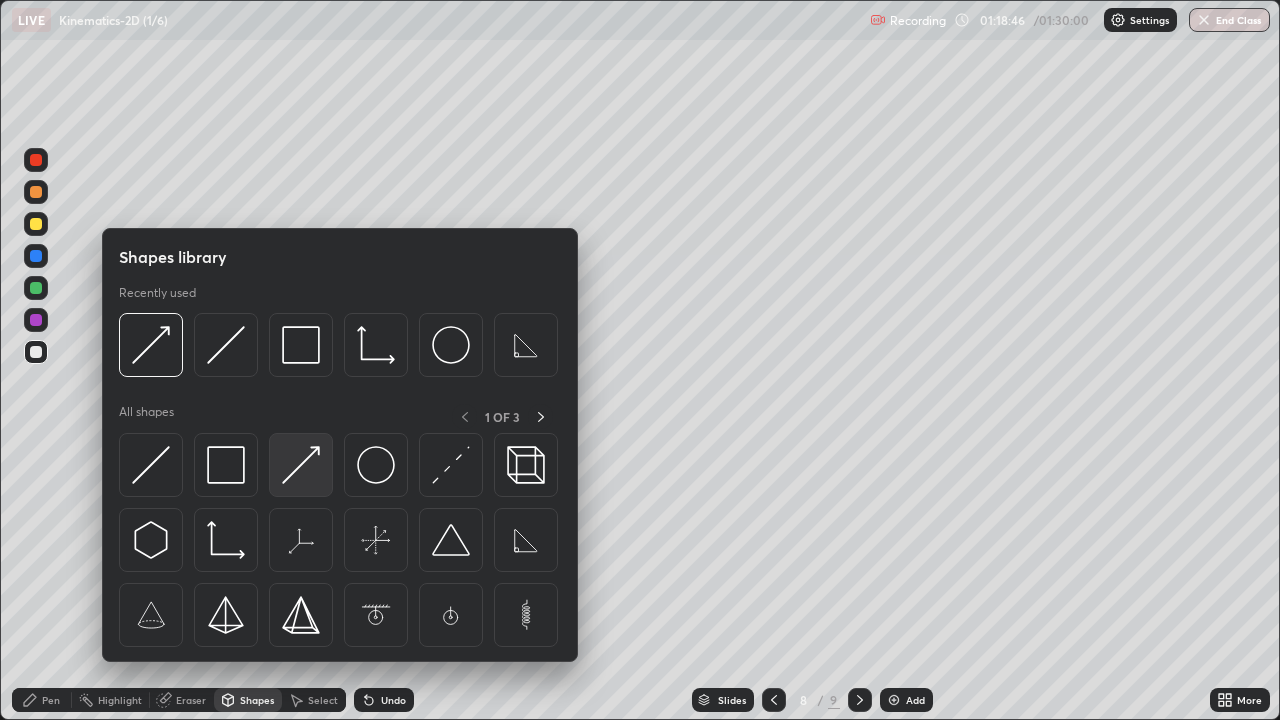 click at bounding box center (301, 465) 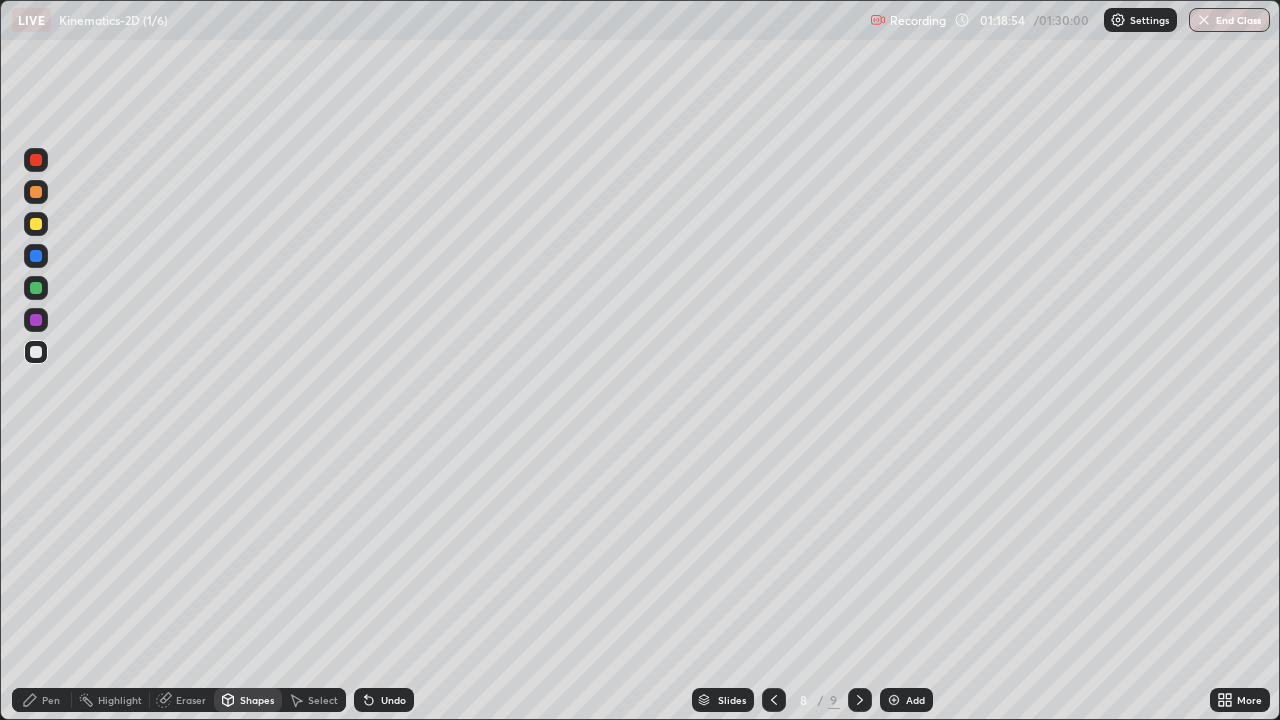 click on "Pen" at bounding box center (42, 700) 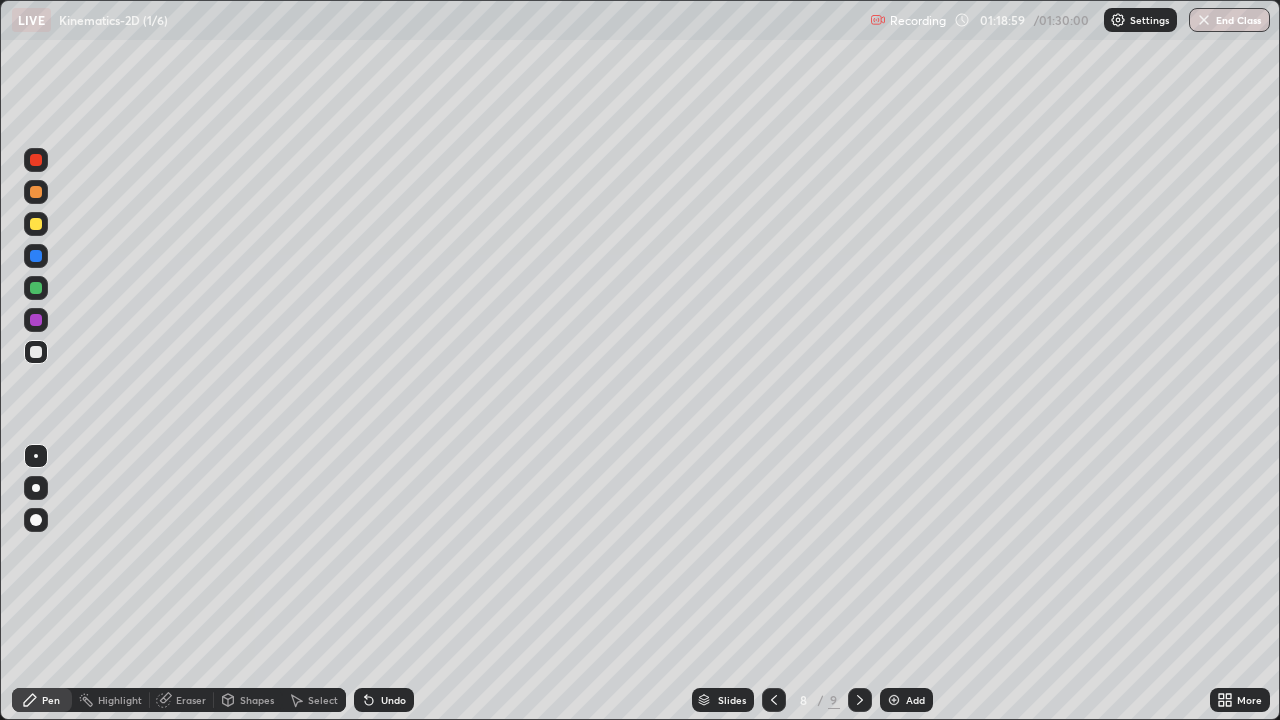 click on "Select" at bounding box center (323, 700) 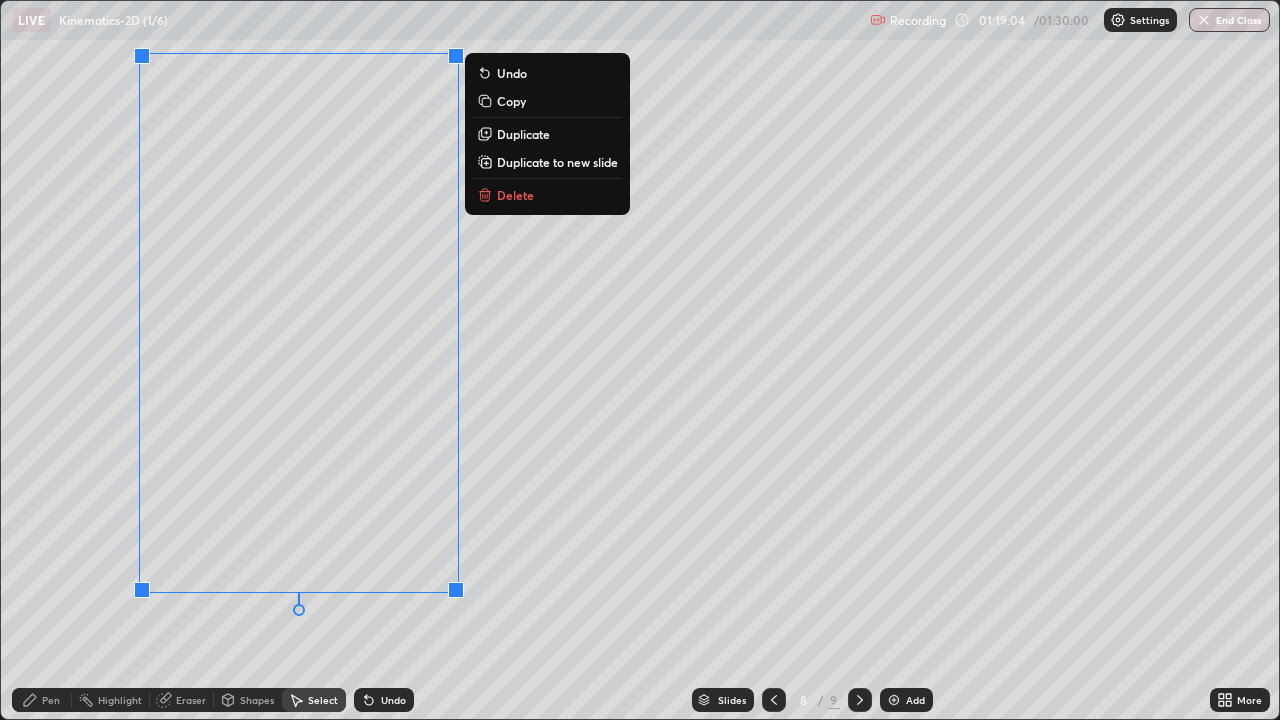 click on "0 ° Undo Copy Duplicate Duplicate to new slide Delete" at bounding box center (640, 360) 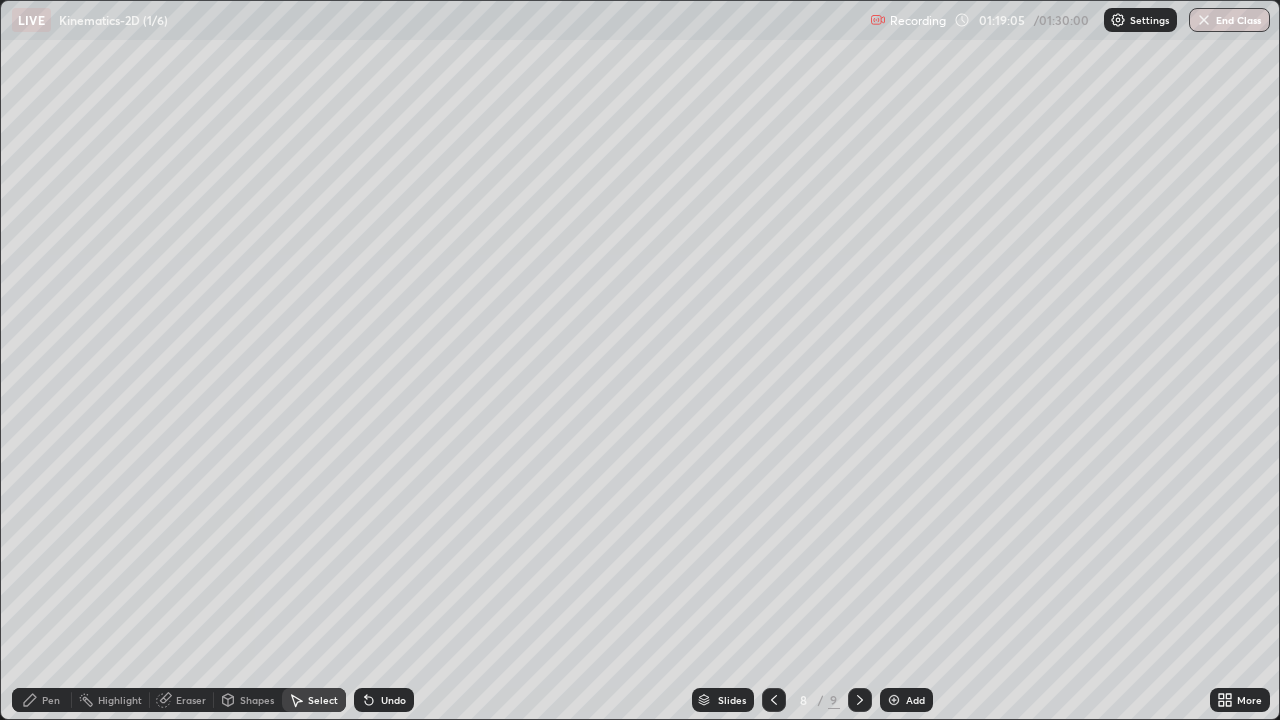 click on "Pen" at bounding box center [51, 700] 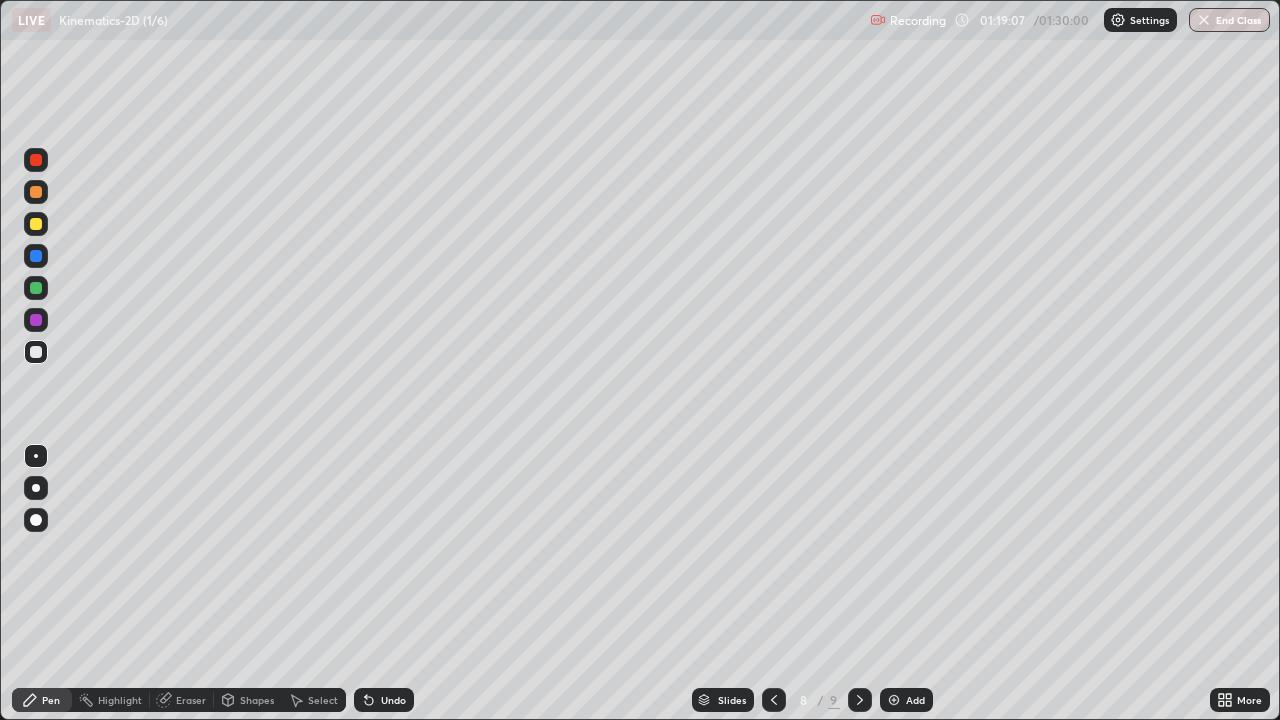 click at bounding box center (36, 160) 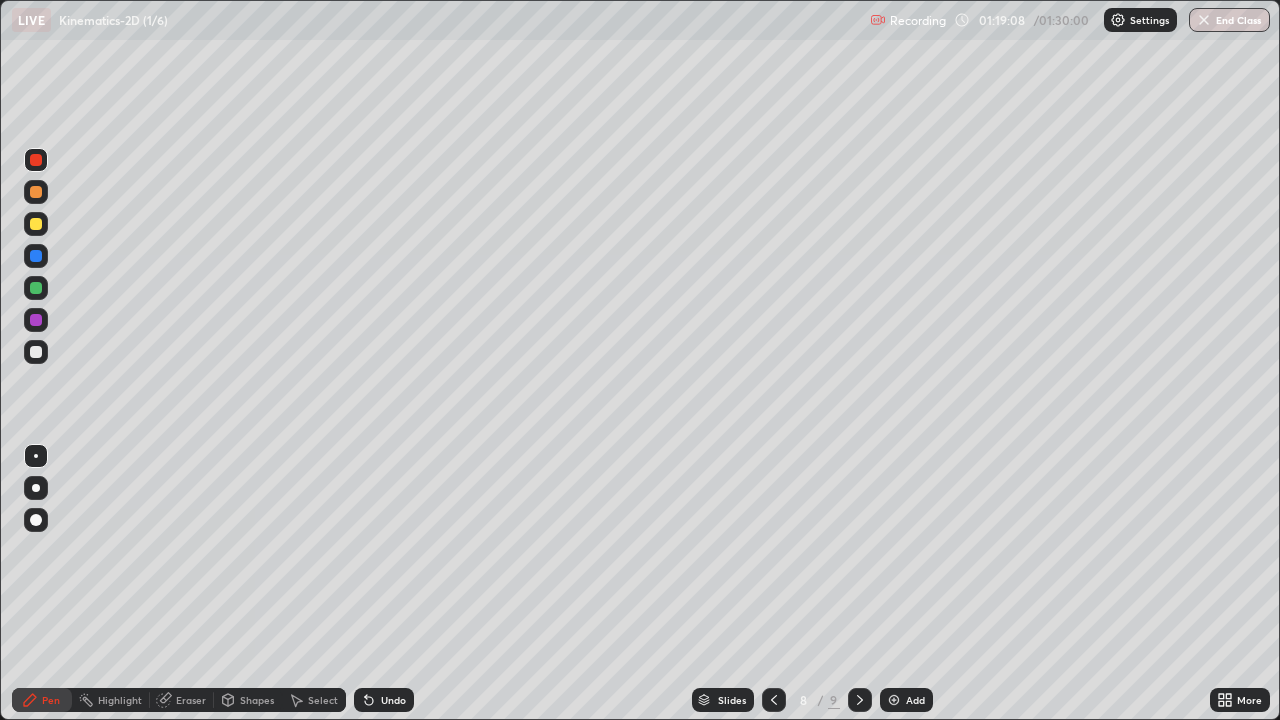 click at bounding box center (36, 288) 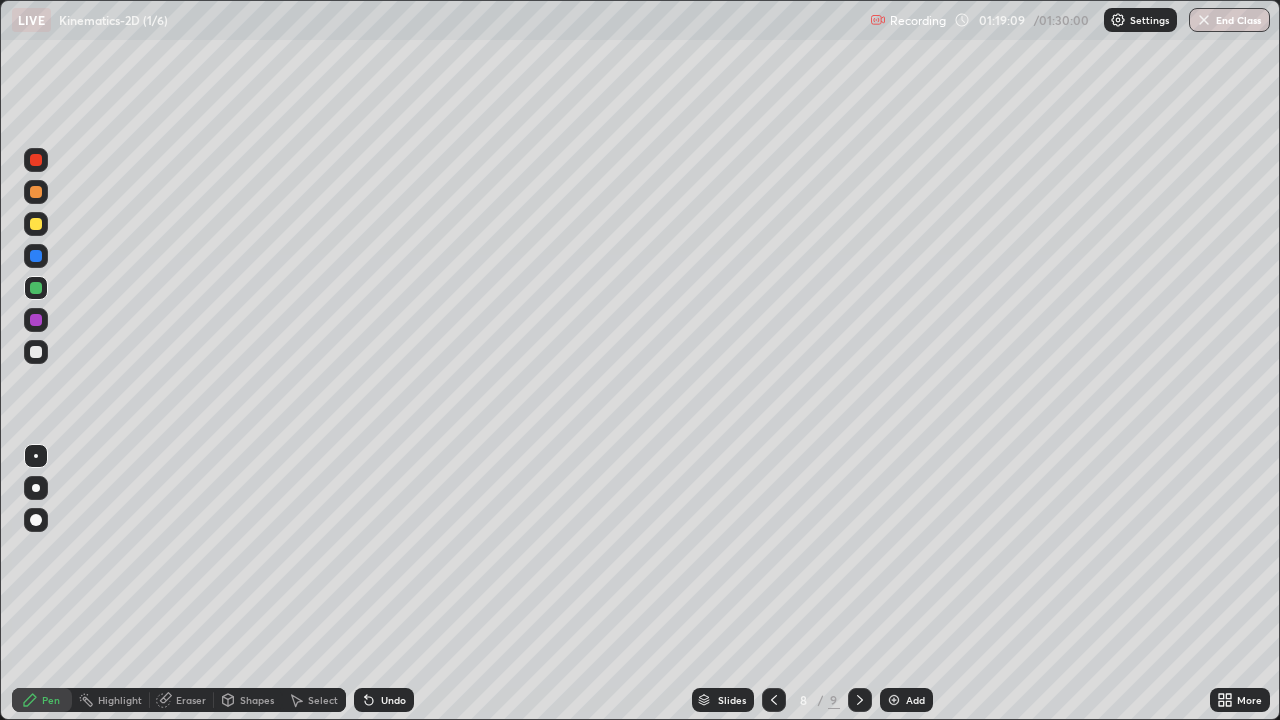 click on "Shapes" at bounding box center [257, 700] 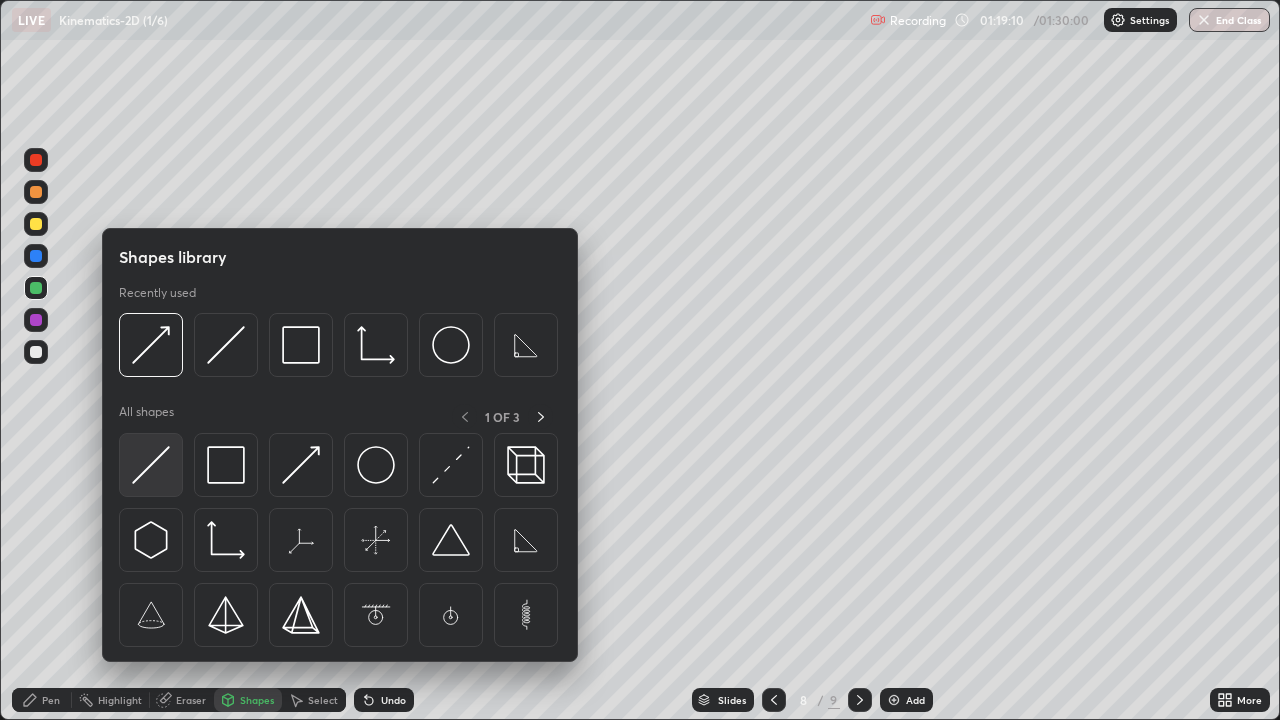 click at bounding box center (151, 465) 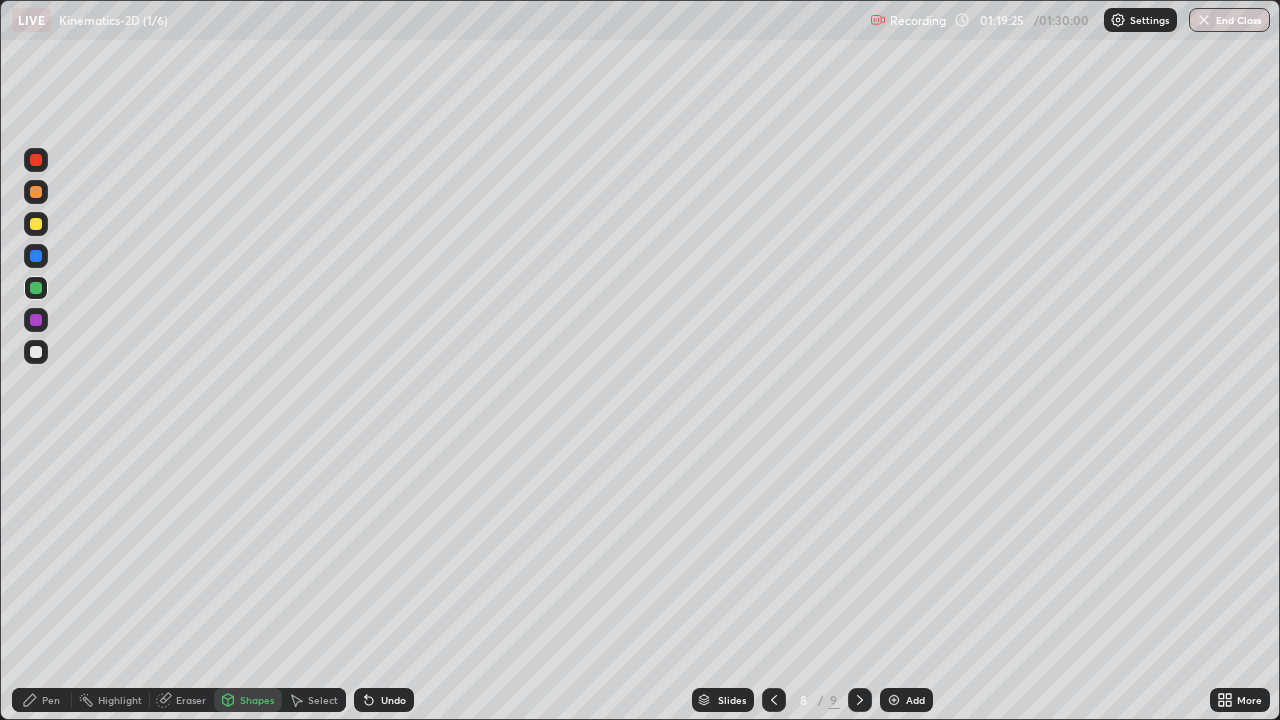 click on "Pen" at bounding box center [42, 700] 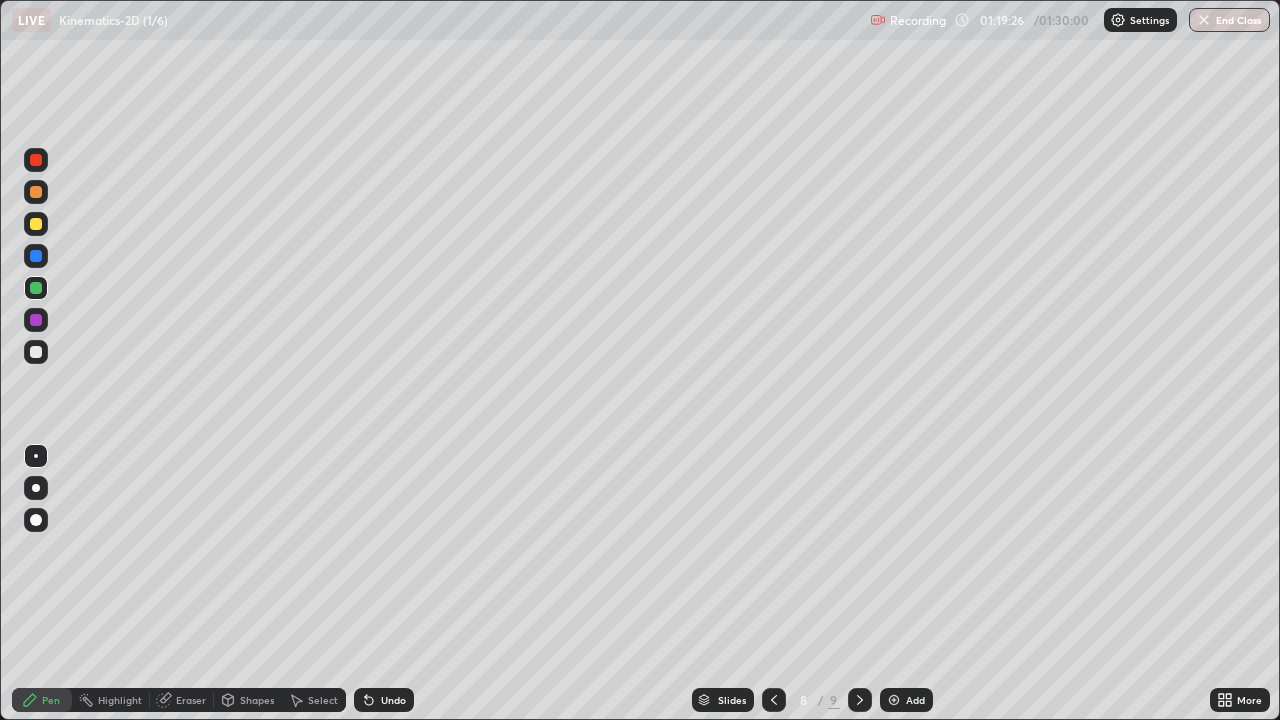 click at bounding box center (36, 320) 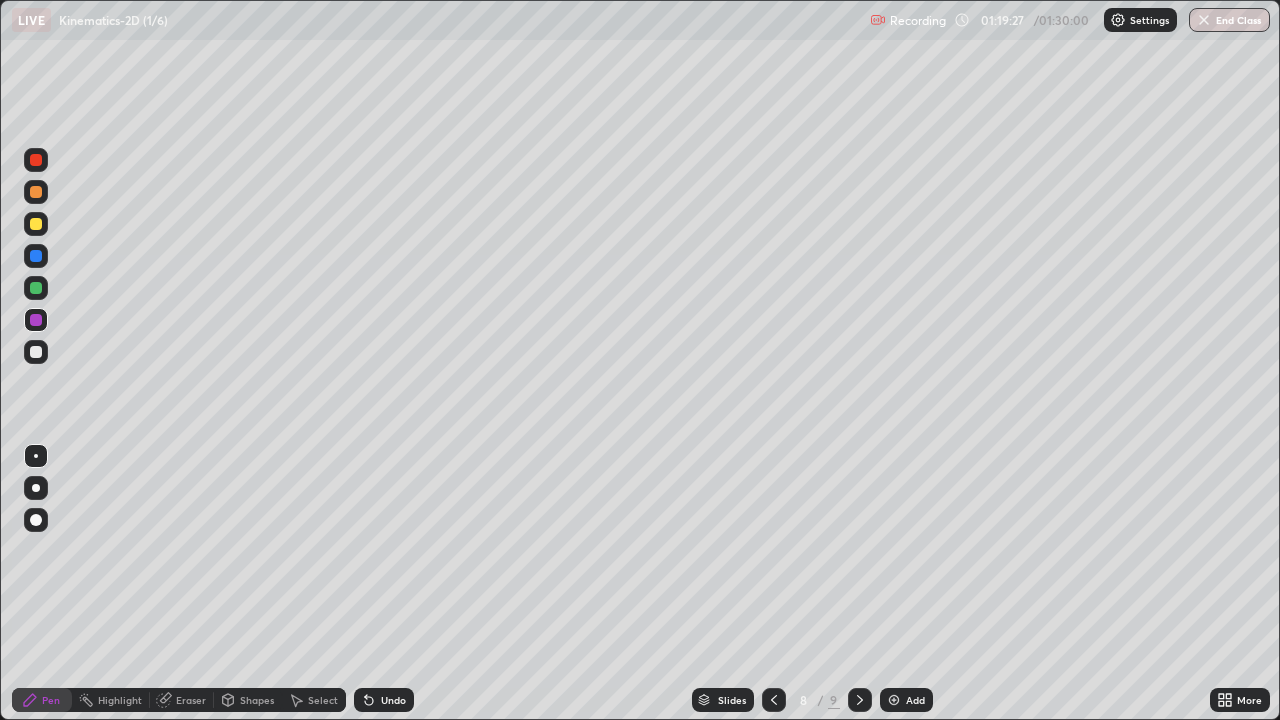click at bounding box center [36, 160] 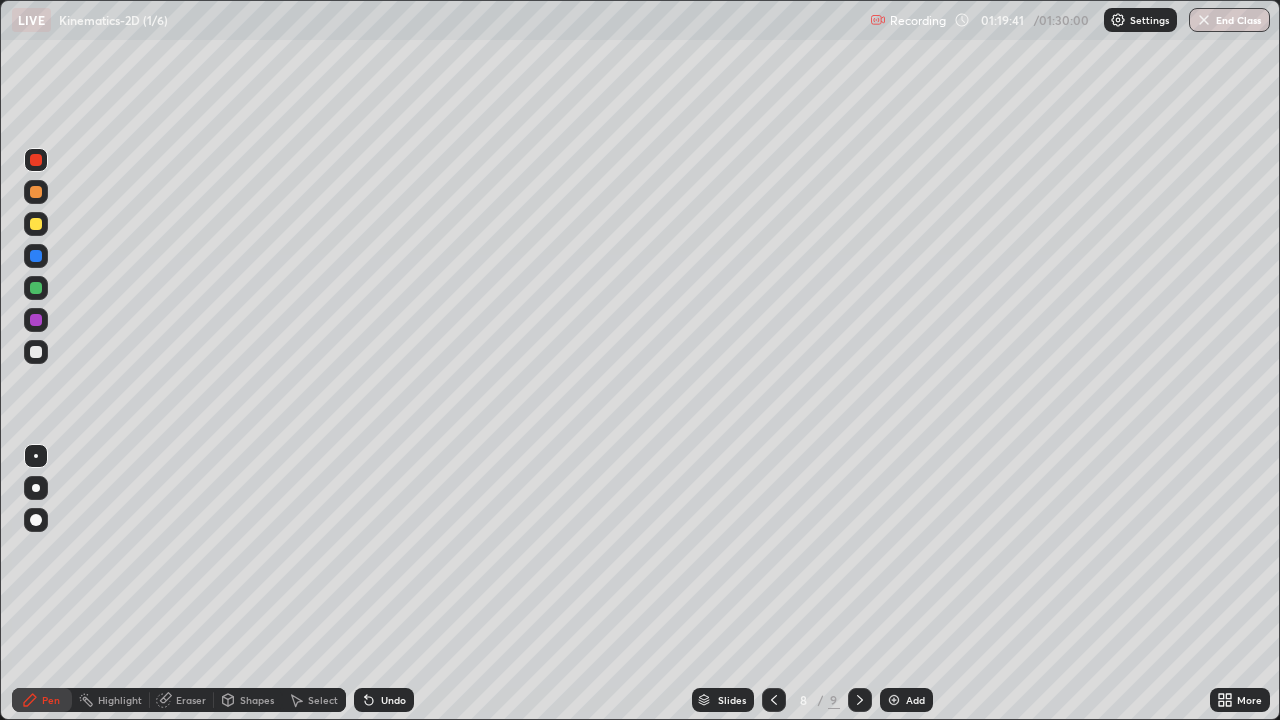 click at bounding box center (36, 224) 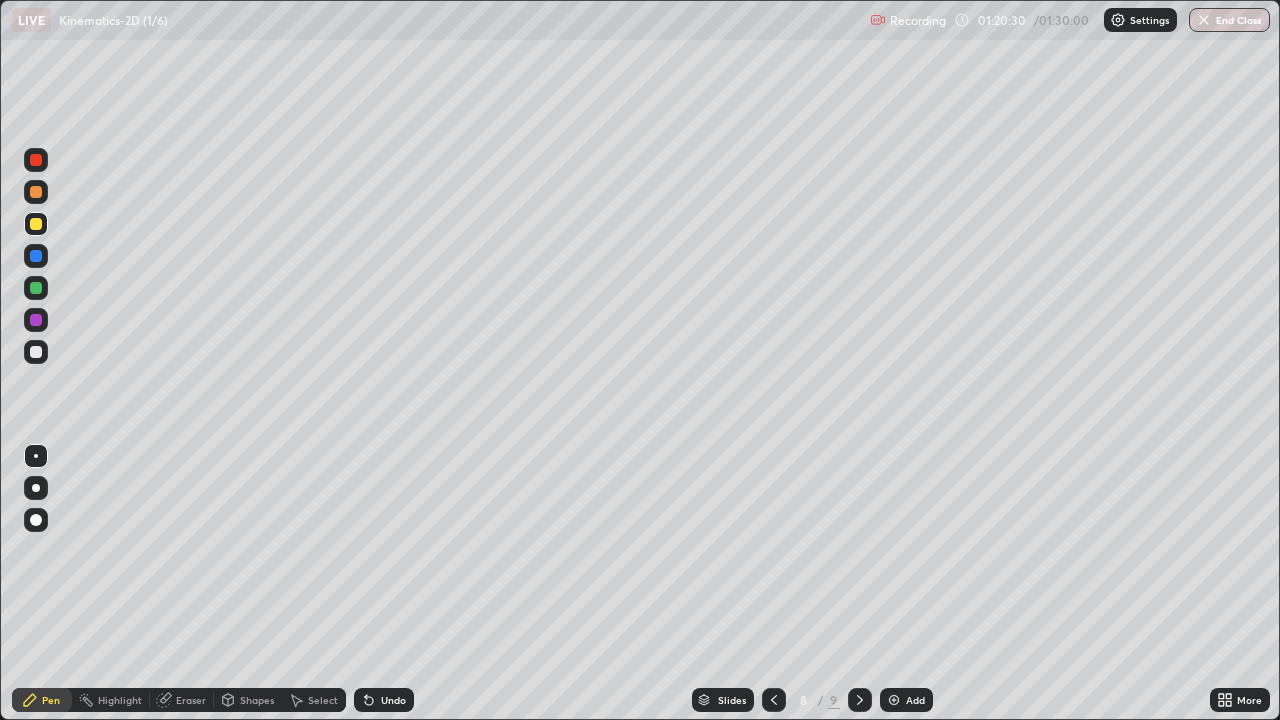 click 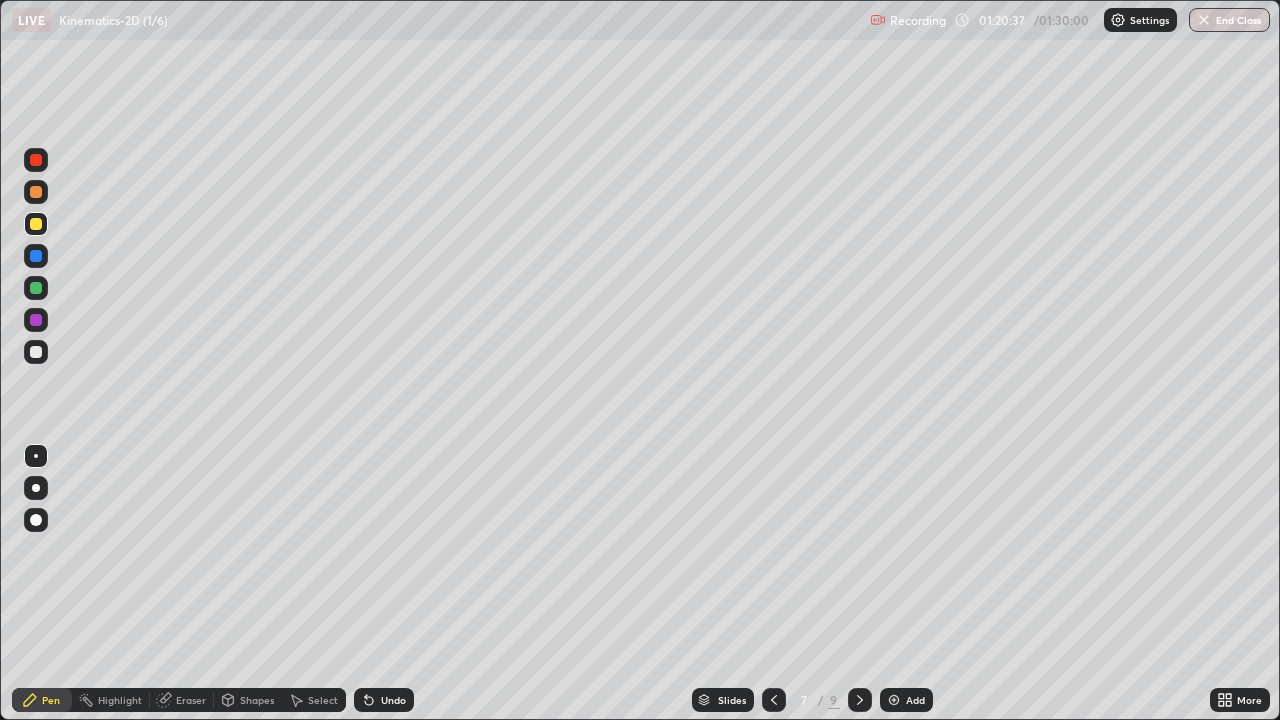 click 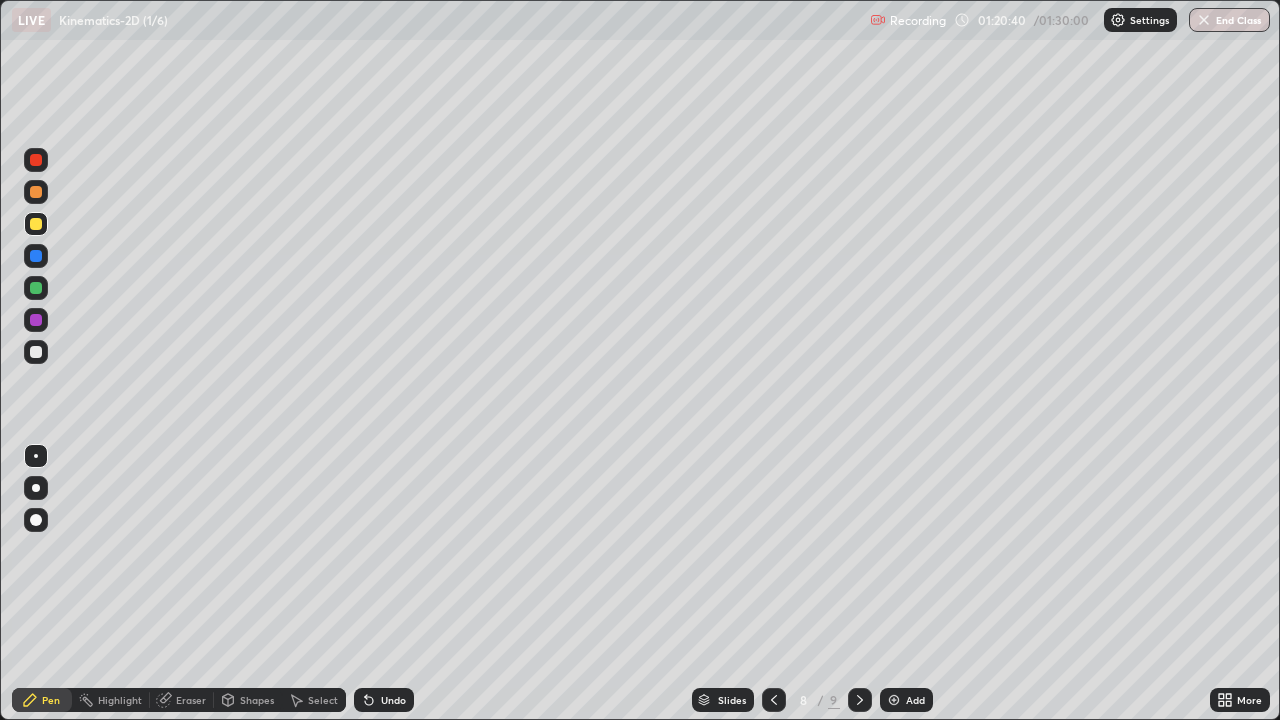 click at bounding box center (36, 320) 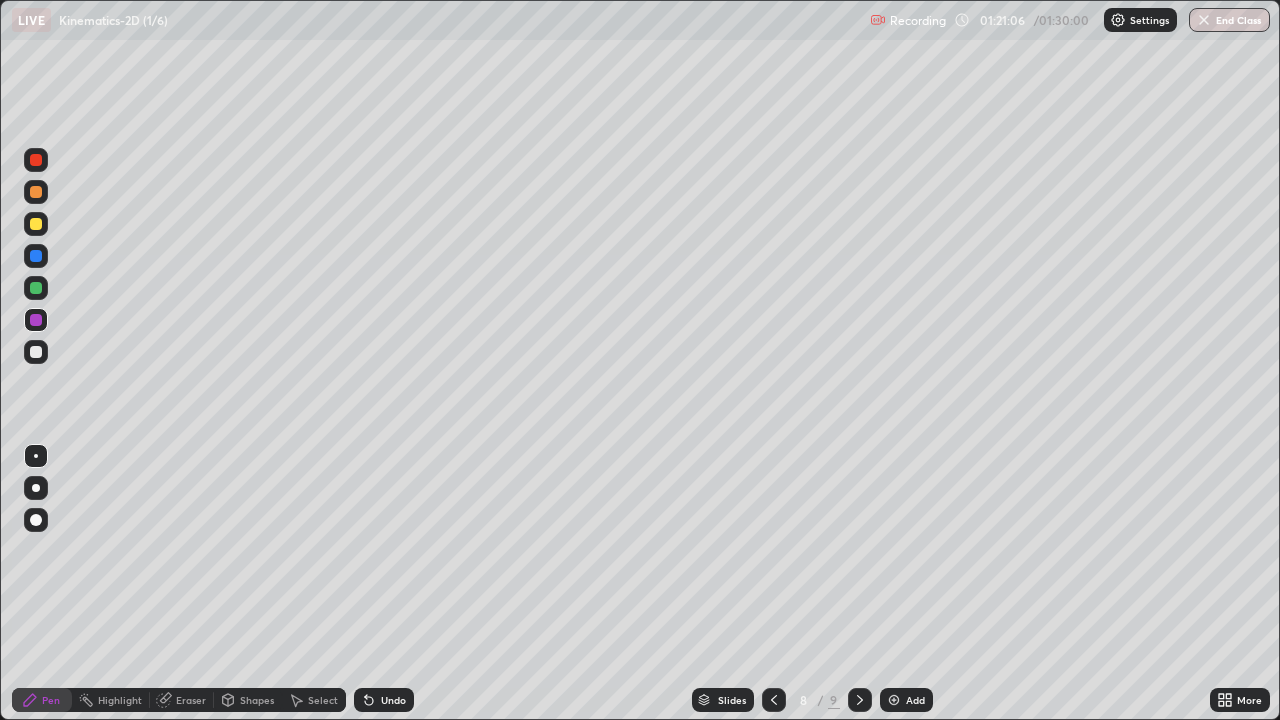 click on "Select" at bounding box center [323, 700] 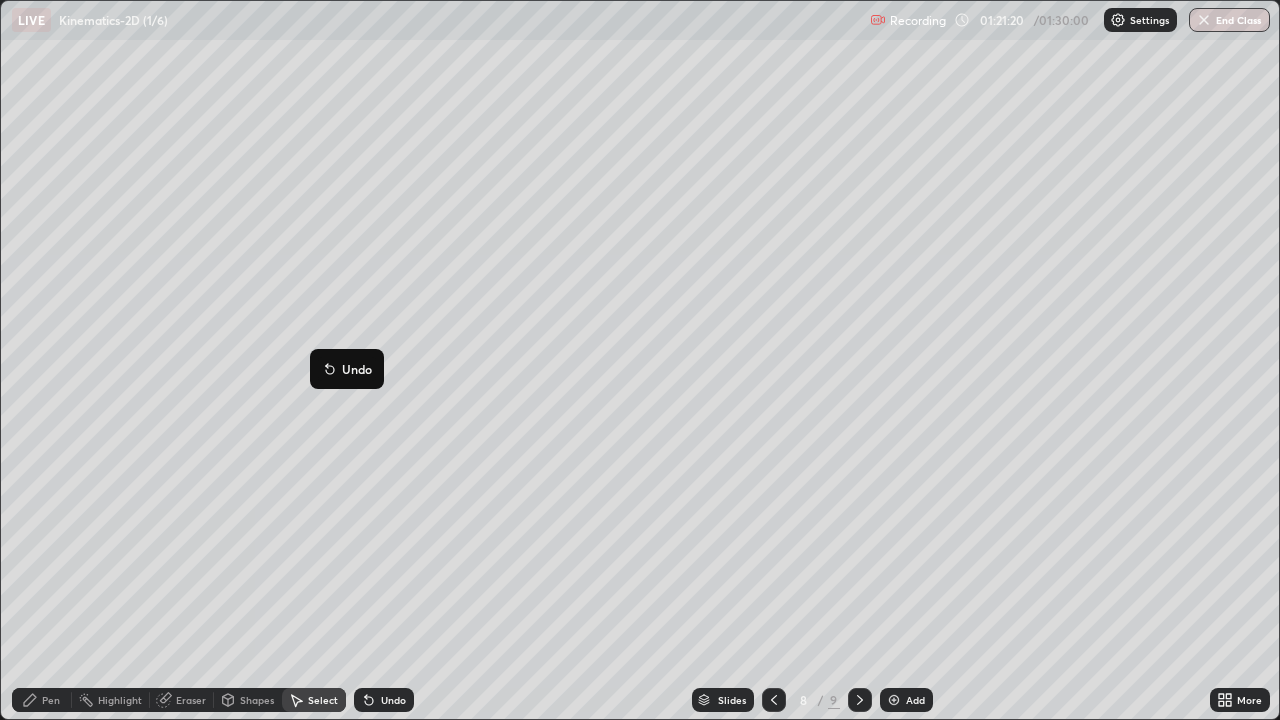 click on "0 ° Undo Copy Duplicate Duplicate to new slide Delete" at bounding box center [640, 360] 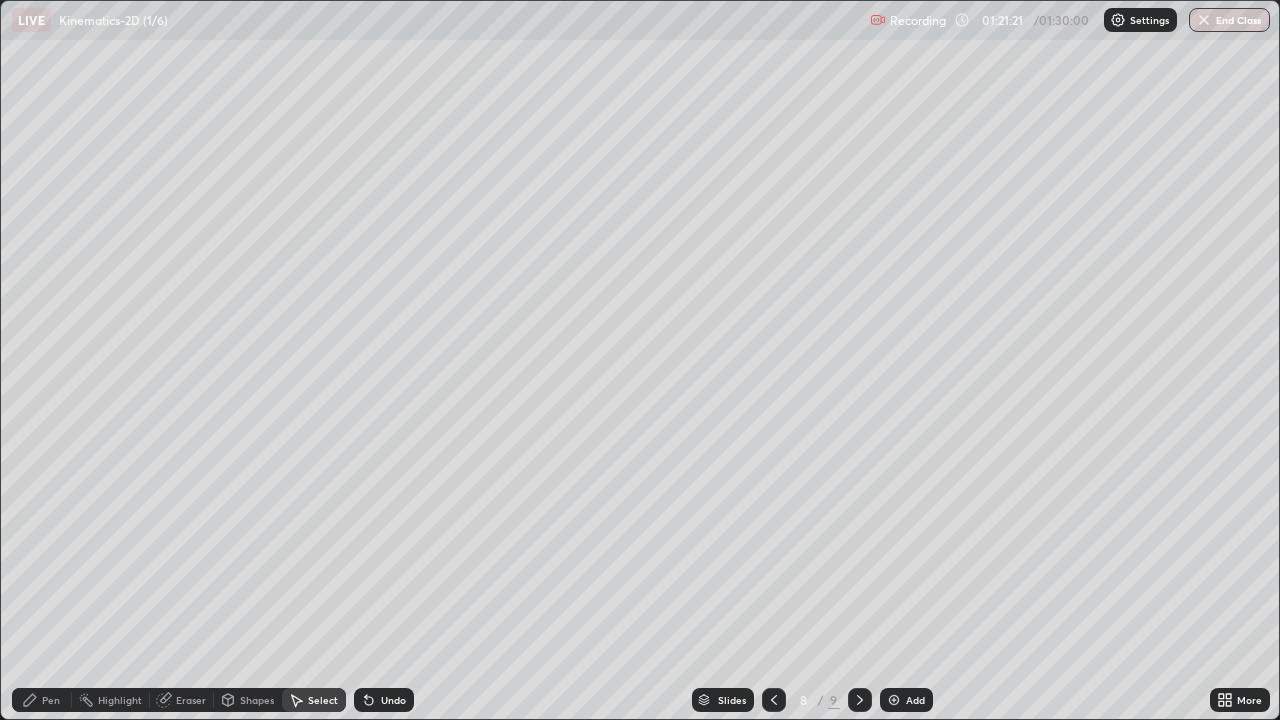 click on "Pen" at bounding box center [51, 700] 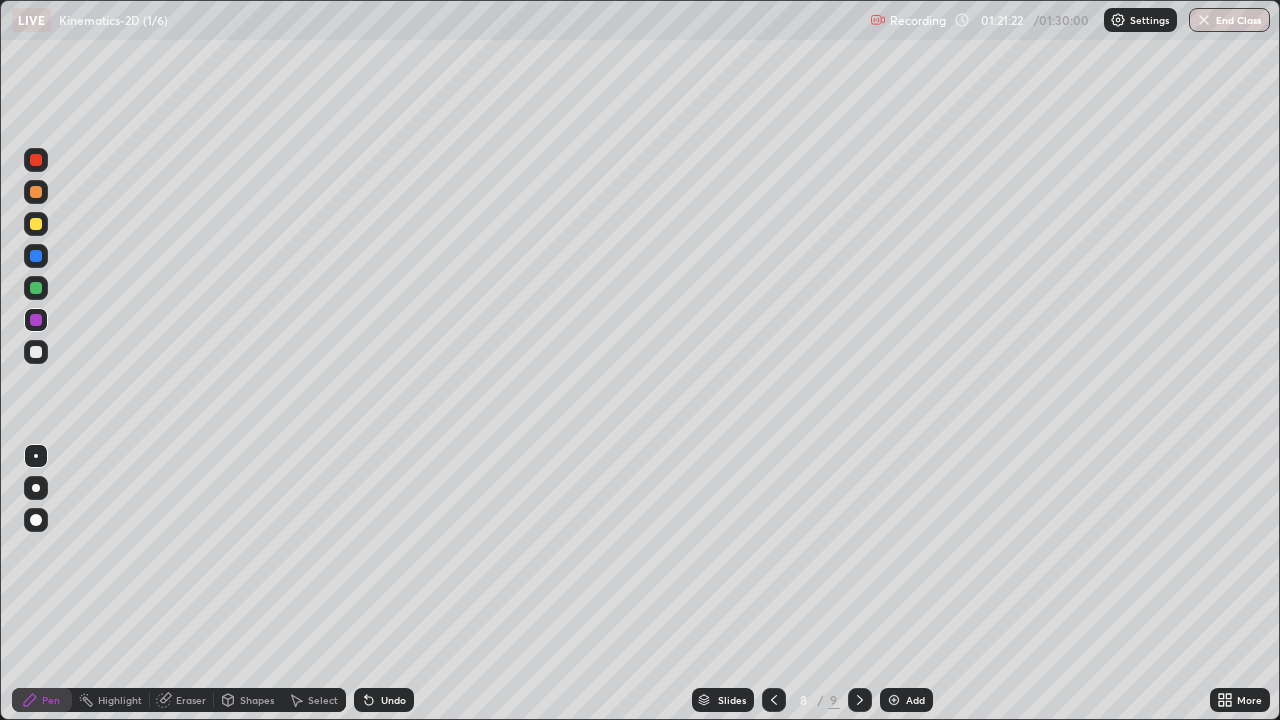 click at bounding box center (36, 160) 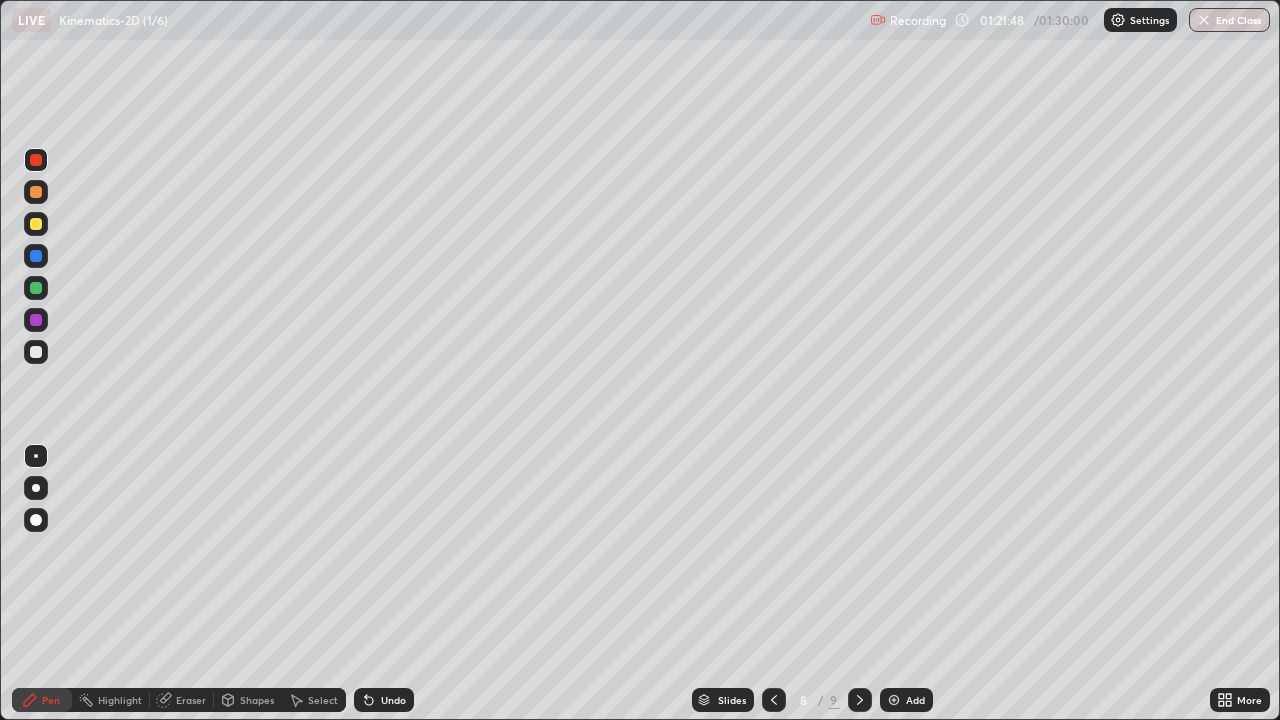 click on "Eraser" at bounding box center [182, 700] 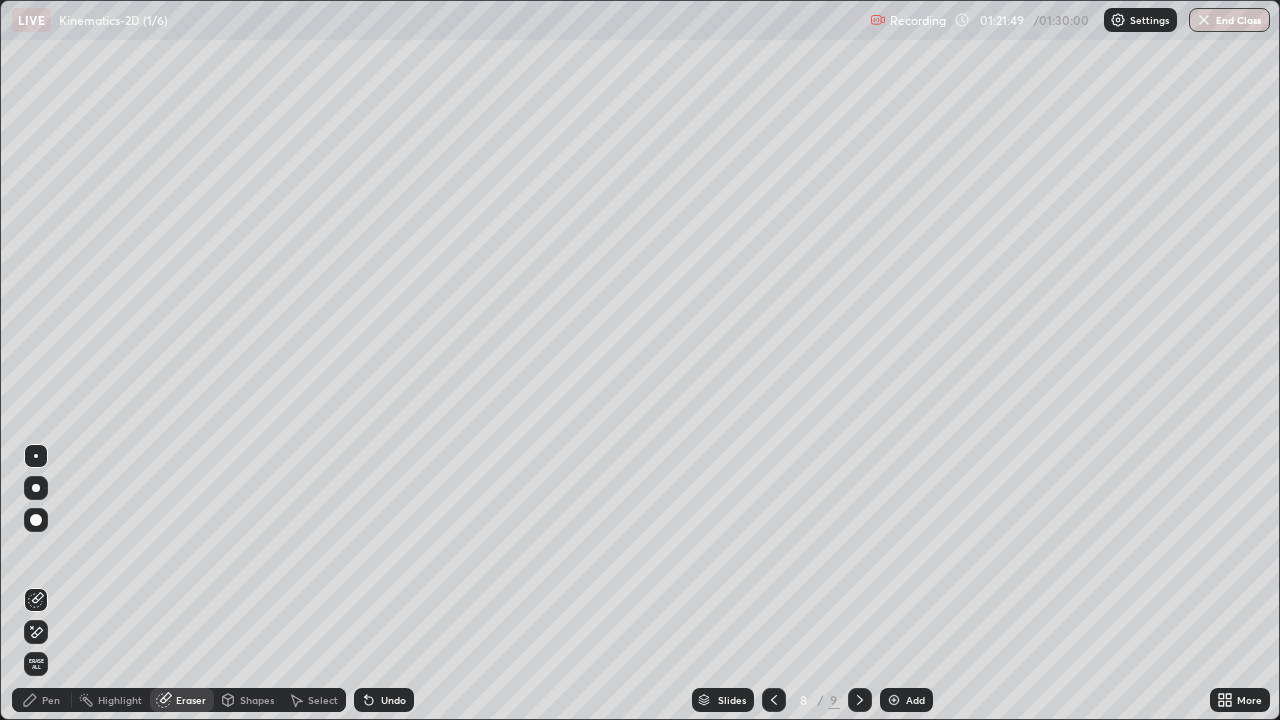 click on "Pen" at bounding box center (42, 700) 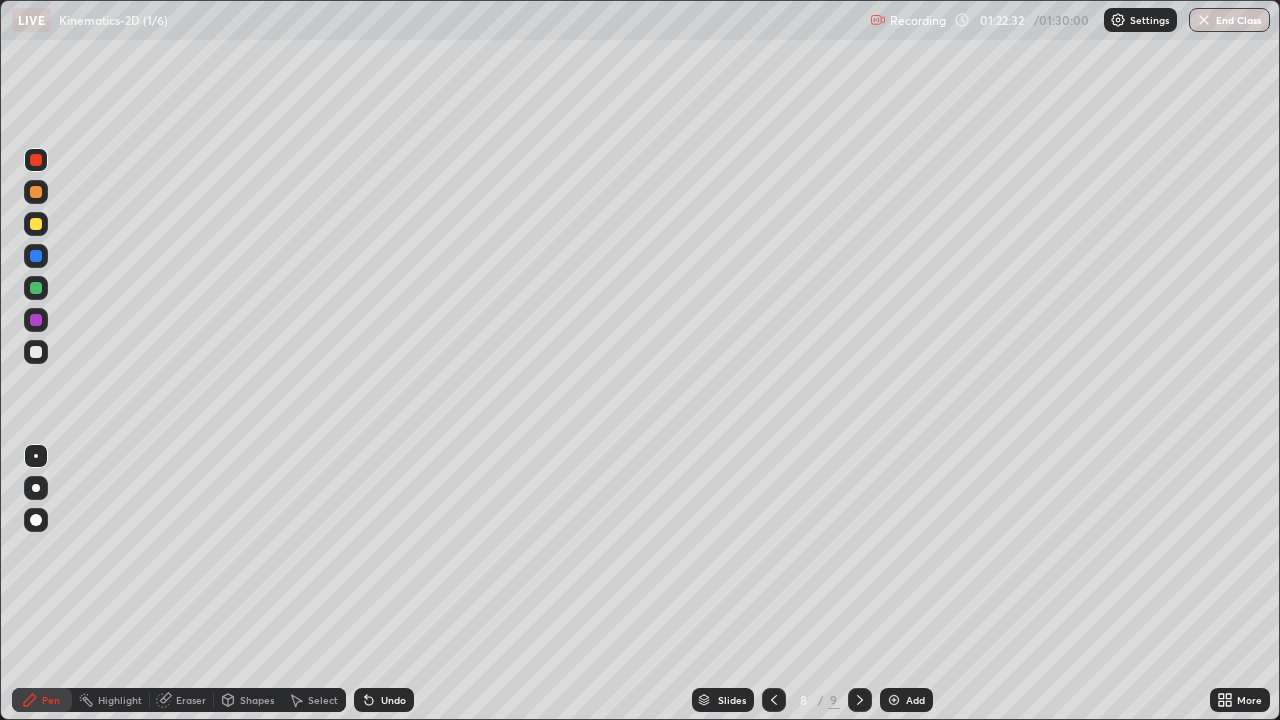 click at bounding box center [36, 288] 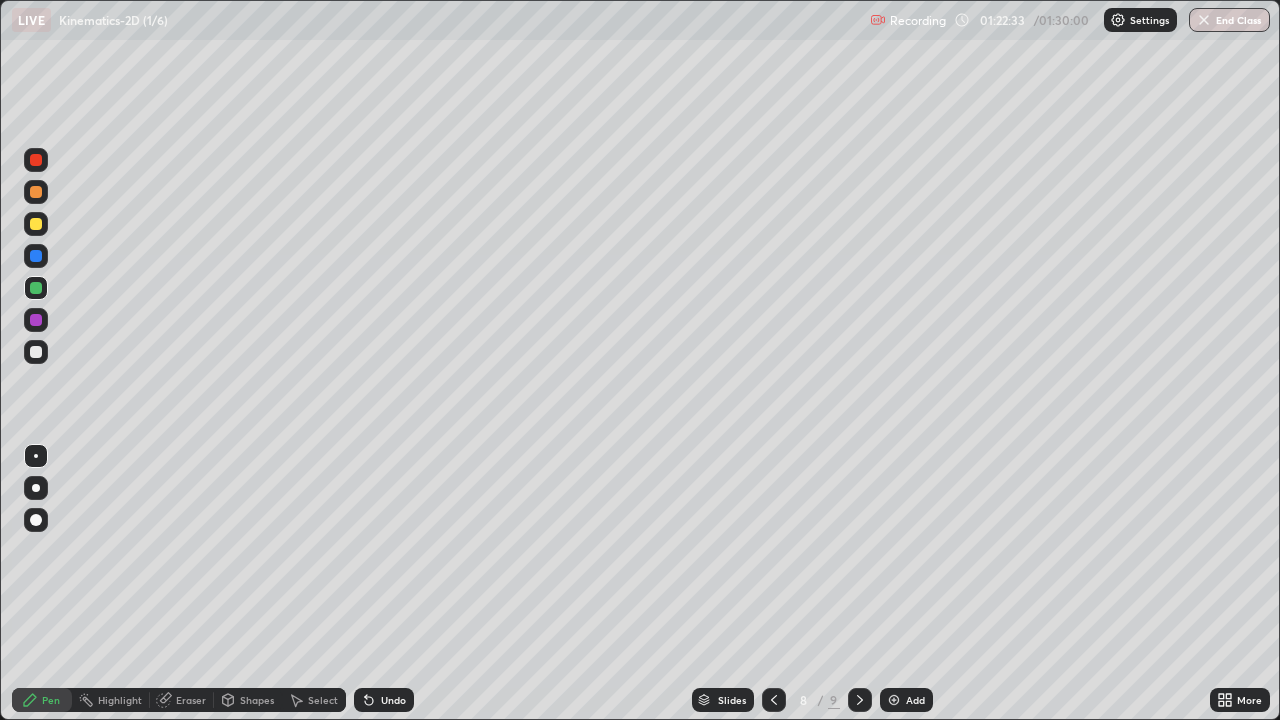 click on "Shapes" at bounding box center [248, 700] 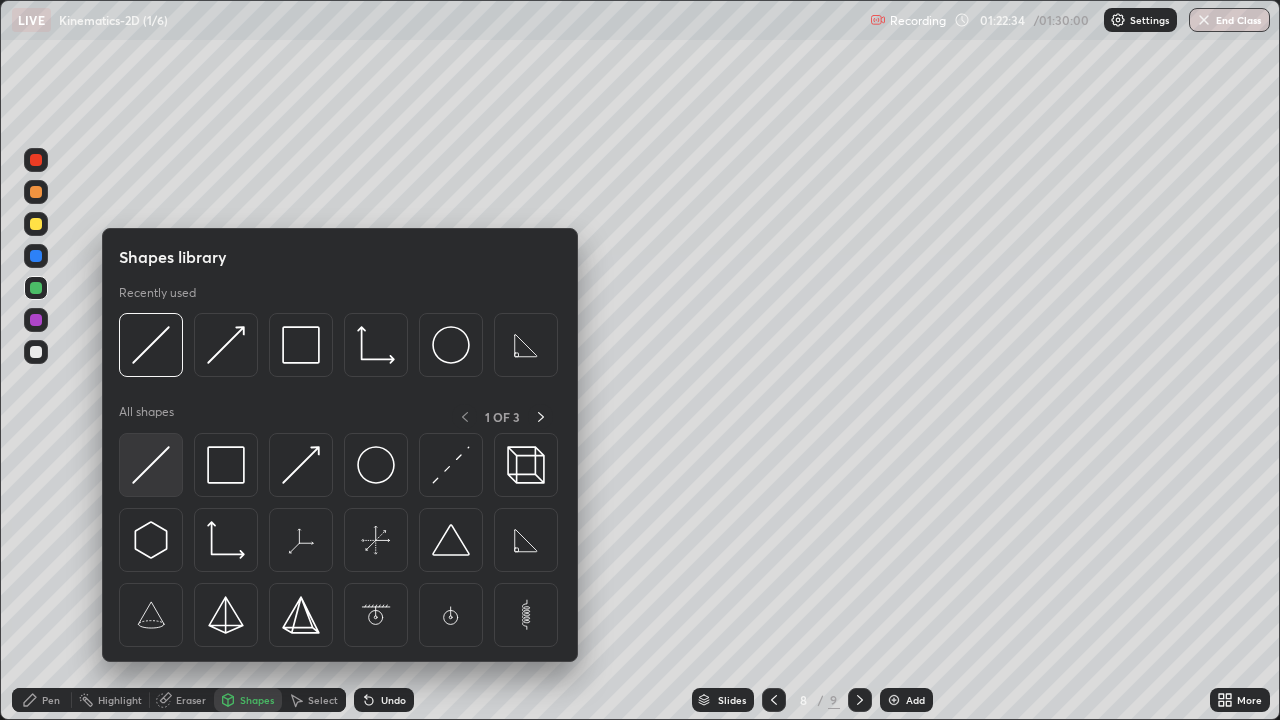click at bounding box center (151, 465) 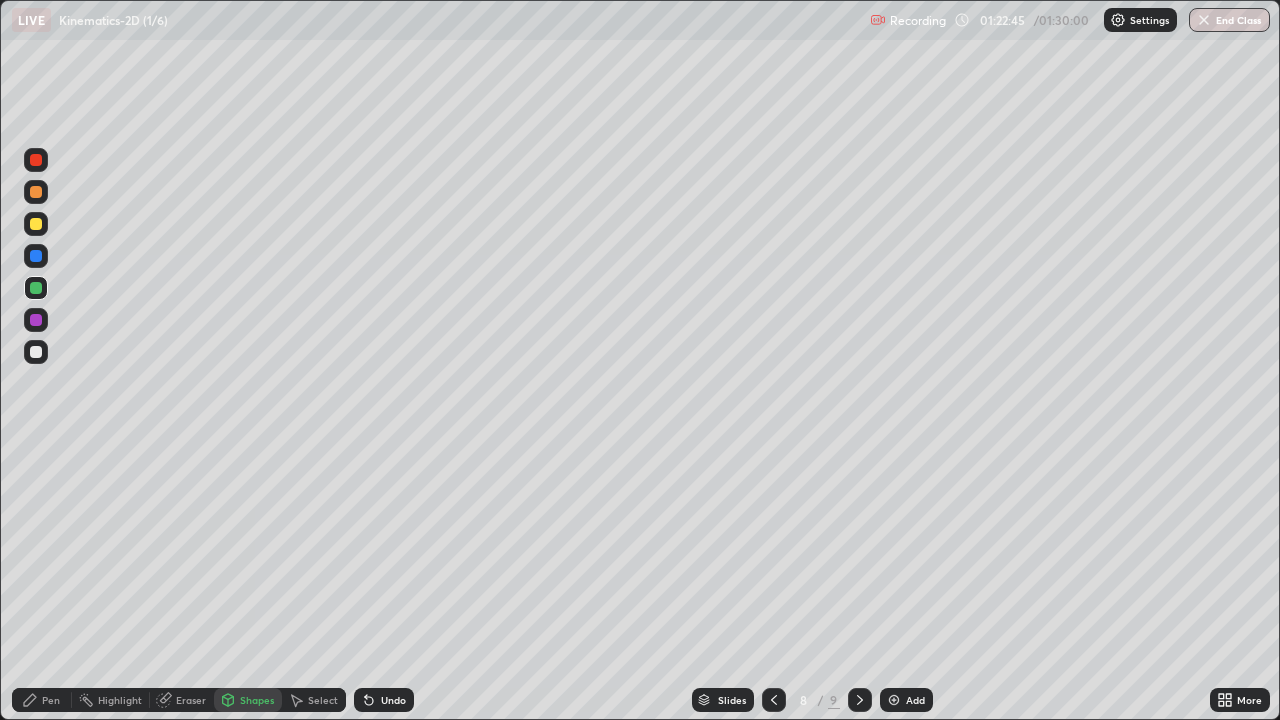 click on "Pen" at bounding box center [51, 700] 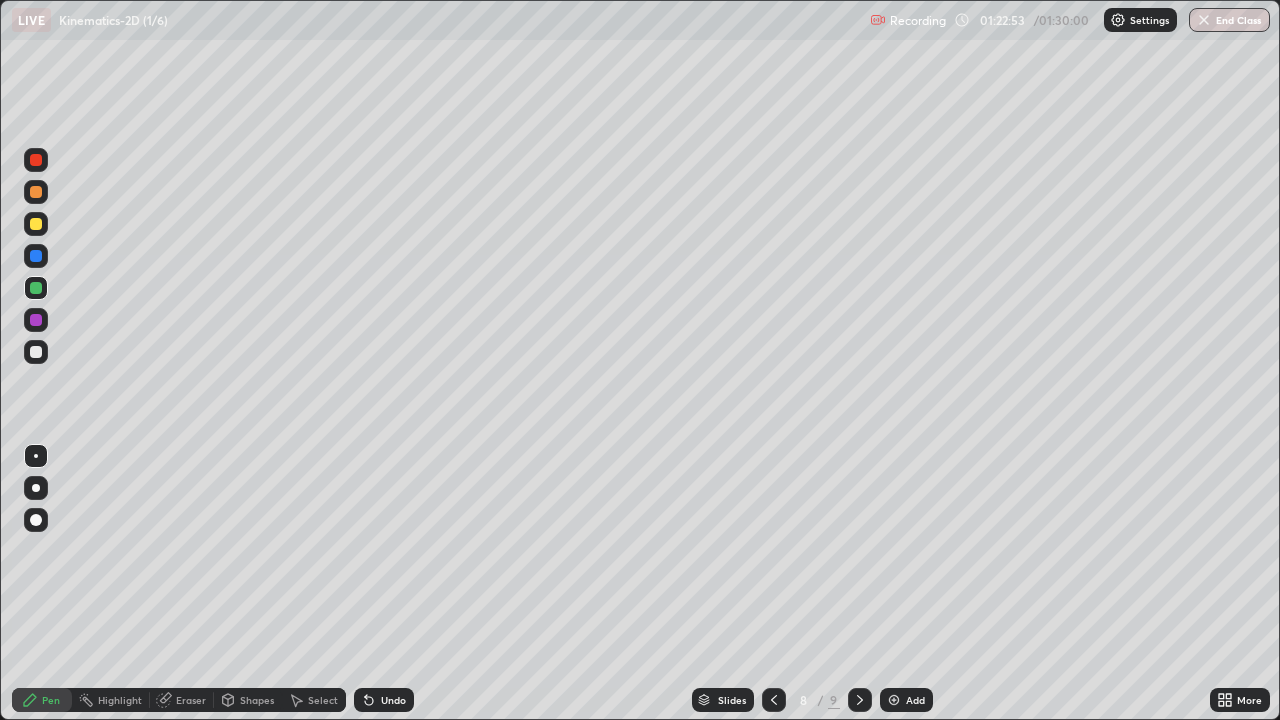 click at bounding box center [36, 320] 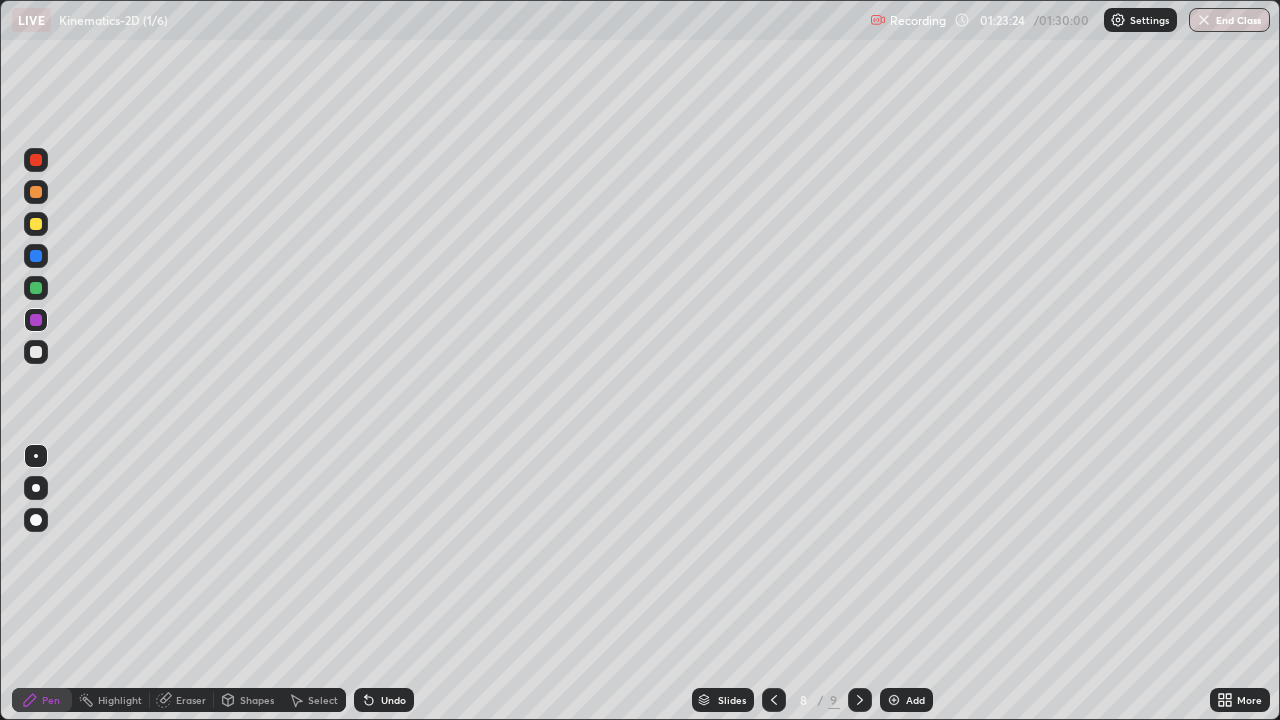click at bounding box center [36, 160] 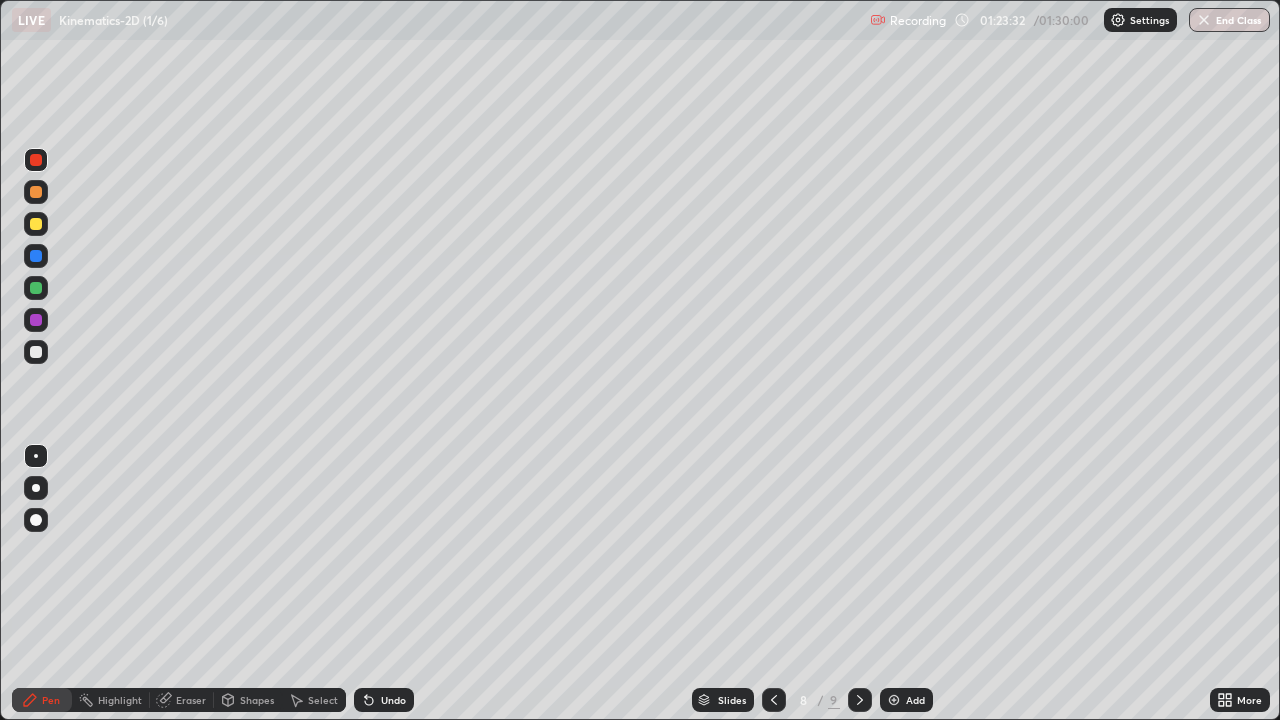 click on "Select" at bounding box center (323, 700) 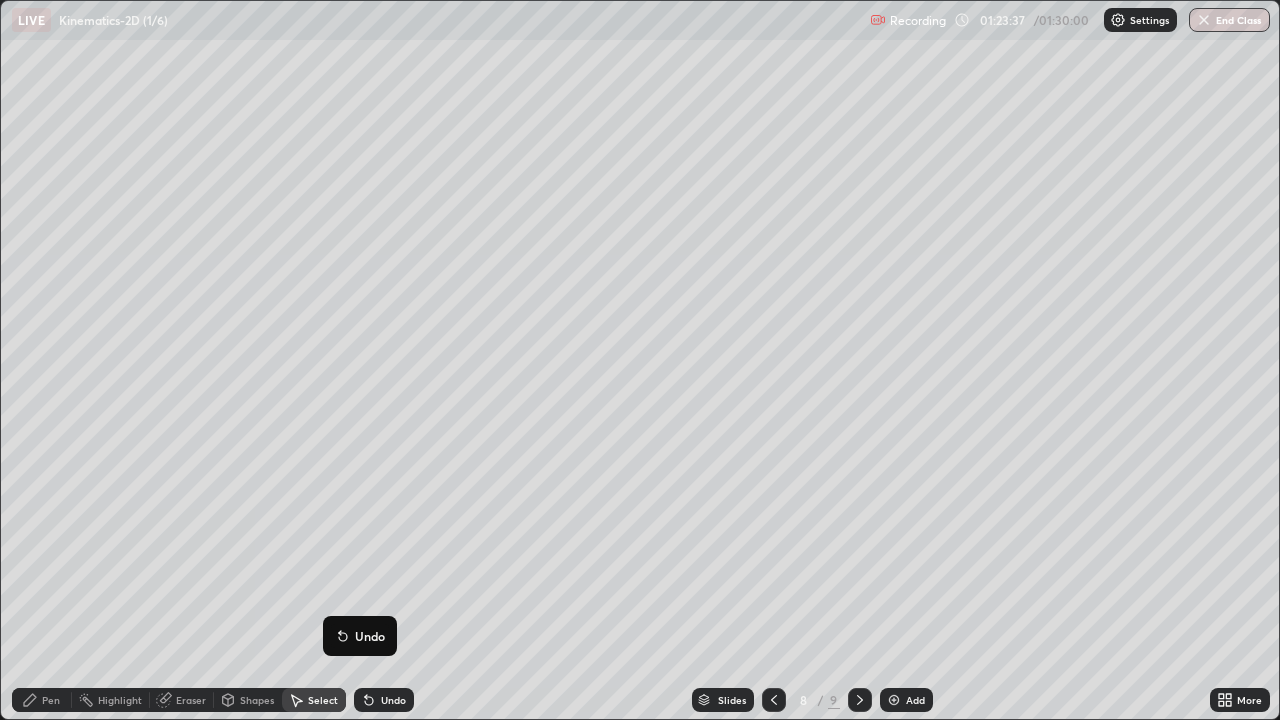 click on "0 ° Undo Copy Duplicate Duplicate to new slide Delete" at bounding box center (640, 360) 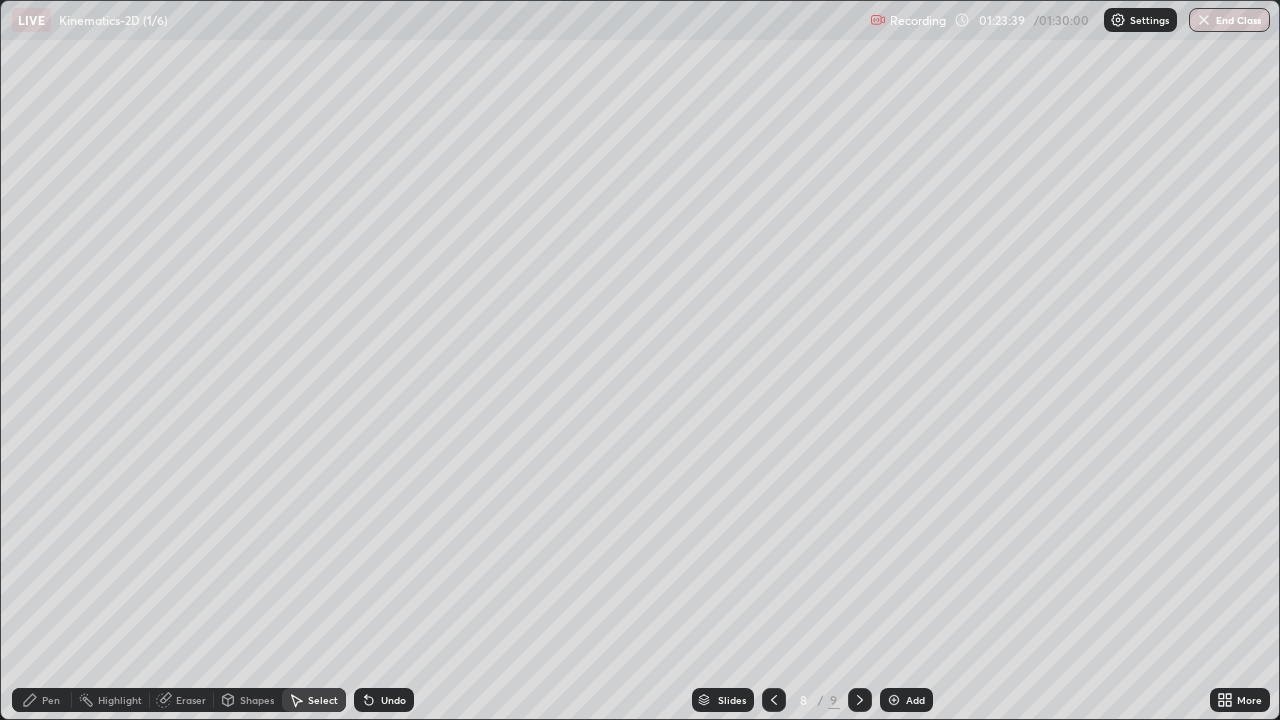 click on "Pen" at bounding box center [51, 700] 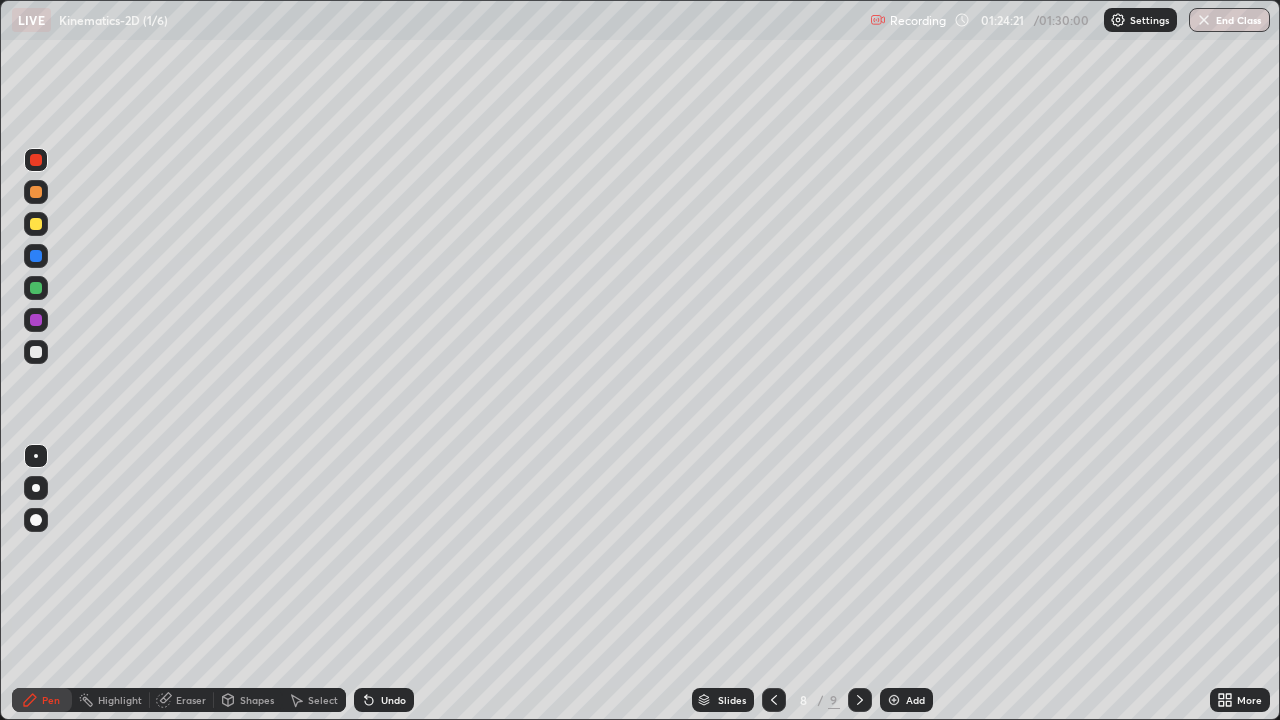 click on "Undo" at bounding box center (393, 700) 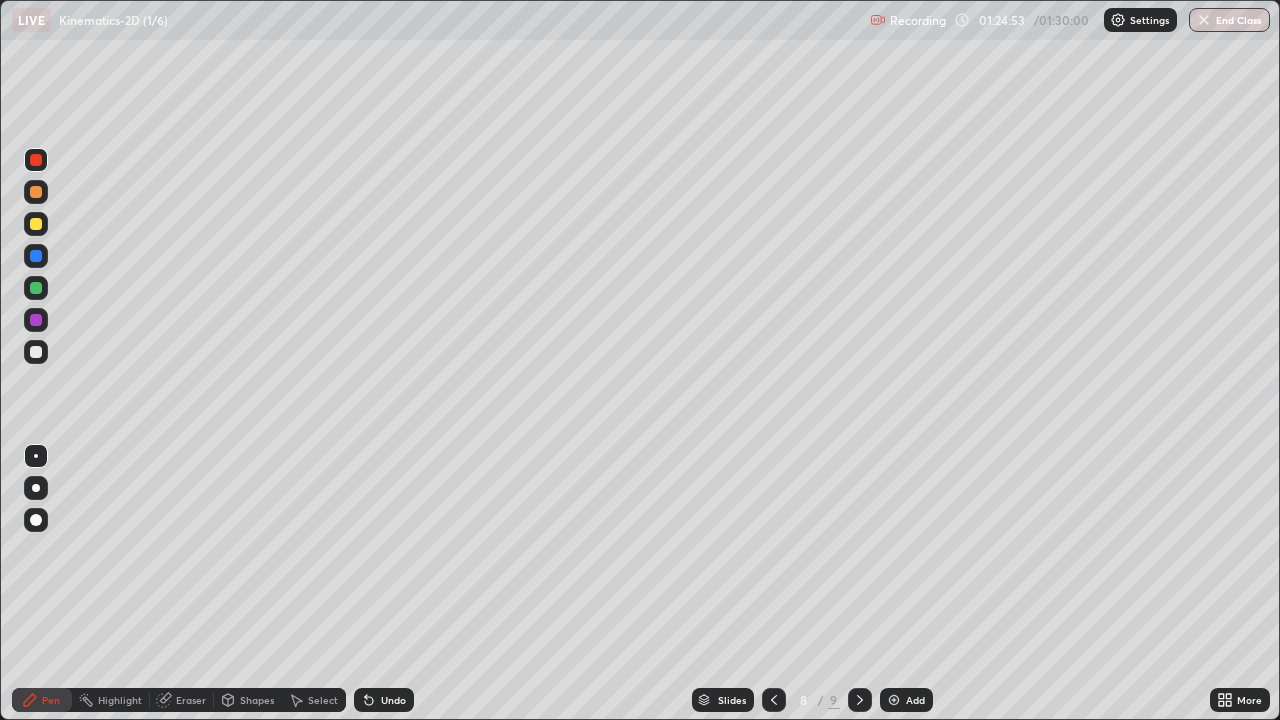 click on "Recording 01:24:53 /  01:30:00 Settings End Class" at bounding box center (1070, 20) 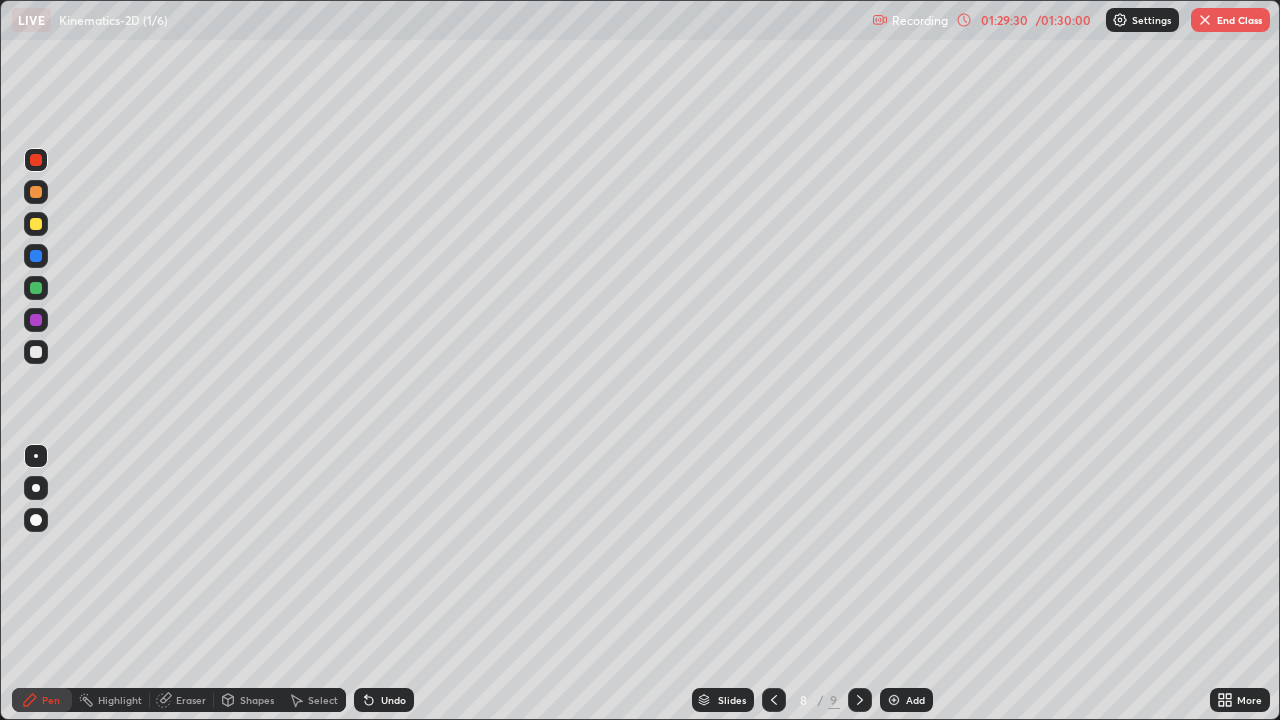 click on "End Class" at bounding box center [1230, 20] 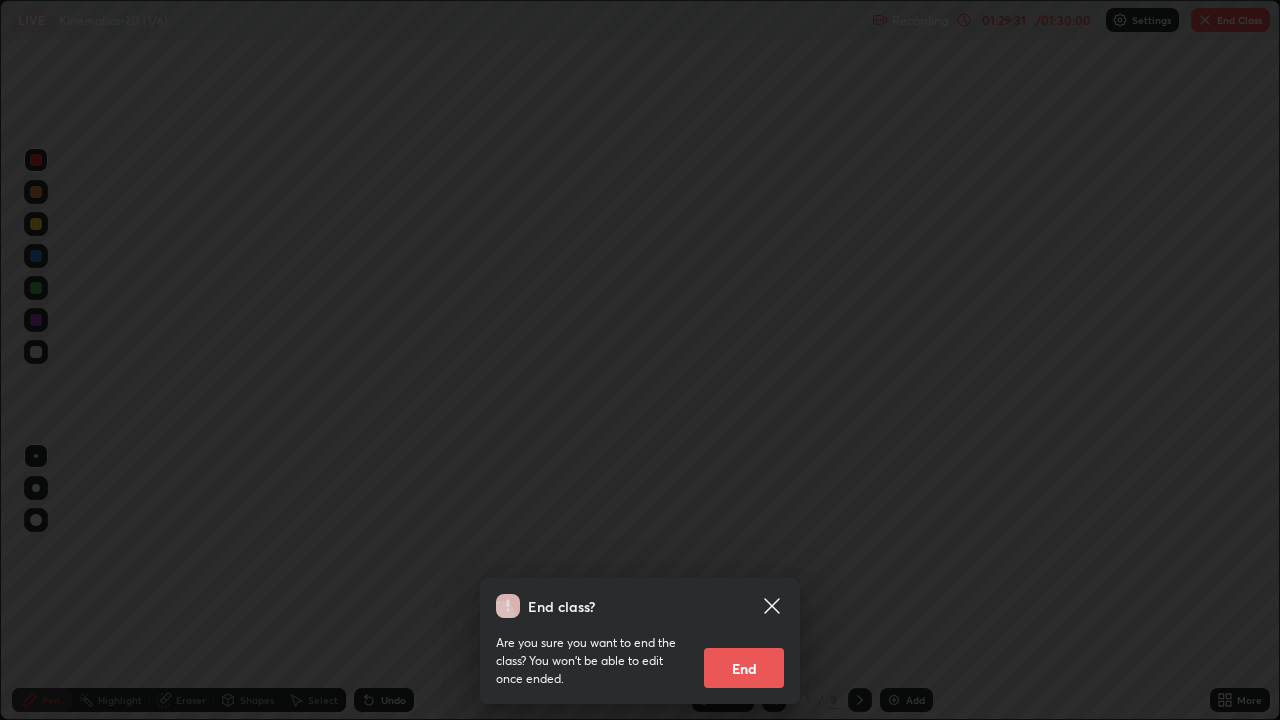 click on "End" at bounding box center [744, 668] 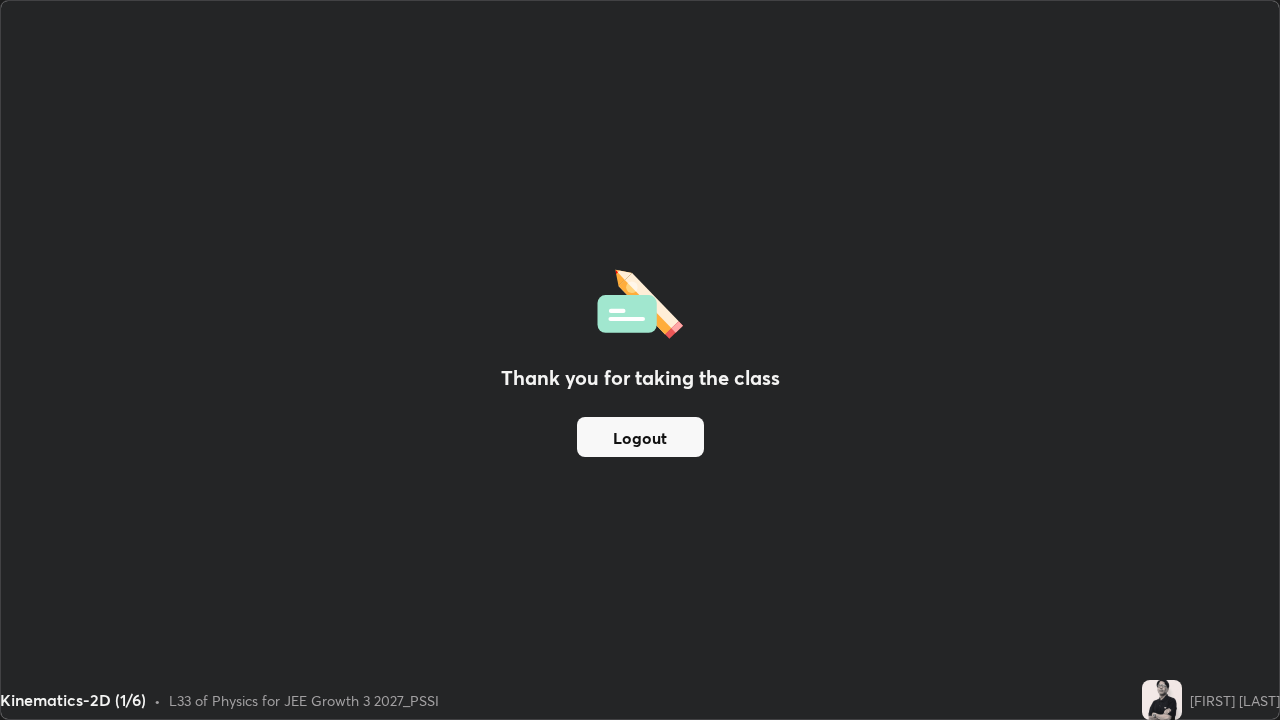 click on "Logout" at bounding box center (640, 437) 